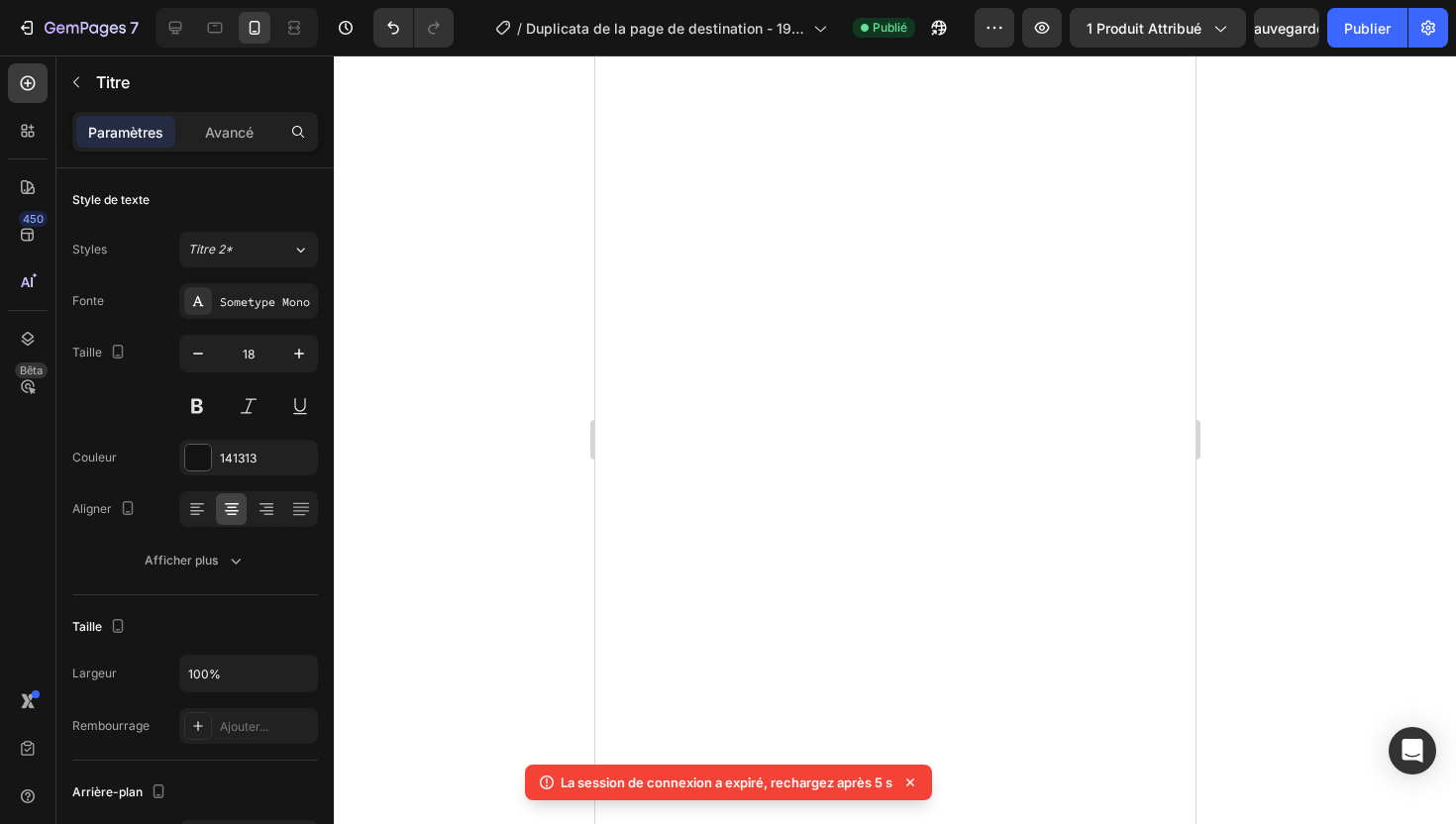 scroll, scrollTop: 0, scrollLeft: 0, axis: both 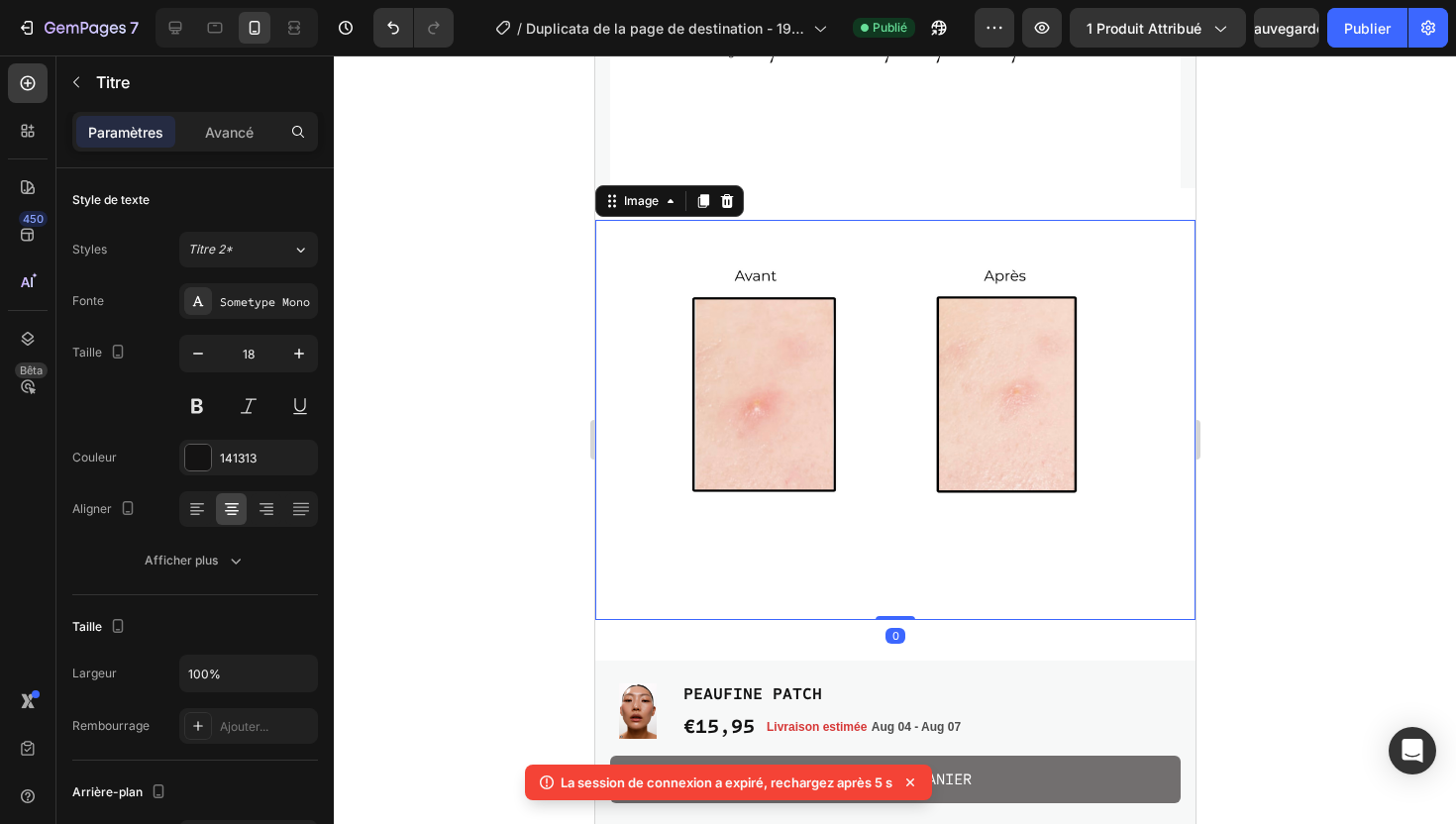 click at bounding box center (894, 420) 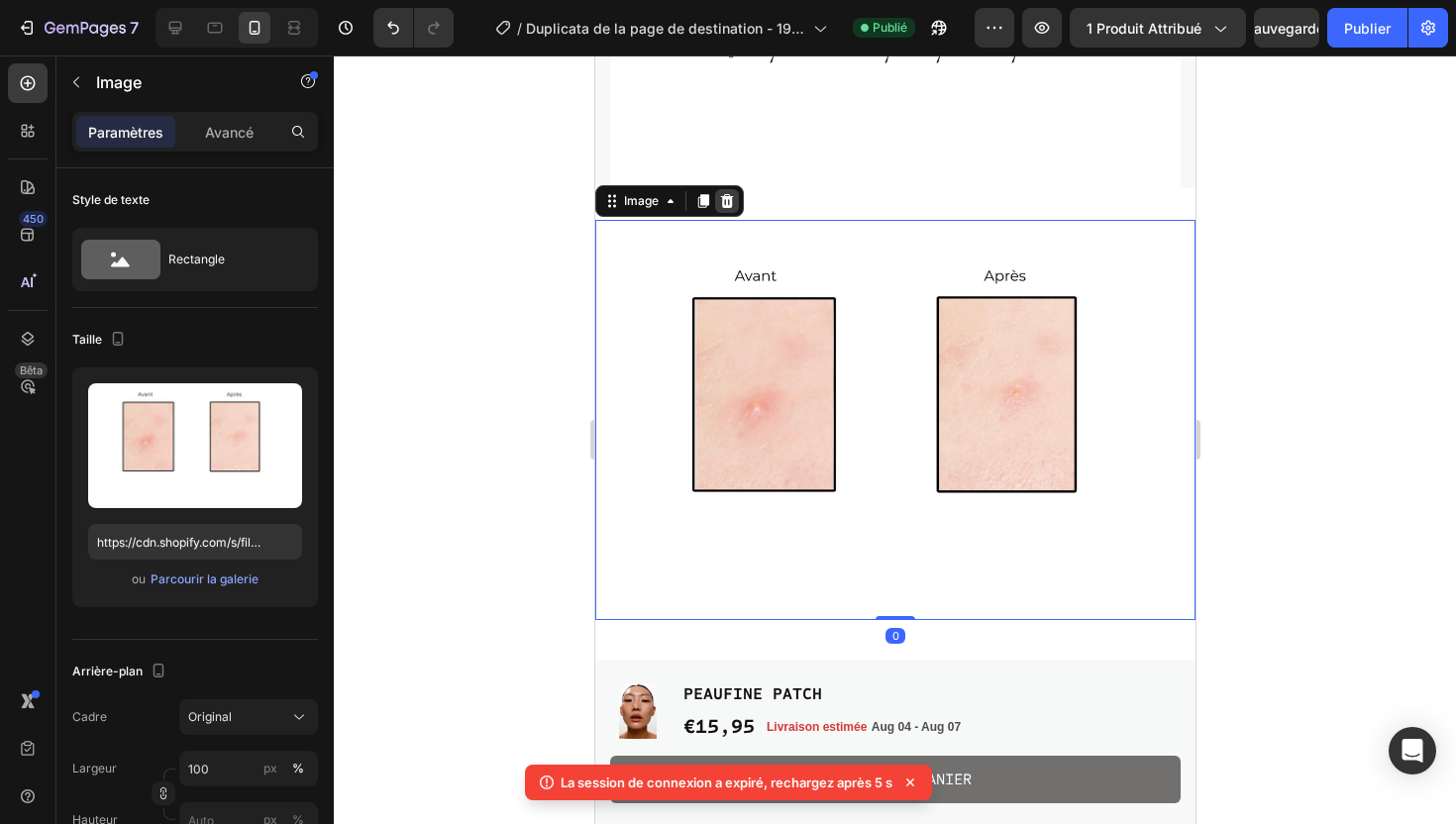 click 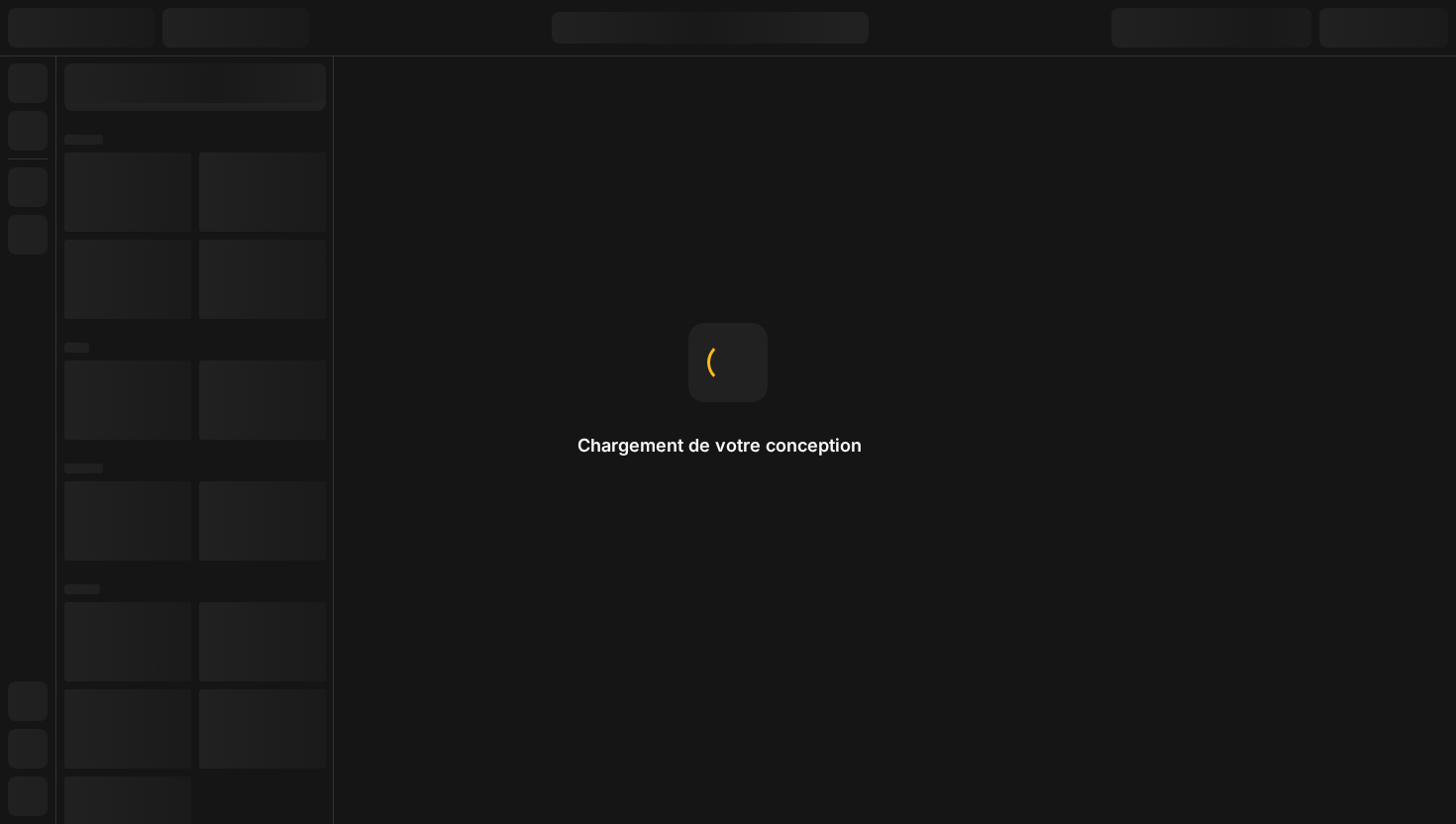 scroll, scrollTop: 0, scrollLeft: 0, axis: both 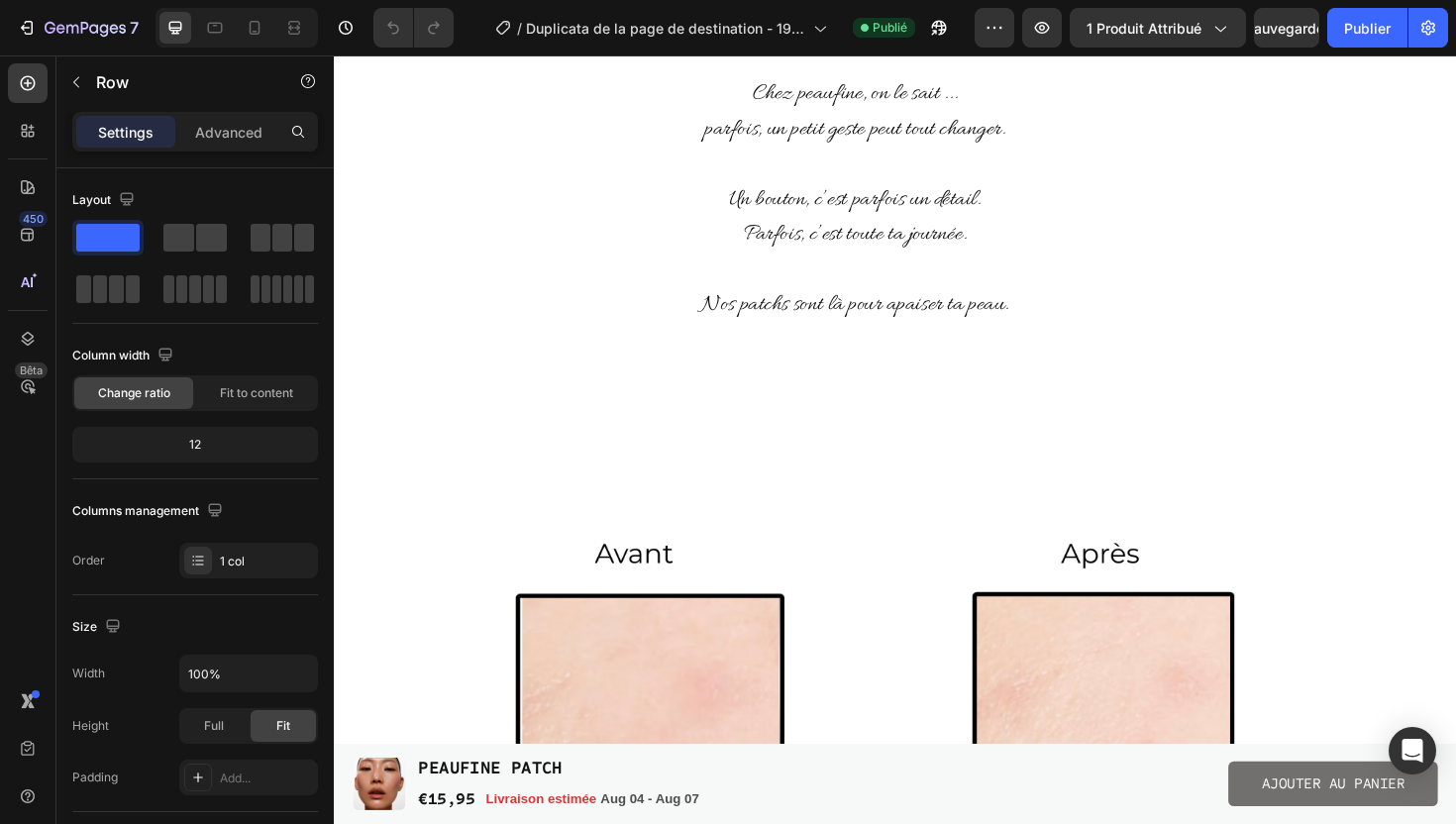 click on "Chez peaufine, on le sait ...  parfois, un petit geste peut tout changer. Un bouton, c’est parfois un détail. Parfois, c’est toute ta journée. Nos patchs sont là pour apaiser ta peau.   Text block Row" at bounding box center [928, 243] 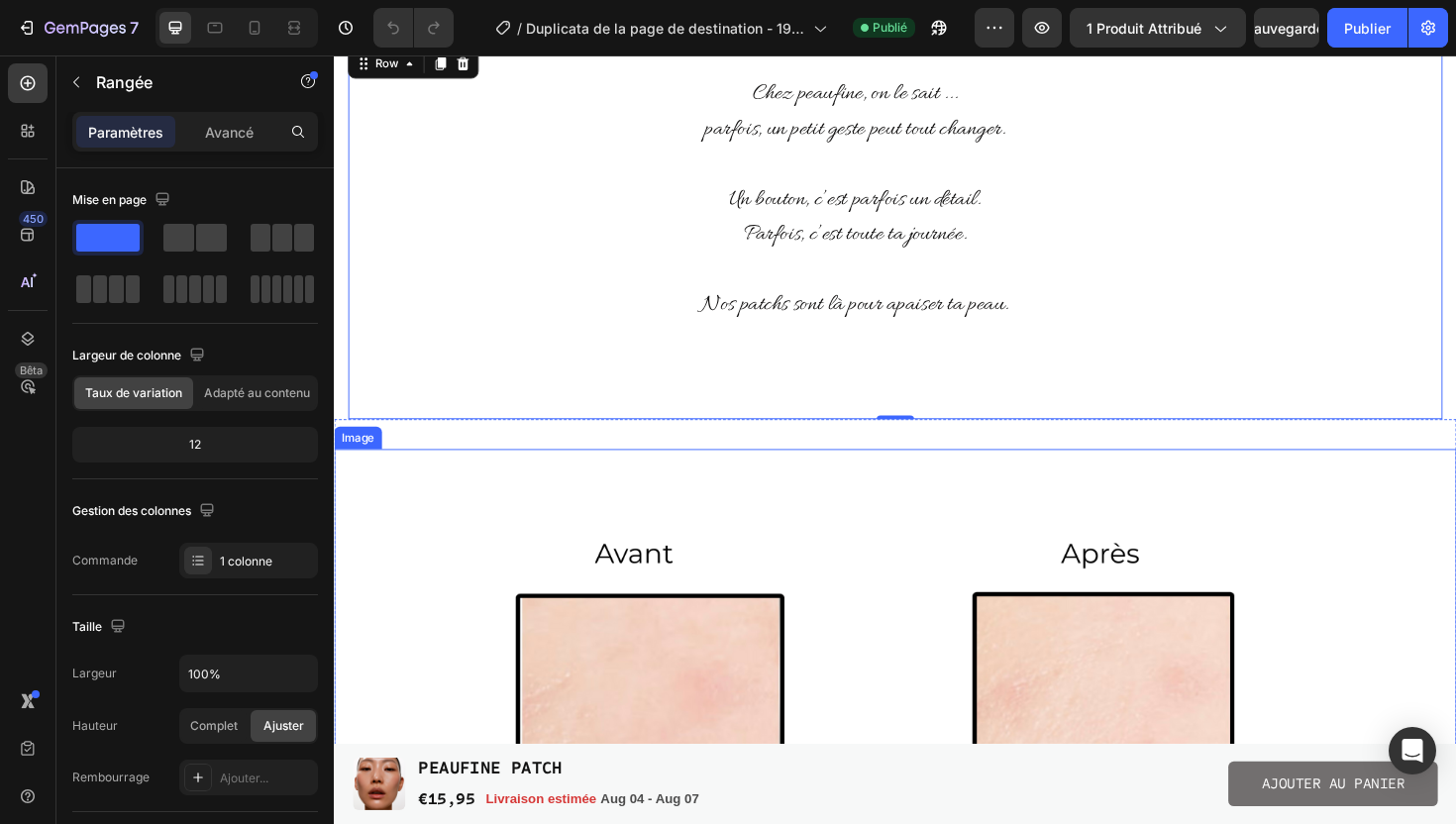 click at bounding box center [928, 869] 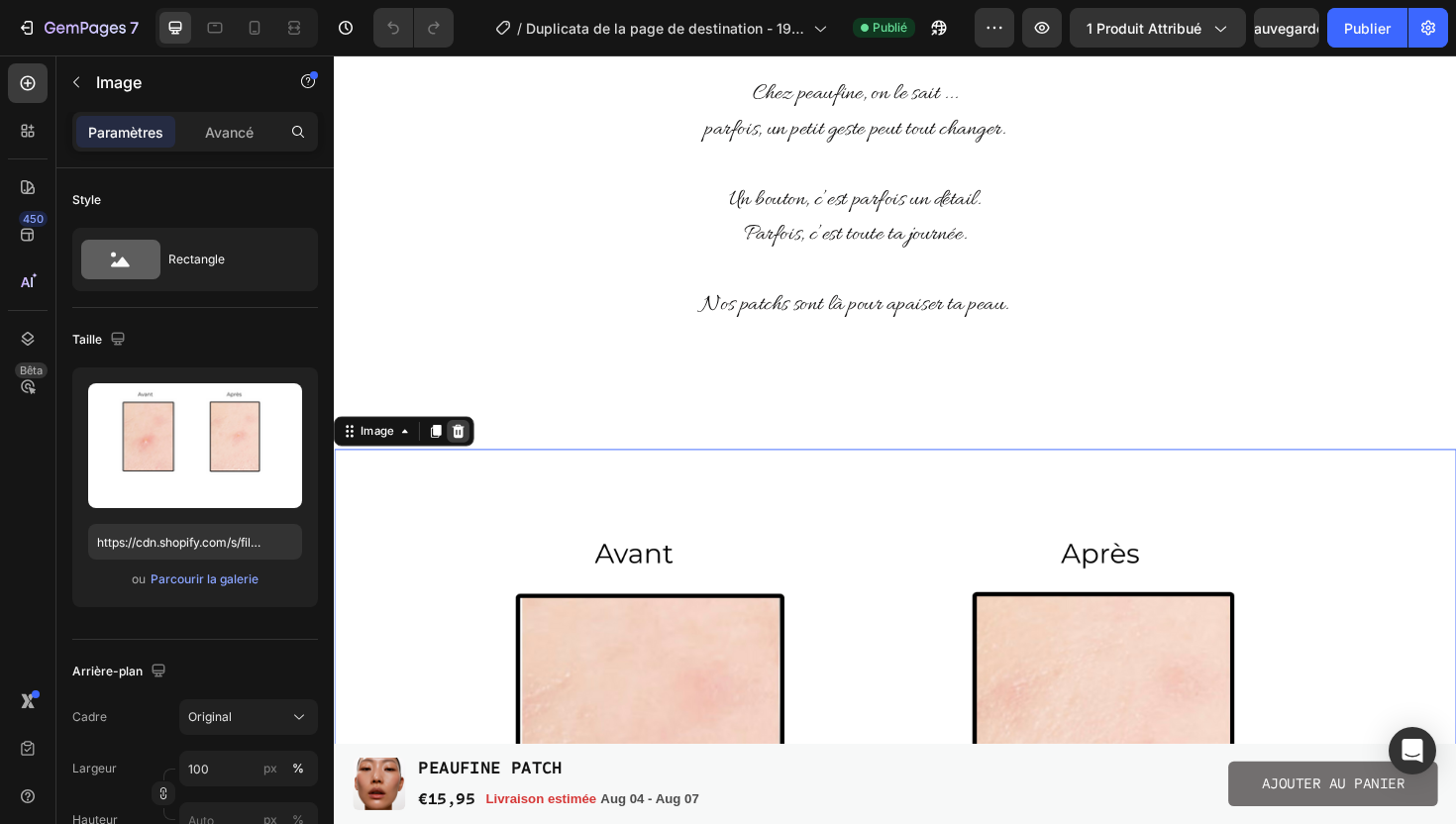 click at bounding box center [466, 454] 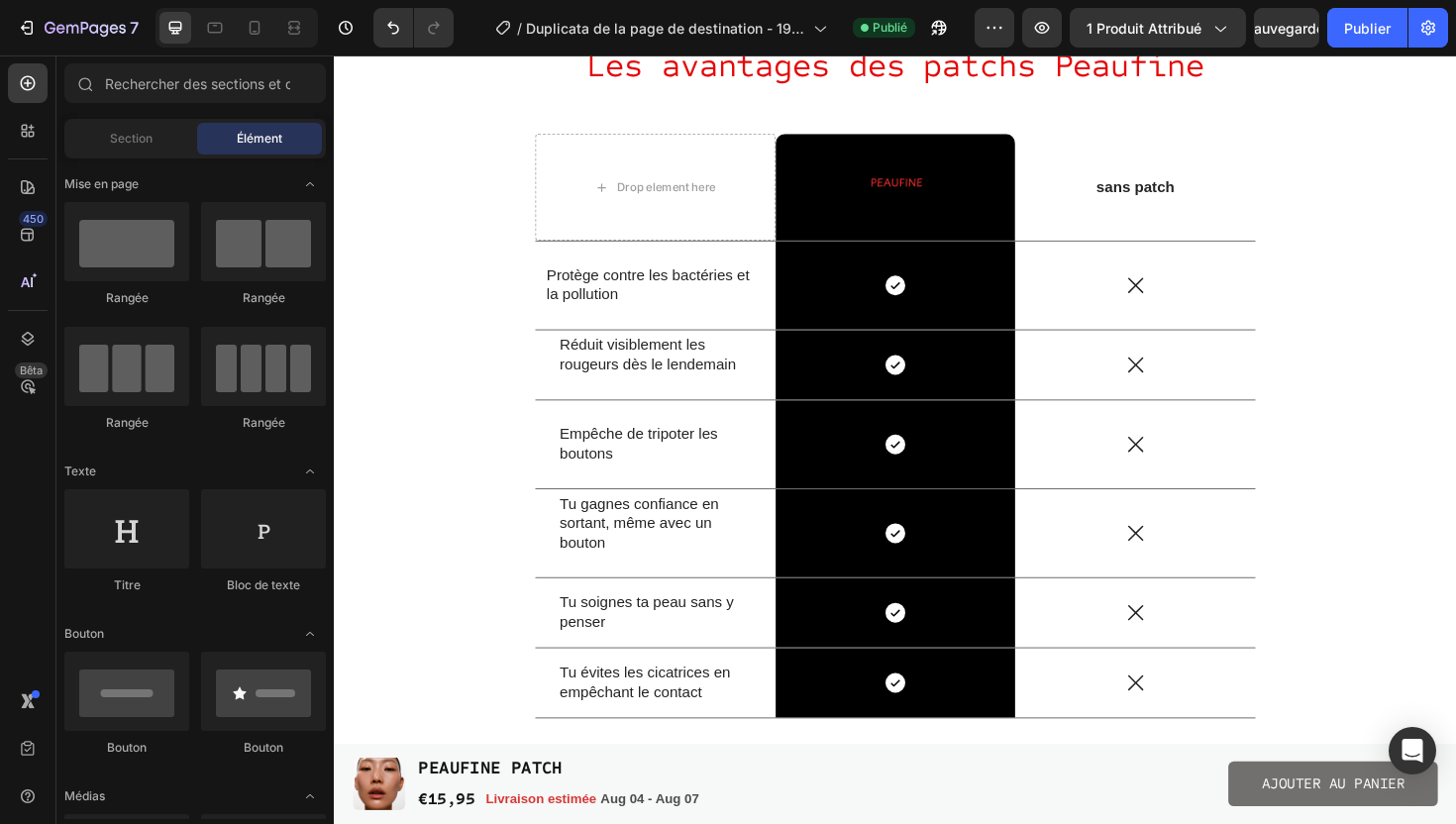 scroll, scrollTop: 3371, scrollLeft: 0, axis: vertical 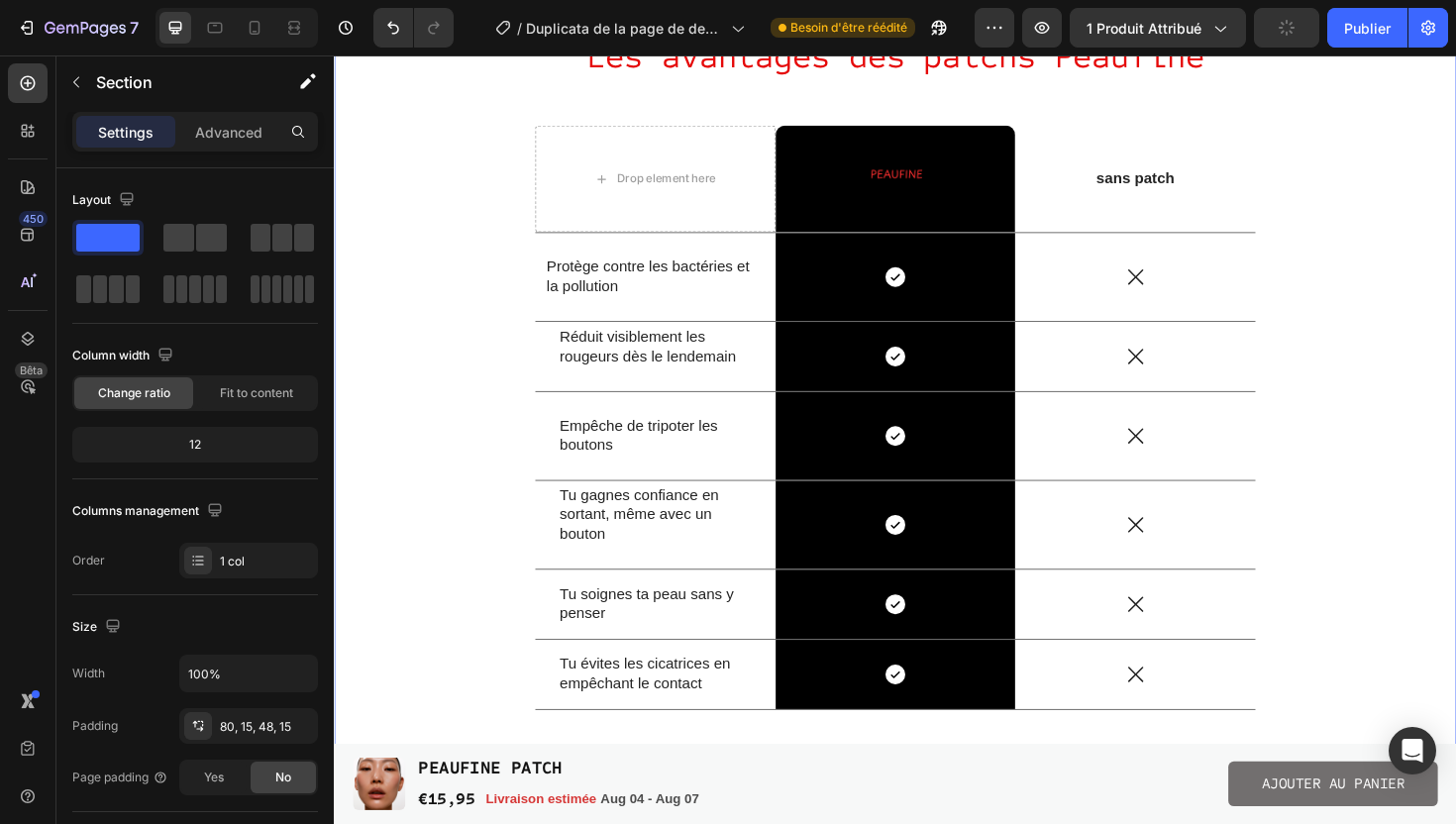 click on "Les avantages des patchs Peaufine Heading
Drop element here Image Row sans patch Text Block Row Protège contre les bactéries et la pollution Text Block
Icon Row
Icon Row Réduit visiblement les rougeurs dès le lendemain   Text Block
Icon Row
Icon Row Empêche de tripoter les boutons Text Block
Icon Row
Icon Row Tu gagnes confiance en sortant, même avec un bouton   Text Block
Icon Row
Icon Row Tu soignes ta peau sans y penser Text Block
Icon Row
Icon Row Tu évites les cicatrices en empêchant le contact Text Block
Icon Row
Icon Row Row" at bounding box center (928, 399) 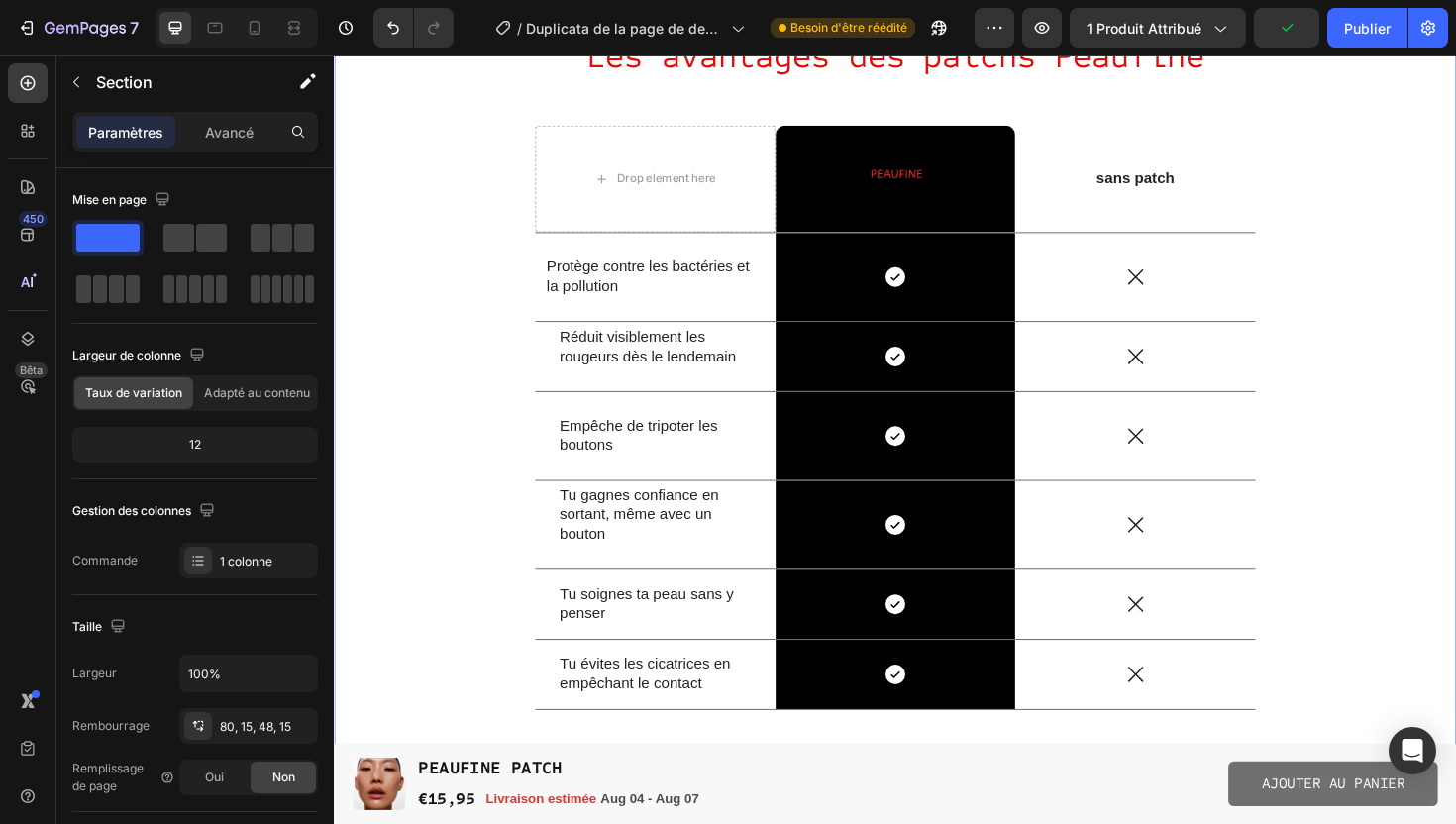 click on "Les avantages des patchs Peaufine Heading
Drop element here Image Row sans patch Text Block Row Protège contre les bactéries et la pollution Text Block
Icon Row
Icon Row Réduit visiblement les rougeurs dès le lendemain   Text Block
Icon Row
Icon Row Empêche de tripoter les boutons Text Block
Icon Row
Icon Row Tu gagnes confiance en sortant, même avec un bouton   Text Block
Icon Row
Icon Row Tu soignes ta peau sans y penser Text Block
Icon Row
Icon Row Tu évites les cicatrices en empêchant le contact Text Block
Icon Row
Icon Row Row" at bounding box center [928, 399] 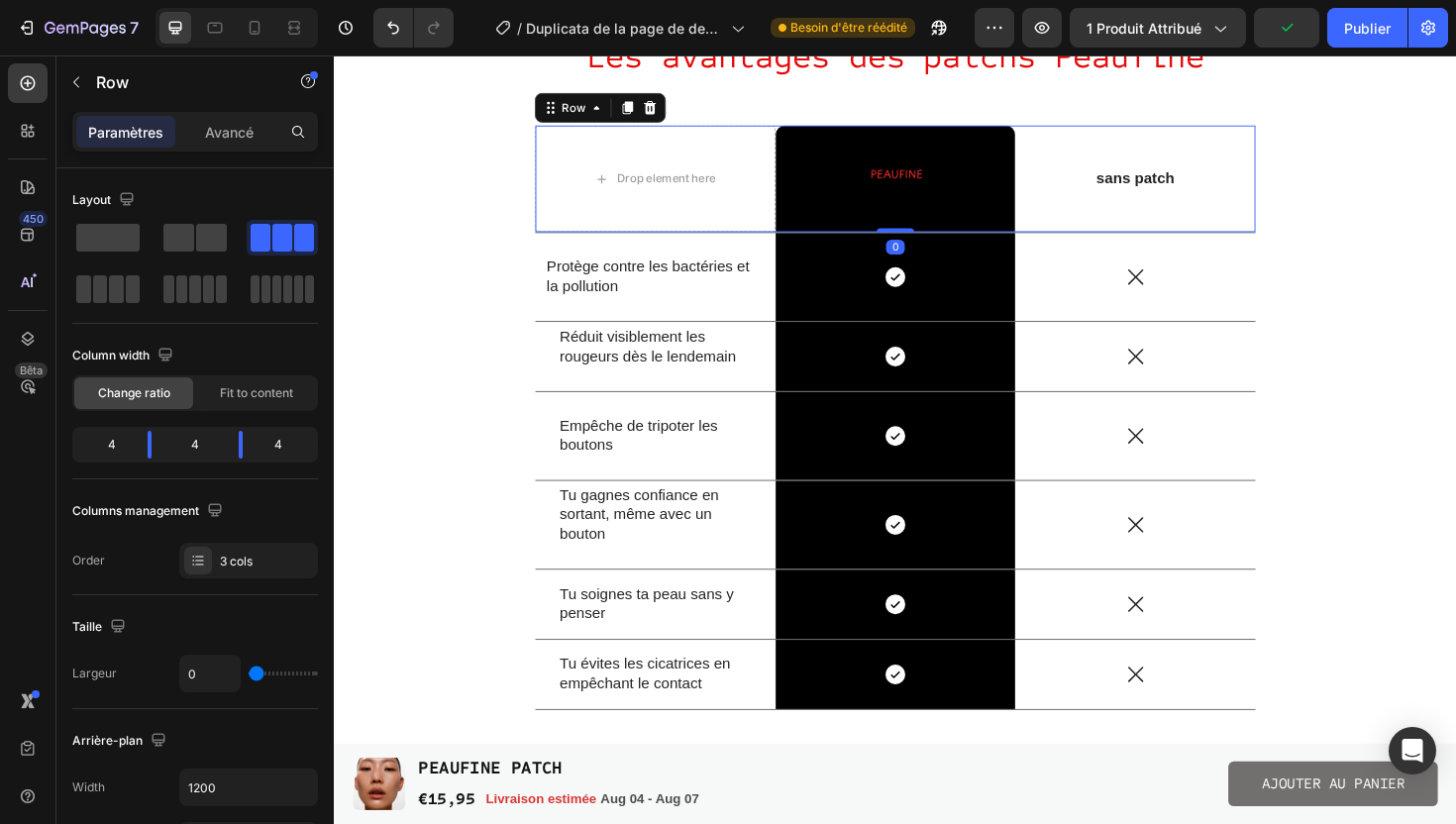 click on "sans patch Text Block" at bounding box center [1182, 186] 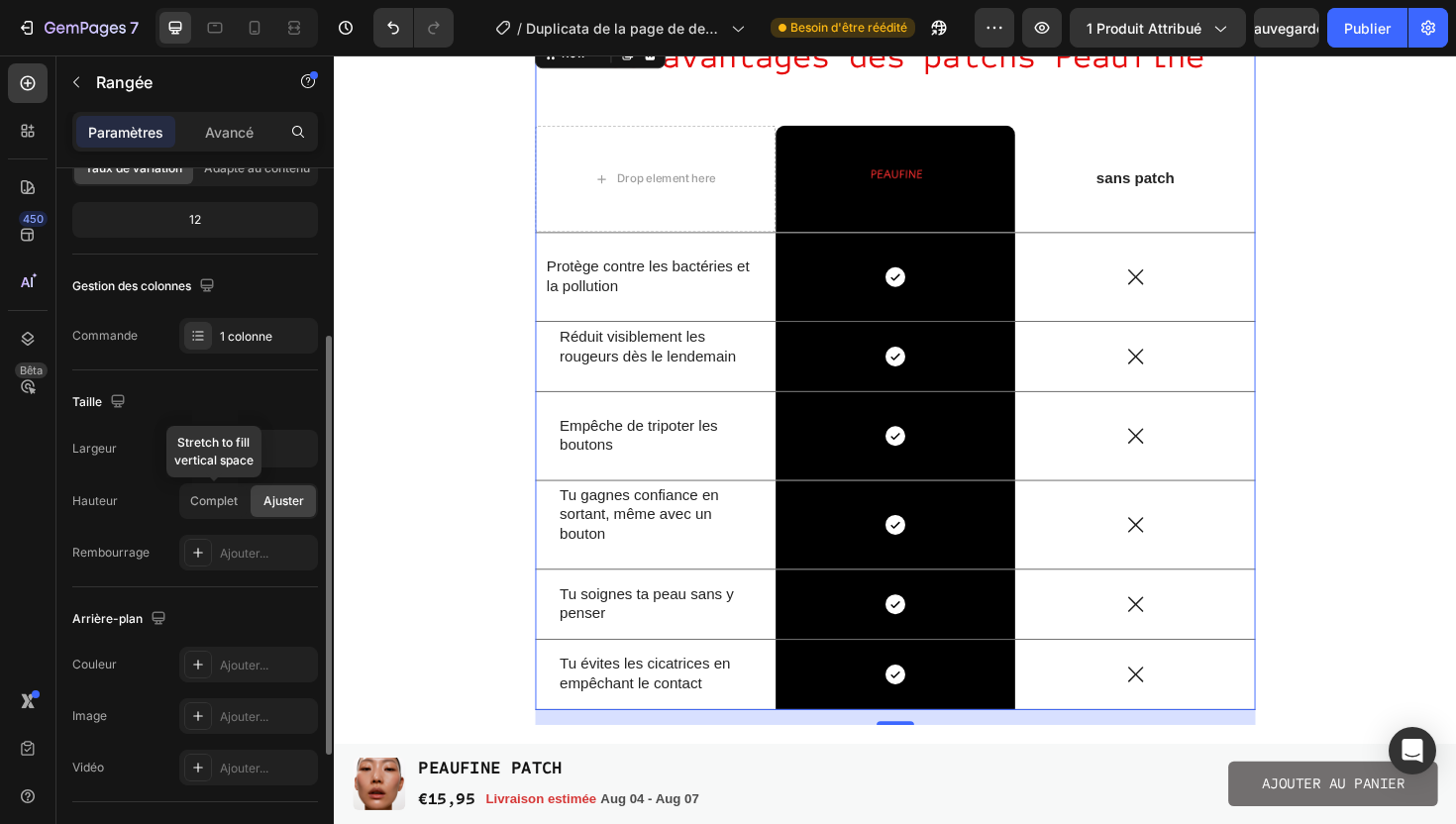 scroll, scrollTop: 248, scrollLeft: 0, axis: vertical 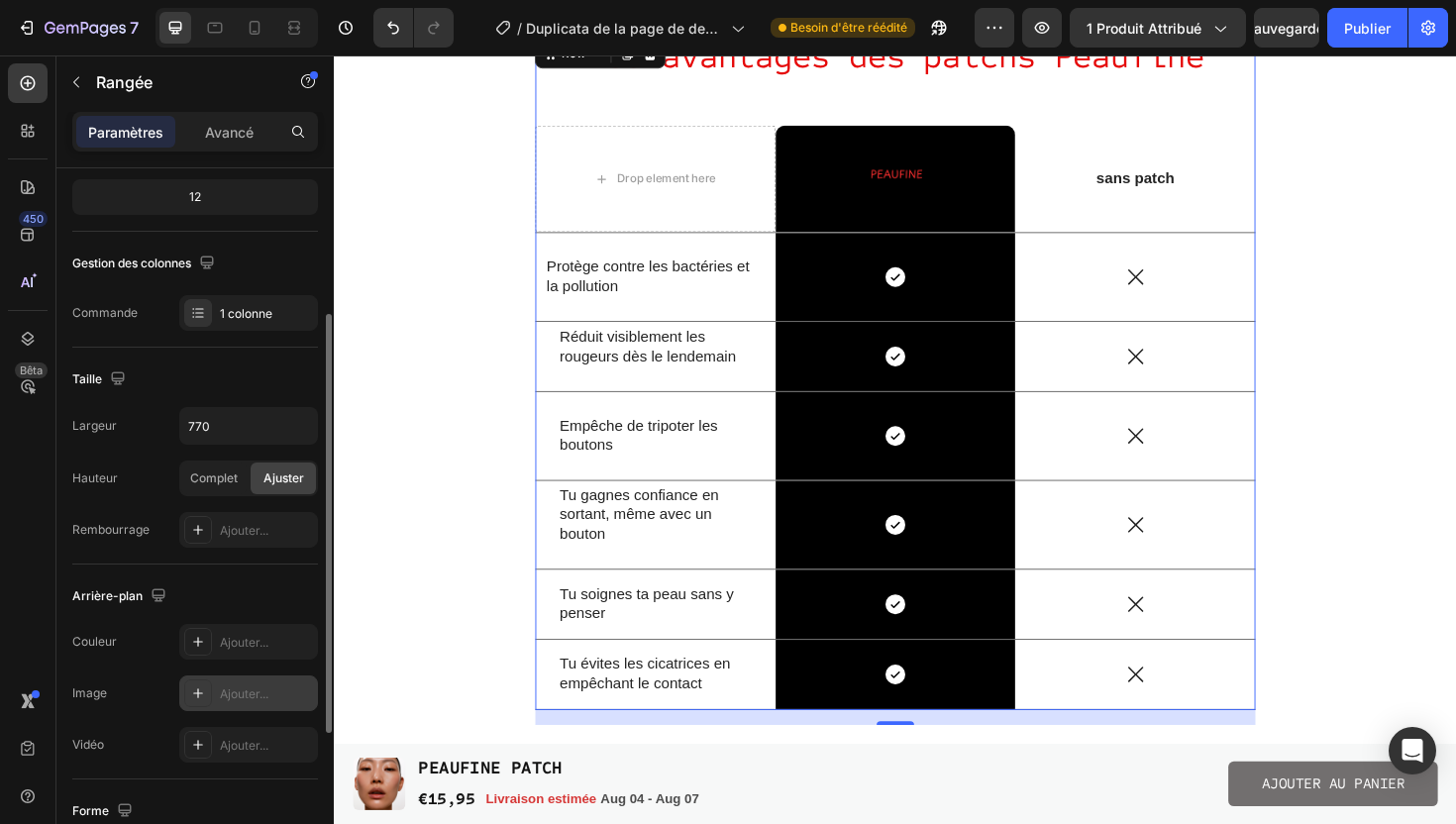 click 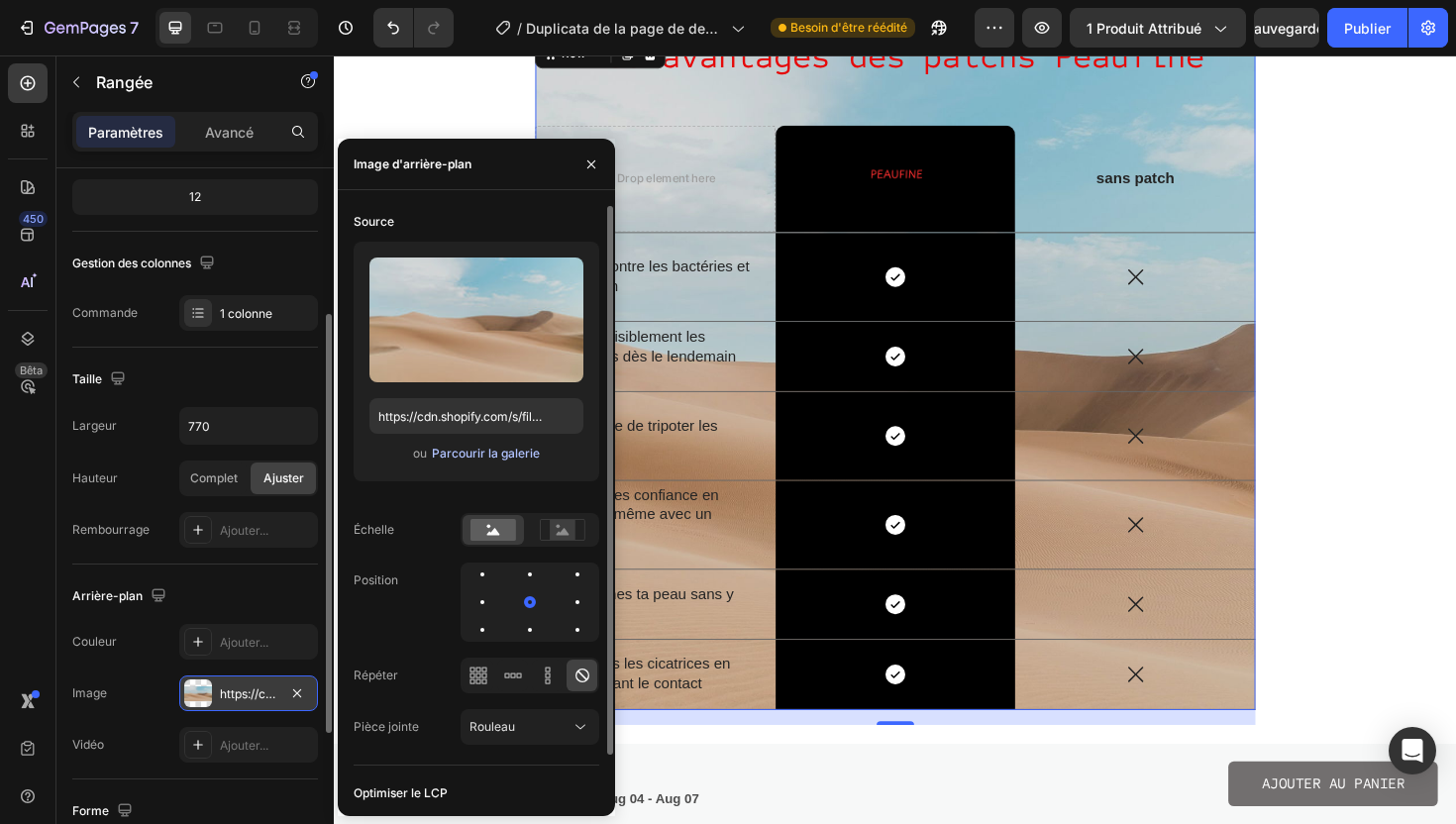 click on "Parcourir la galerie" at bounding box center (485, 453) 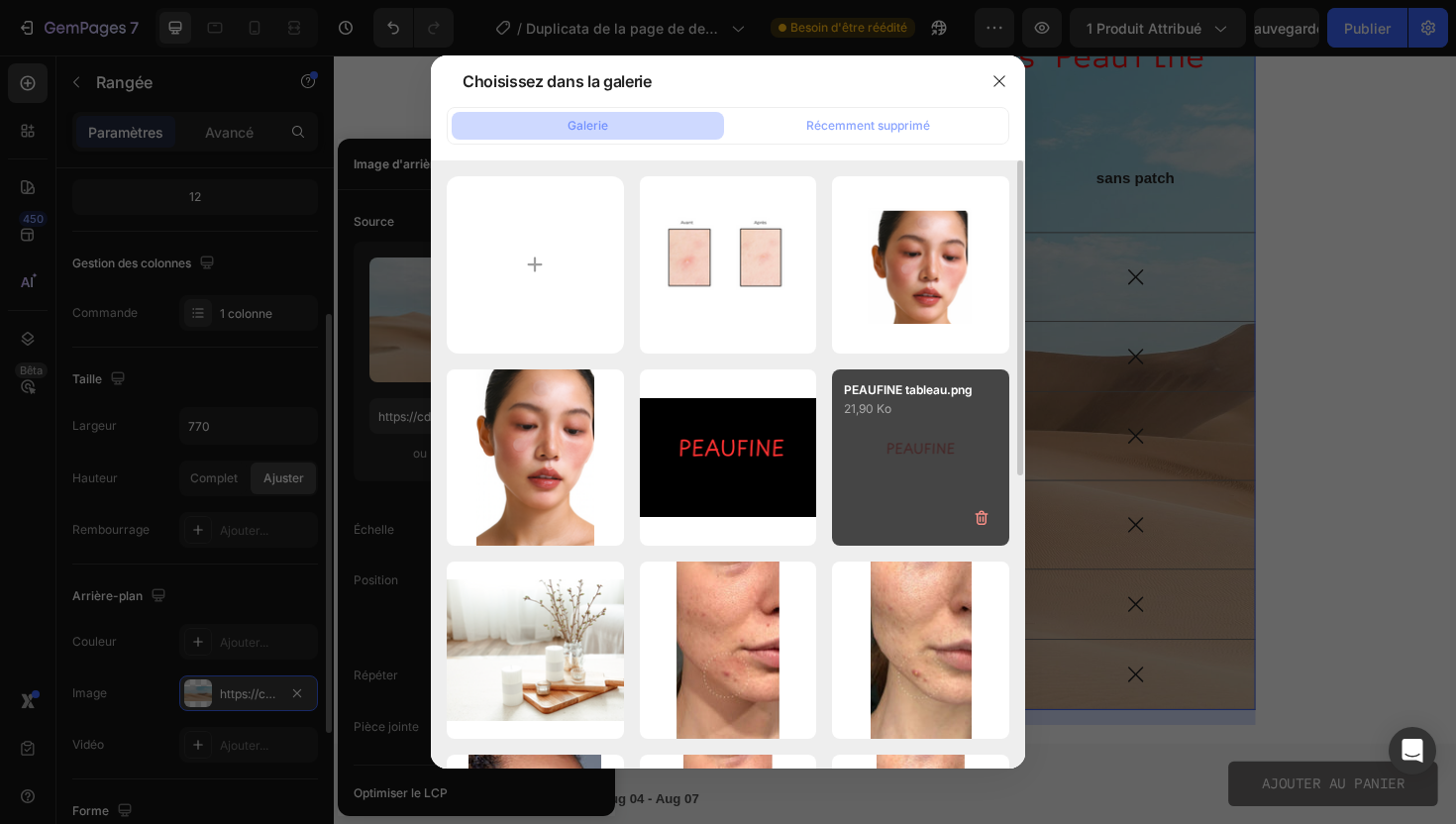 click on "PEAUFINE tableau.png 21,90 Ko" at bounding box center (920, 458) 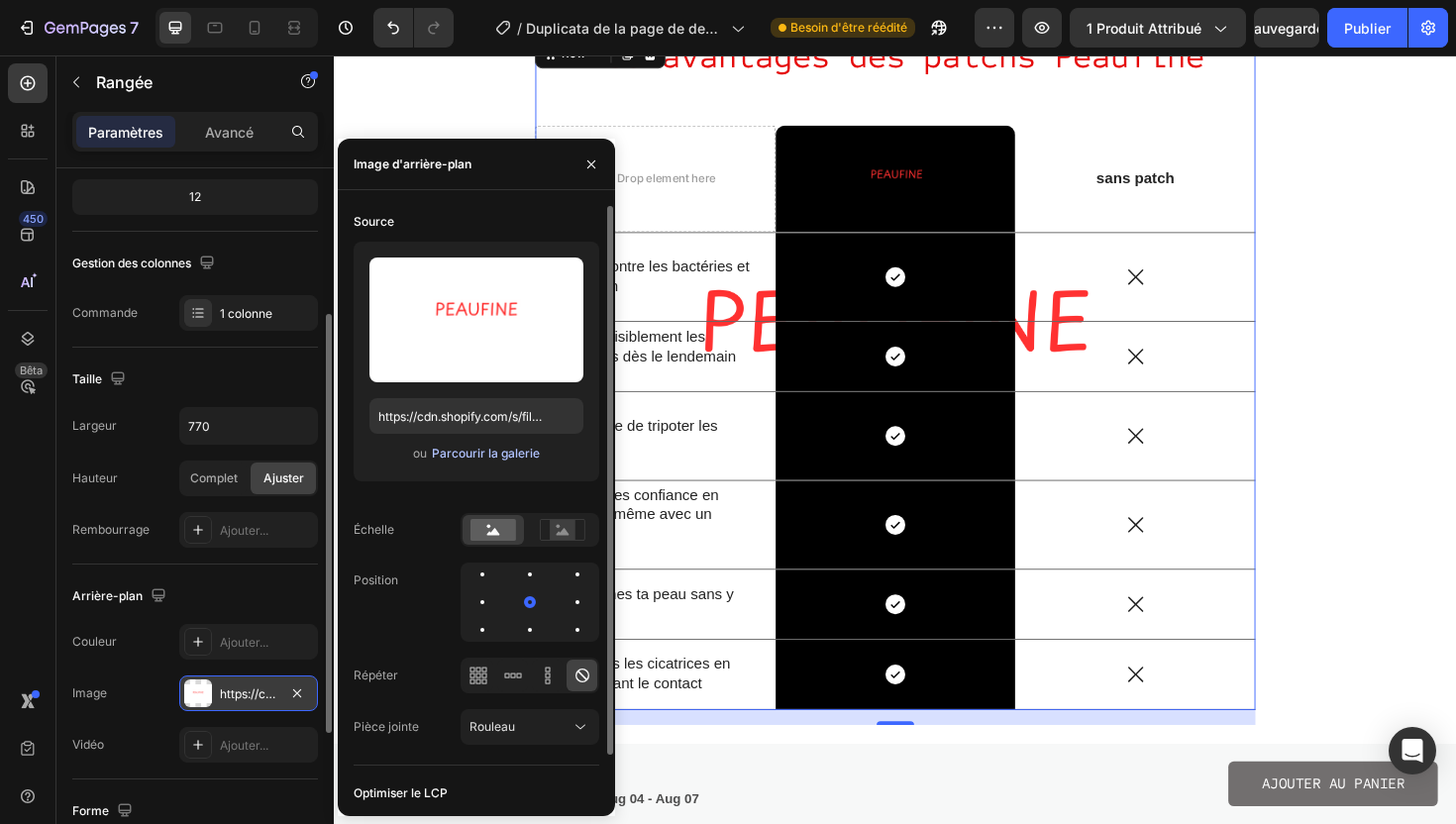 click on "Parcourir la galerie" at bounding box center (485, 453) 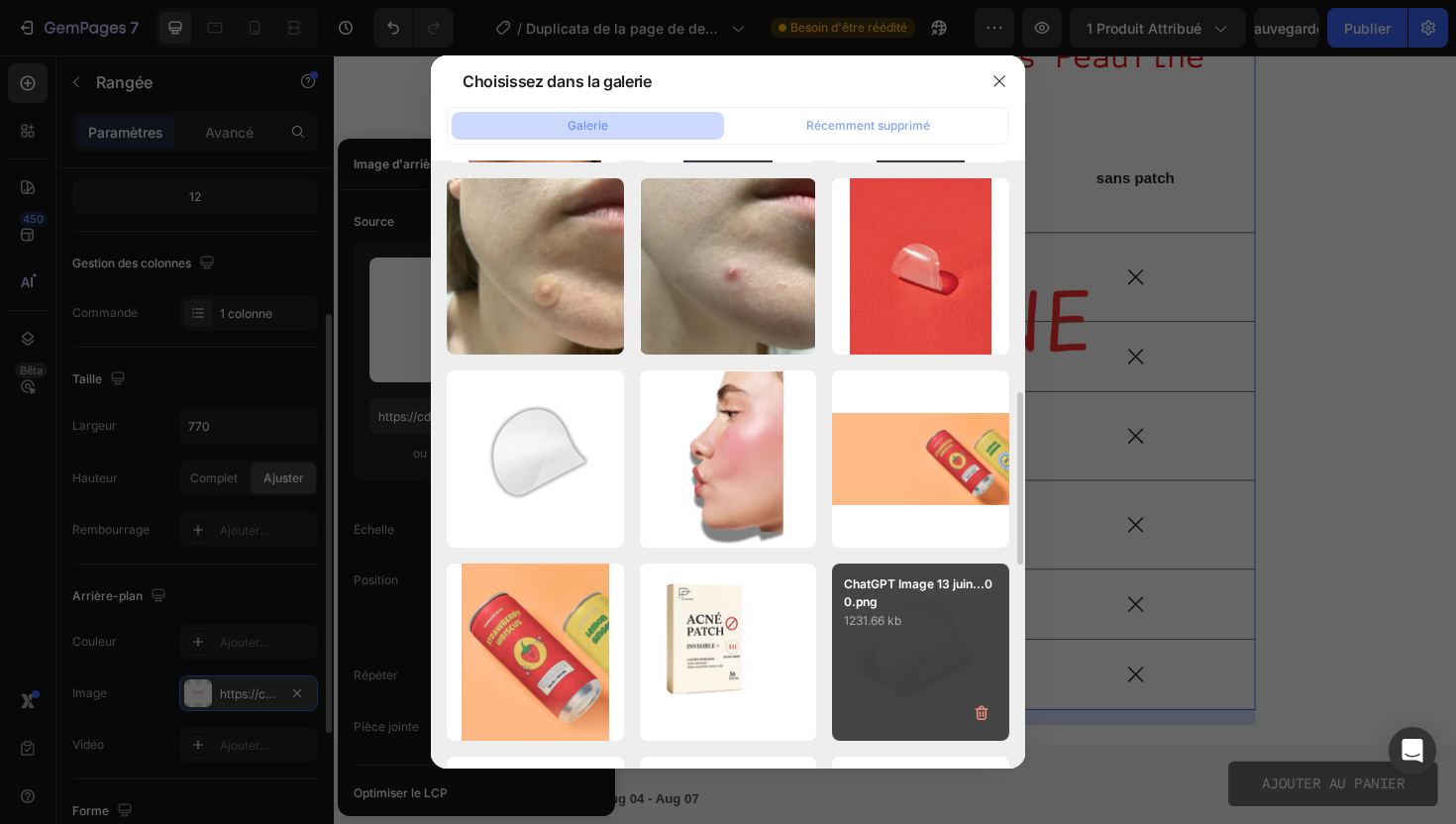 scroll, scrollTop: 861, scrollLeft: 0, axis: vertical 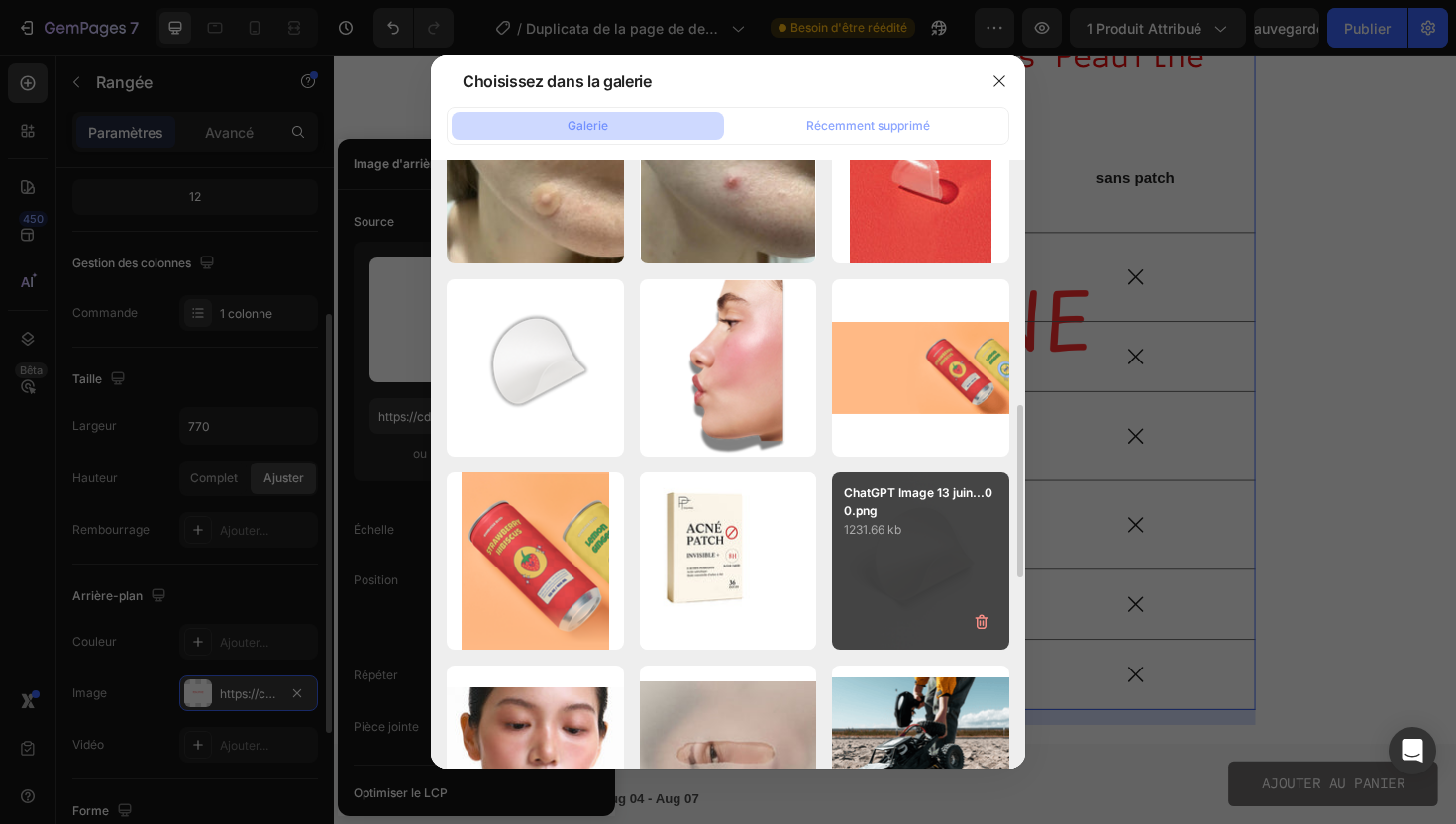 click on "ChatGPT Image 13 juin...00.png 1231.66 kb" at bounding box center [920, 561] 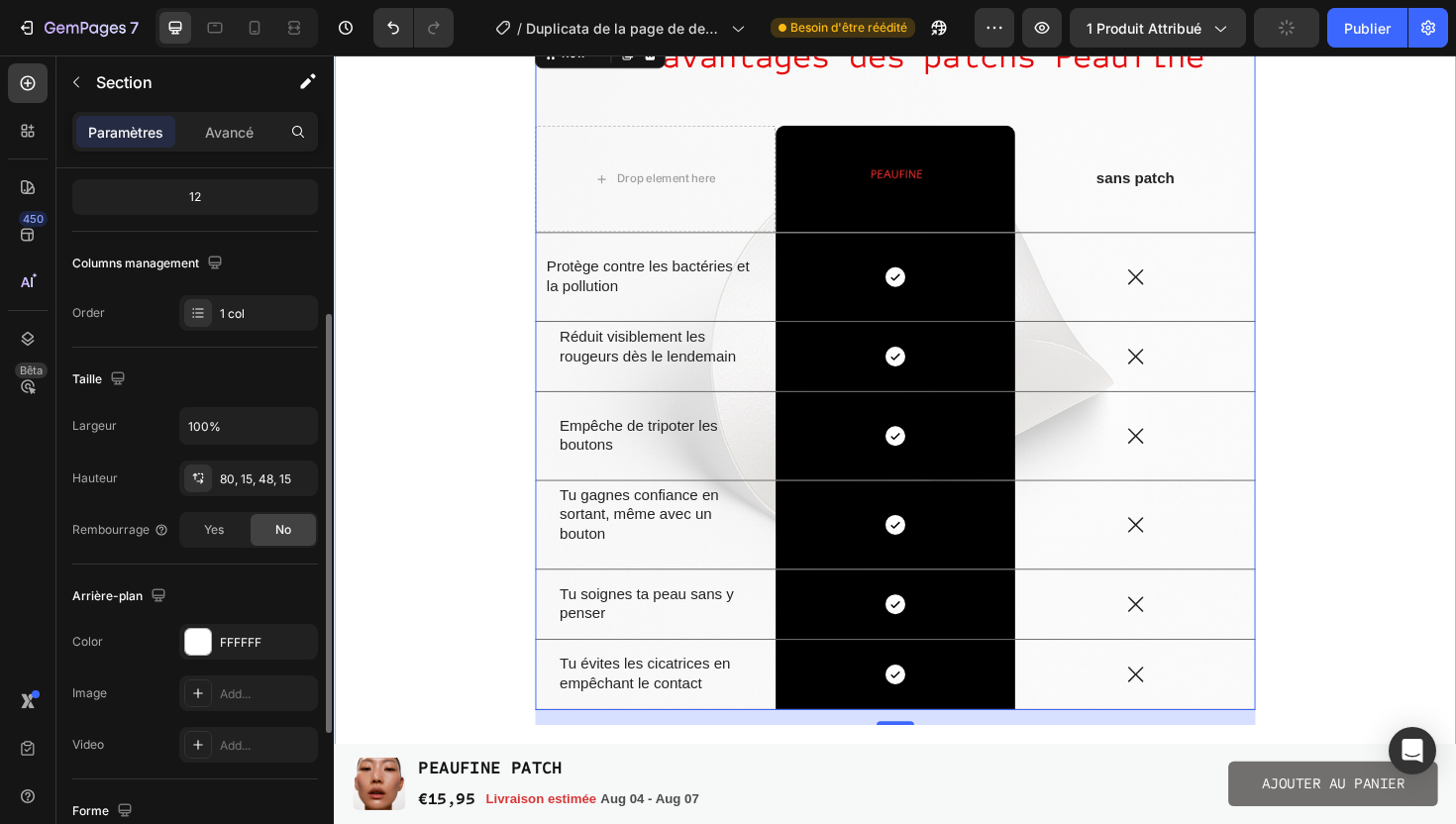 click on "Les avantages des patchs Peaufine Heading
Drop element here Image Row sans patch Text Block Row Protège contre les bactéries et la pollution Text Block
Icon Row
Icon Row Réduit visiblement les rougeurs dès le lendemain   Text Block
Icon Row
Icon Row Empêche de tripoter les boutons Text Block
Icon Row
Icon Row Tu gagnes confiance en sortant, même avec un bouton   Text Block
Icon Row
Icon Row Tu soignes ta peau sans y penser Text Block
Icon Row
Icon Row Tu évites les cicatrices en empêchant le contact Text Block
Icon Row
Icon Row Row   16" at bounding box center (928, 399) 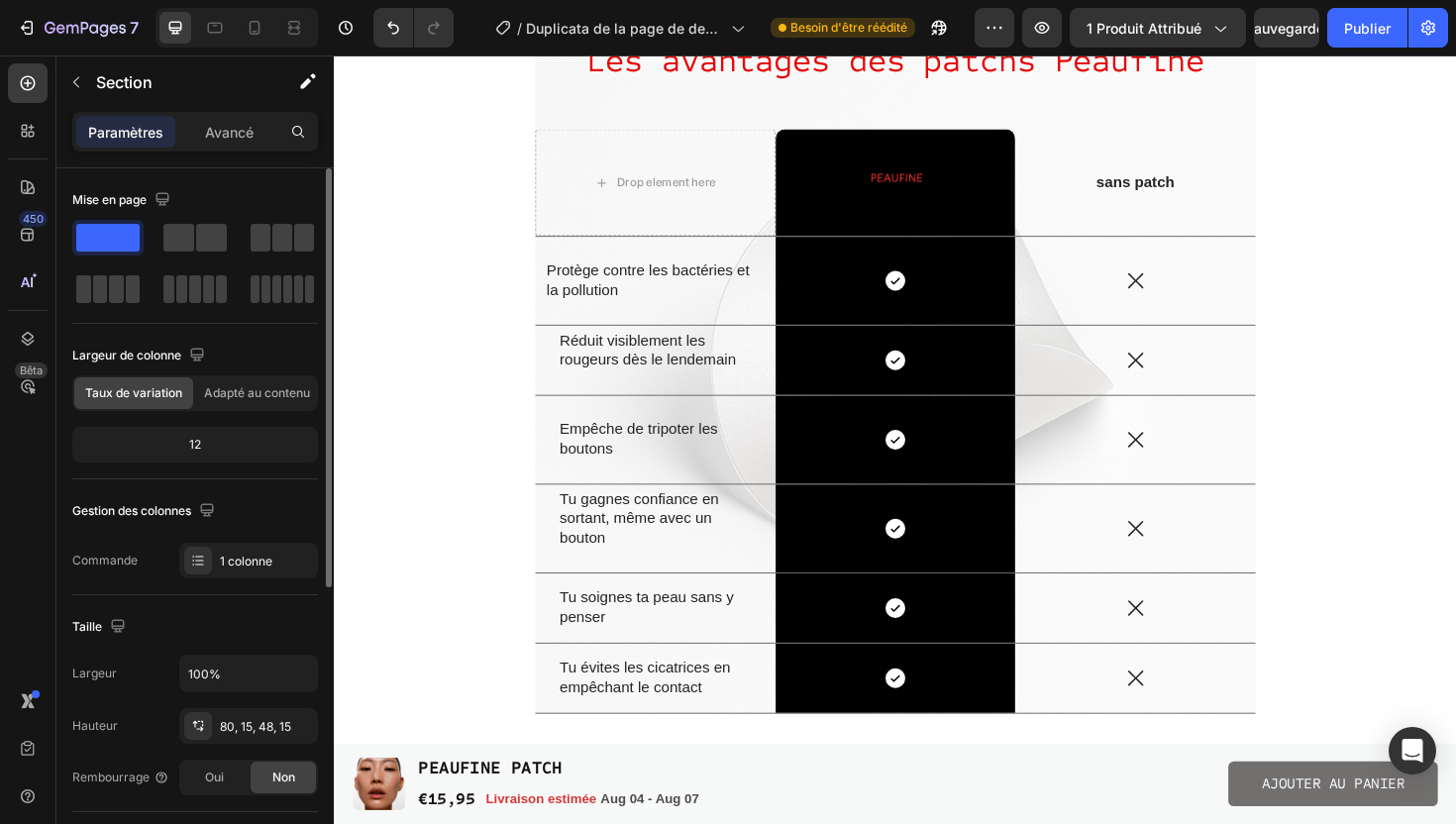 scroll, scrollTop: 3366, scrollLeft: 0, axis: vertical 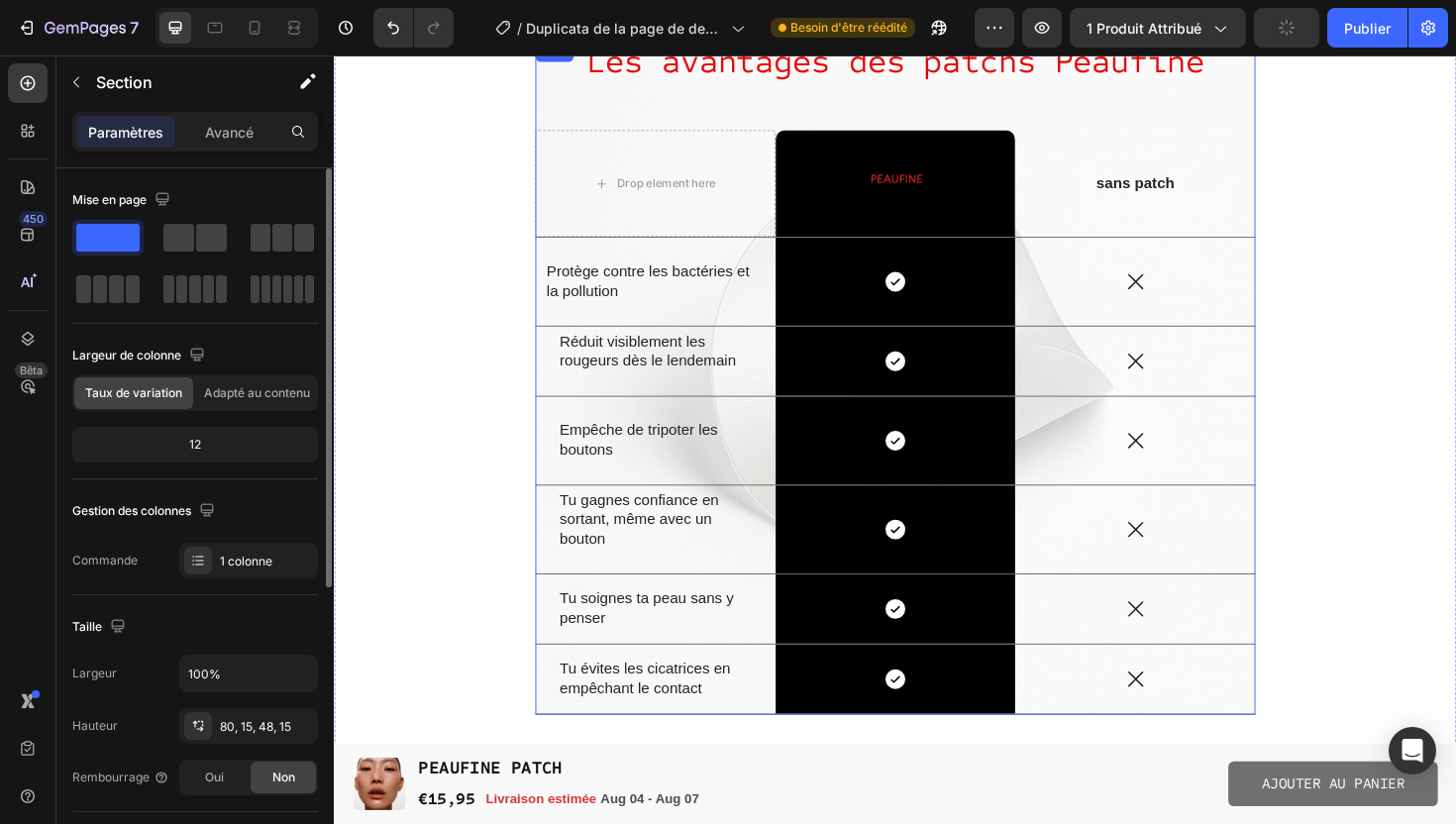 click on "Les avantages des patchs Peaufine Heading
Drop element here Image Row sans patch Text Block Row Protège contre les bactéries et la pollution Text Block
Icon Row
Icon Row Réduit visiblement les rougeurs dès le lendemain   Text Block
Icon Row
Icon Row Empêche de tripoter les boutons Text Block
Icon Row
Icon Row Tu gagnes confiance en sortant, même avec un bouton   Text Block
Icon Row
Icon Row Tu soignes ta peau sans y penser Text Block
Icon Row
Icon Row Tu évites les cicatrices en empêchant le contact Text Block
Icon Row
Icon Row" at bounding box center (928, 396) 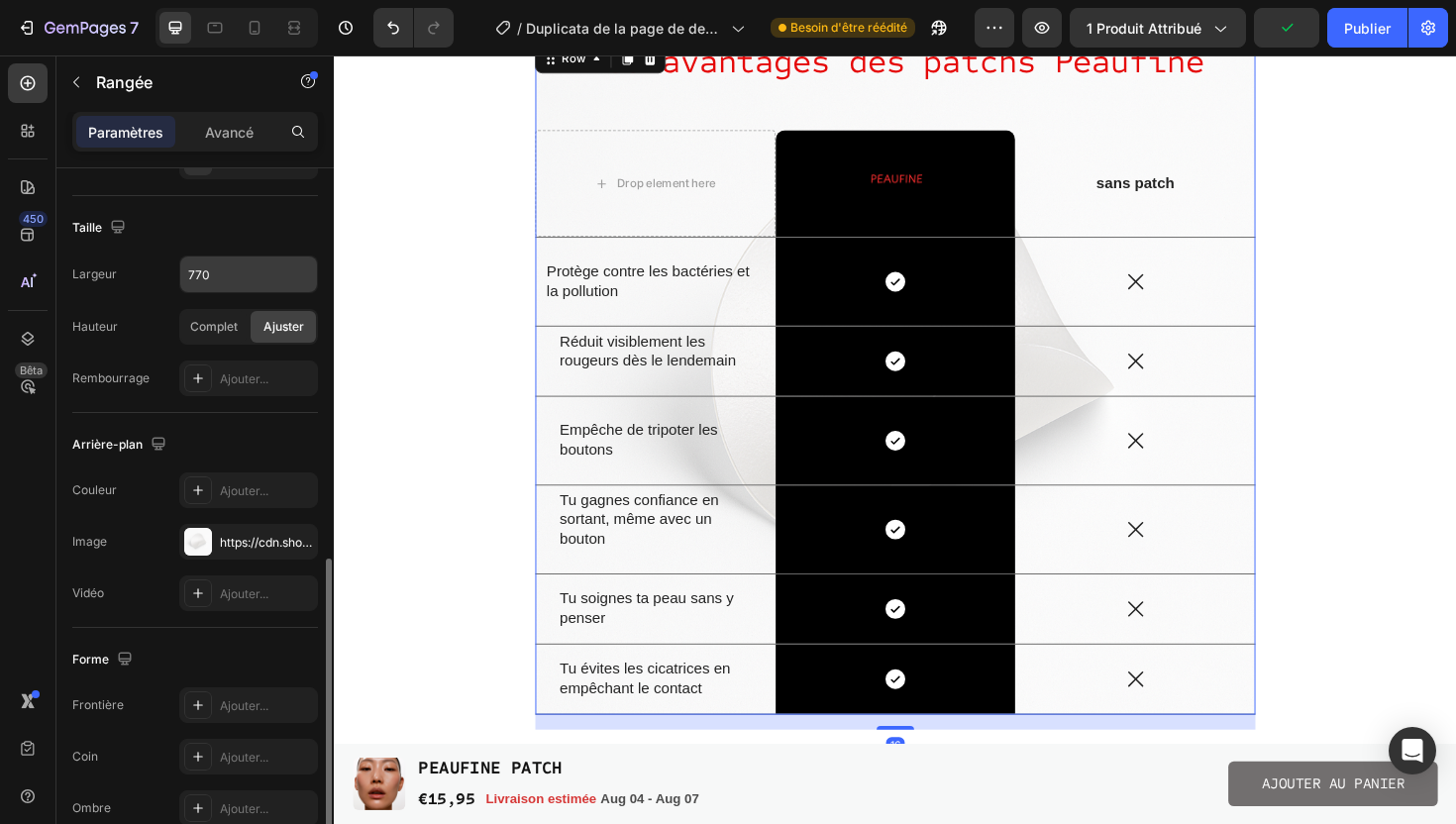 scroll, scrollTop: 496, scrollLeft: 0, axis: vertical 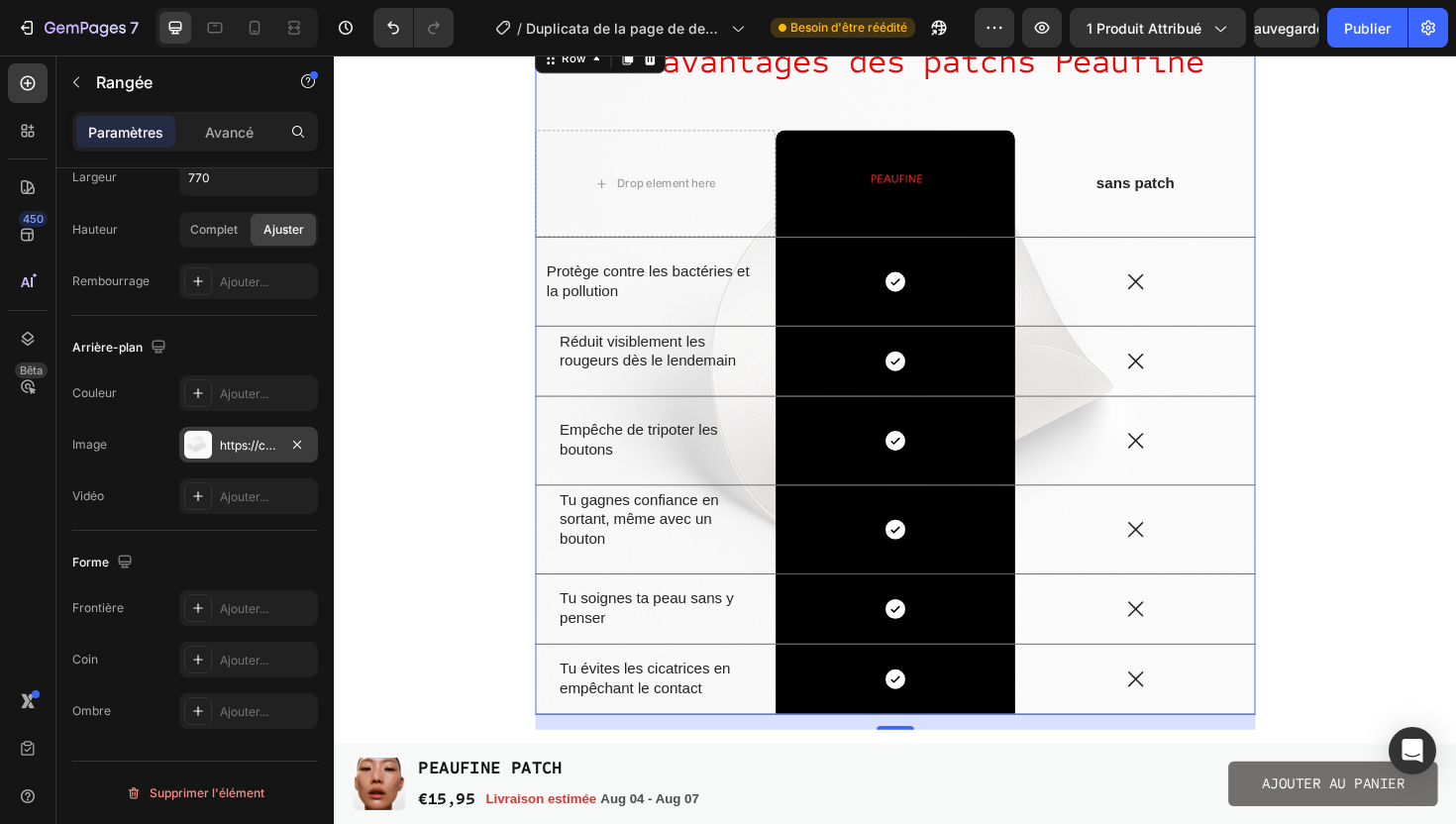 click on "https://cdn.shopify.com/s/files/1/0942/5200/7756/files/gempages_567315602071356325-a5b0660c-53d1-4ad1-a6d1-48de803a9ad0.png" at bounding box center (249, 445) 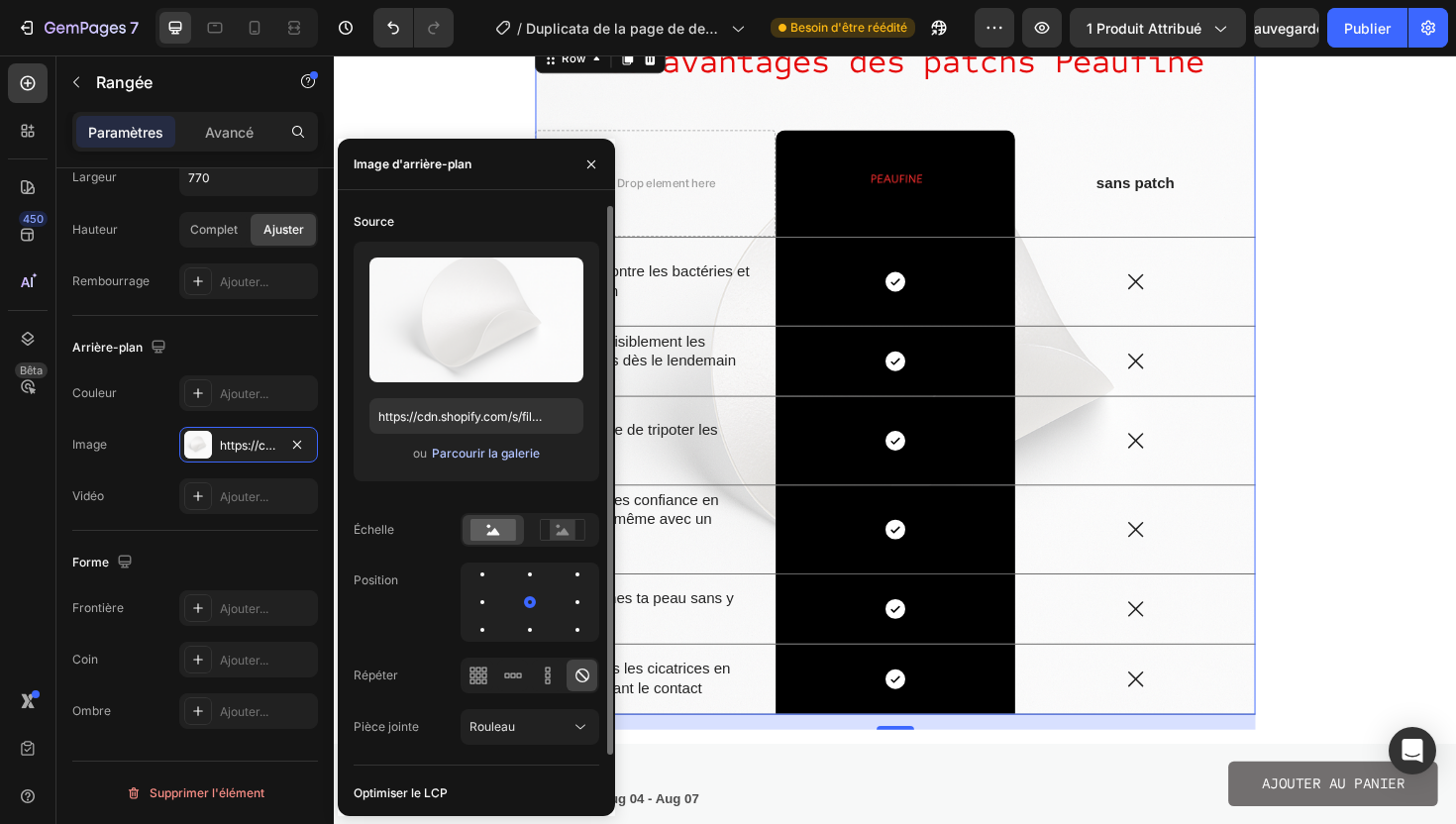 click on "Parcourir la galerie" at bounding box center (485, 454) 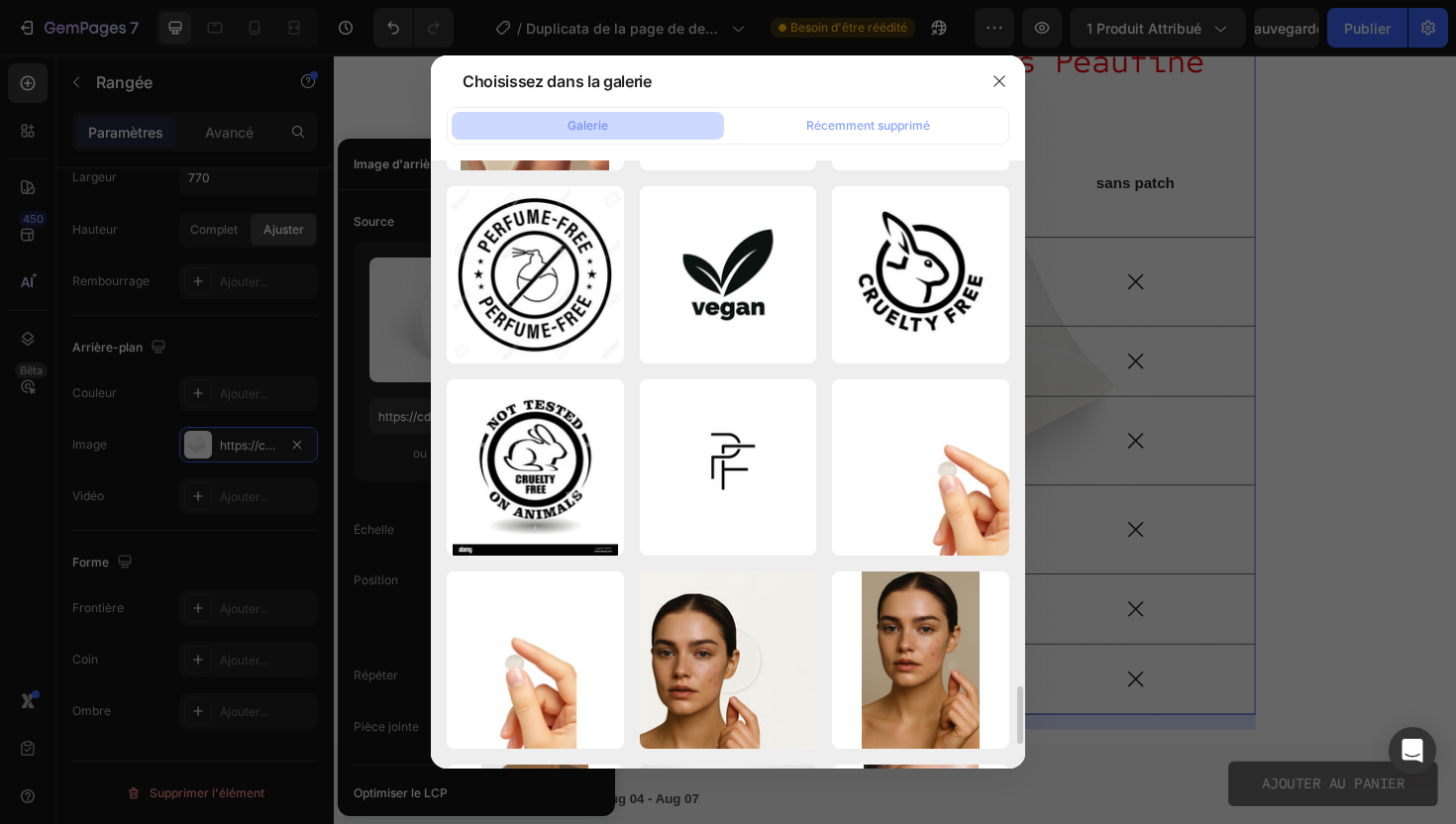 scroll, scrollTop: 5331, scrollLeft: 0, axis: vertical 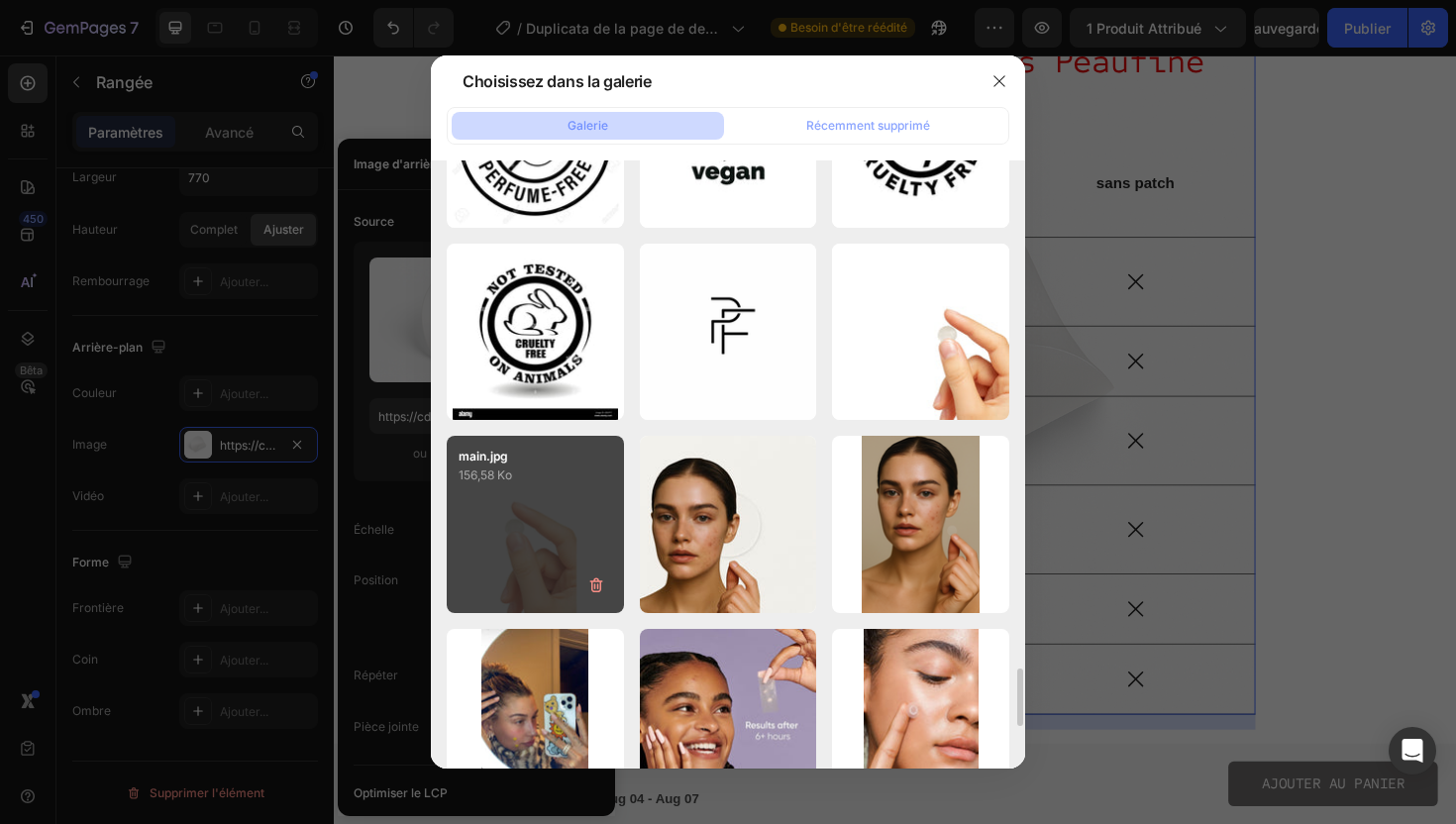 click on "main.jpg 156,58 Ko" at bounding box center (535, 524) 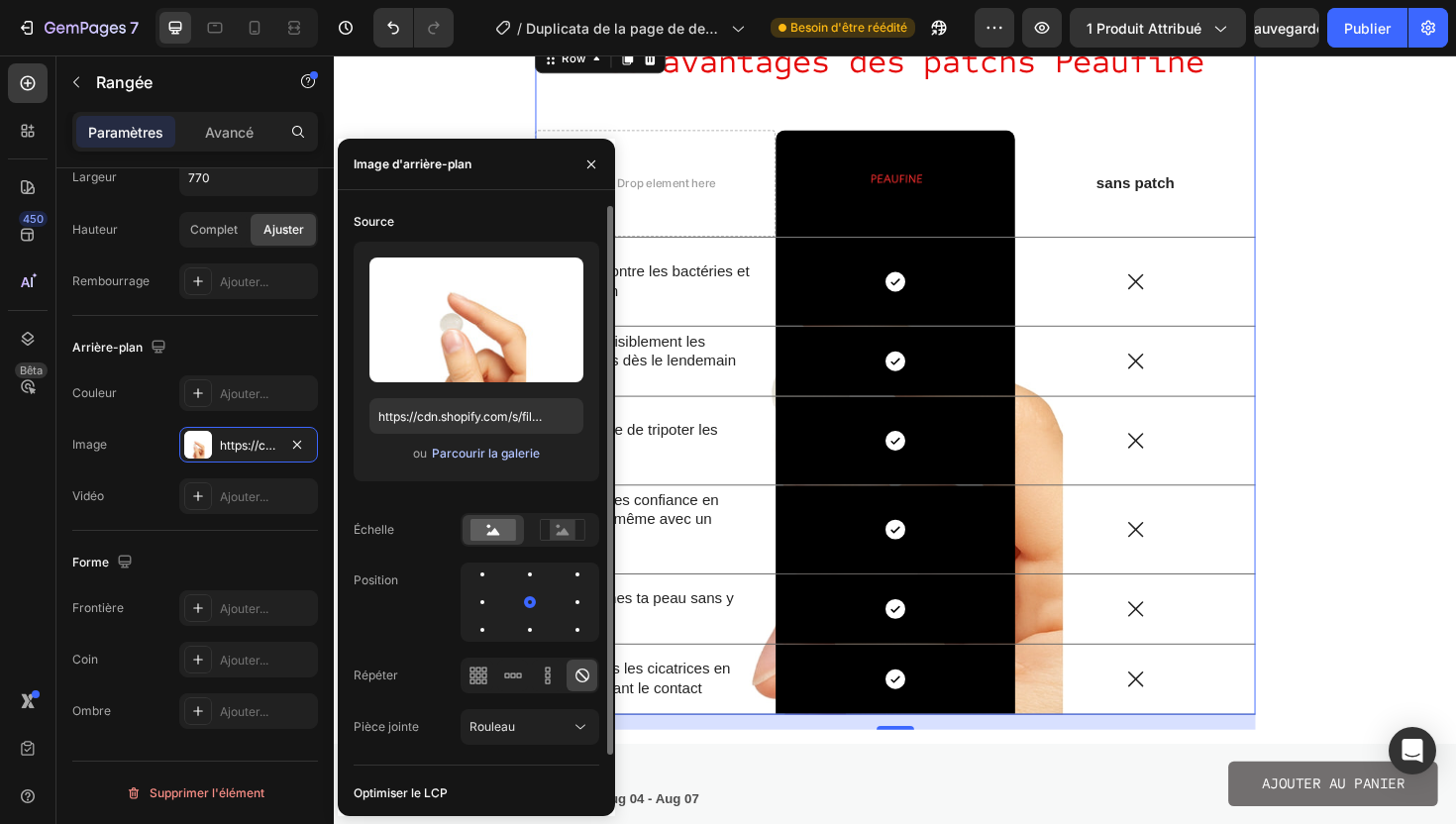 click on "Parcourir la galerie" 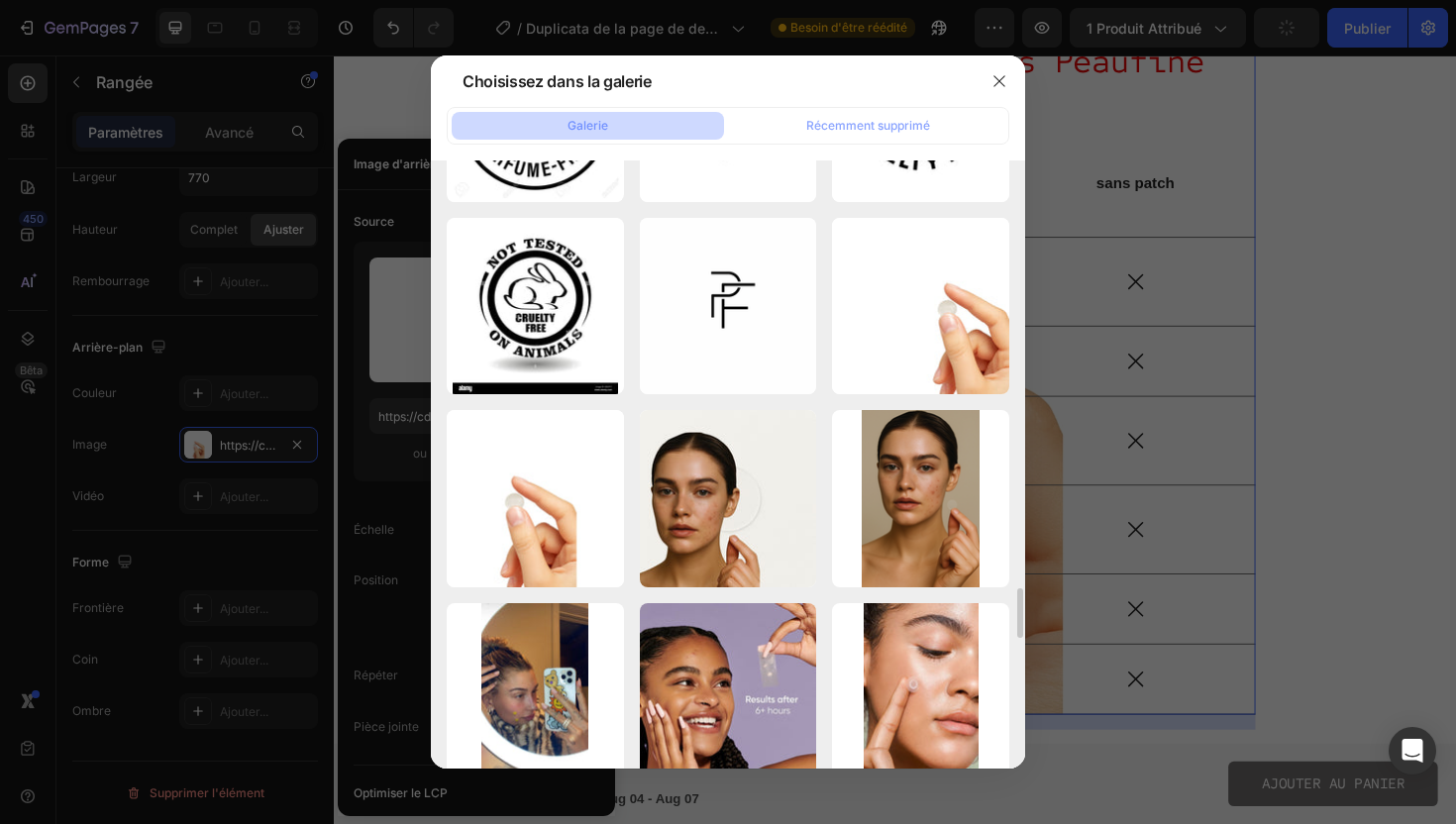 scroll, scrollTop: 5339, scrollLeft: 0, axis: vertical 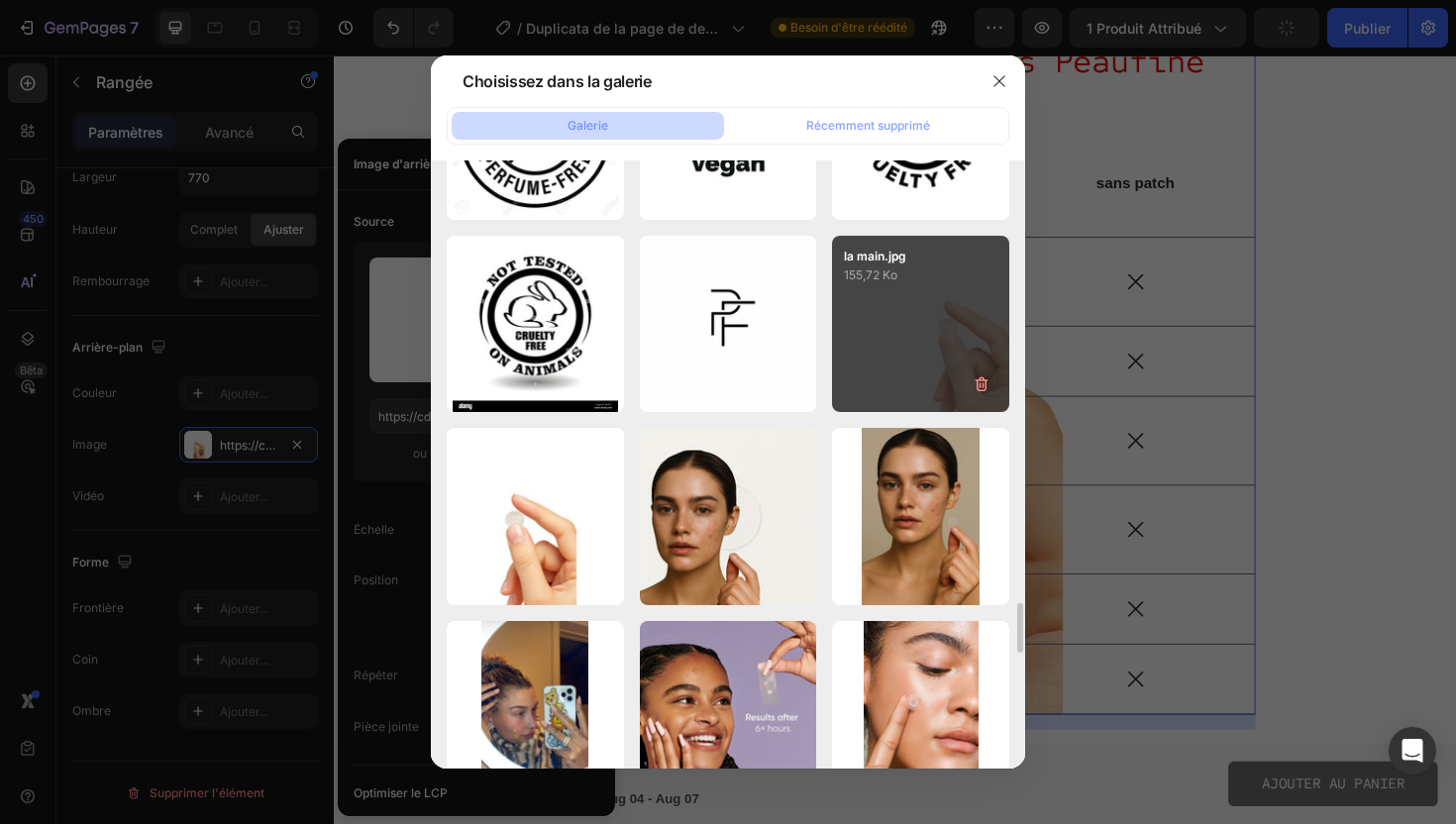 click on "la main.jpg 155,72 Ko" at bounding box center [920, 324] 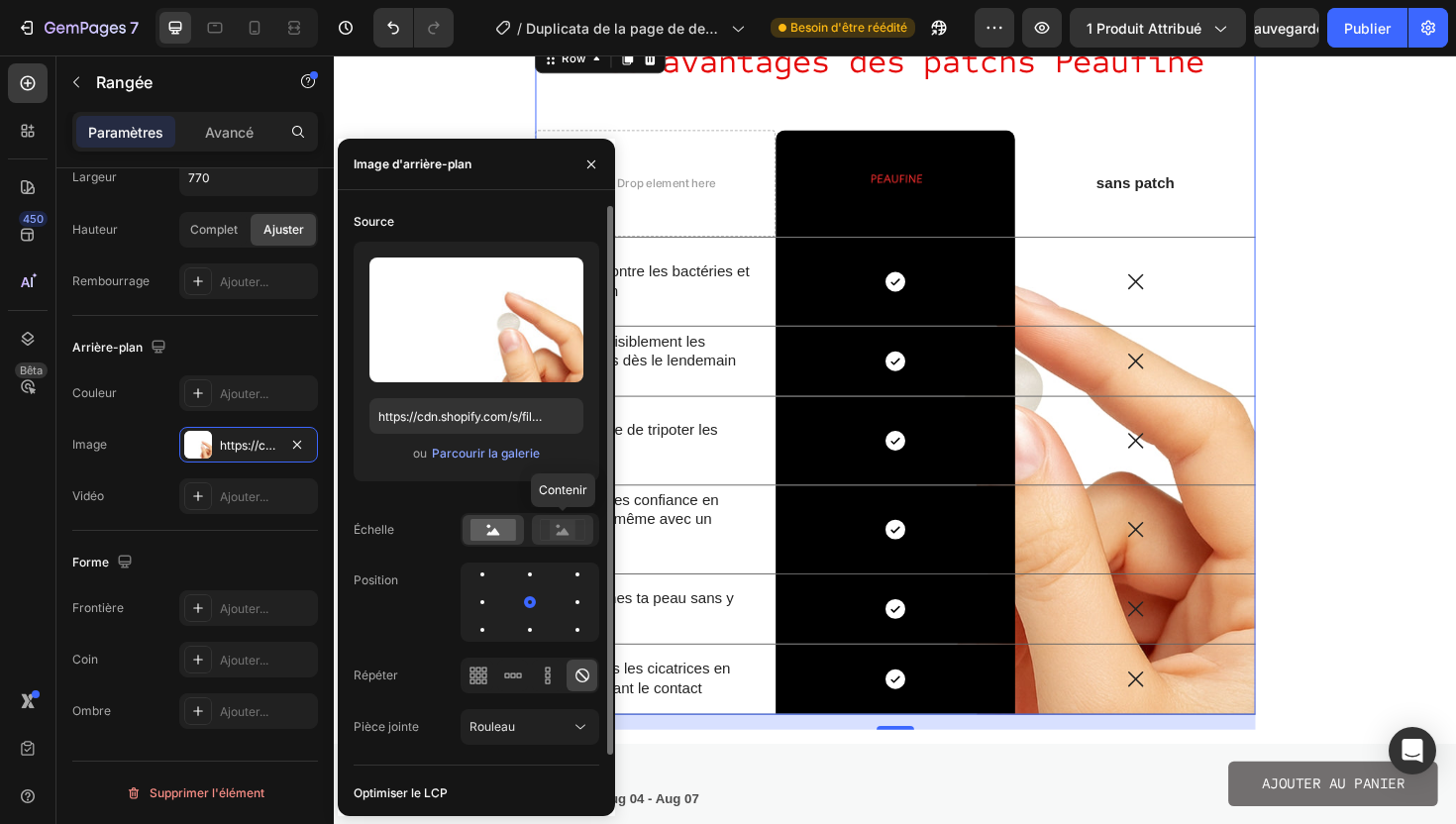 click 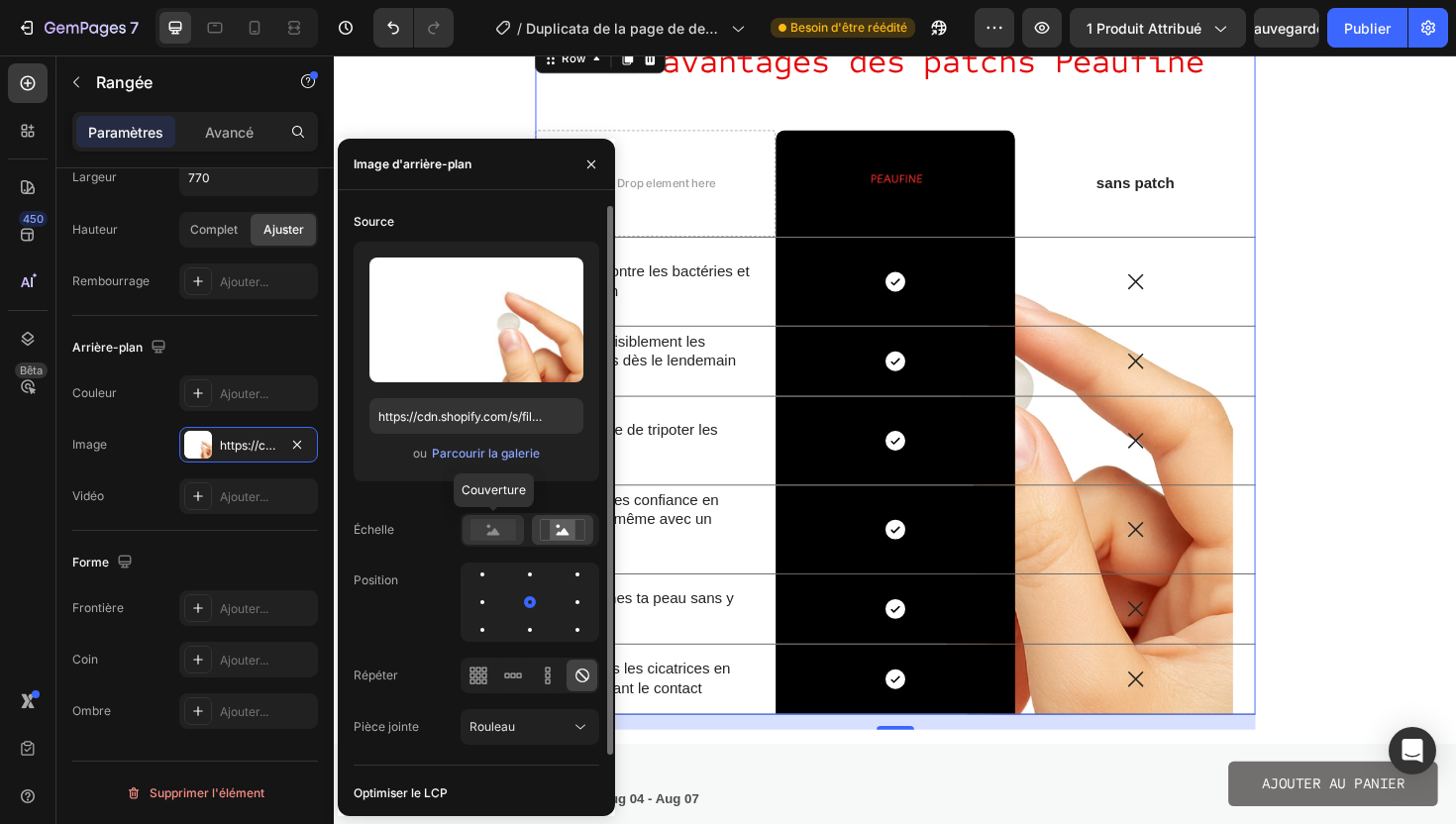 click 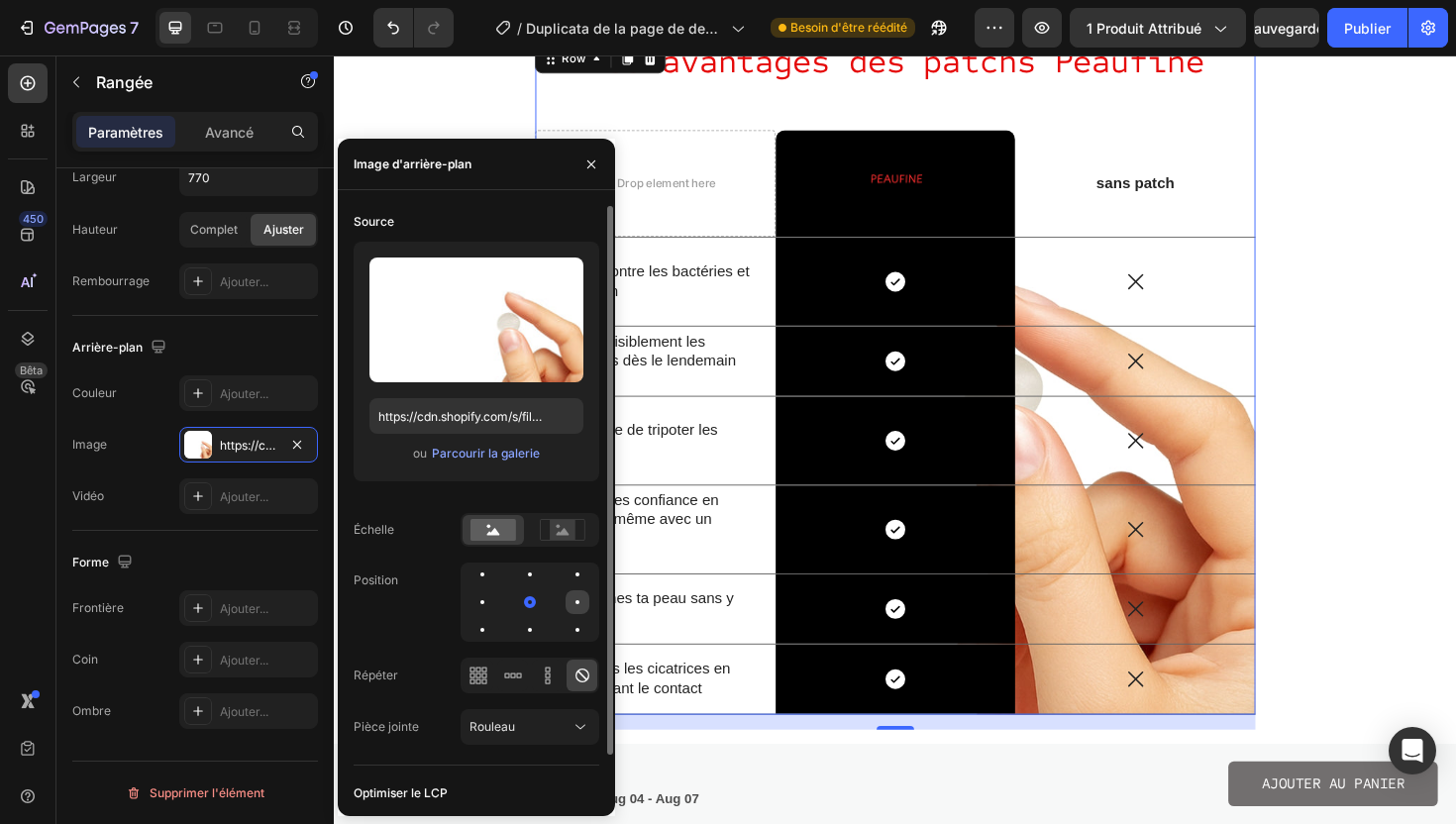 click at bounding box center (577, 602) 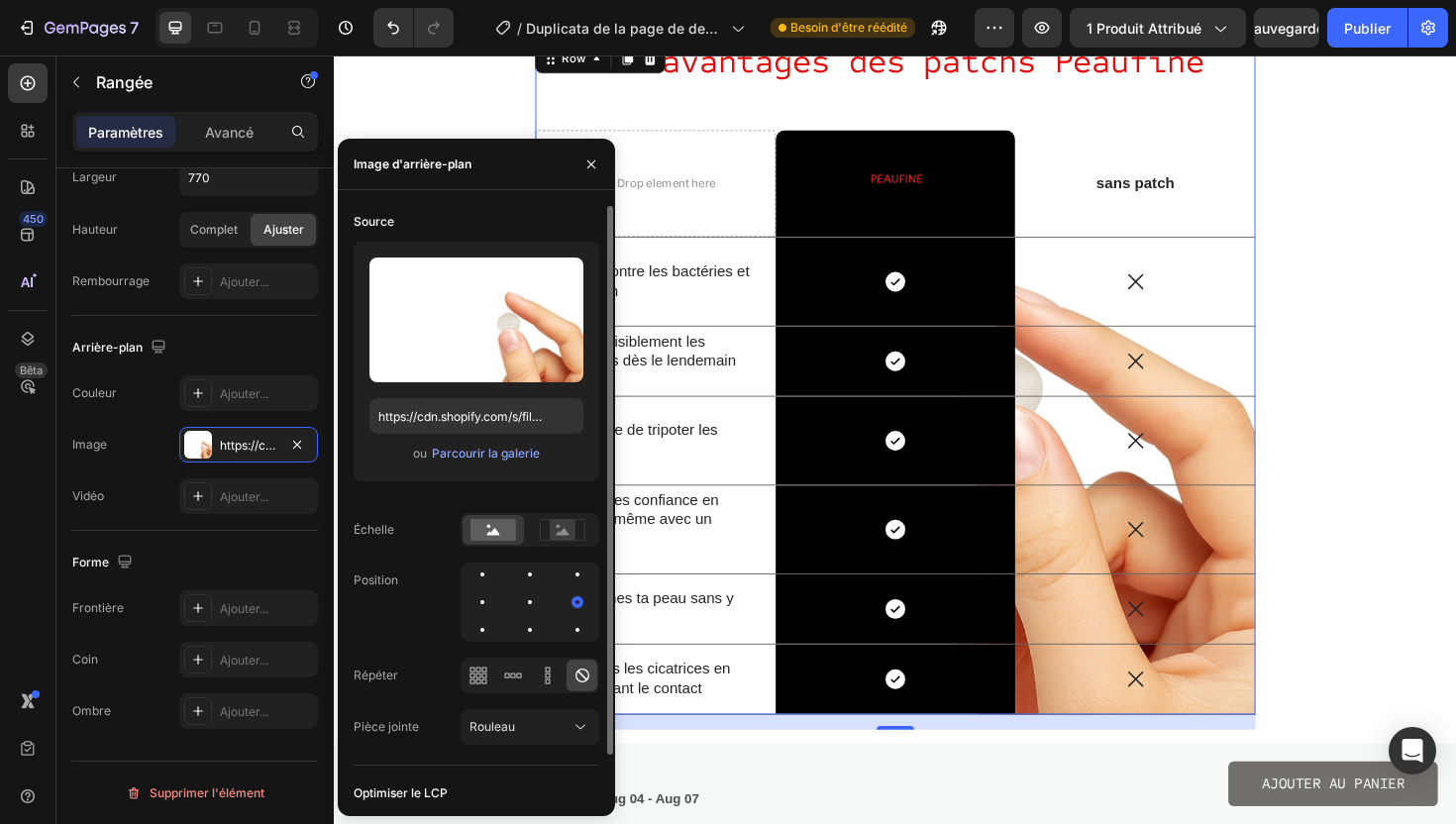 click on "Source Télécharger l'image https://cdn.shopify.com/s/files/1/0942/5200/7756/files/gempages_567315602071356325-42187d44-3150-412f-8512-29c3d9a3c526.jpg ou Parcourir la galerie Échelle Position Répéter Pièce jointe Rouleau" at bounding box center (476, 485) 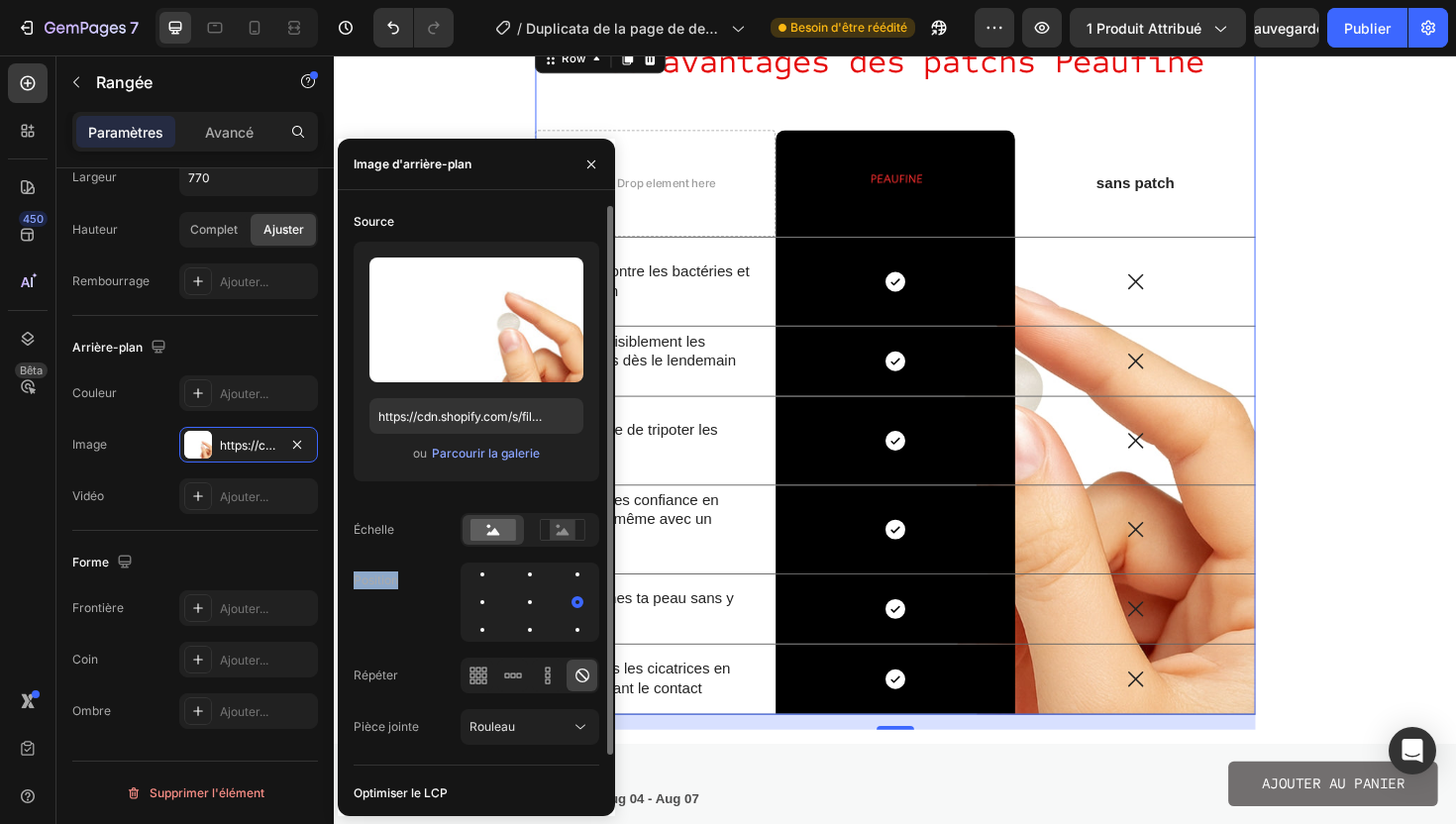 click on "Source Télécharger l'image https://cdn.shopify.com/s/files/1/0942/5200/7756/files/gempages_567315602071356325-42187d44-3150-412f-8512-29c3d9a3c526.jpg ou Parcourir la galerie Échelle Position Répéter Pièce jointe Rouleau" at bounding box center (476, 485) 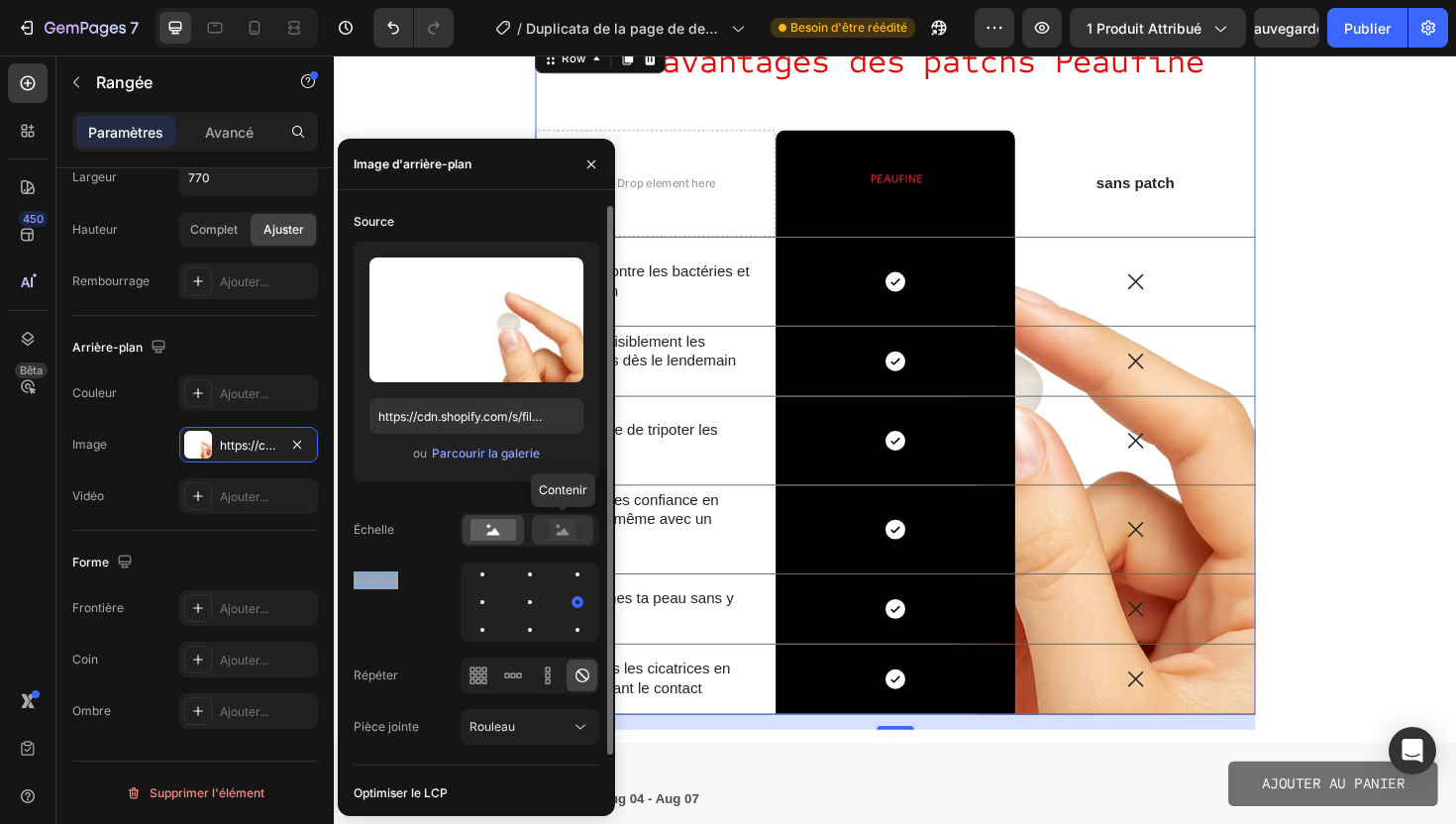 click 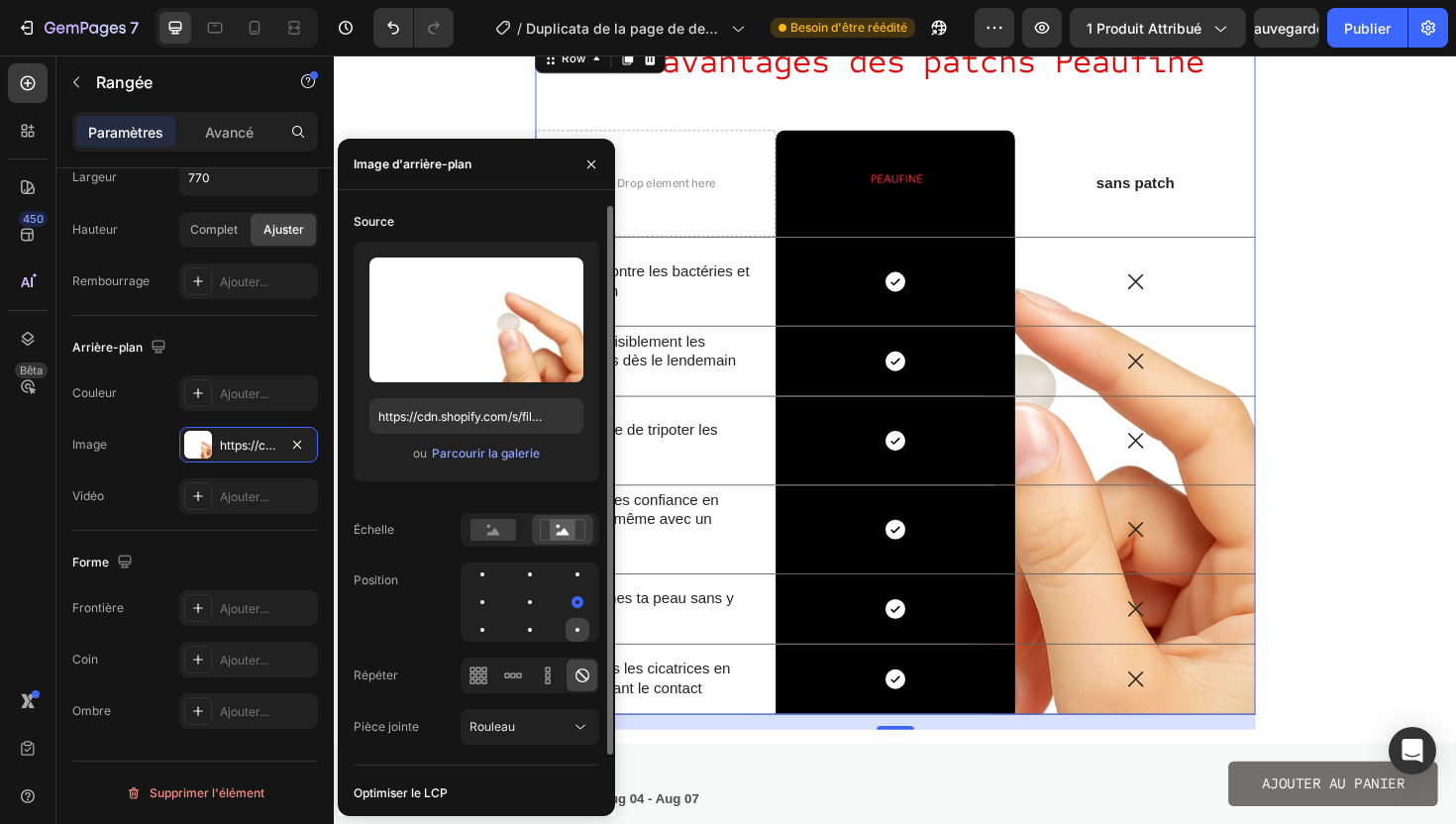 click 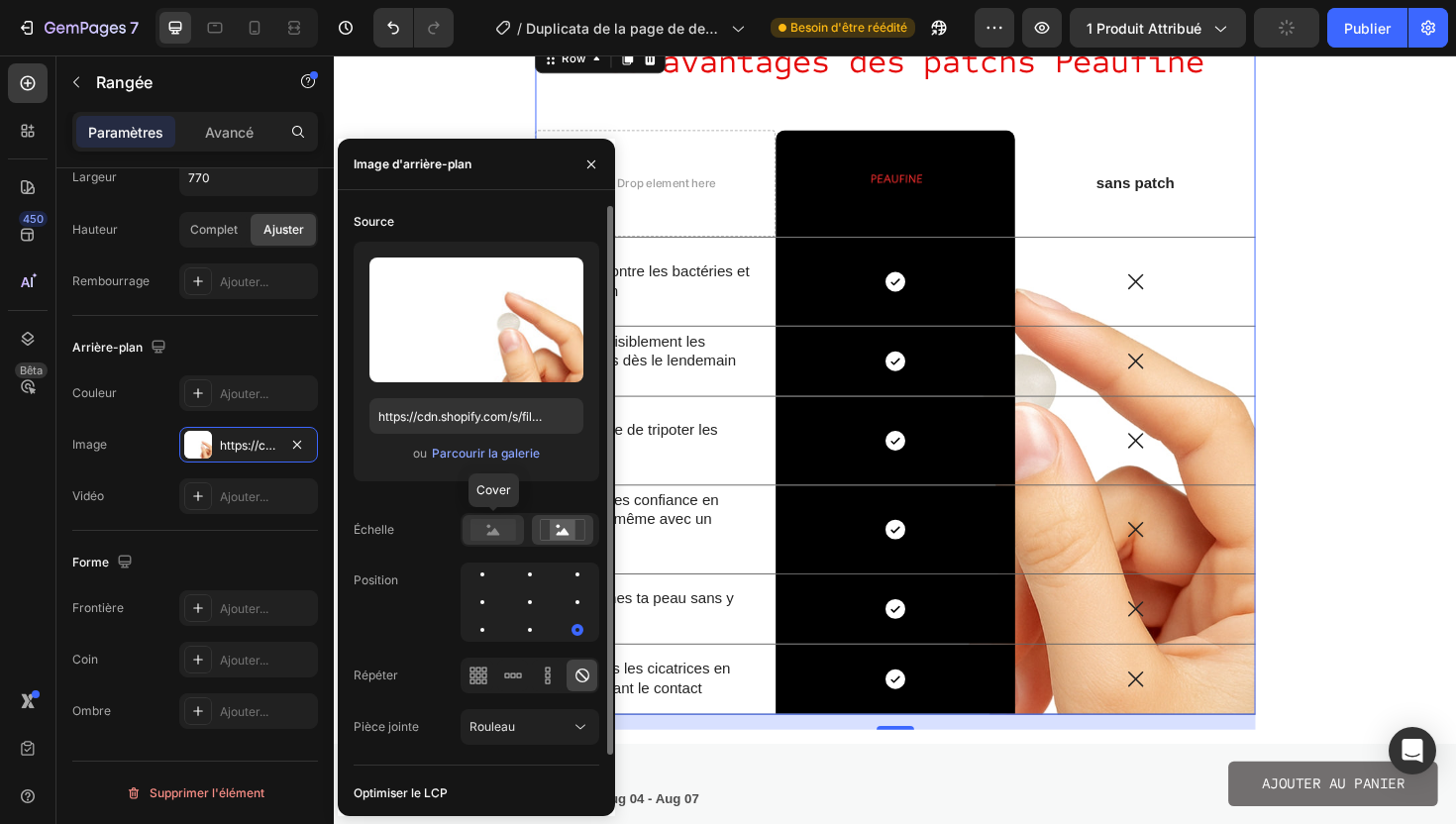 click 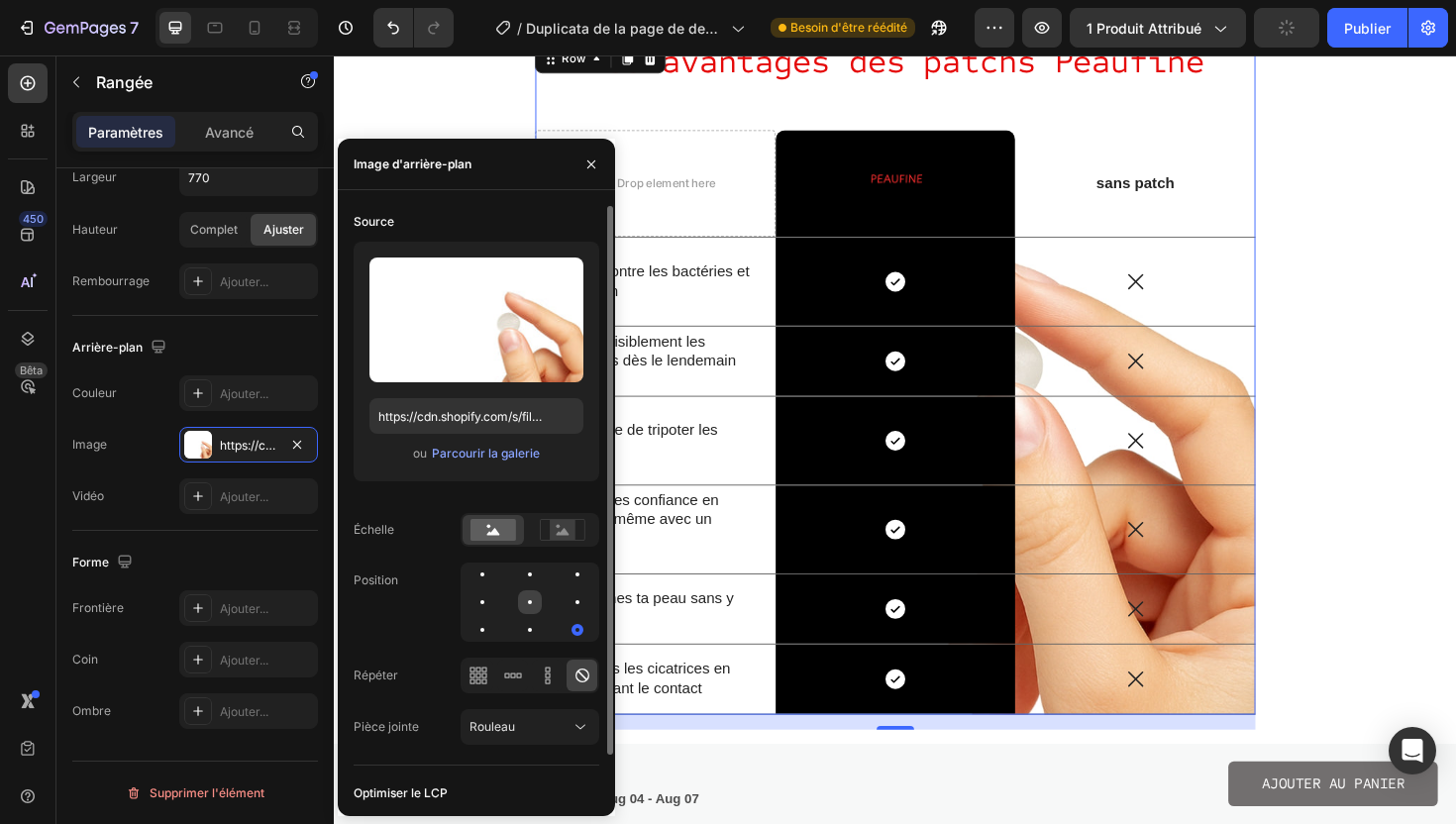 click 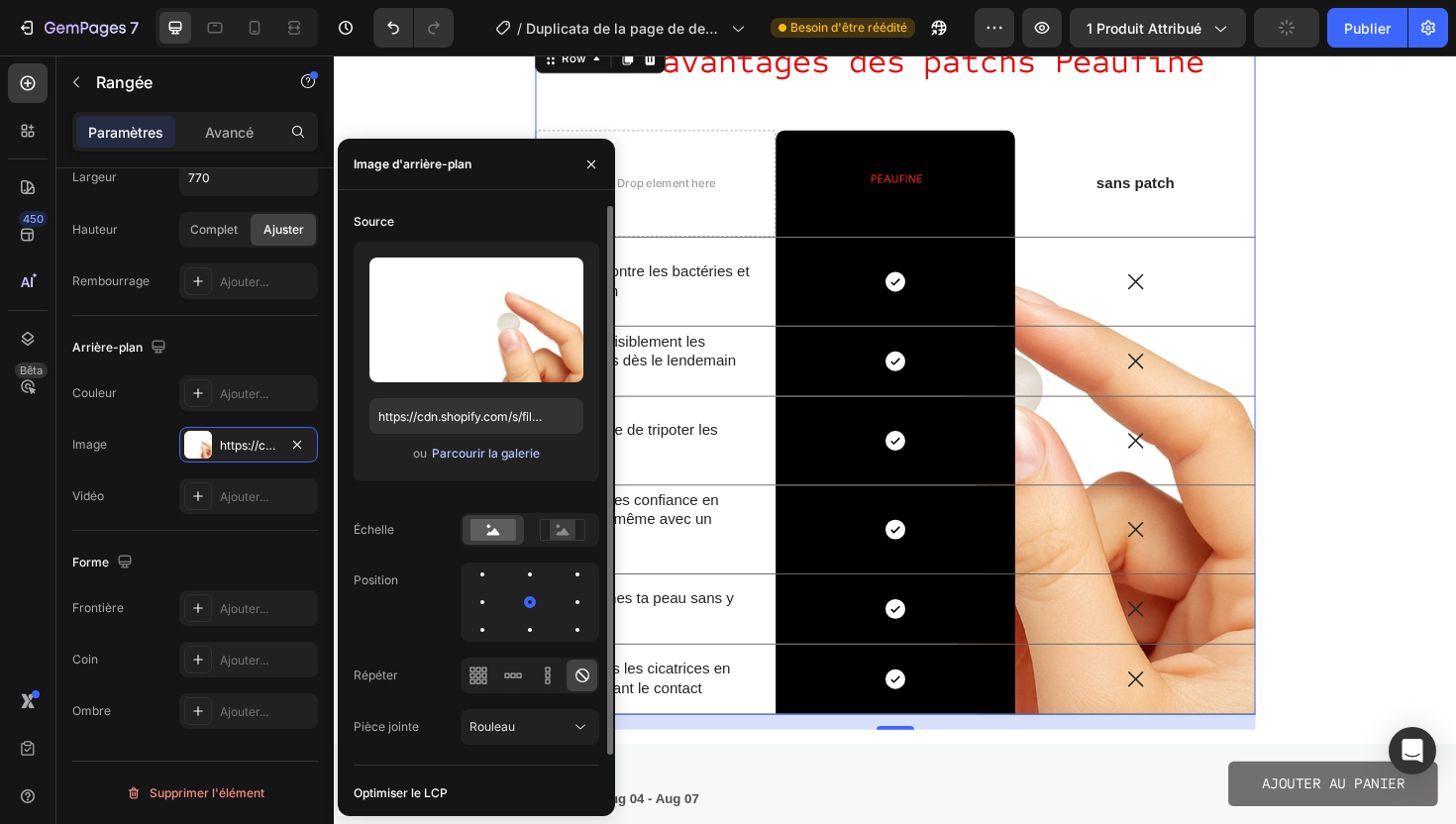 click on "Parcourir la galerie" at bounding box center [485, 453] 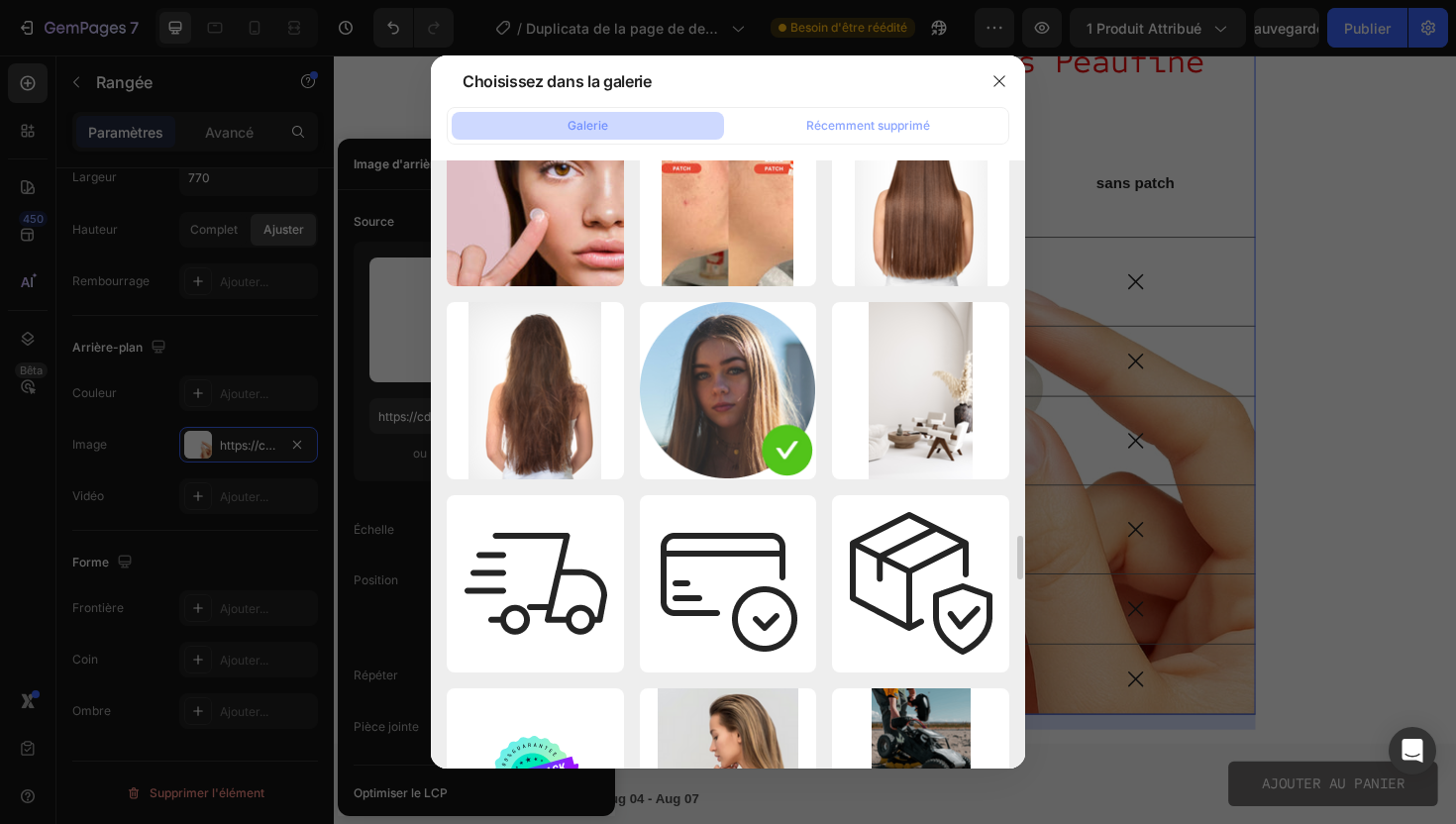 scroll, scrollTop: 6699, scrollLeft: 0, axis: vertical 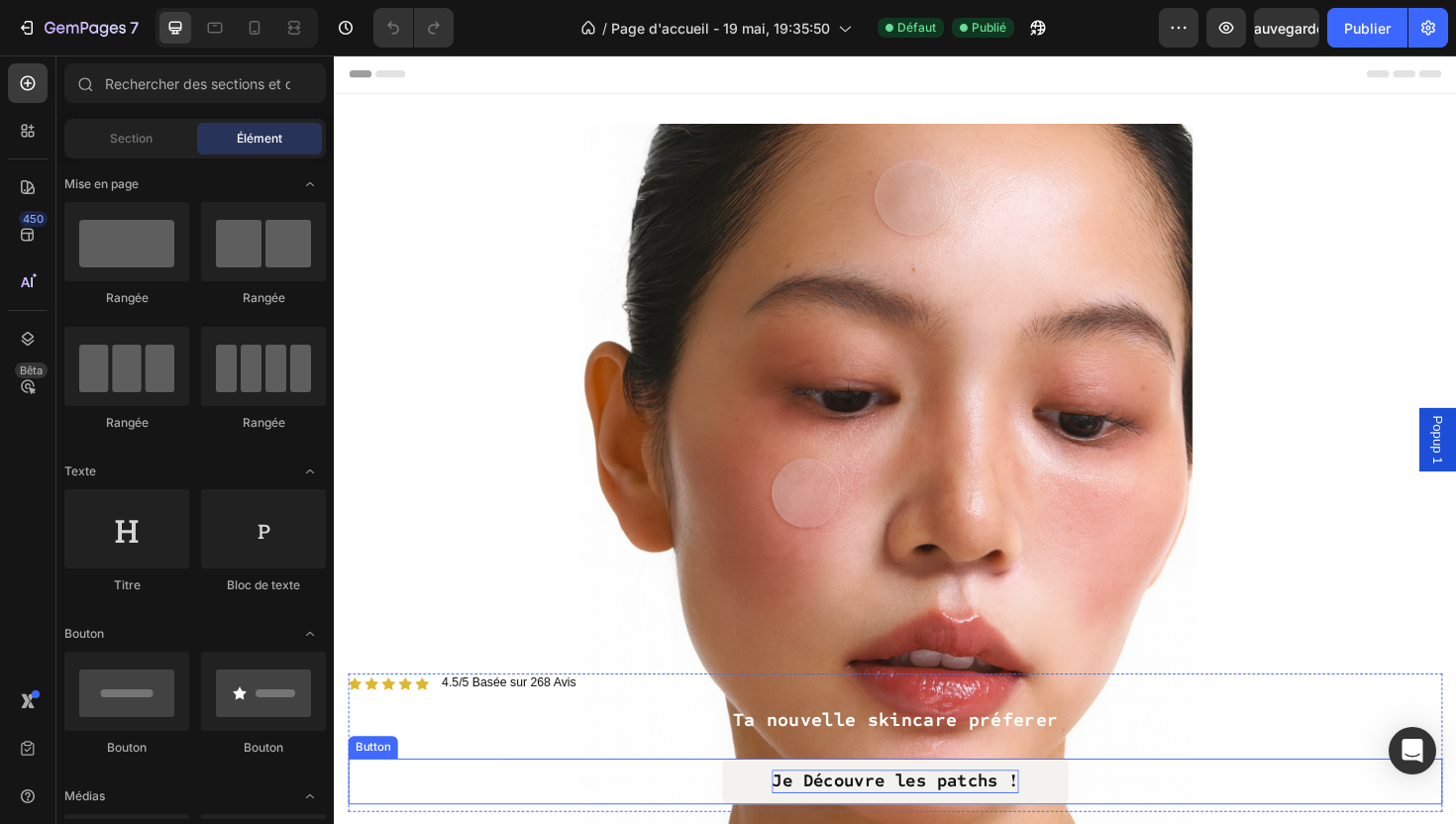 click on "Je Découvre les patchs !" at bounding box center (928, 823) 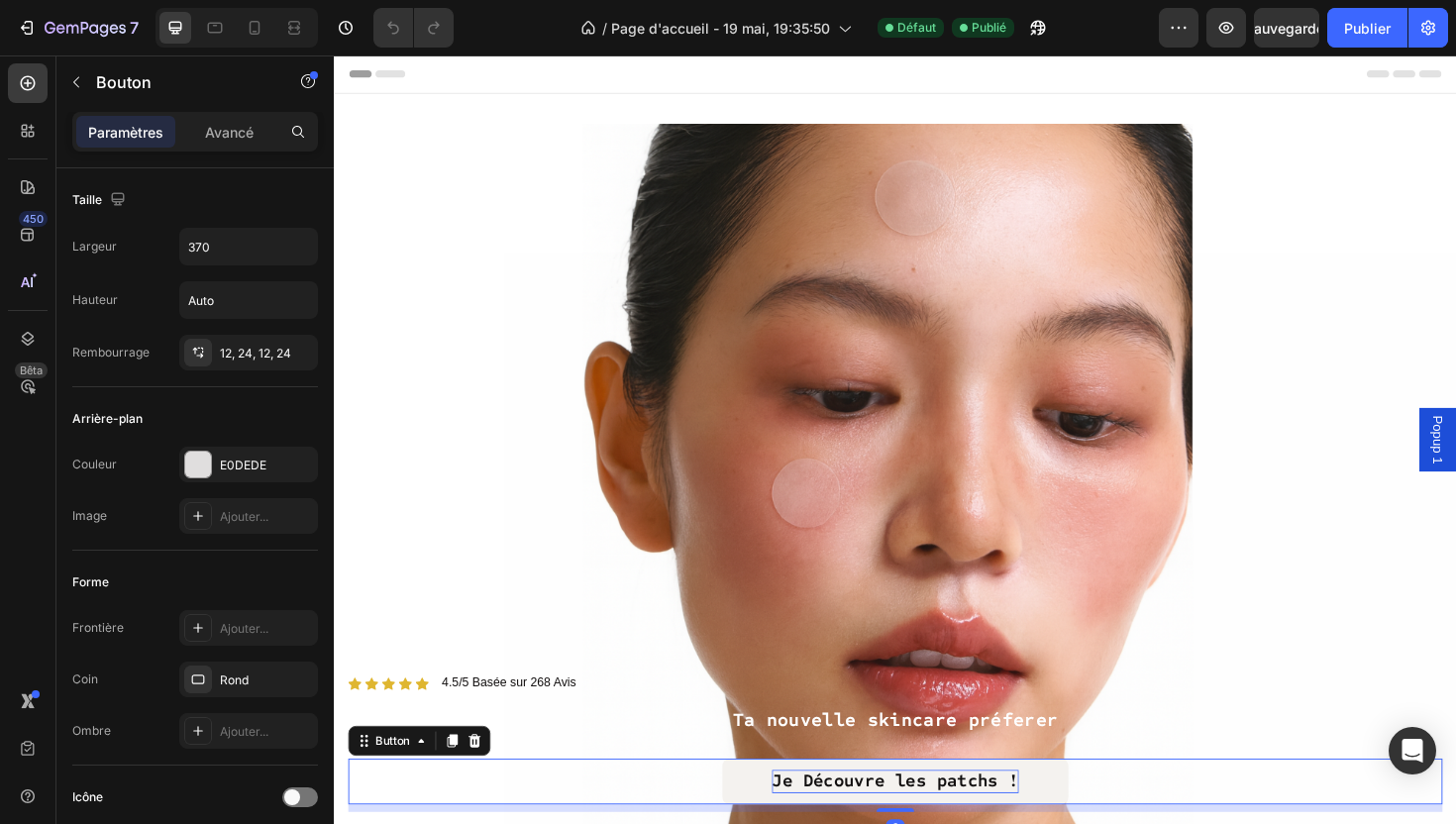 click on "Je Découvre les patchs !" at bounding box center [928, 823] 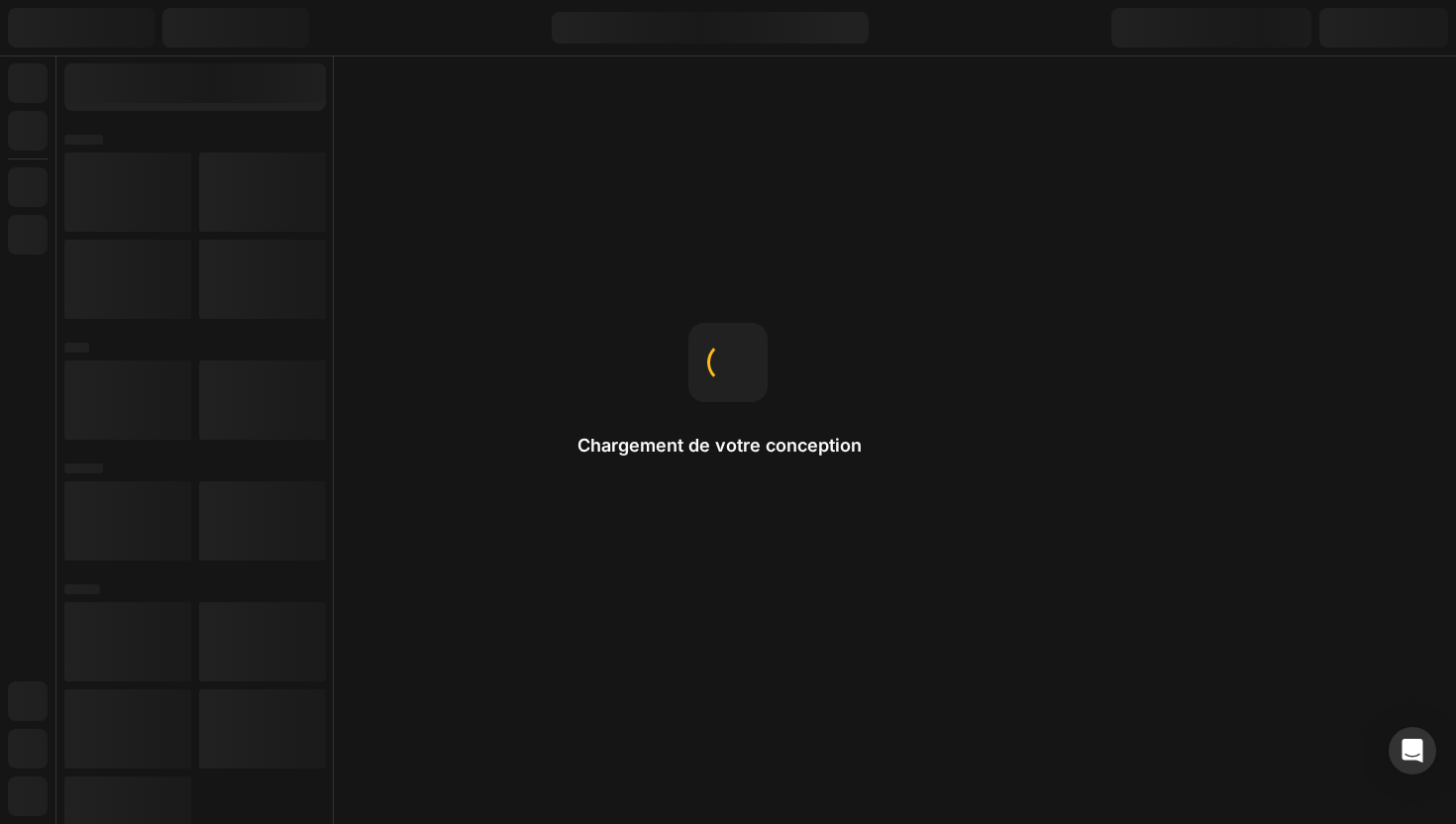 scroll, scrollTop: 0, scrollLeft: 0, axis: both 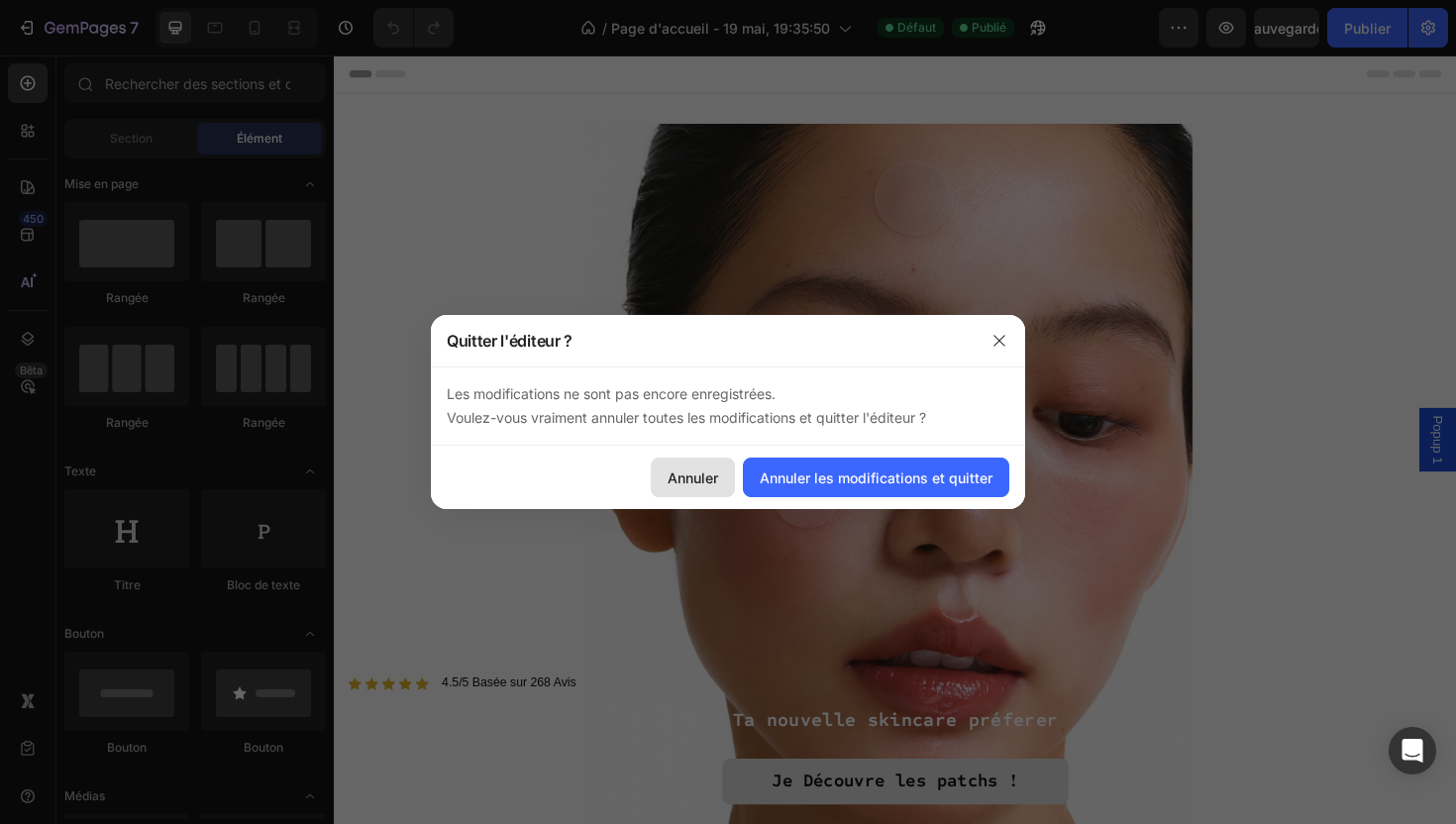 click on "Annuler" at bounding box center (692, 477) 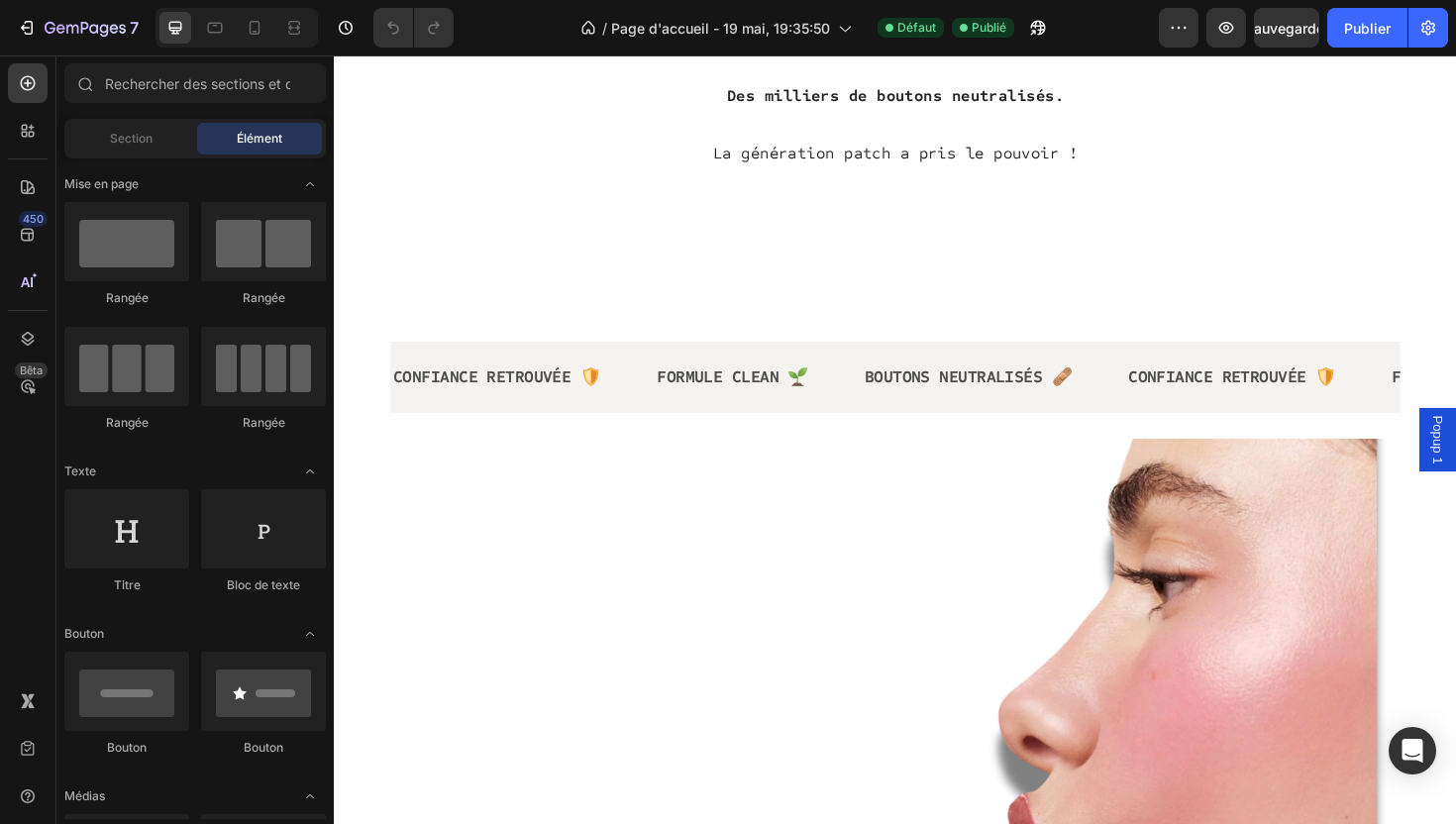 scroll, scrollTop: 1358, scrollLeft: 0, axis: vertical 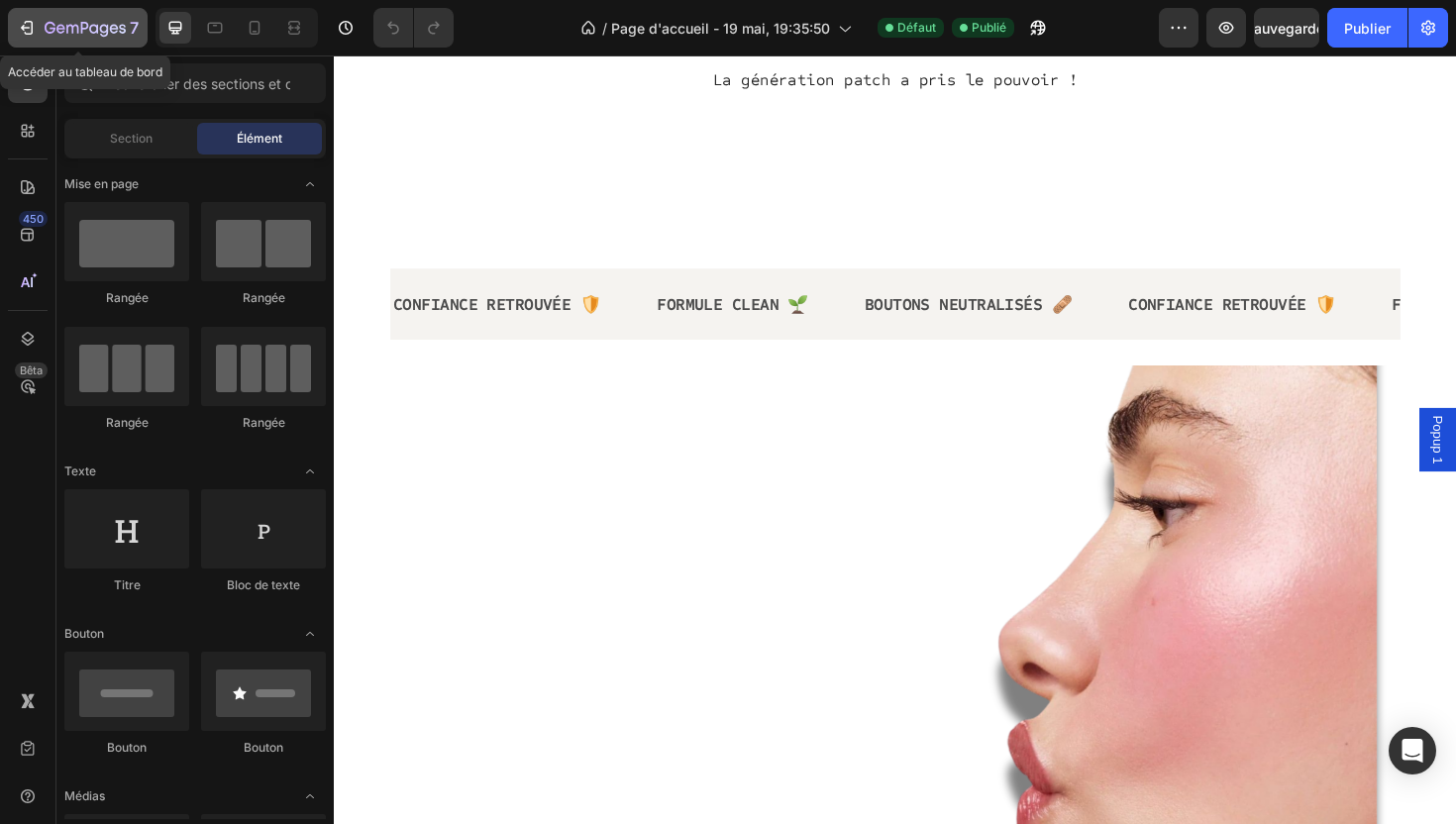 click 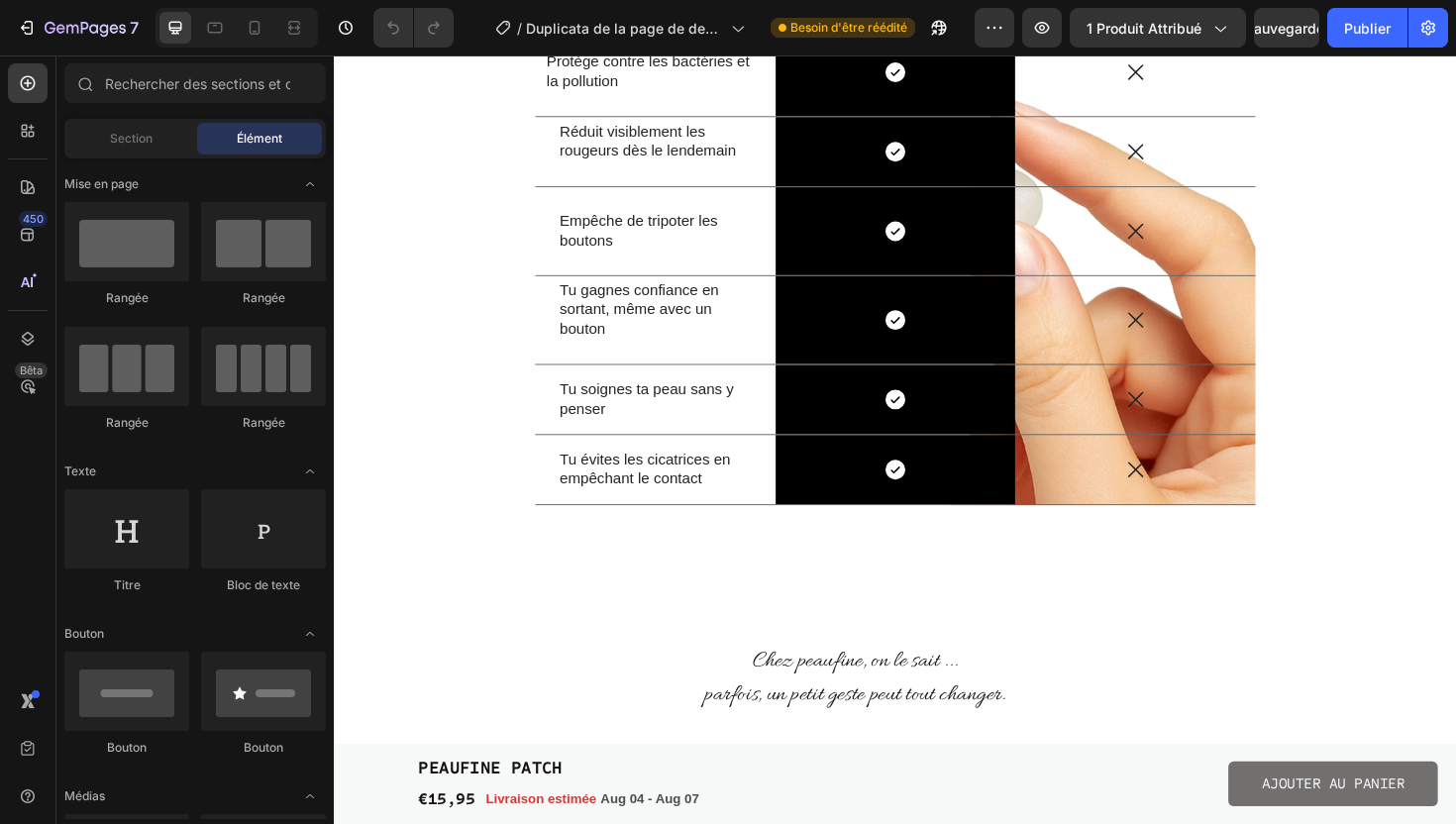 scroll, scrollTop: 2893, scrollLeft: 0, axis: vertical 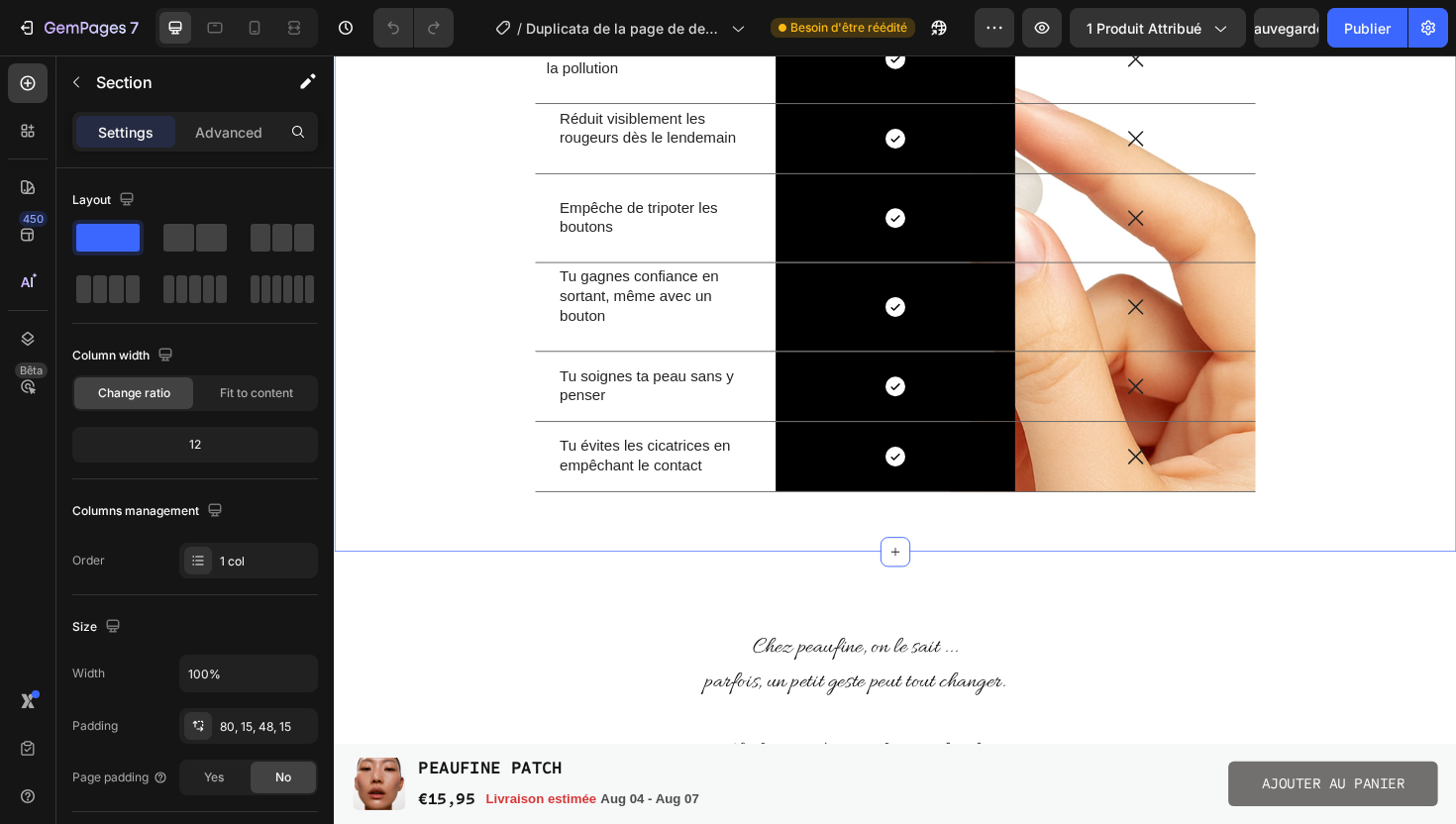 click on "Les avantages des patchs Peaufine Heading
Drop element here Image Row sans patch Text Block Row Protège contre les bactéries et la pollution Text Block
Icon Row
Icon Row Réduit visiblement les rougeurs dès le lendemain   Text Block
Icon Row
Icon Row Empêche de tripoter les boutons Text Block
Icon Row
Icon Row Tu gagnes confiance en sortant, même avec un bouton   Text Block
Icon Row
Icon Row Tu soignes ta peau sans y penser Text Block
Icon Row
Icon Row Tu évites les cicatrices en empêchant le contact Text Block
Icon Row
Icon Row Row" at bounding box center [928, 194] 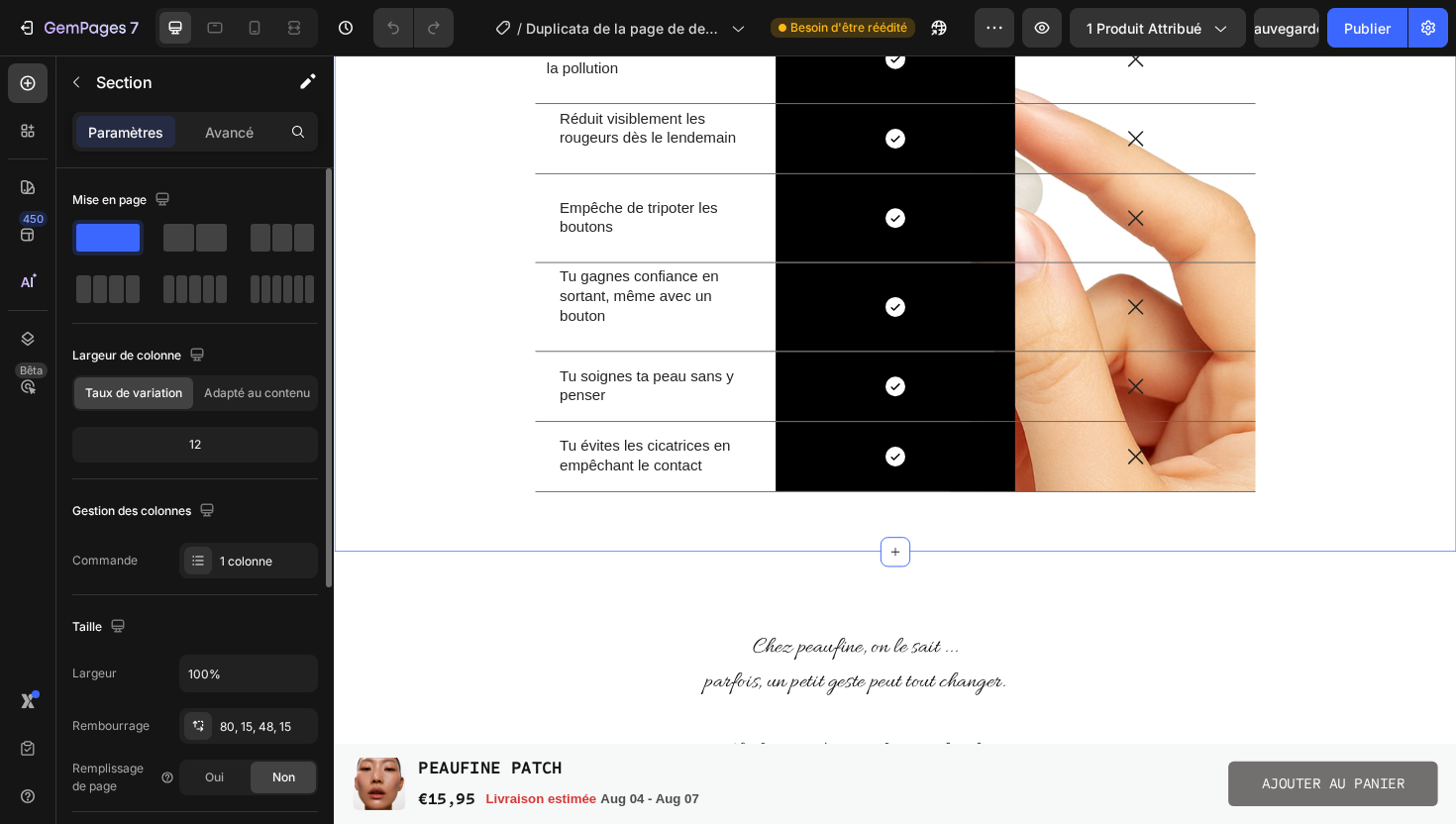scroll, scrollTop: 0, scrollLeft: 0, axis: both 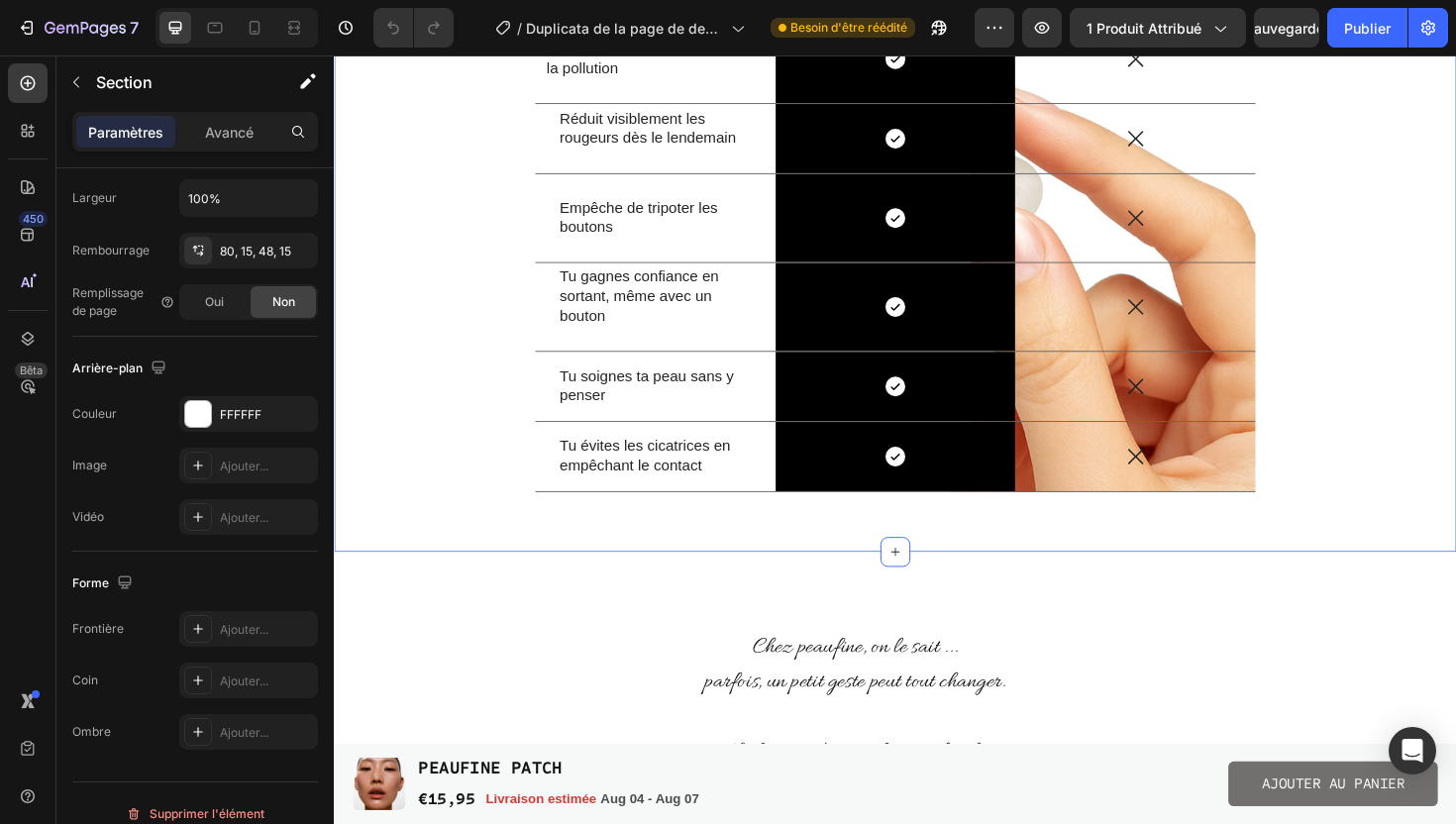 click on "Les avantages des patchs Peaufine Heading
Drop element here Image Row sans patch Text Block Row Protège contre les bactéries et la pollution Text Block
Icon Row
Icon Row Réduit visiblement les rougeurs dès le lendemain   Text Block
Icon Row
Icon Row Empêche de tripoter les boutons Text Block
Icon Row
Icon Row Tu gagnes confiance en sortant, même avec un bouton   Text Block
Icon Row
Icon Row Tu soignes ta peau sans y penser Text Block
Icon Row
Icon Row Tu évites les cicatrices en empêchant le contact Text Block
Icon Row
Icon Row Row" at bounding box center (928, 194) 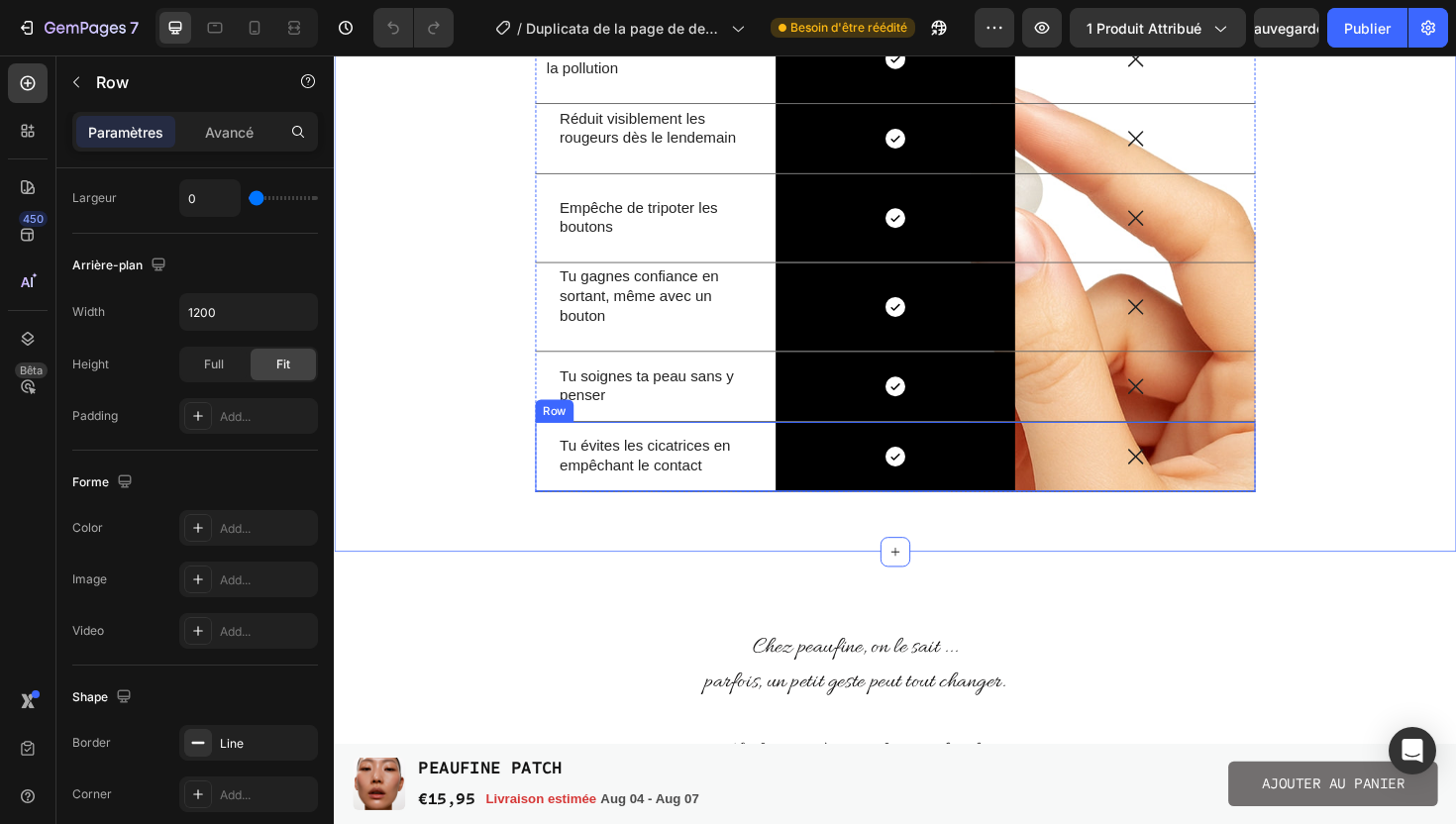 click on "Icon" at bounding box center [1182, 480] 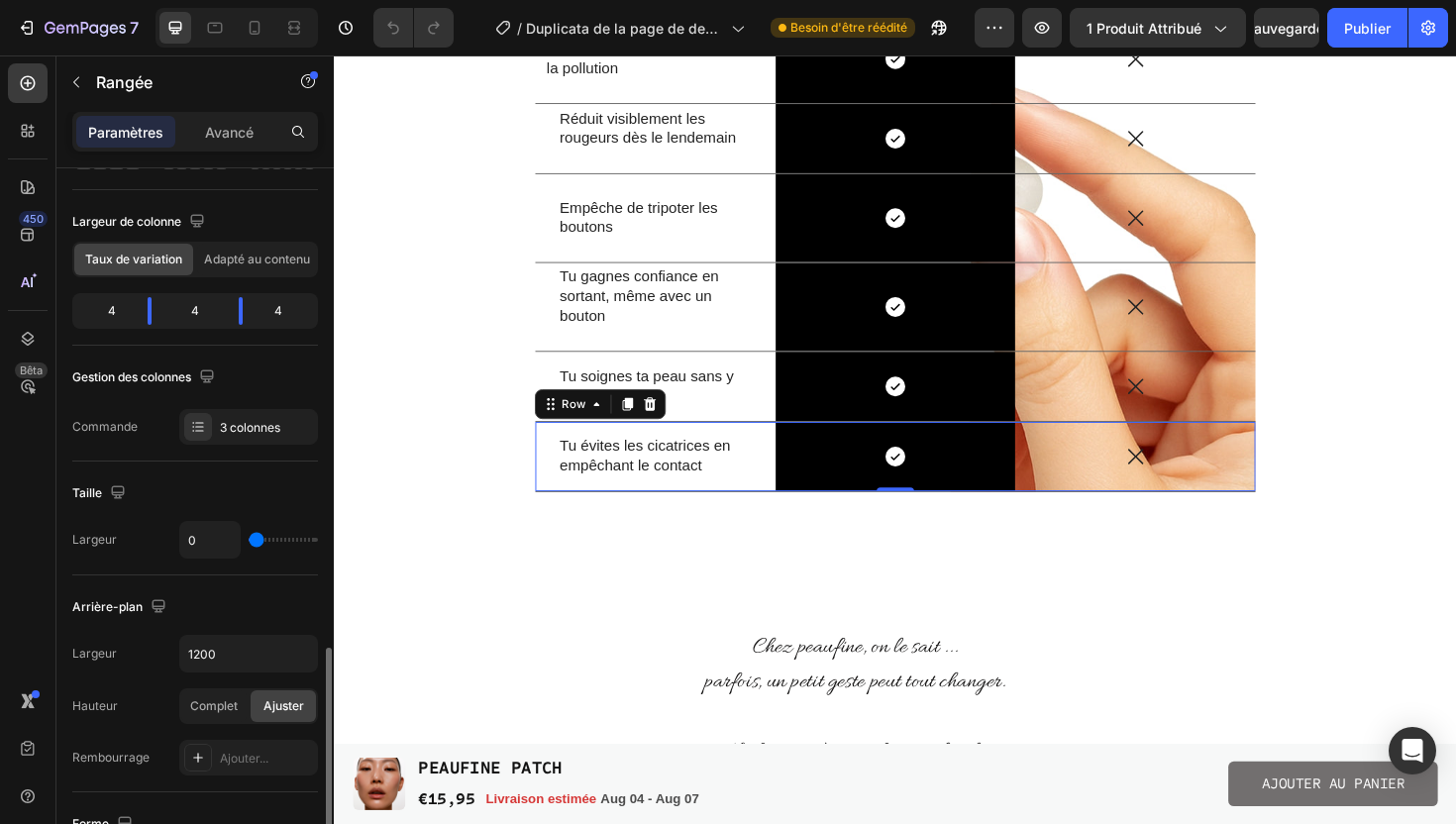 scroll, scrollTop: 61, scrollLeft: 0, axis: vertical 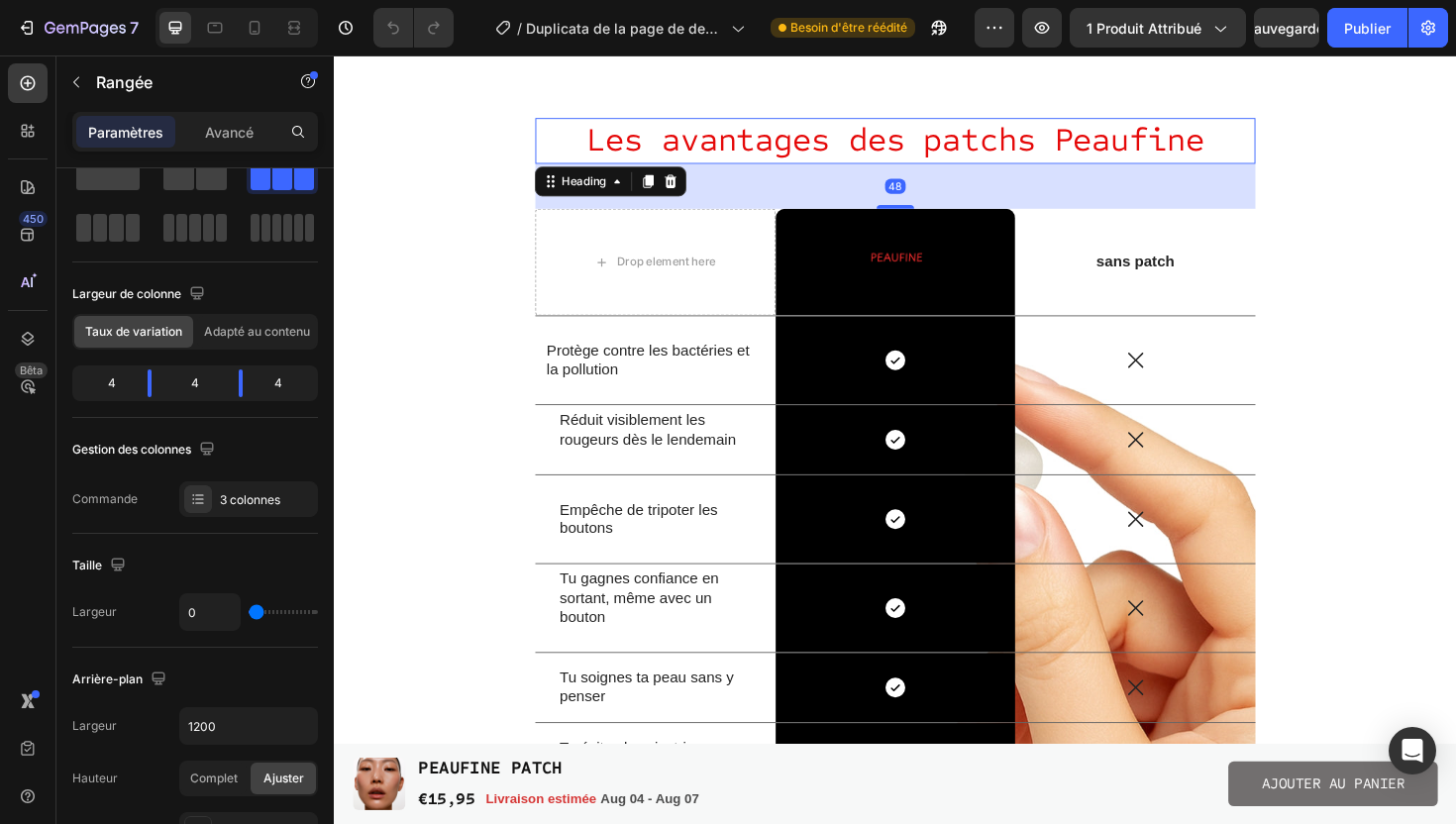 click on "Les avantages des patchs Peaufine" at bounding box center (928, 146) 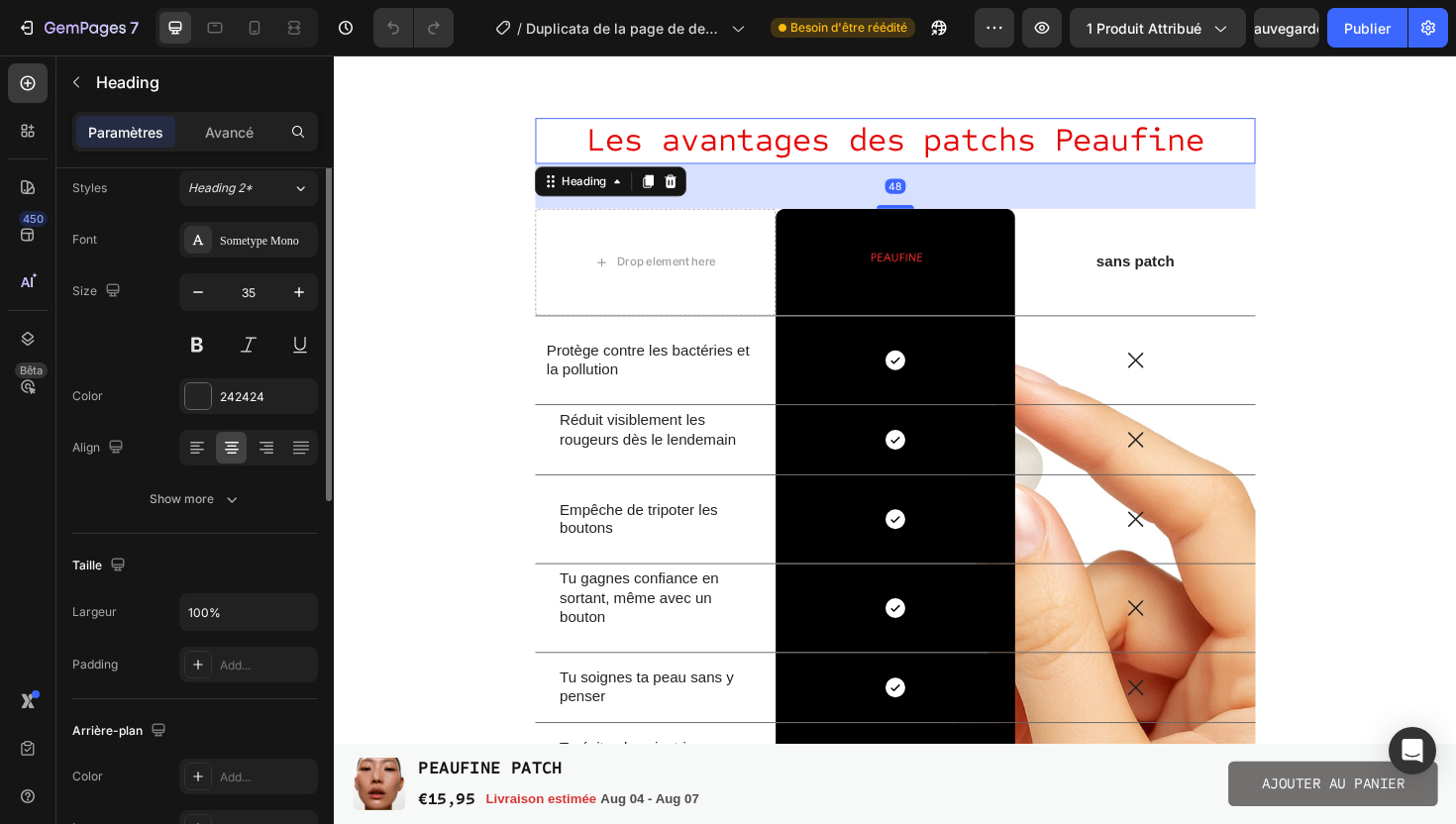 scroll, scrollTop: 0, scrollLeft: 0, axis: both 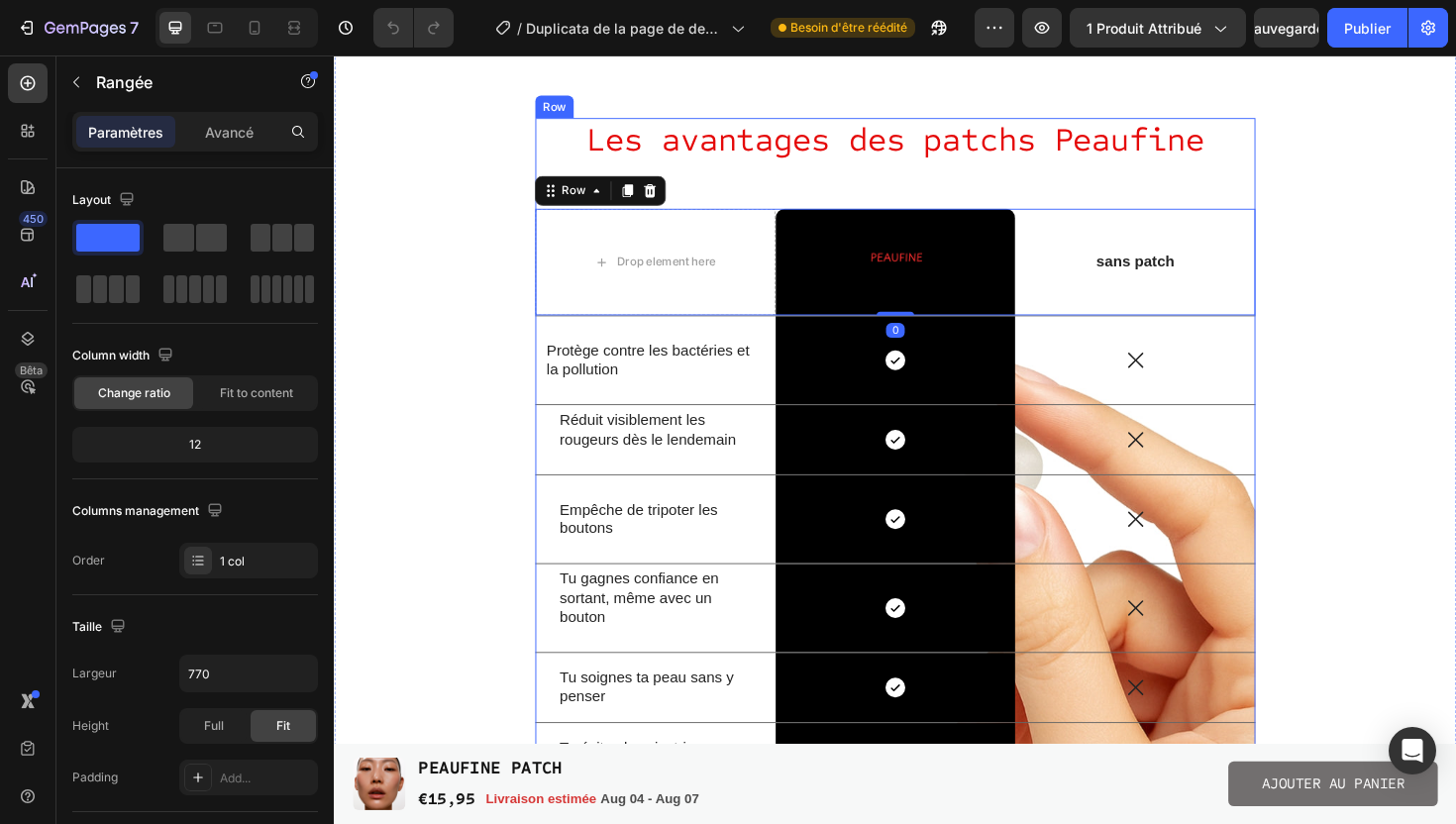 click on "Les avantages des patchs Peaufine Heading
Drop element here Image Row sans patch Text Block Row   0 Protège contre les bactéries et la pollution Text Block
Icon Row
Icon Row Réduit visiblement les rougeurs dès le lendemain   Text Block
Icon Row
Icon Row Empêche de tripoter les boutons Text Block
Icon Row
Icon Row Tu gagnes confiance en sortant, même avec un bouton   Text Block
Icon Row
Icon Row Tu soignes ta peau sans y penser Text Block
Icon Row
Icon Row Tu évites les cicatrices en empêchant le contact Text Block
Icon Row
Icon Row" at bounding box center (928, 479) 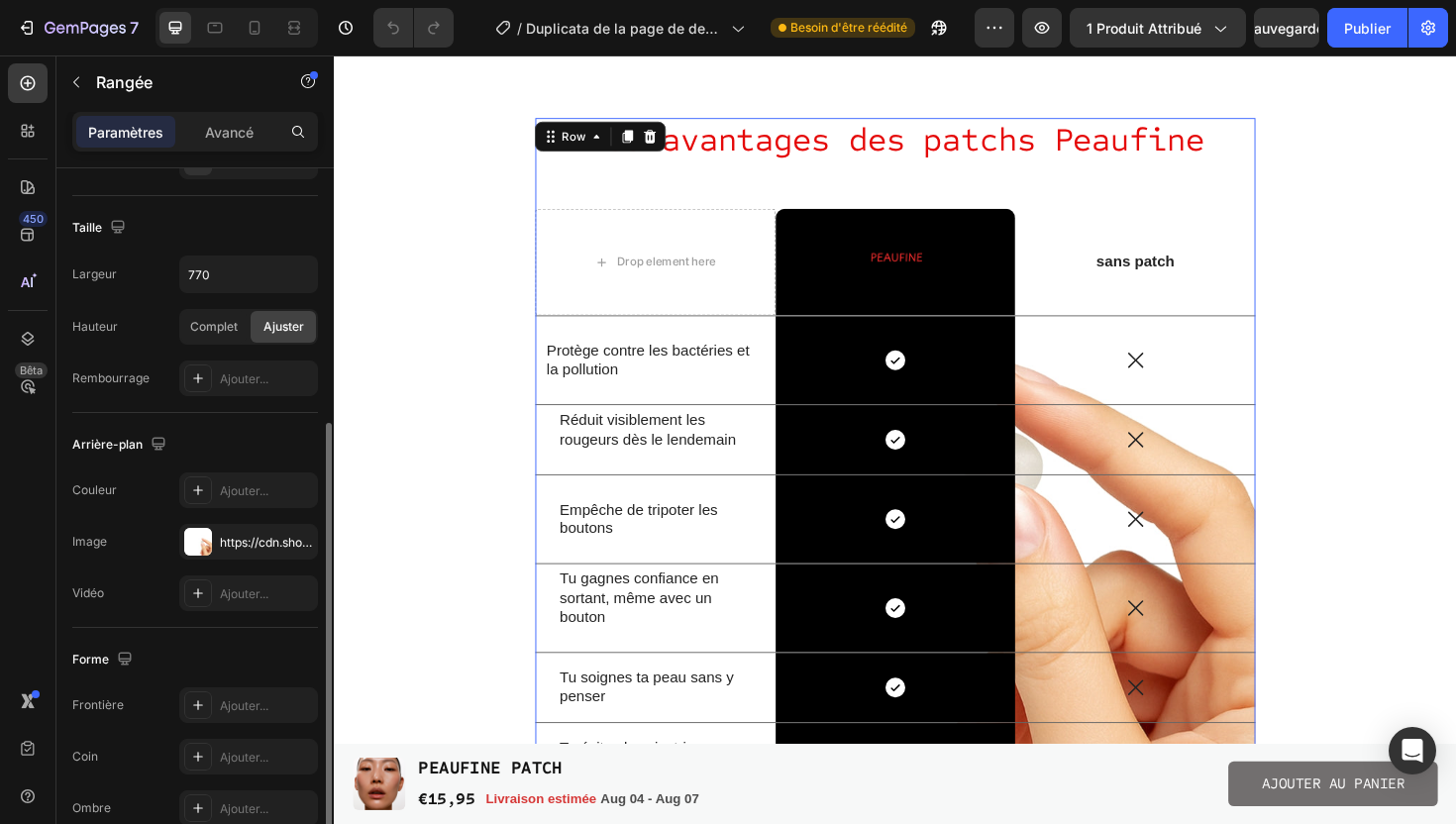 scroll, scrollTop: 415, scrollLeft: 0, axis: vertical 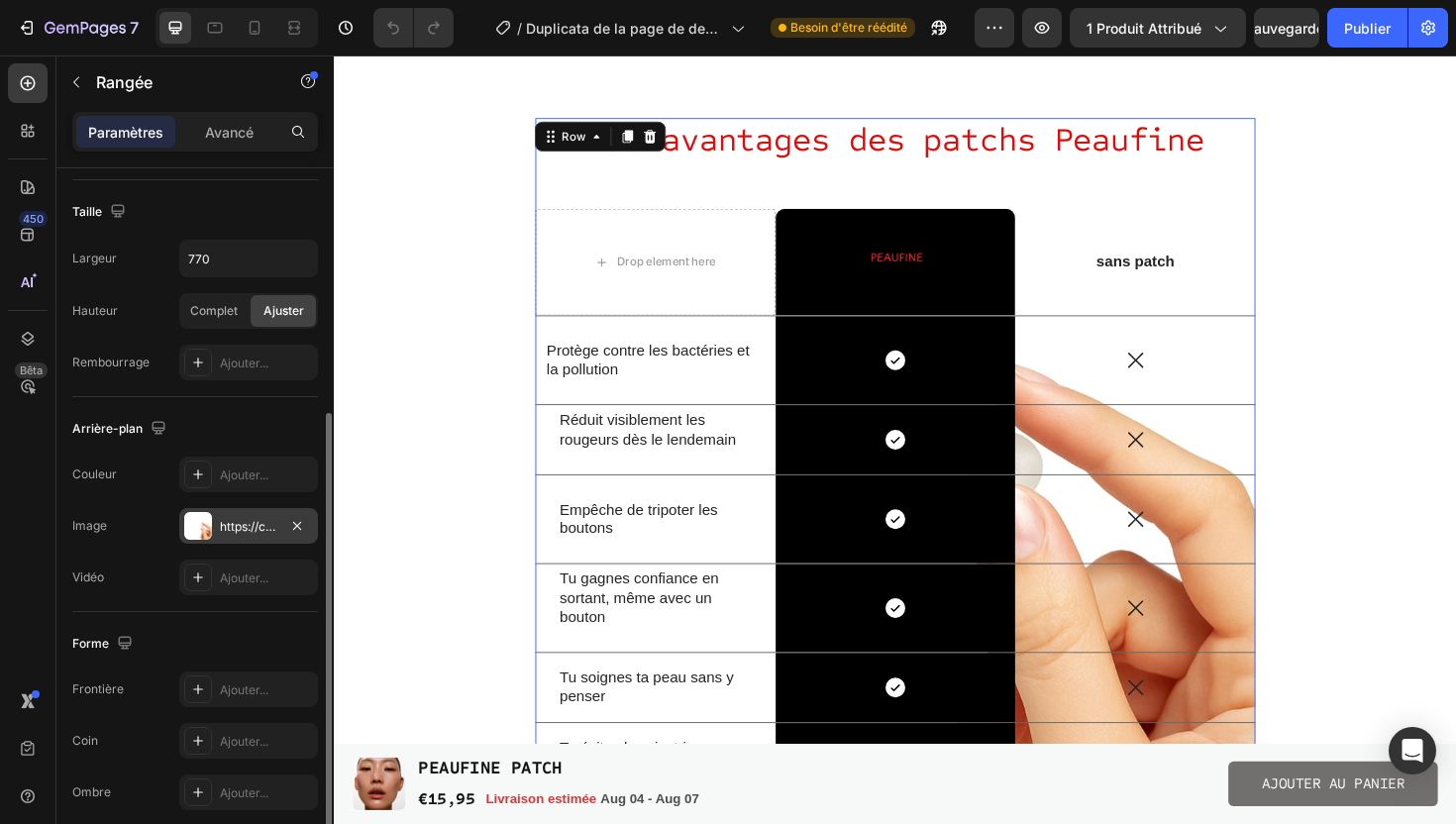 click at bounding box center (198, 526) 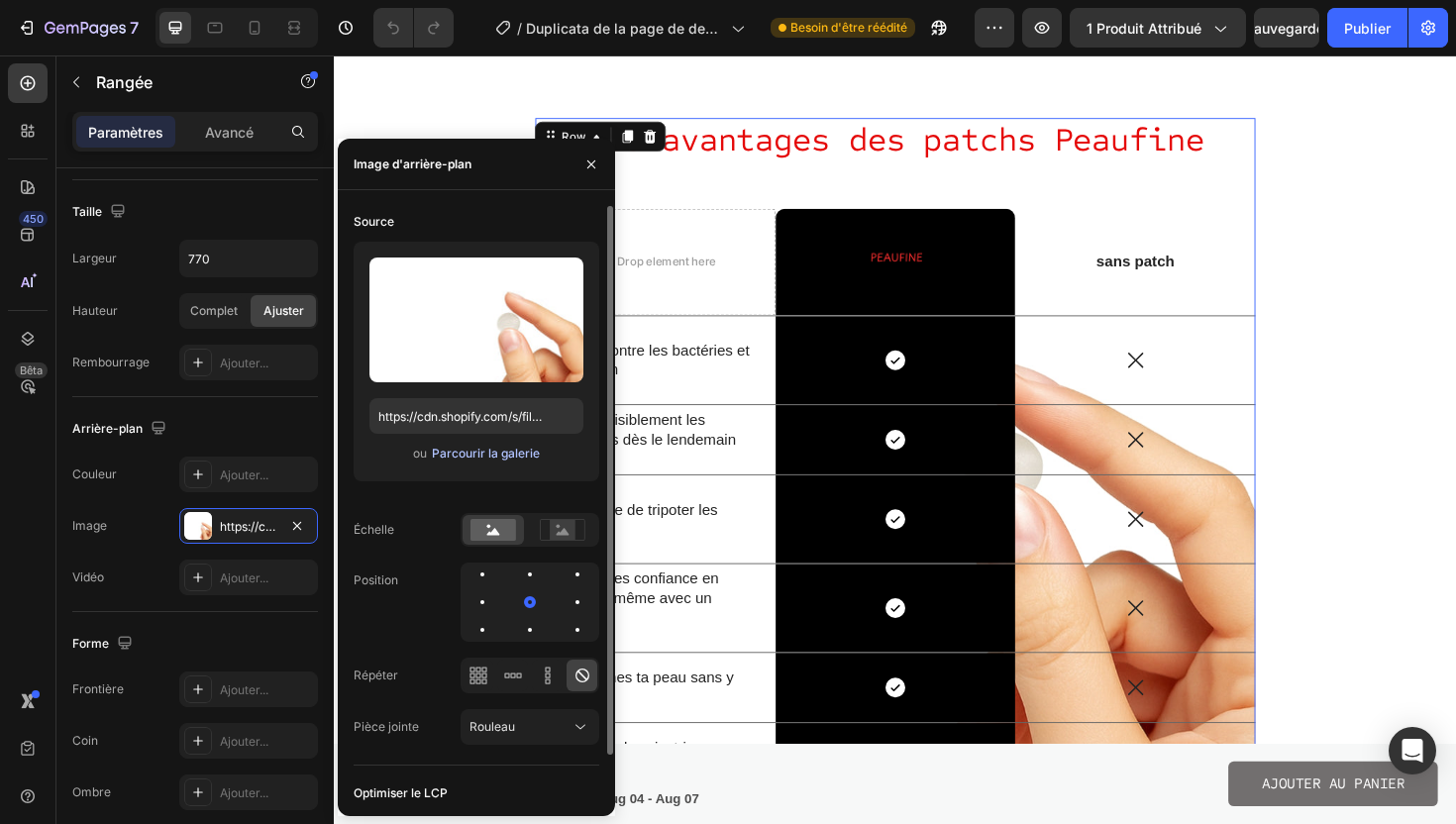 click on "Parcourir la galerie" at bounding box center (485, 453) 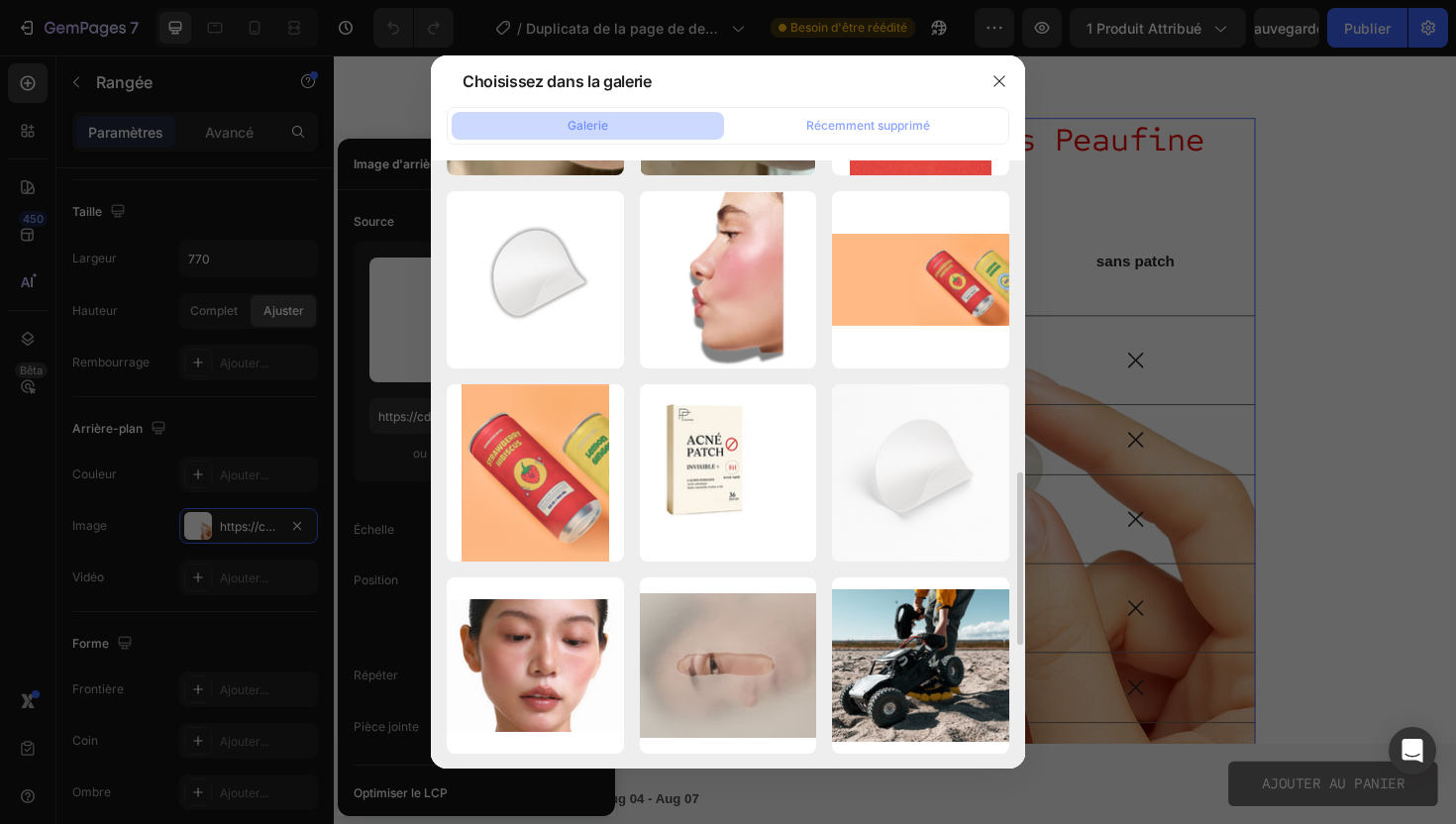 scroll, scrollTop: 981, scrollLeft: 0, axis: vertical 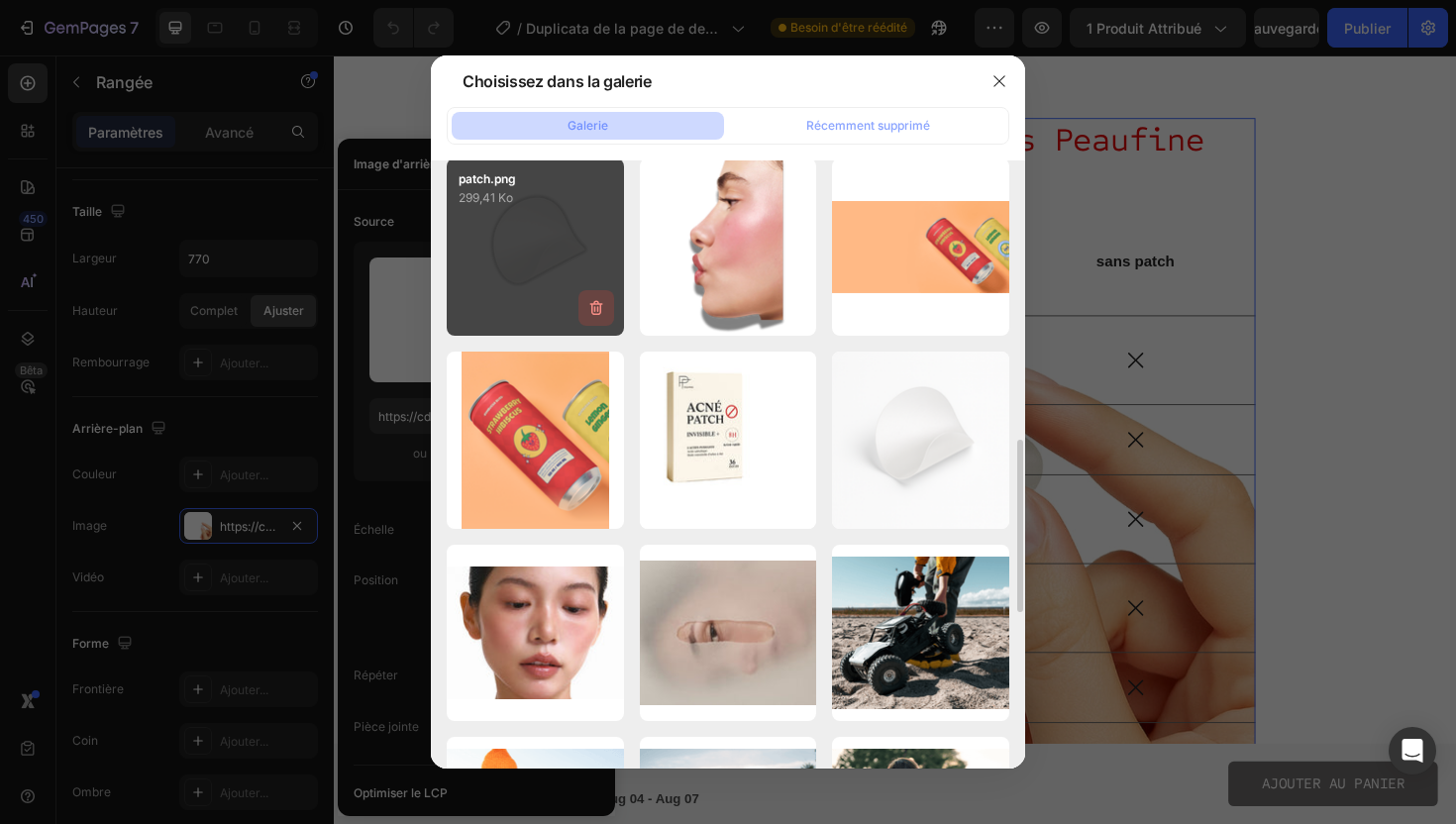 click at bounding box center (596, 308) 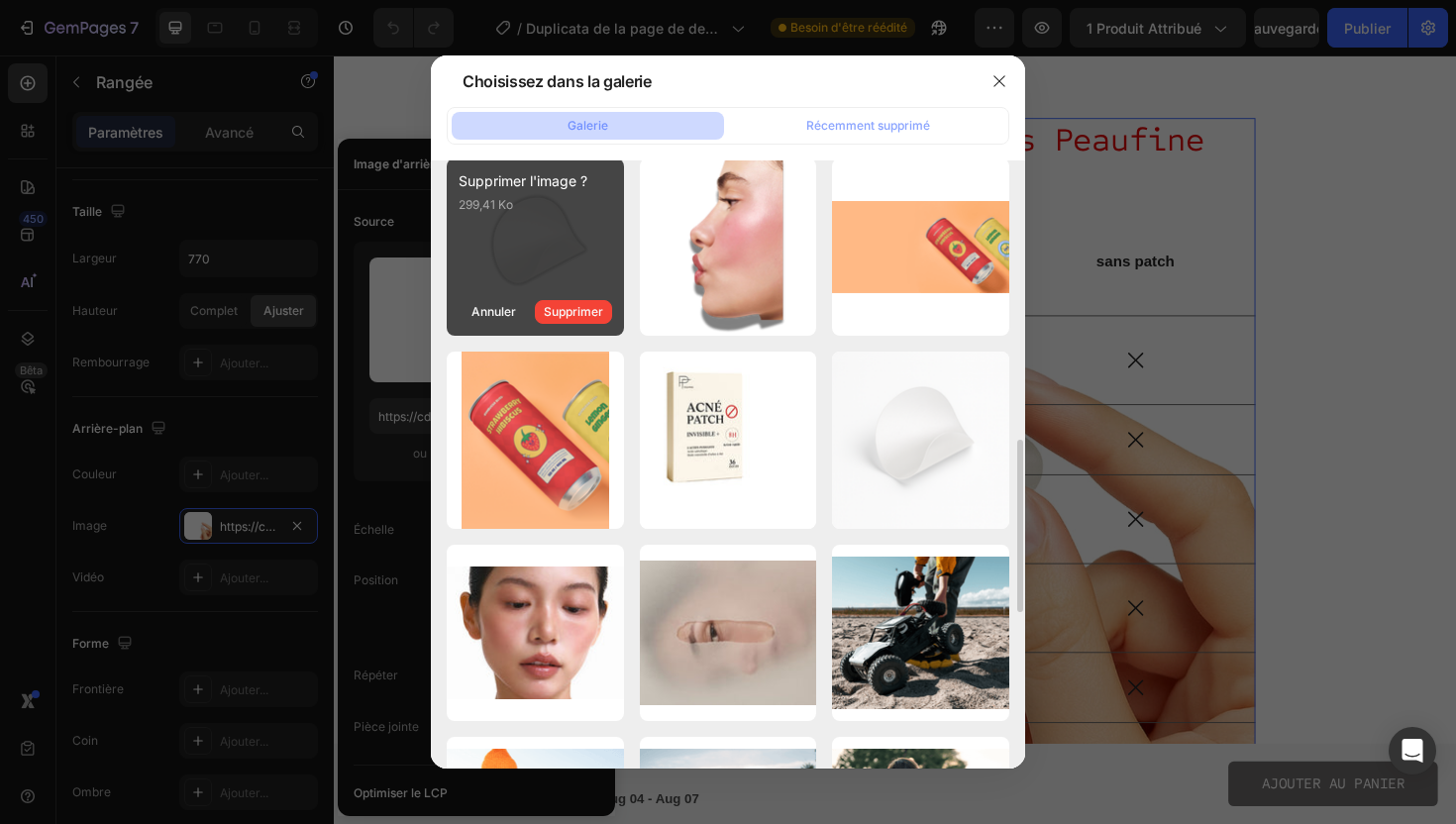 drag, startPoint x: 582, startPoint y: 297, endPoint x: 559, endPoint y: 269, distance: 36.235342 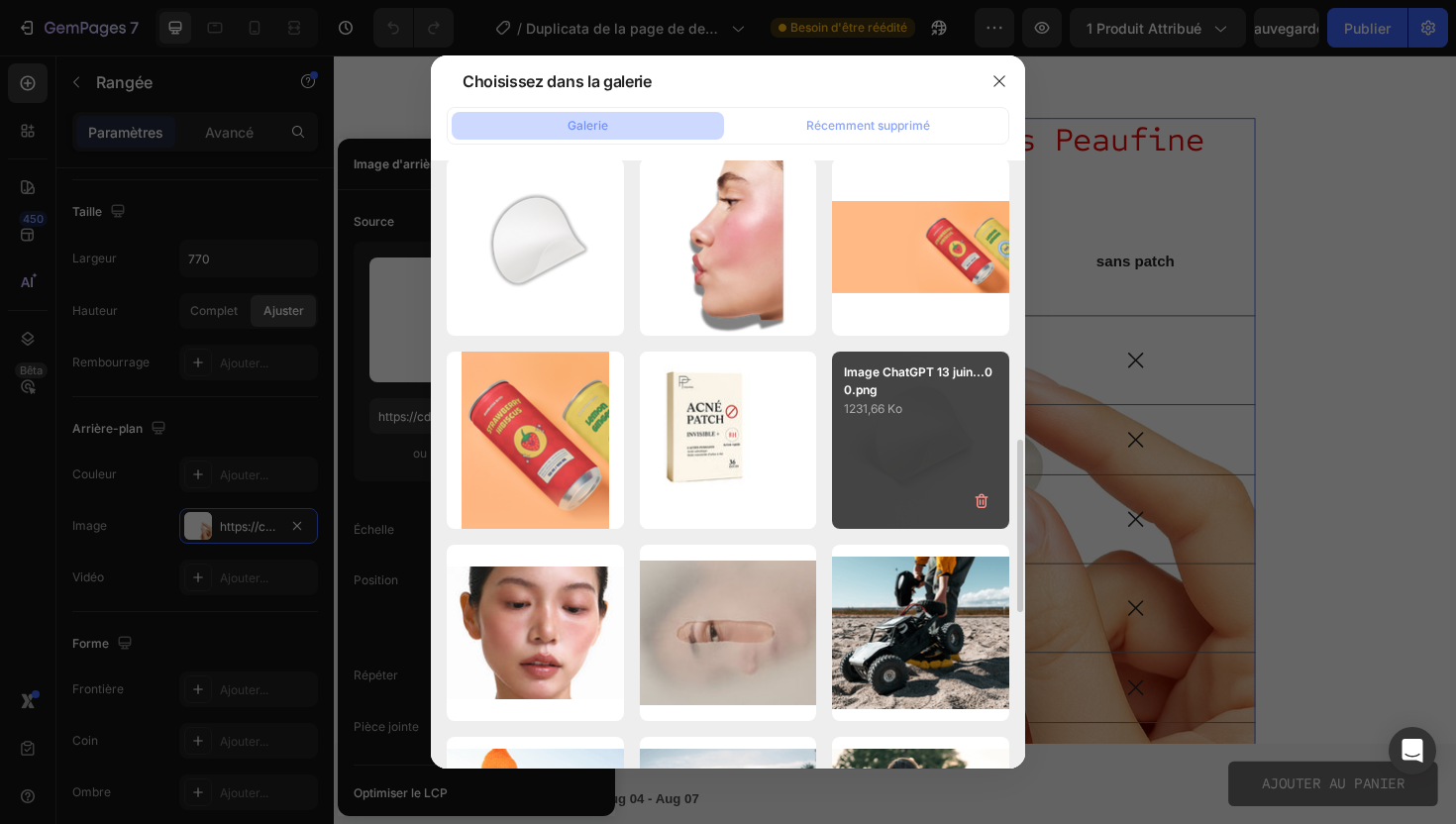 click on "Image ChatGPT 13 juin...00.png 1231,66 Ko" at bounding box center (920, 440) 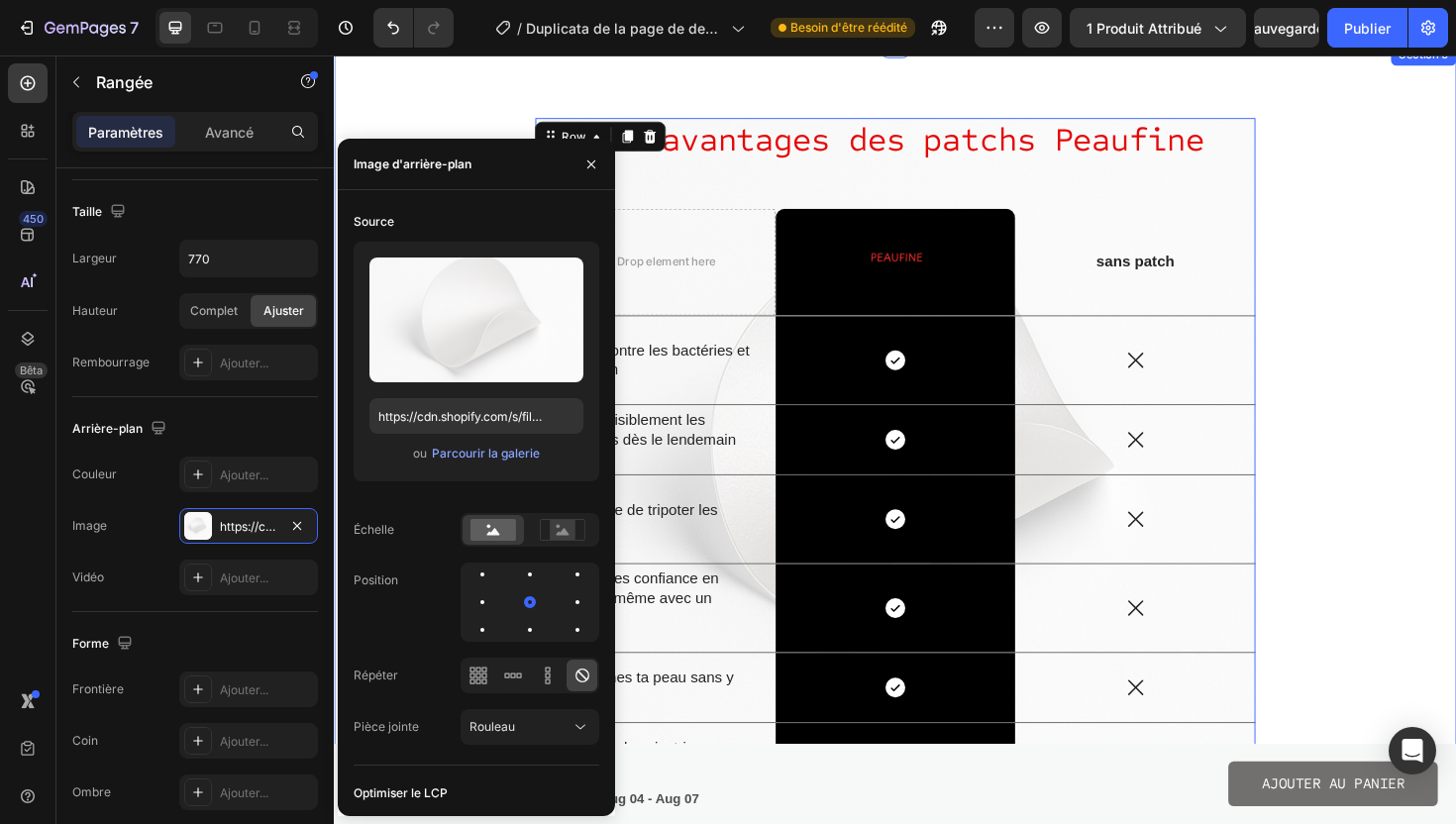 click on "Les avantages des patchs Peaufine Heading
Drop element here Image Row sans patch Text Block Row Protège contre les bactéries et la pollution Text Block
Icon Row
Icon Row Réduit visiblement les rougeurs dès le lendemain   Text Block
Icon Row
Icon Row Empêche de tripoter les boutons Text Block
Icon Row
Icon Row Tu gagnes confiance en sortant, même avec un bouton   Text Block
Icon Row
Icon Row Tu soignes ta peau sans y penser Text Block
Icon Row
Icon Row Tu évites les cicatrices en empêchant le contact Text Block
Icon Row
Icon Row Row   16" at bounding box center (928, 487) 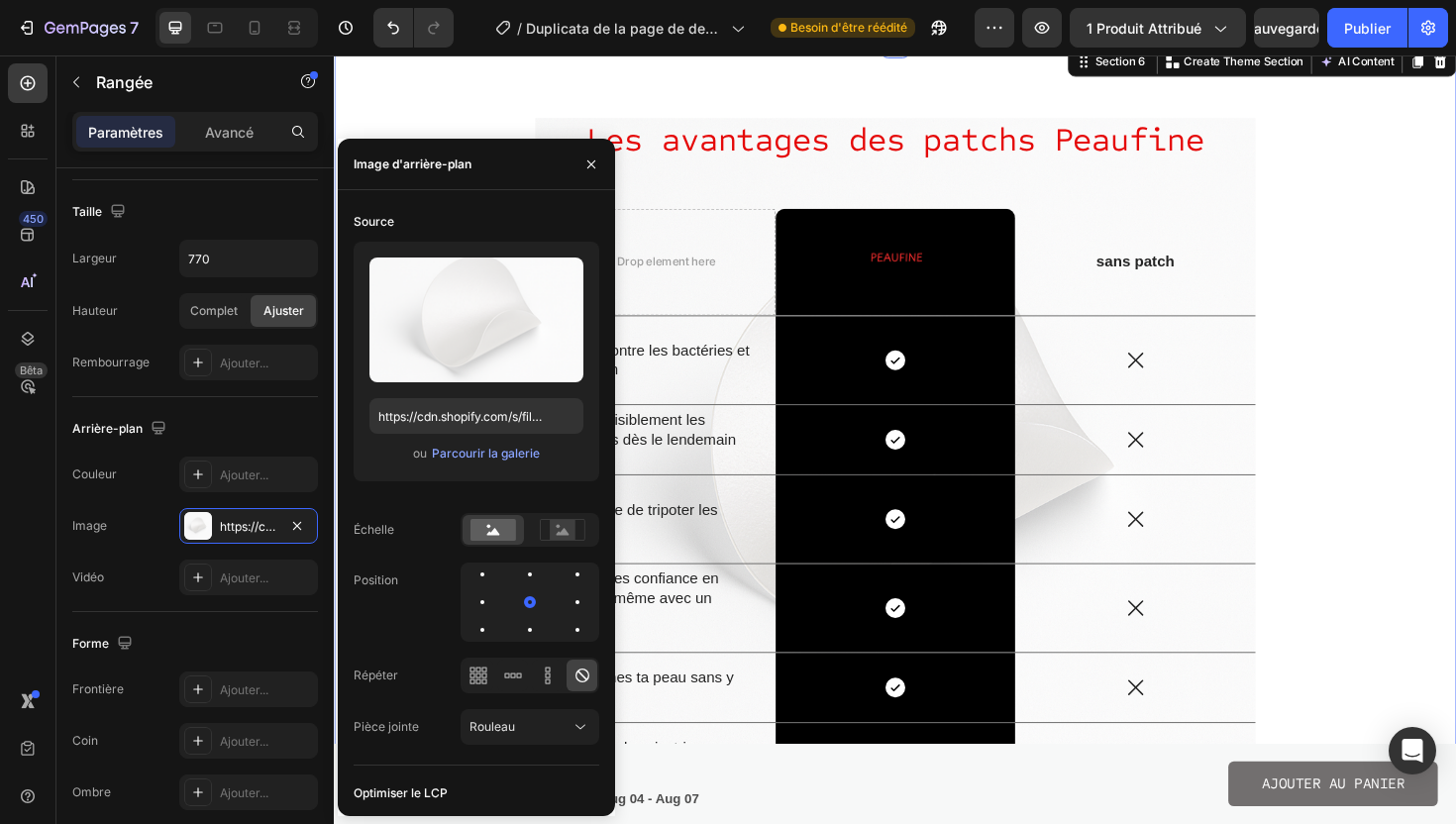scroll, scrollTop: 0, scrollLeft: 0, axis: both 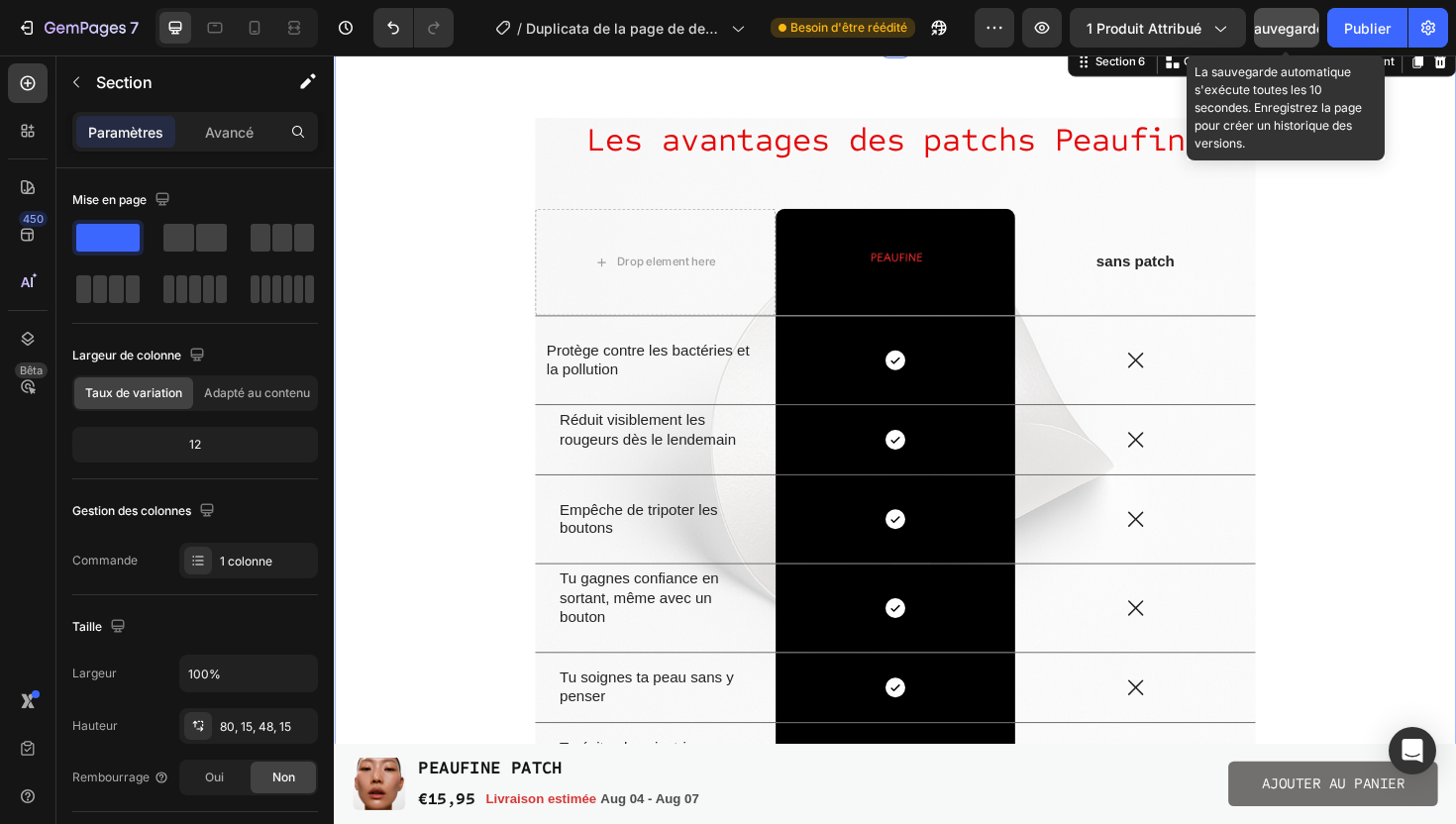 click on "Sauvegarder" 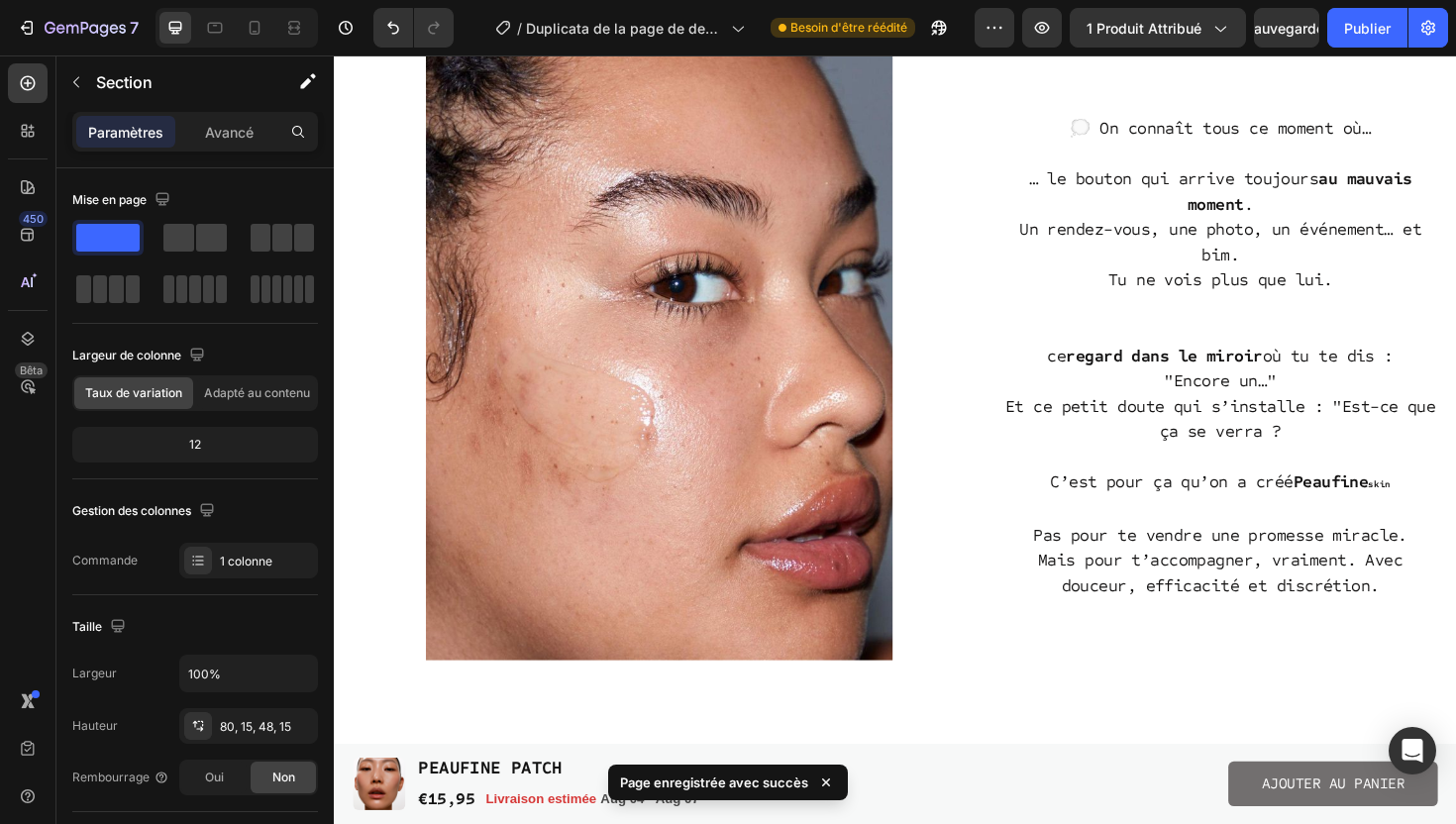 scroll, scrollTop: 0, scrollLeft: 0, axis: both 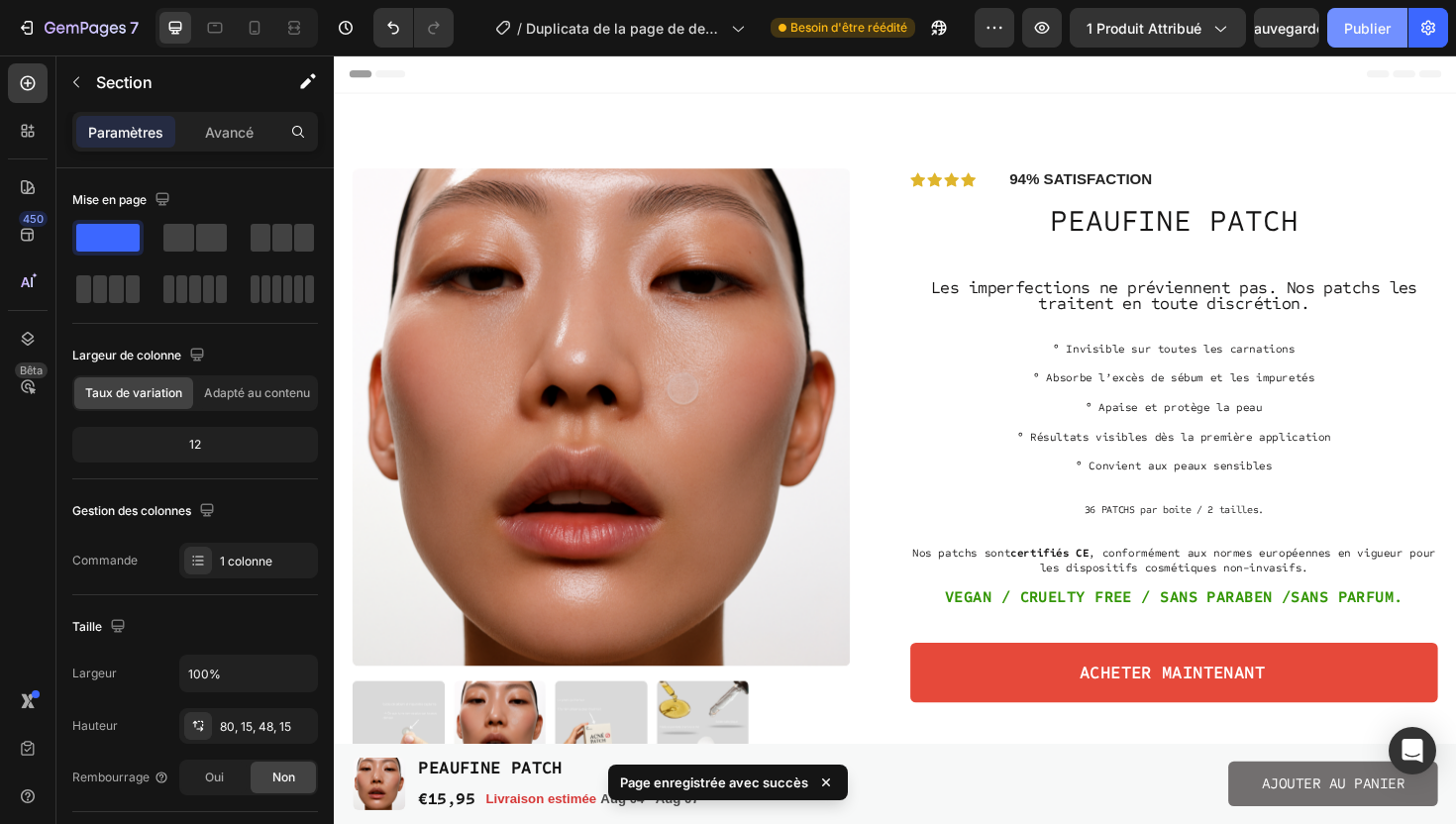 click on "Publier" 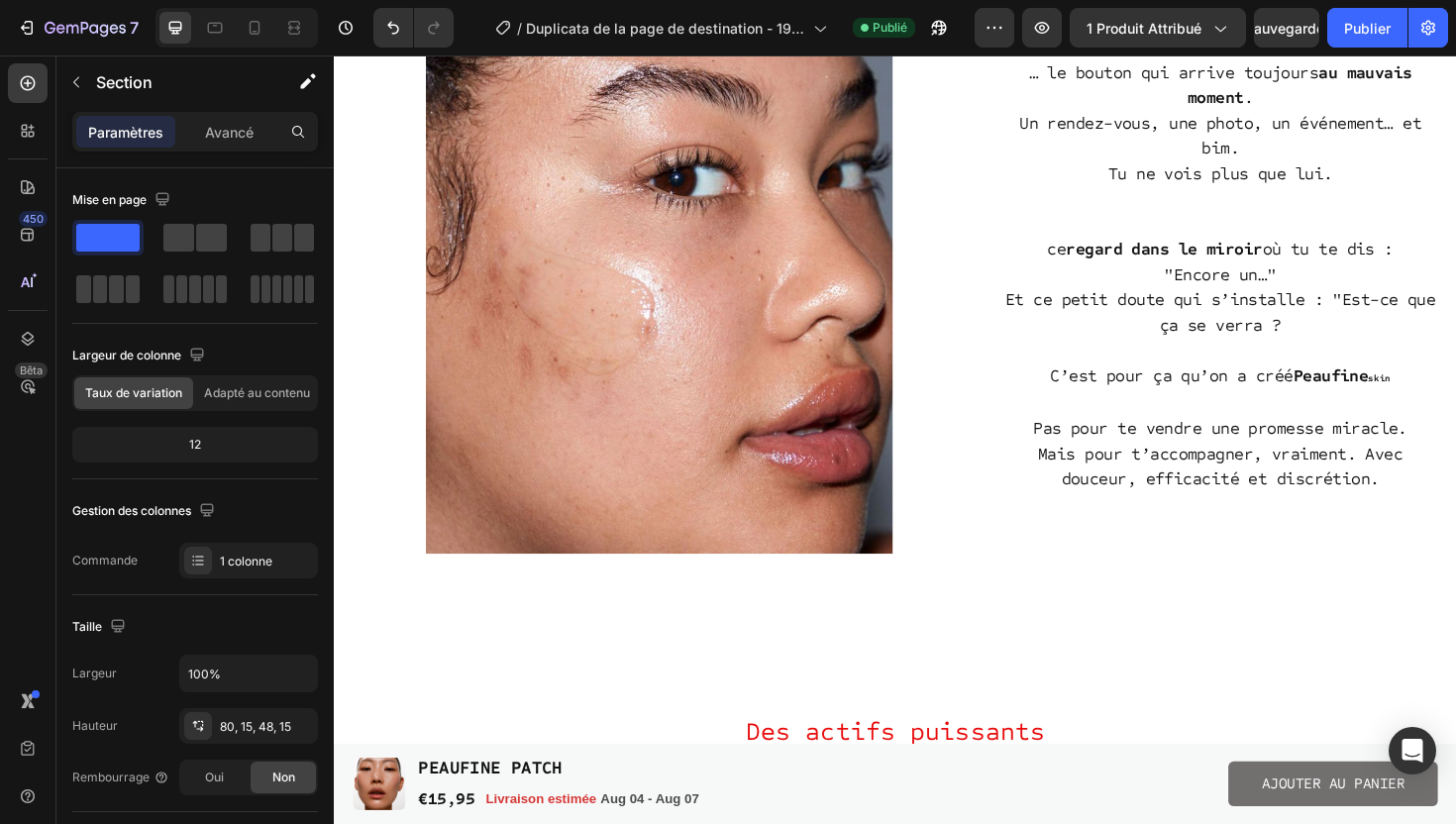 scroll, scrollTop: 1285, scrollLeft: 0, axis: vertical 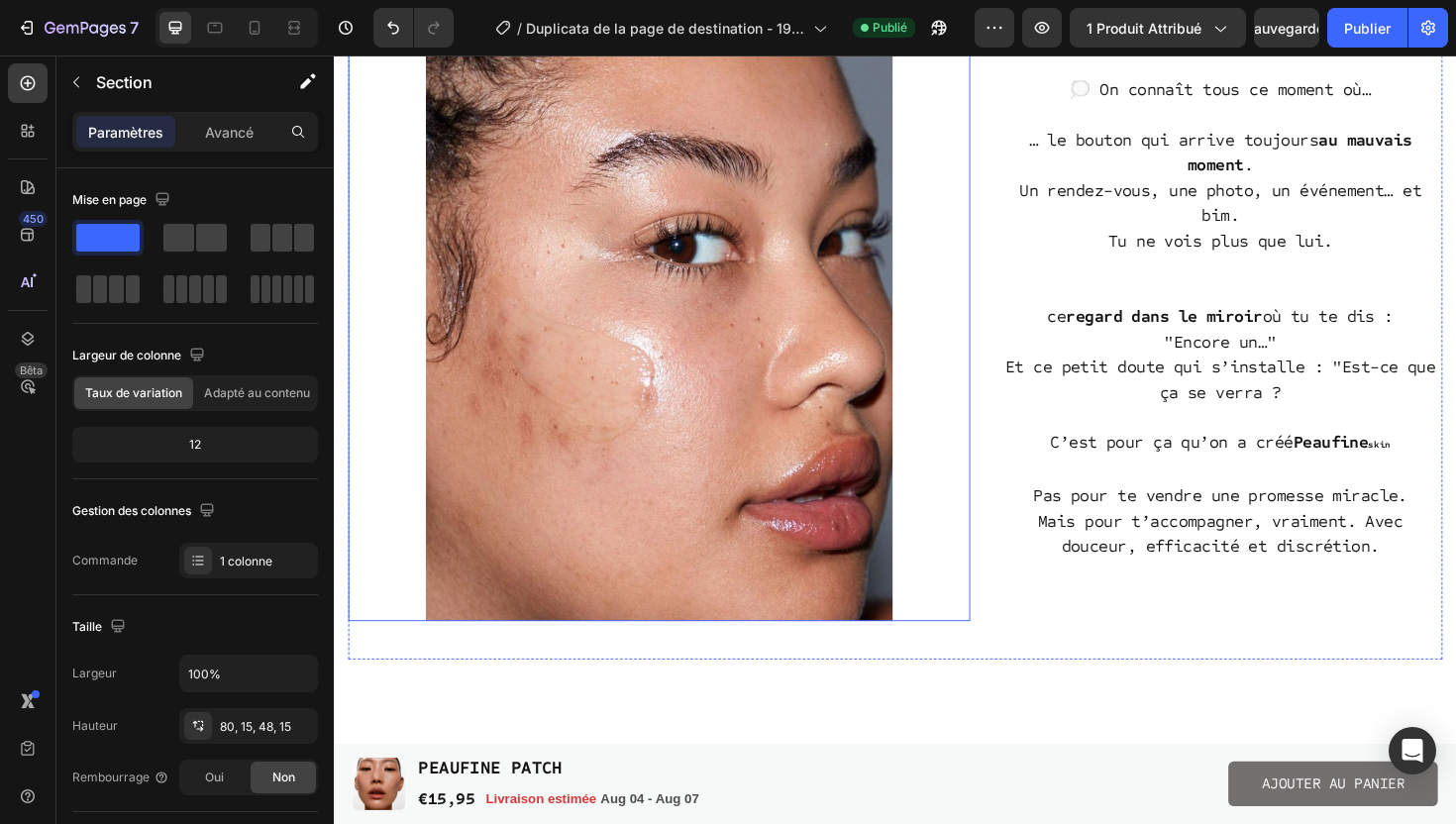 click at bounding box center [677, 325] 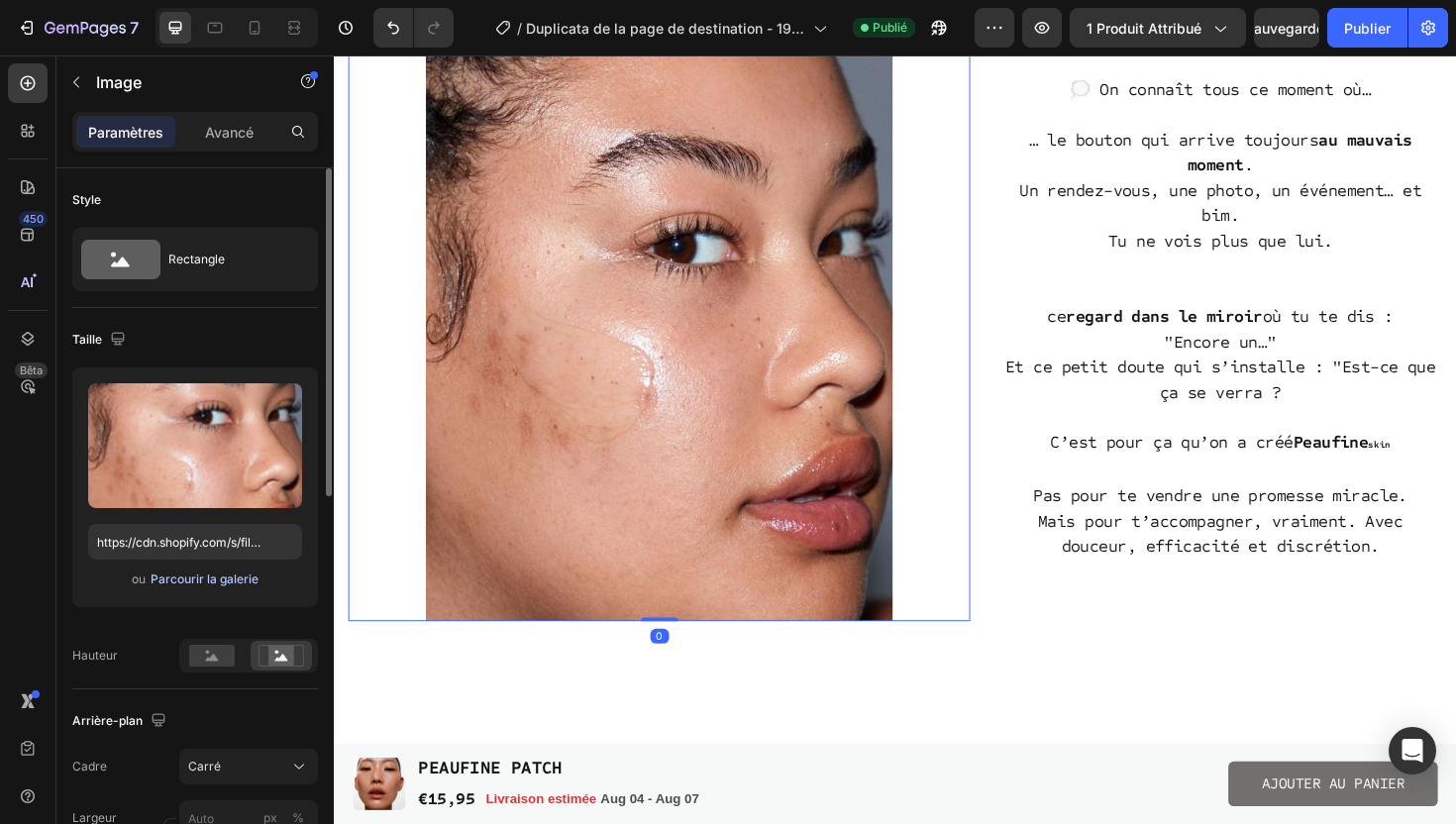 click on "Parcourir la galerie" at bounding box center [204, 578] 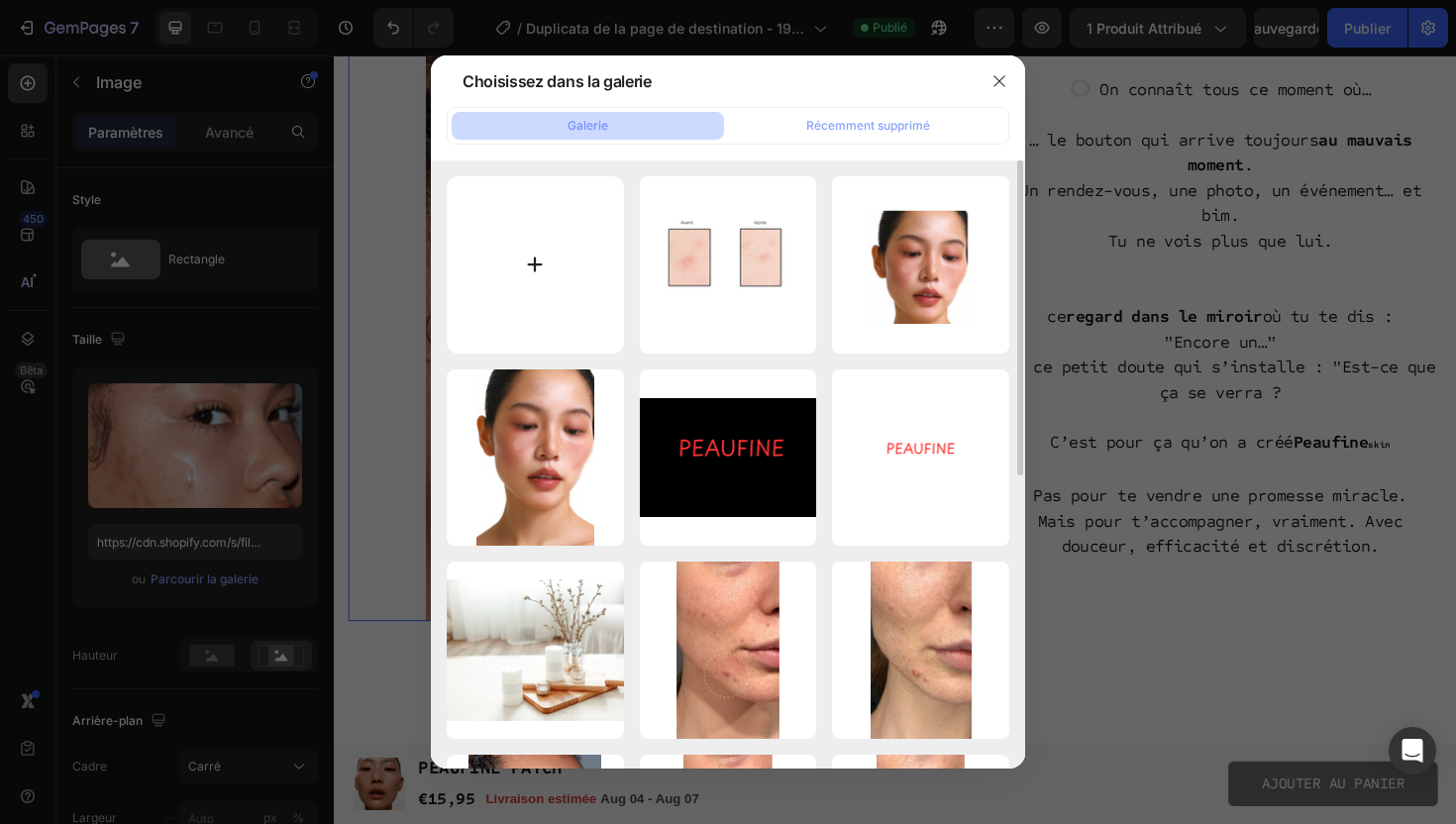 click at bounding box center [535, 264] 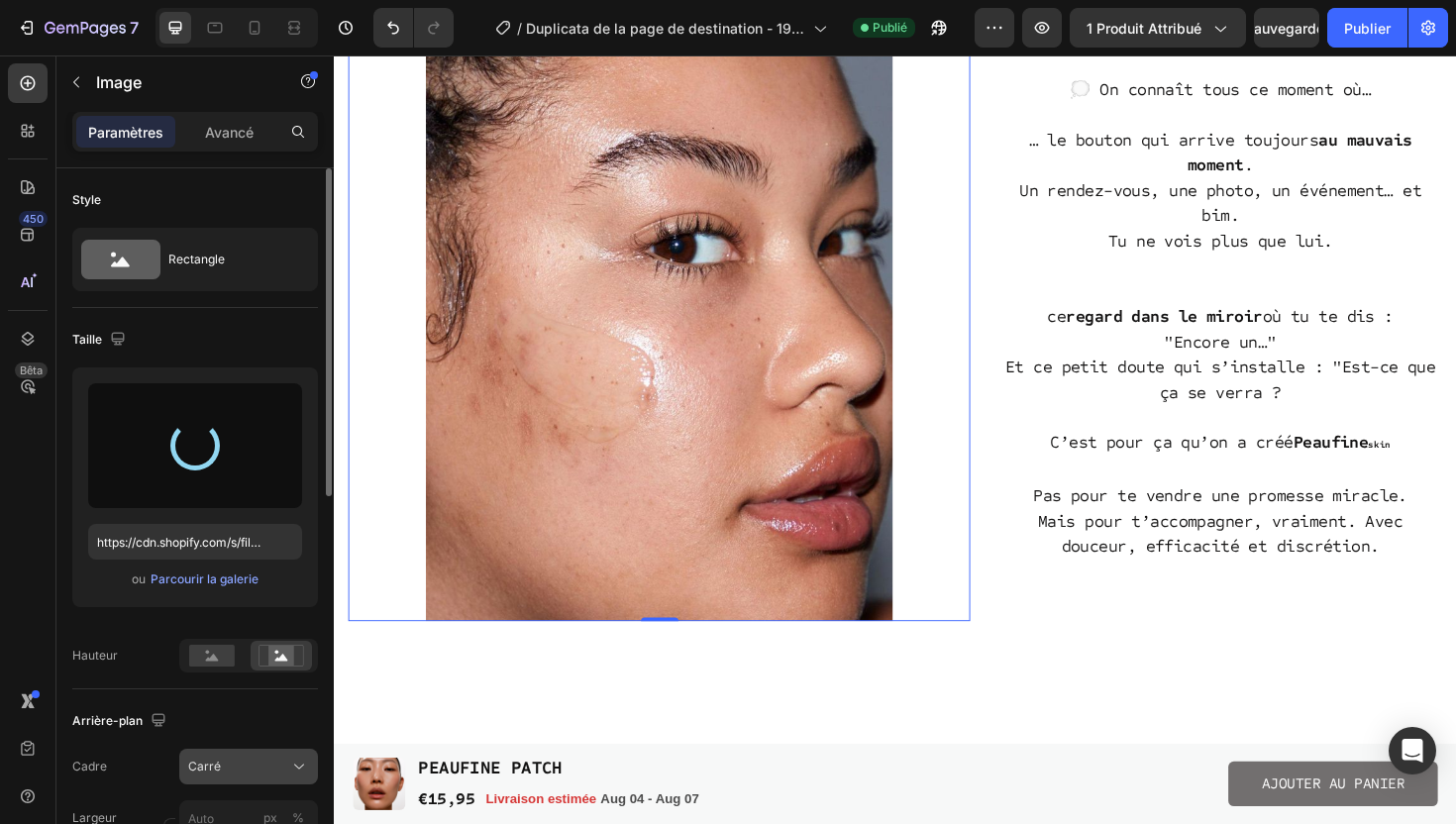 type on "https://cdn.shopify.com/s/files/1/0942/5200/7756/files/gempages_567315602071356325-3f9a4285-2ca5-4936-abfe-dbabaaa9a2a5.jpg" 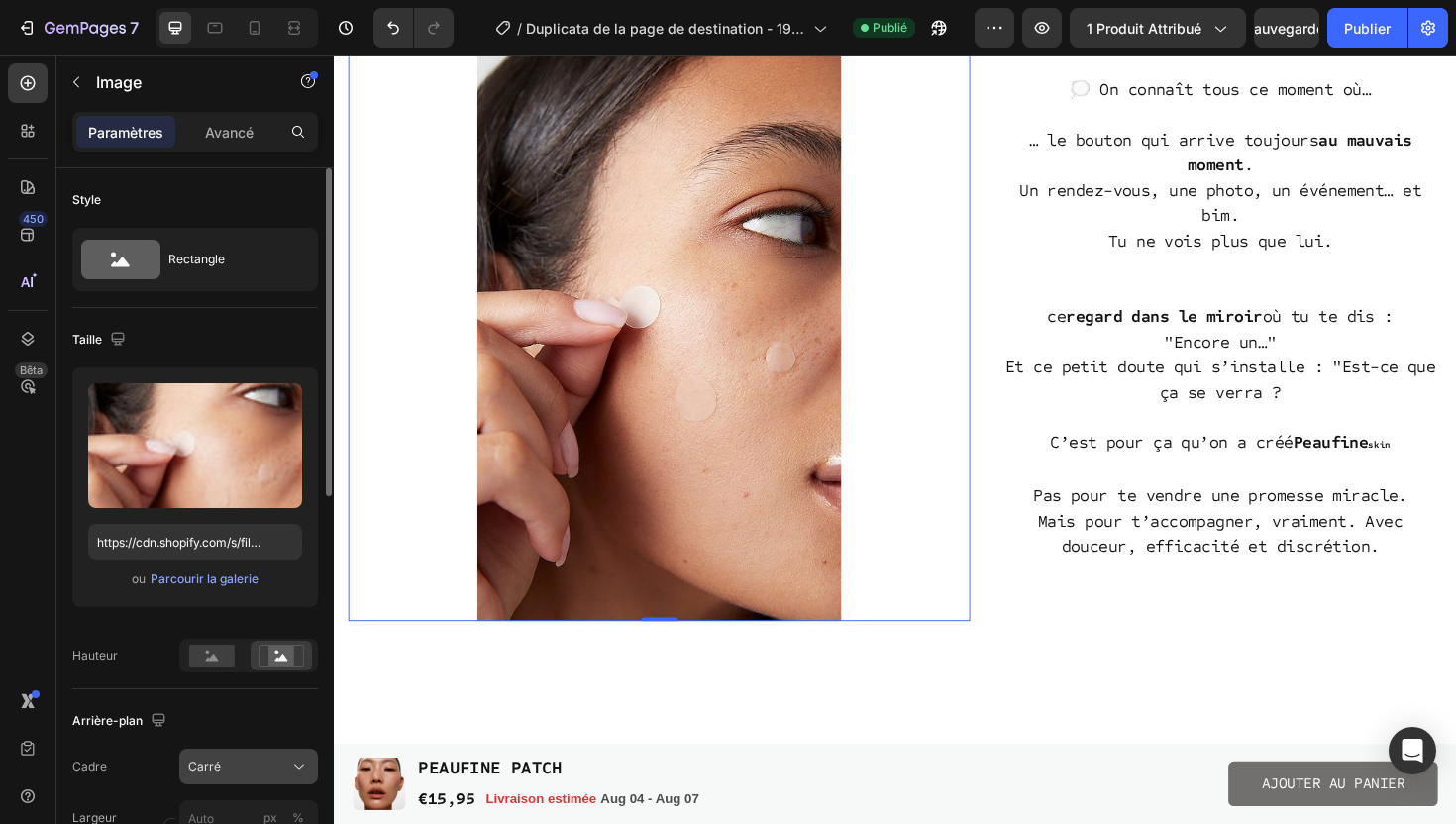 click on "Carré" at bounding box center (249, 767) 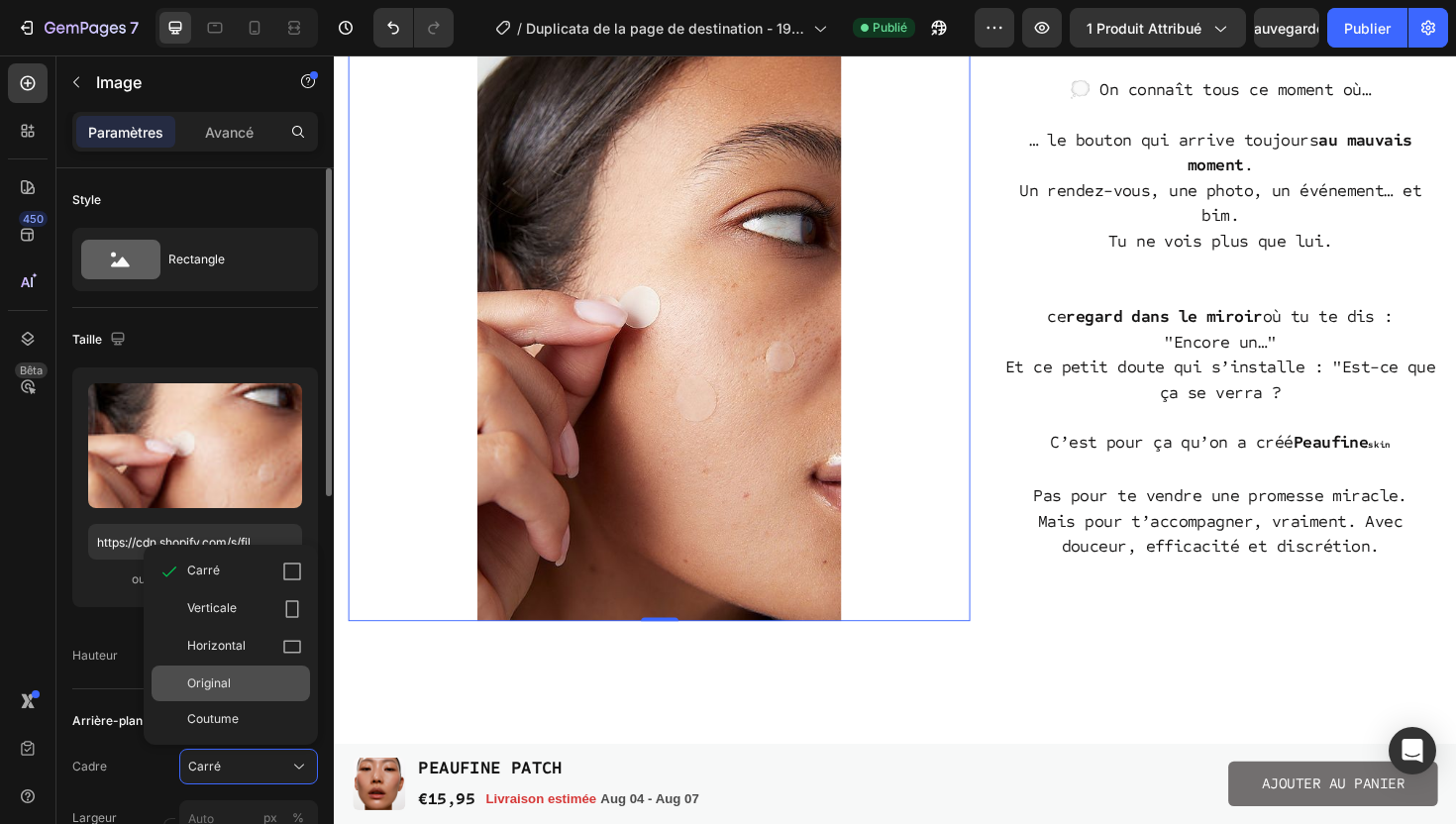 click on "Original" at bounding box center [245, 683] 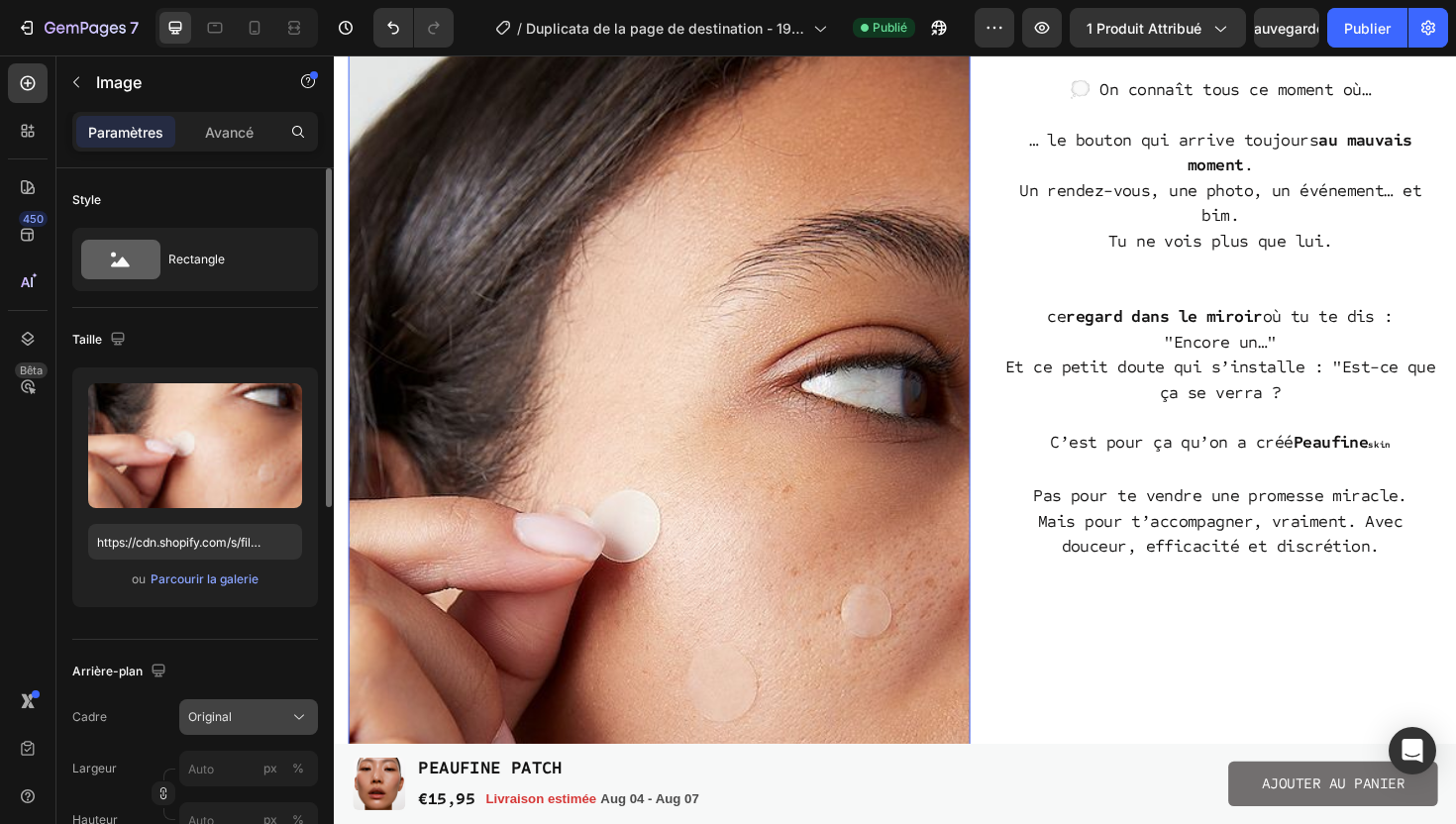 click on "Original" at bounding box center [249, 717] 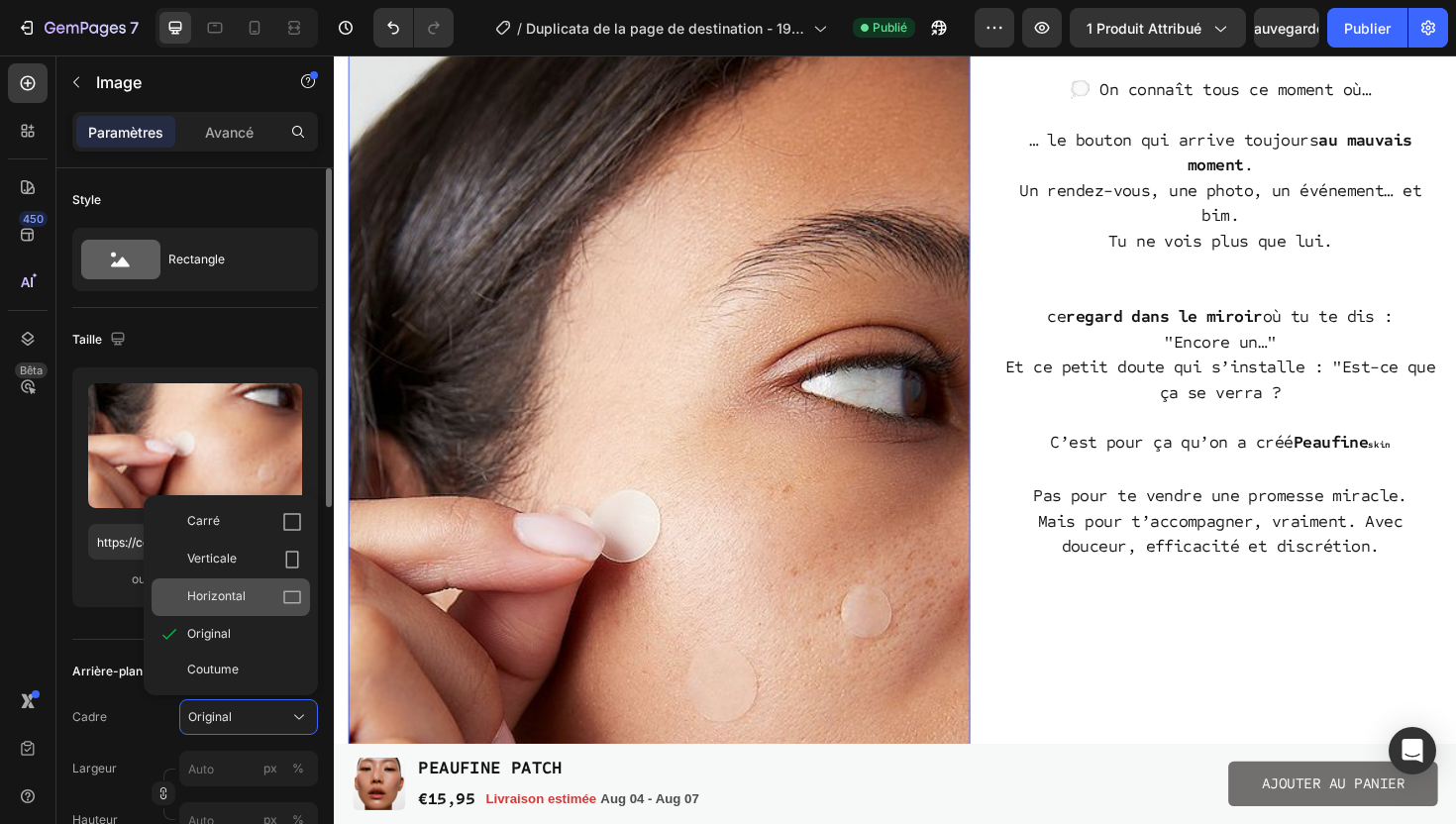 click on "Horizontal" at bounding box center (245, 597) 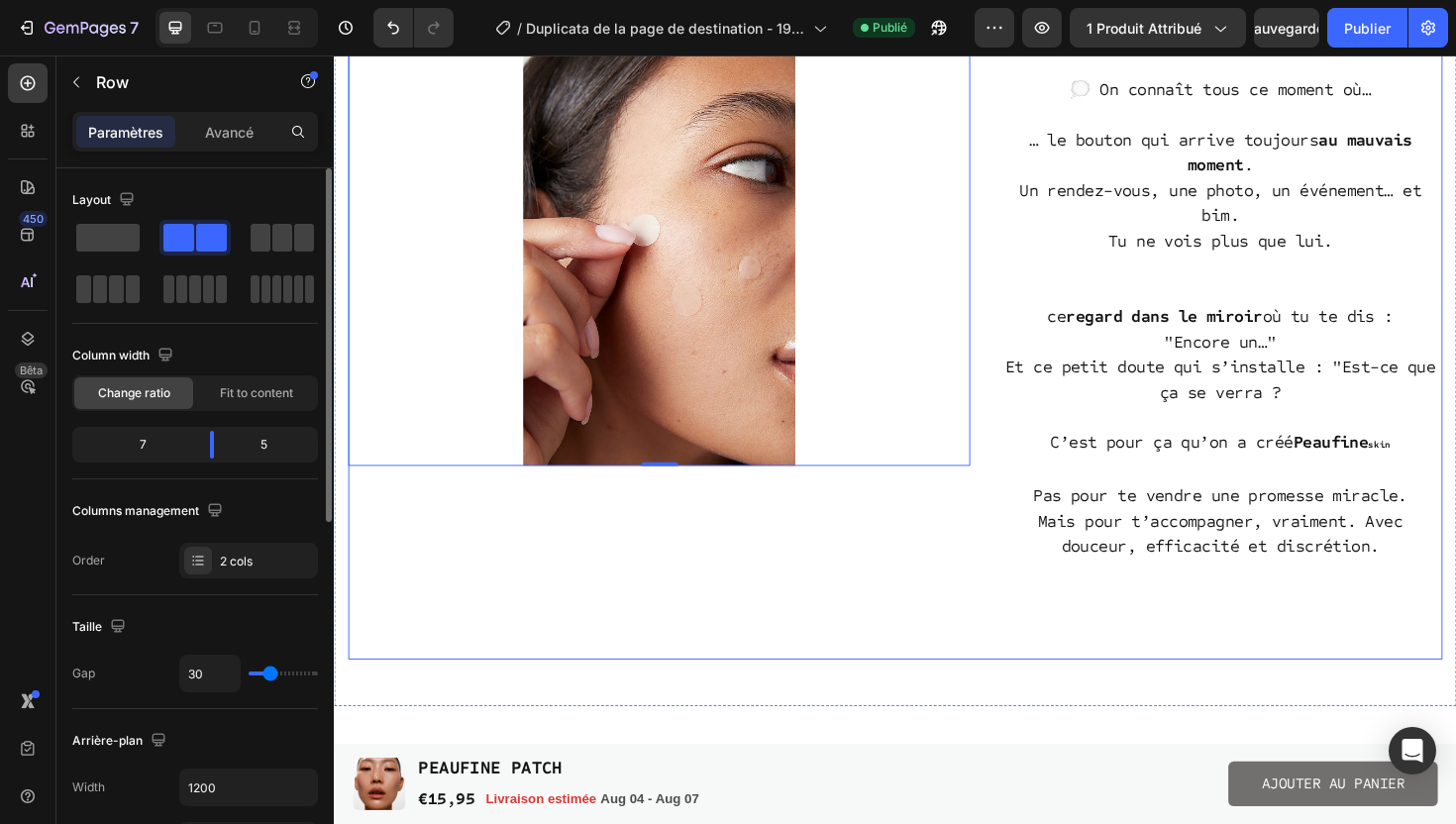 click on "Image   0" at bounding box center [677, 346] 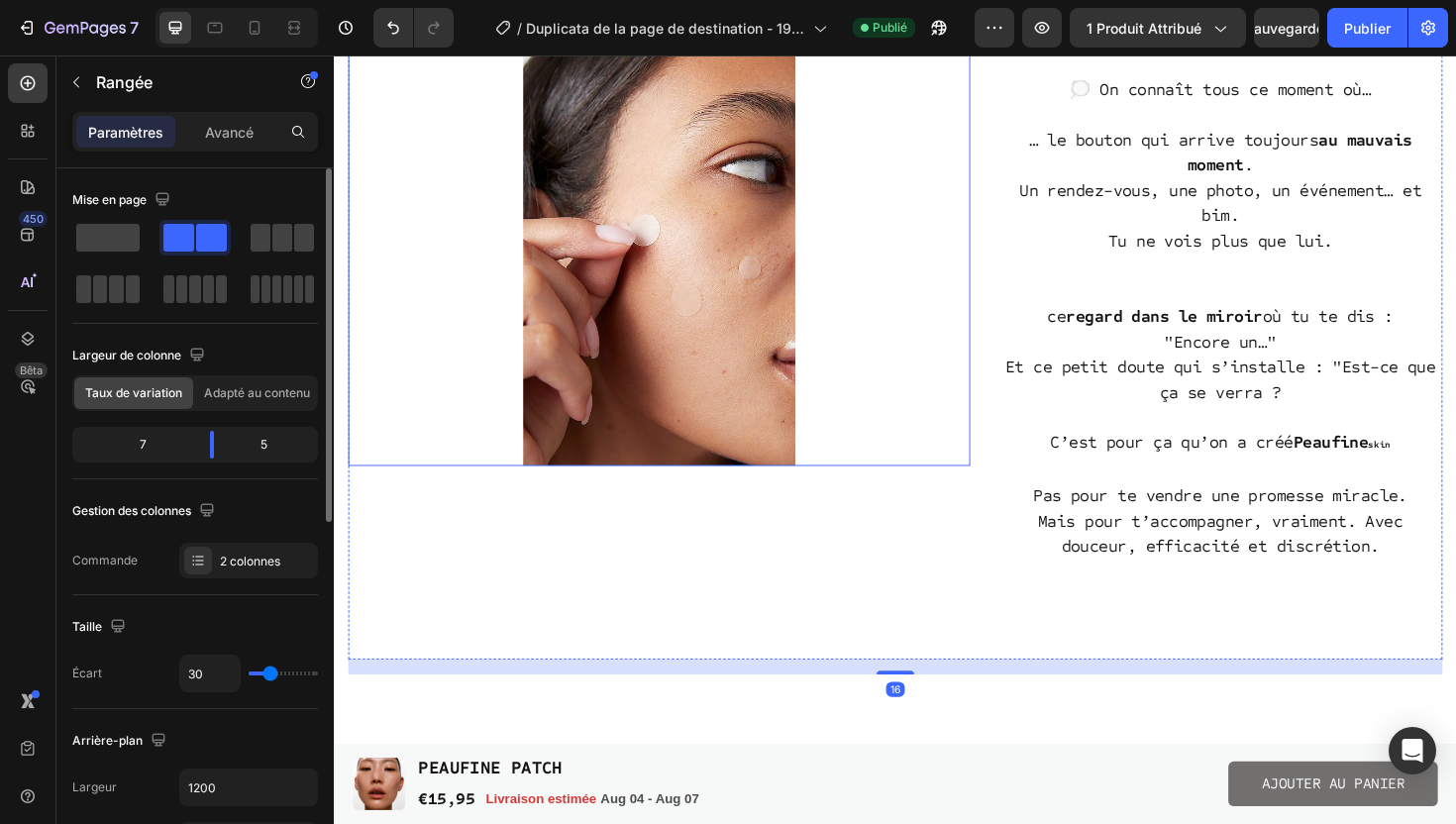 click at bounding box center [677, 243] 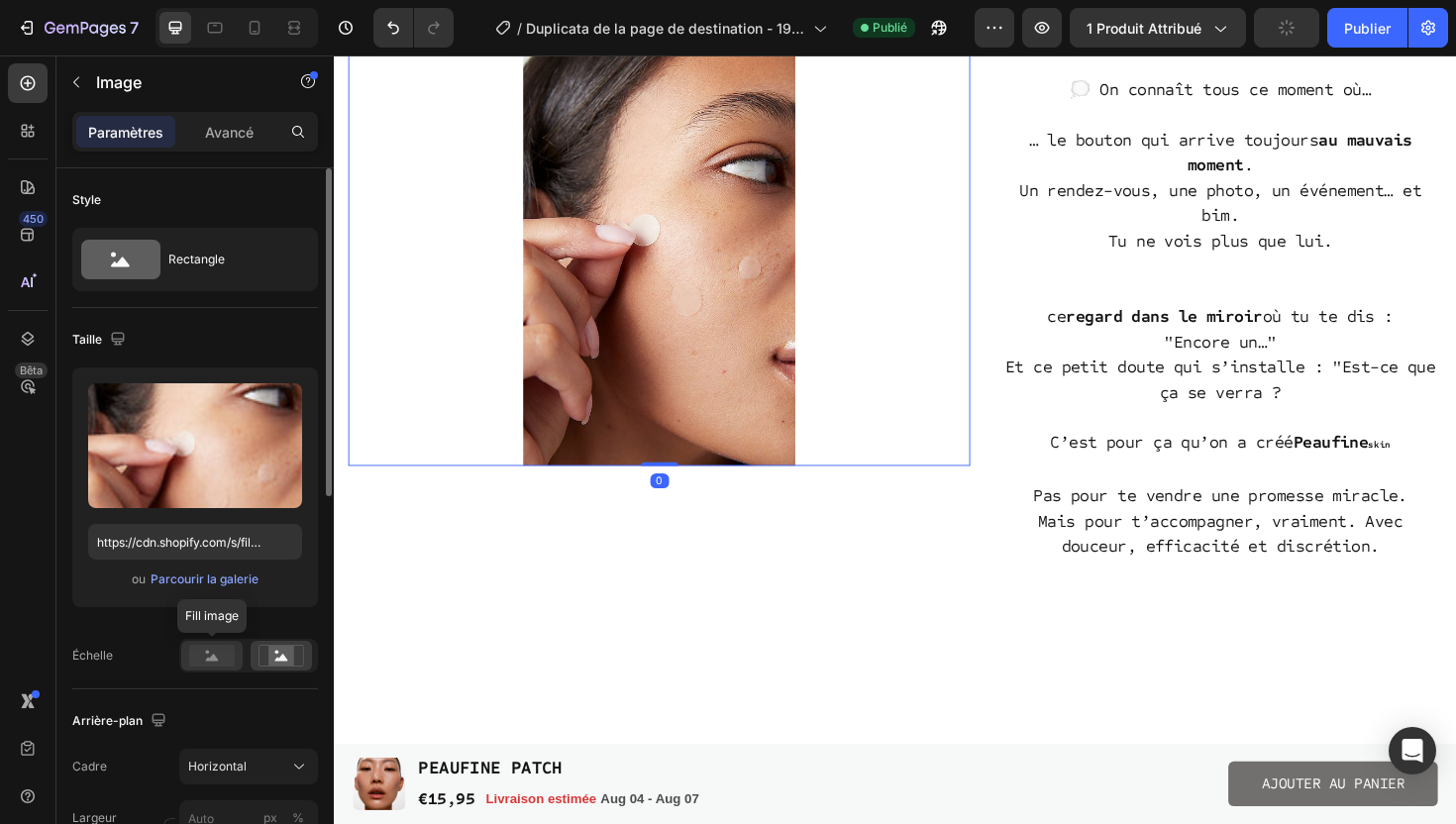 click 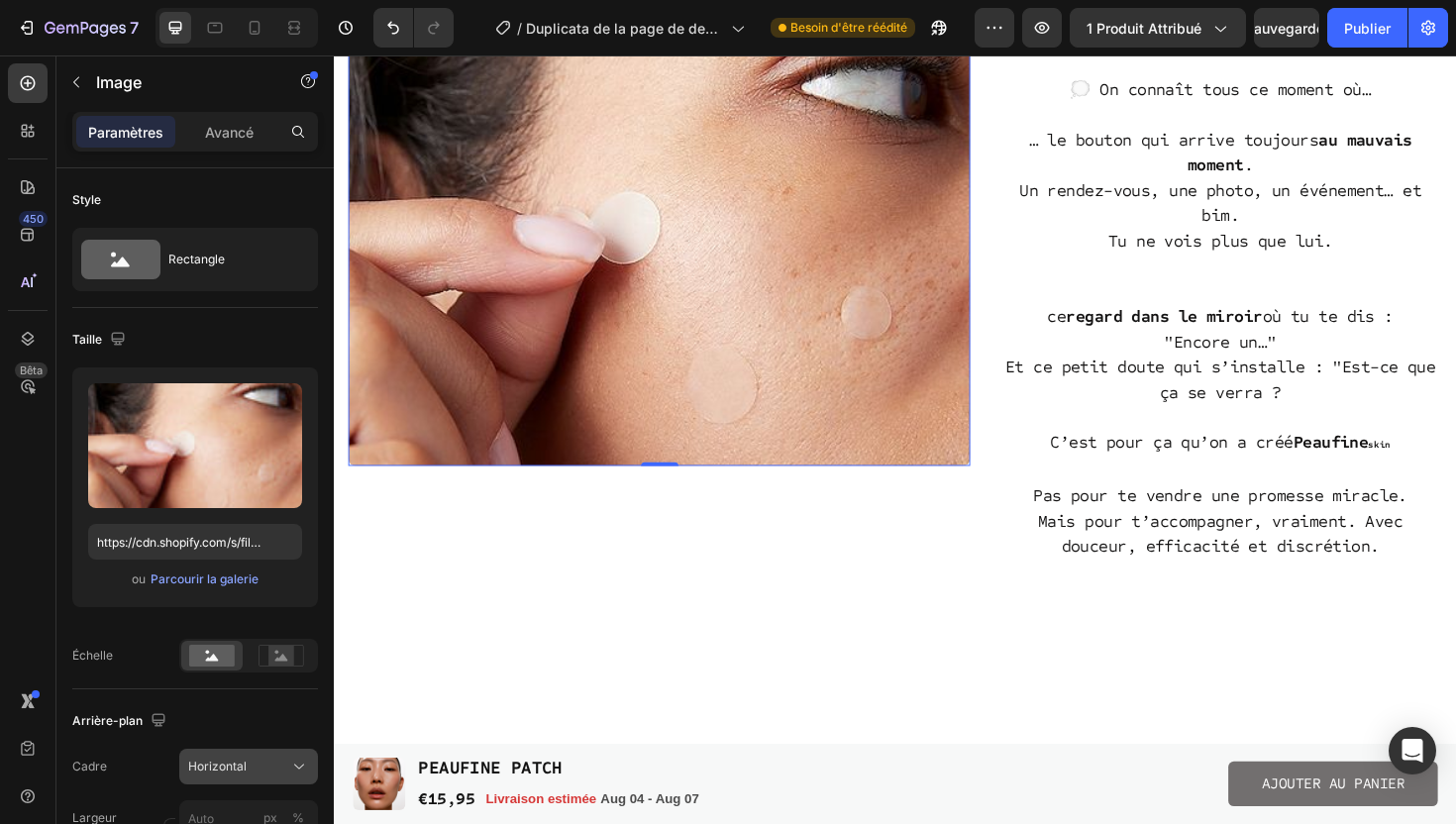 click on "Horizontal" at bounding box center (249, 767) 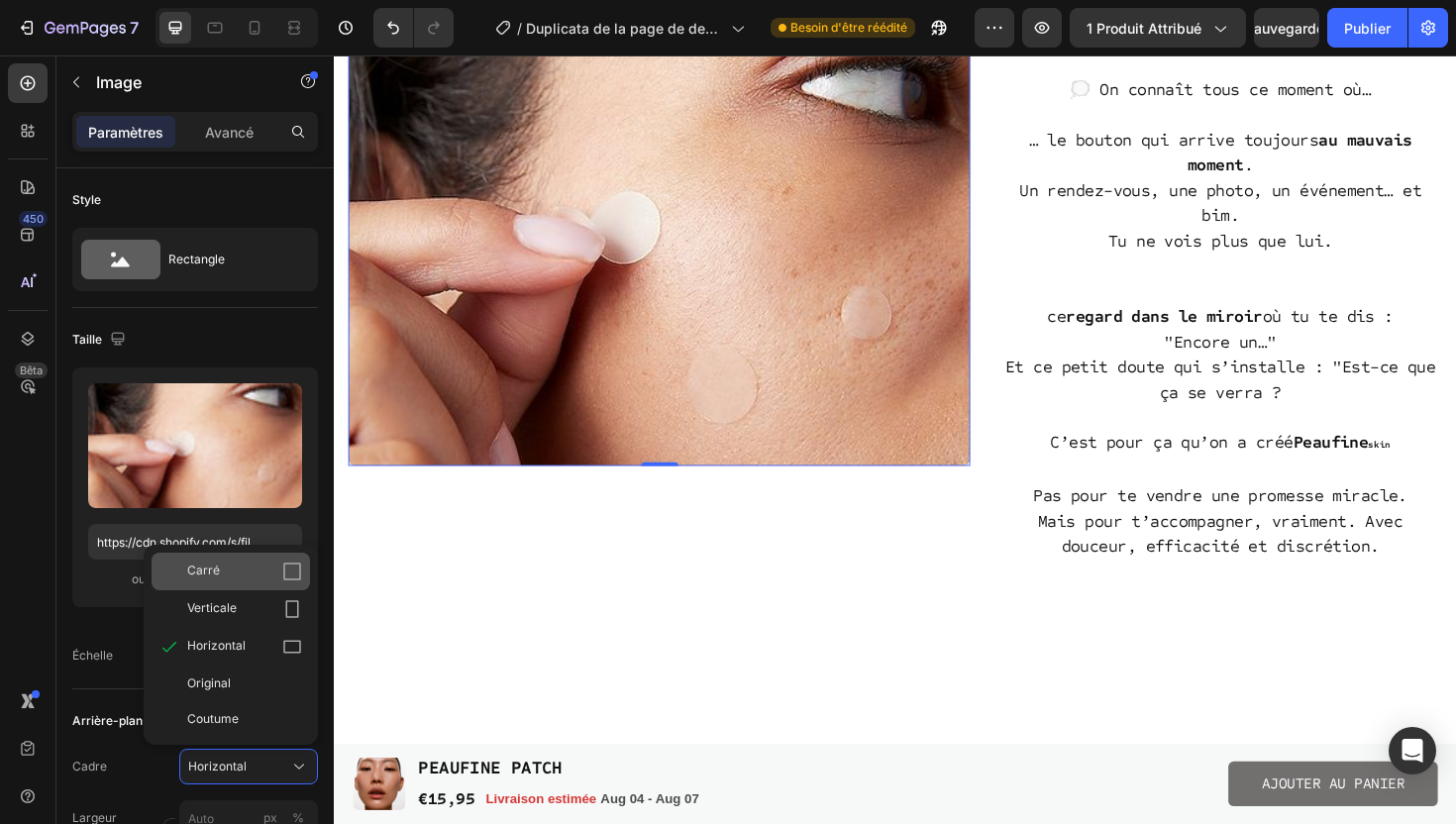 click on "Carré" at bounding box center (245, 571) 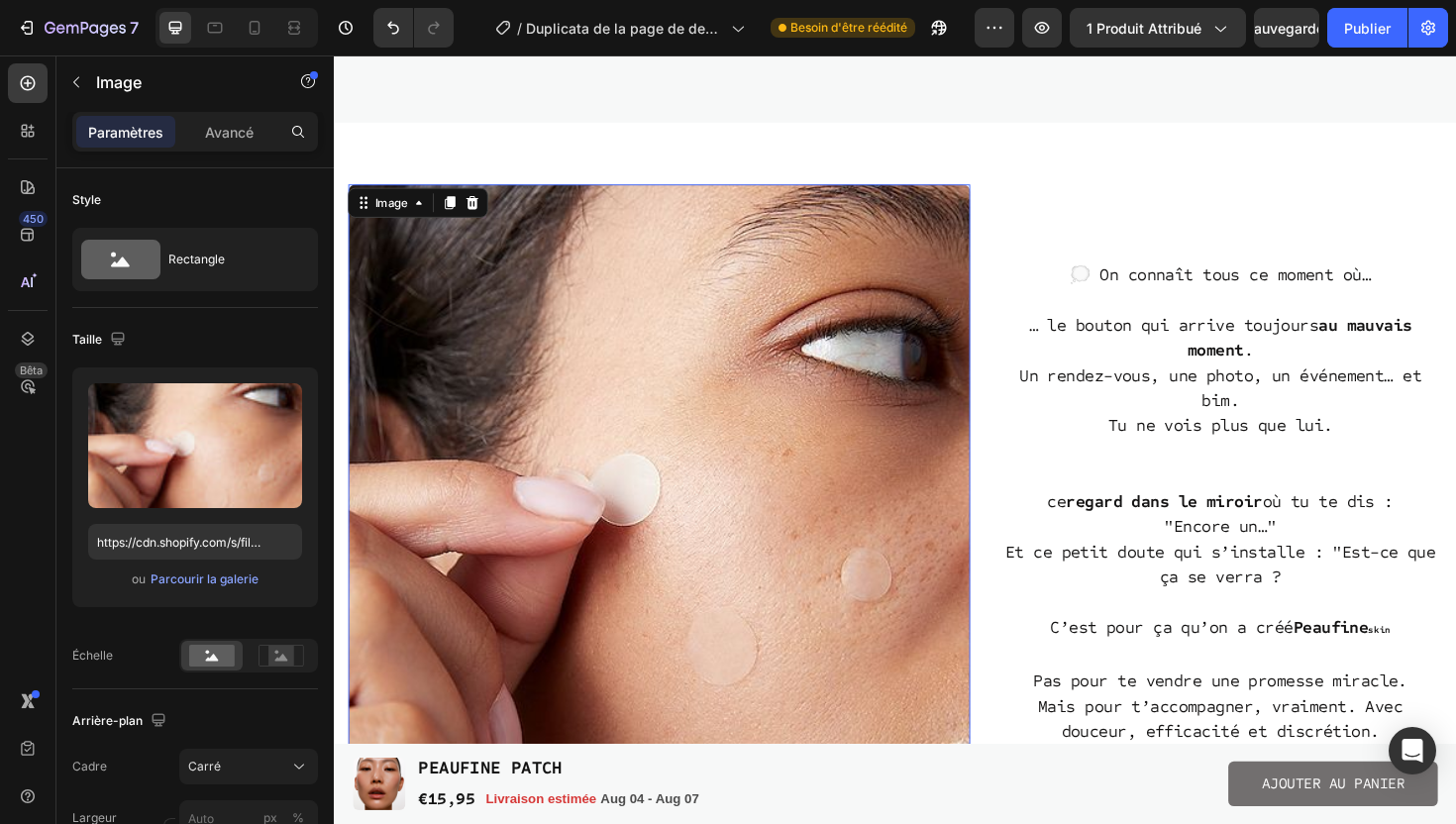 scroll, scrollTop: 1074, scrollLeft: 0, axis: vertical 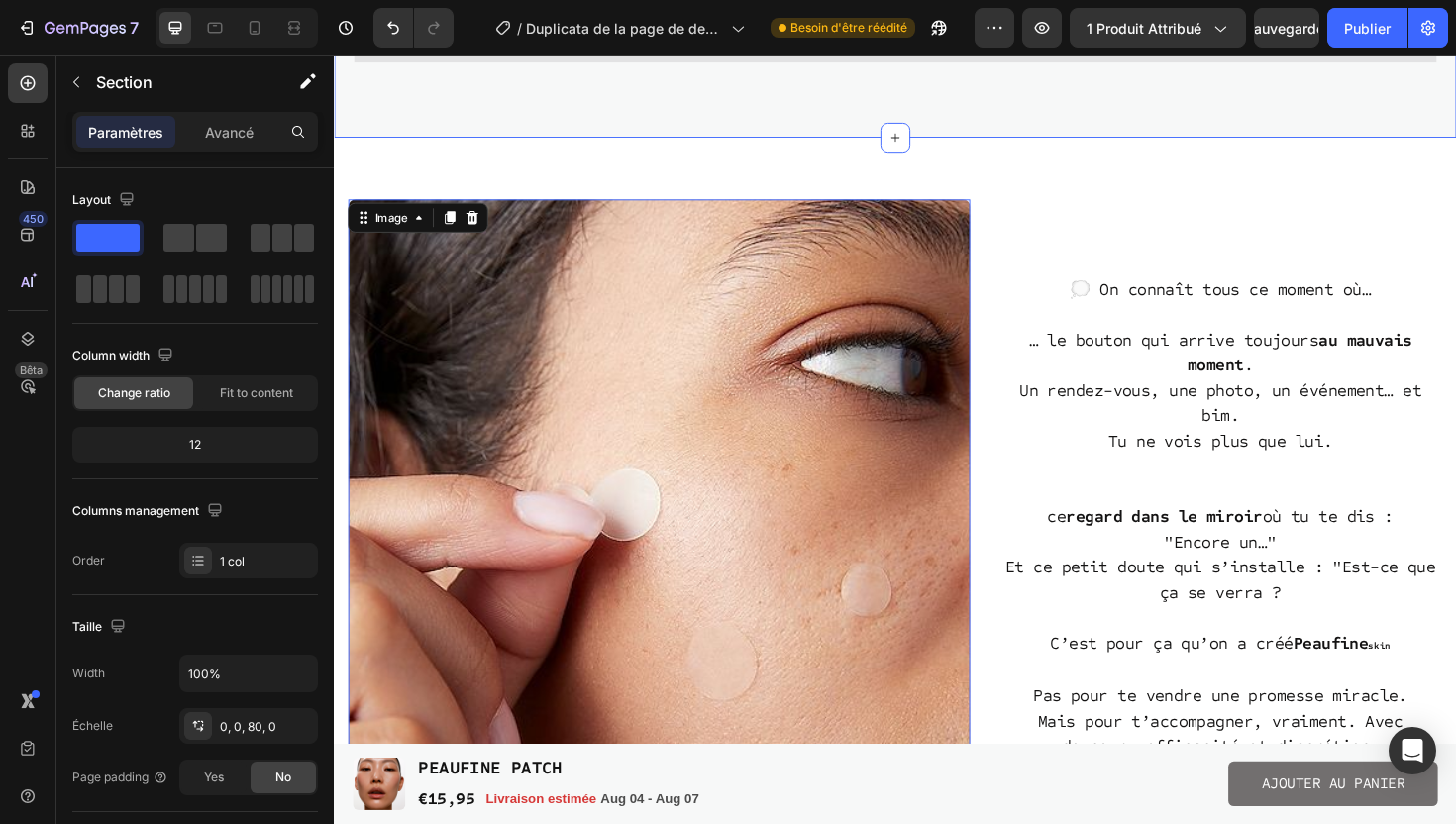 click on "Ingrédients clés
Avantages
utilisation Accordion Section 3" at bounding box center [928, -19] 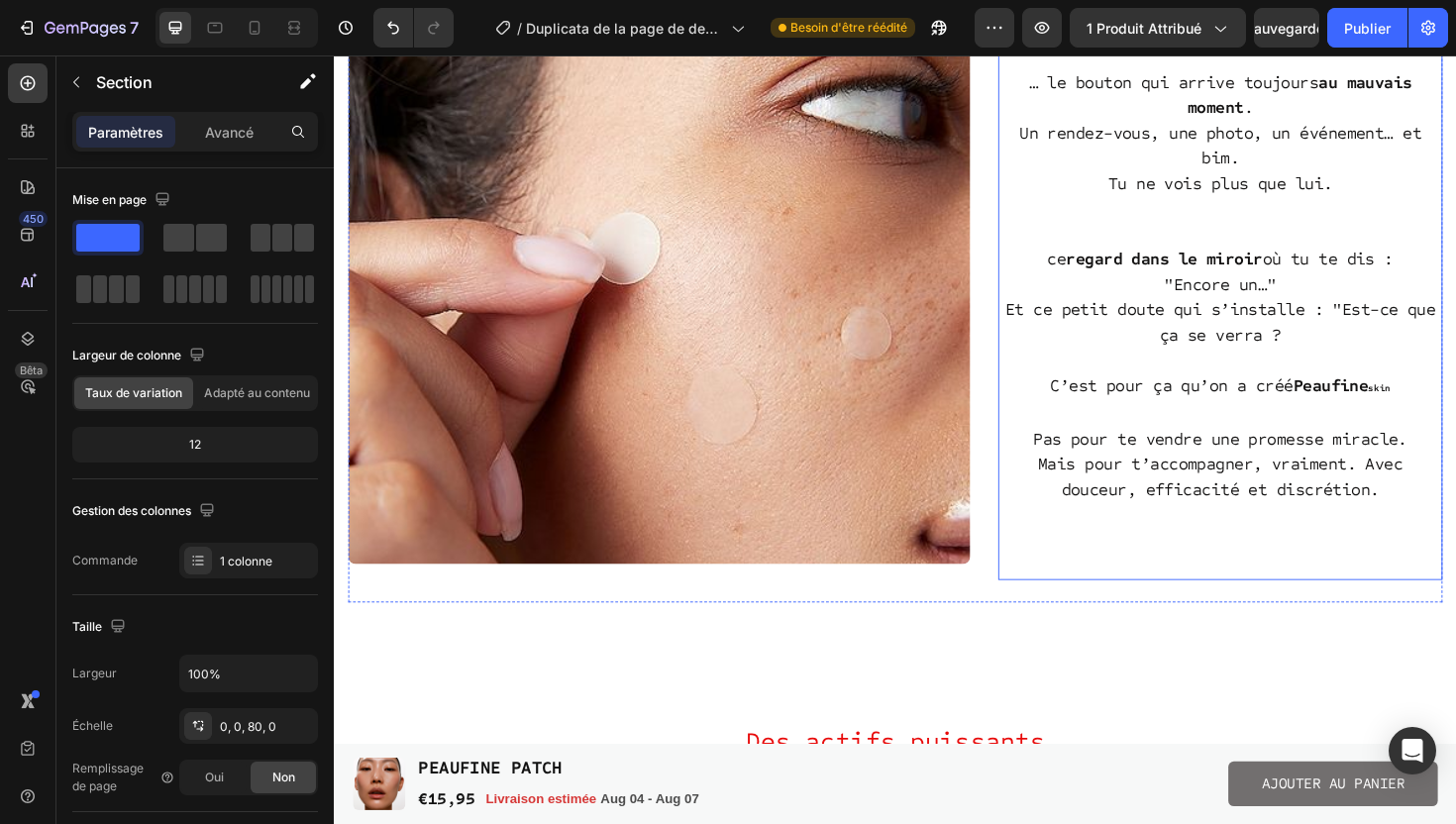 scroll, scrollTop: 1347, scrollLeft: 0, axis: vertical 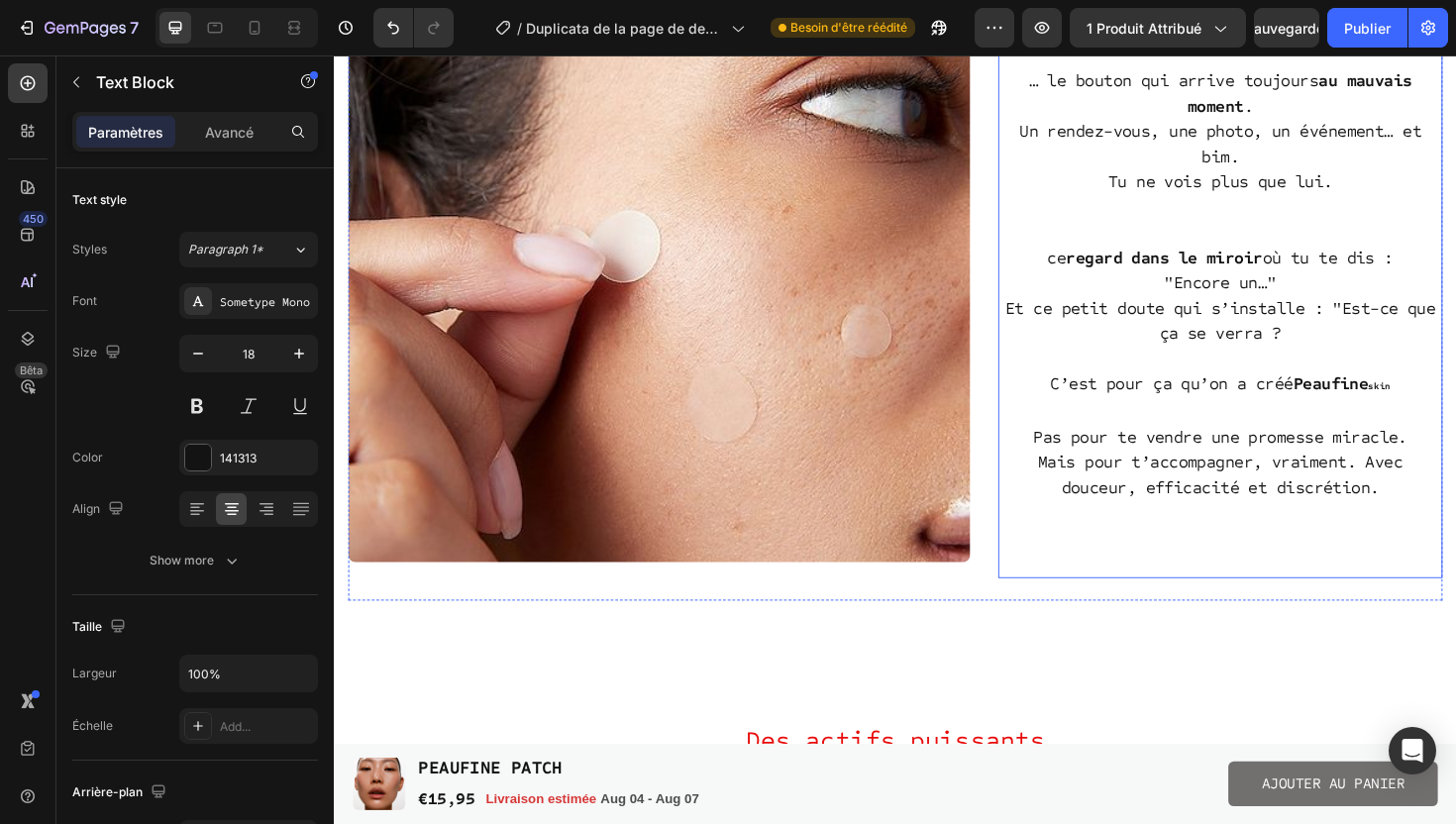 click at bounding box center [1272, 216] 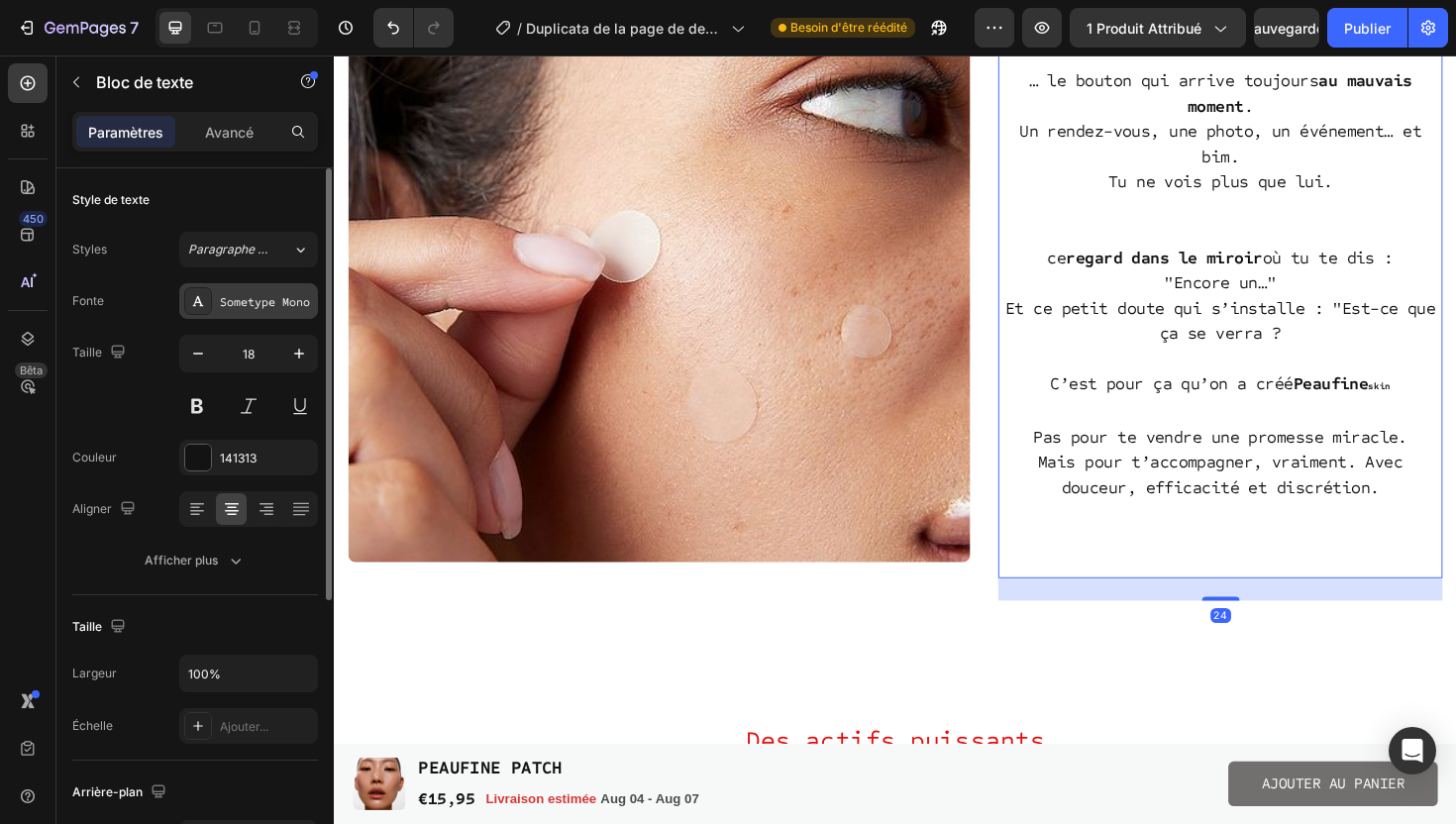 click on "Sometype Mono" at bounding box center (249, 301) 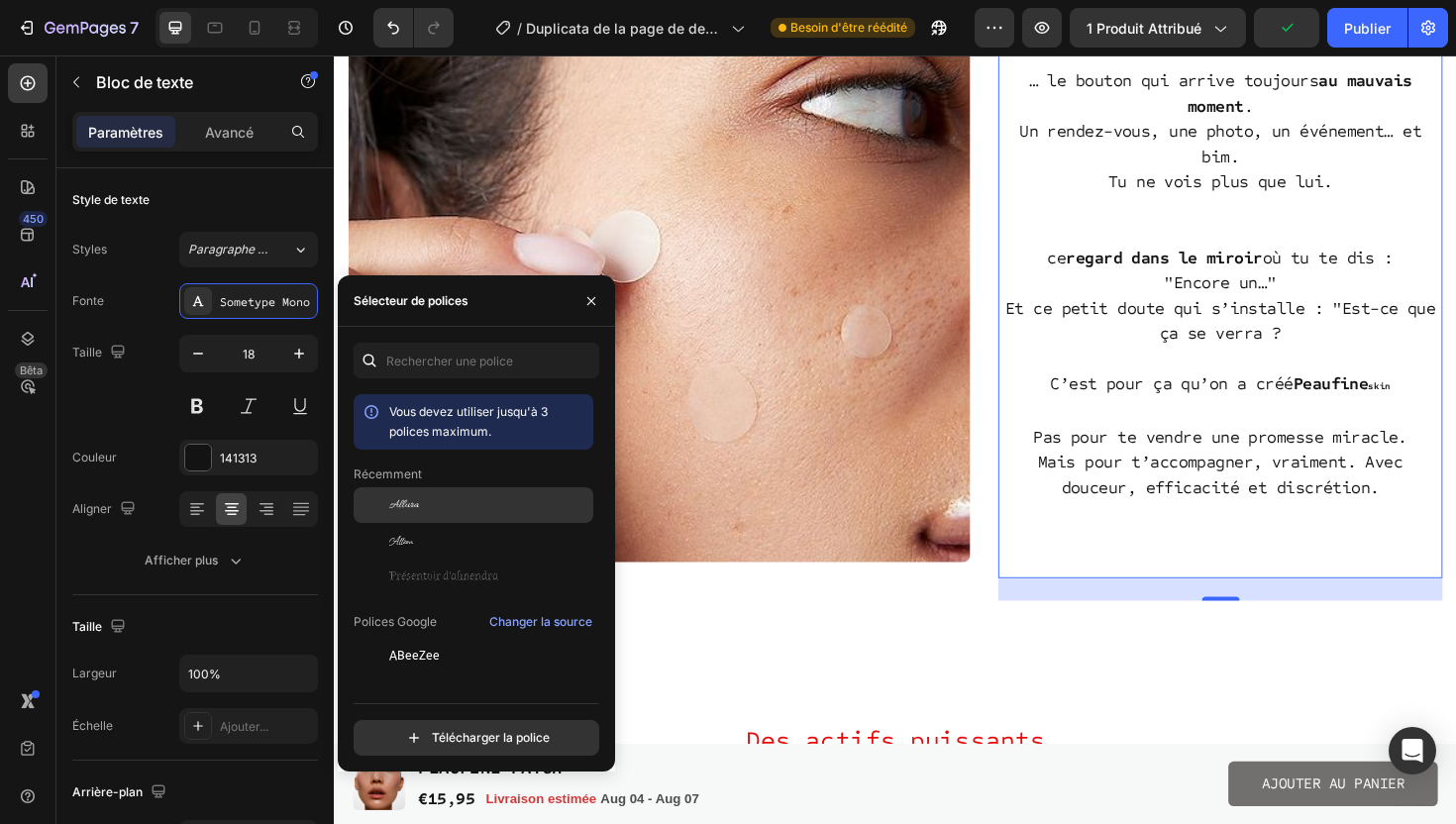 click on "Allura" at bounding box center (489, 505) 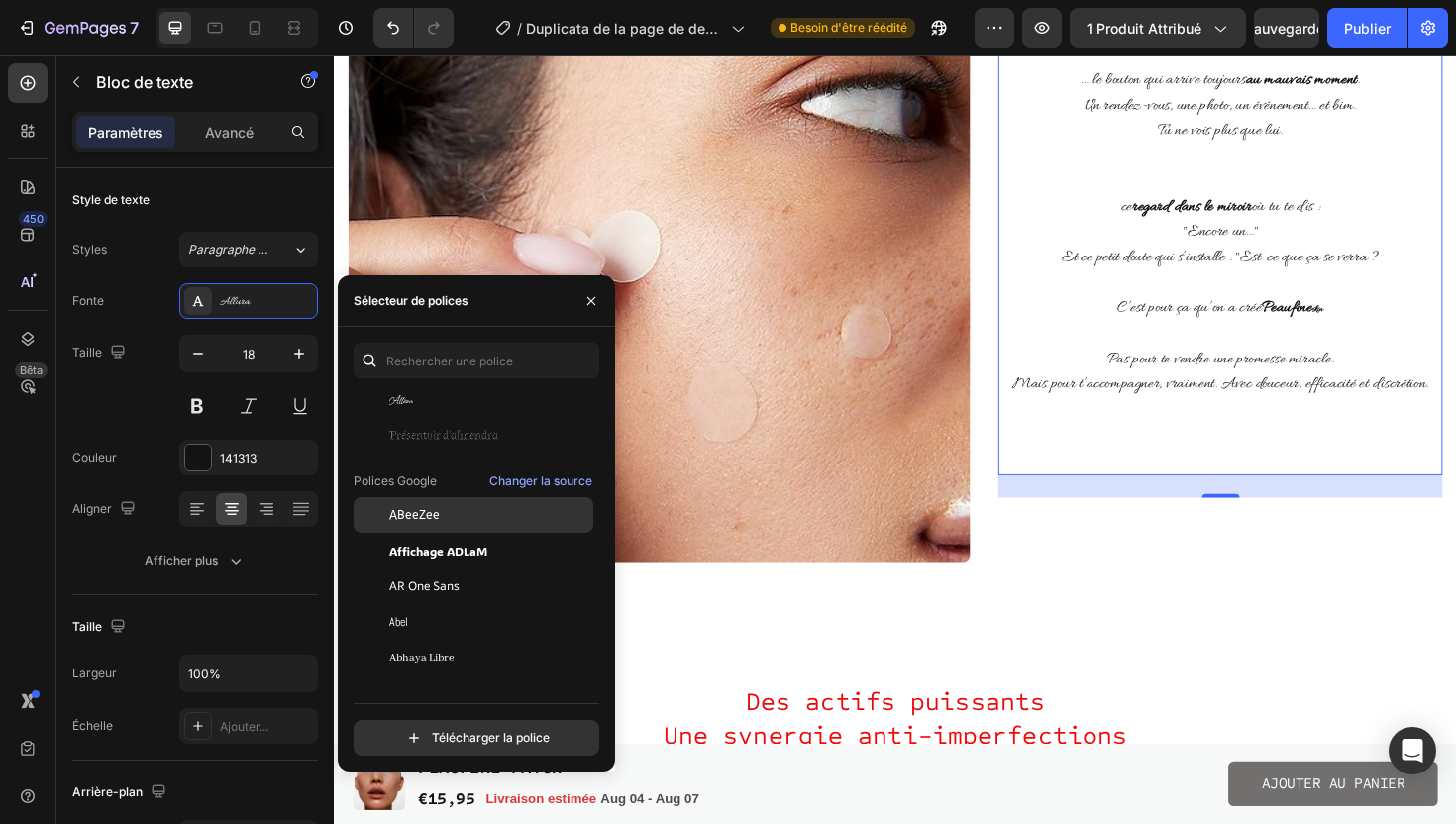 scroll, scrollTop: 143, scrollLeft: 0, axis: vertical 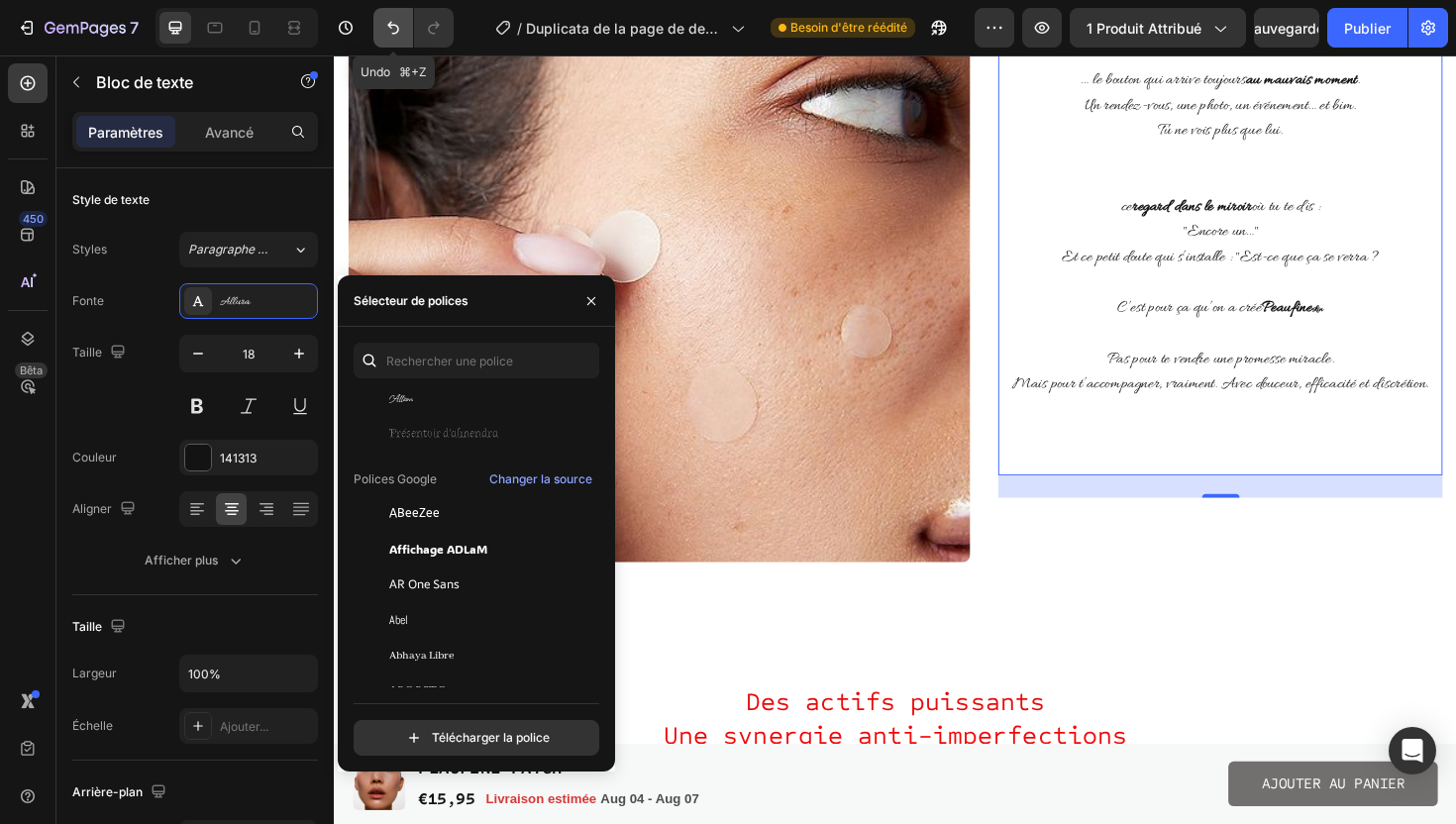 click 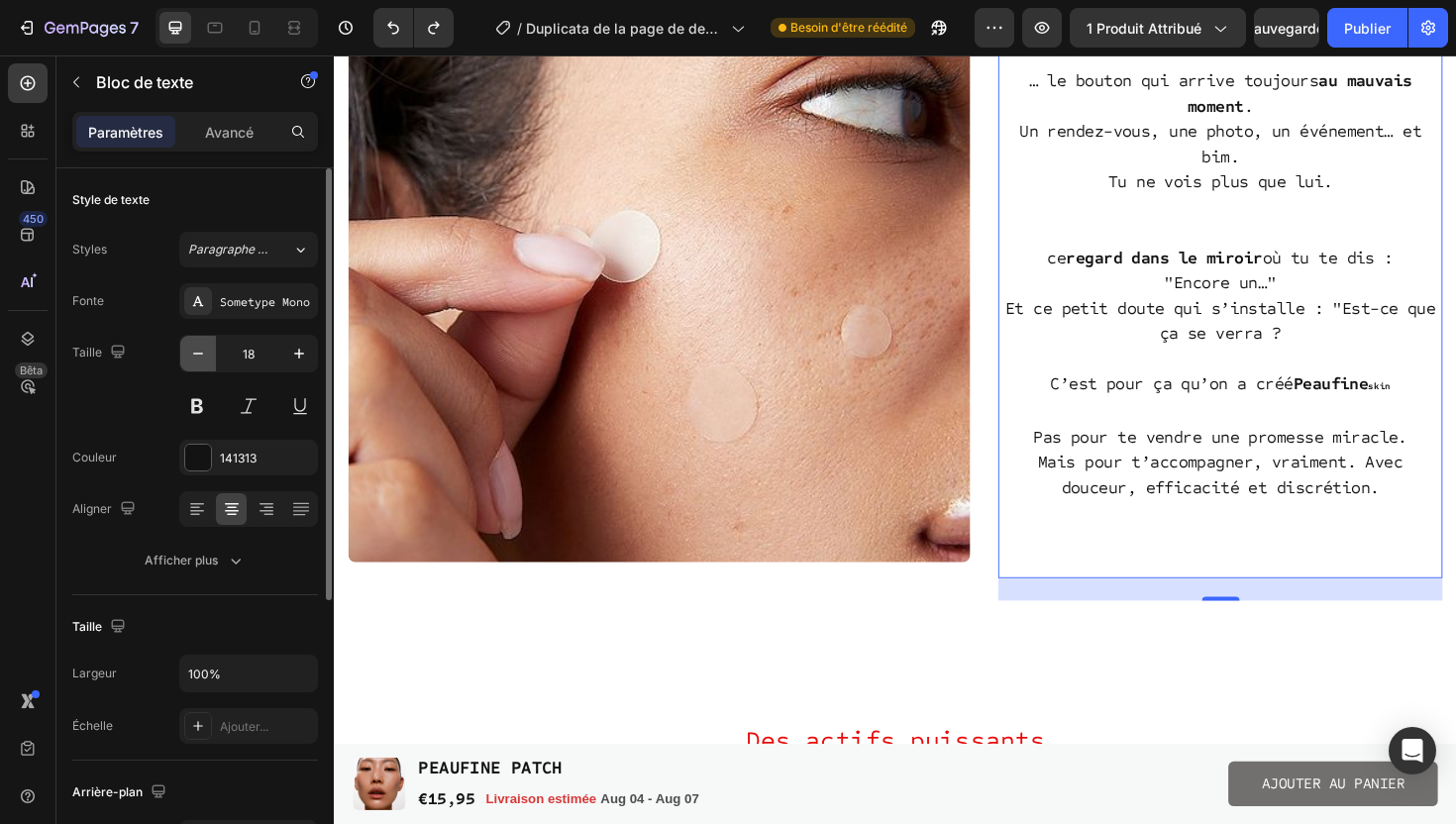 click at bounding box center (198, 354) 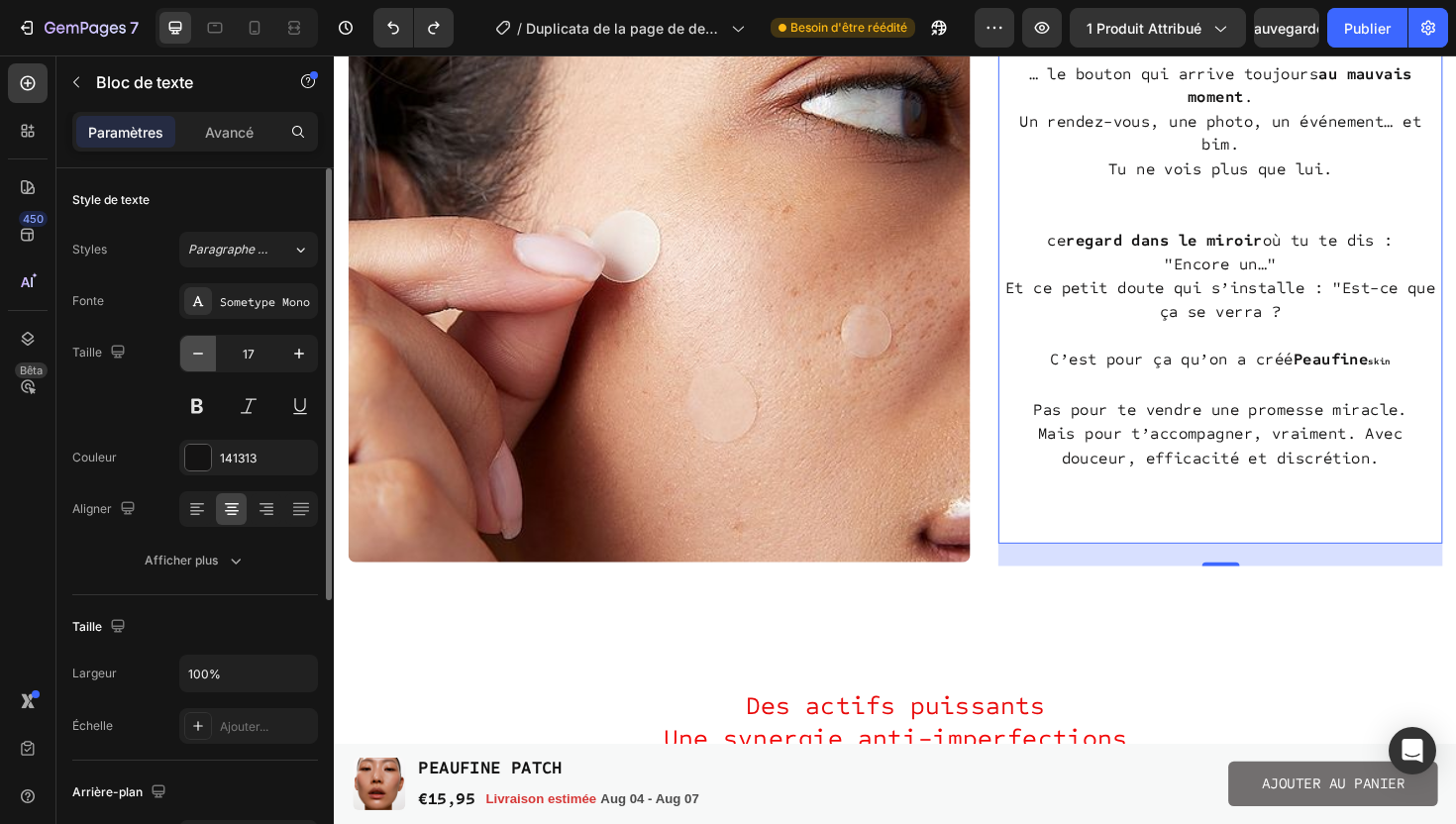click at bounding box center [198, 354] 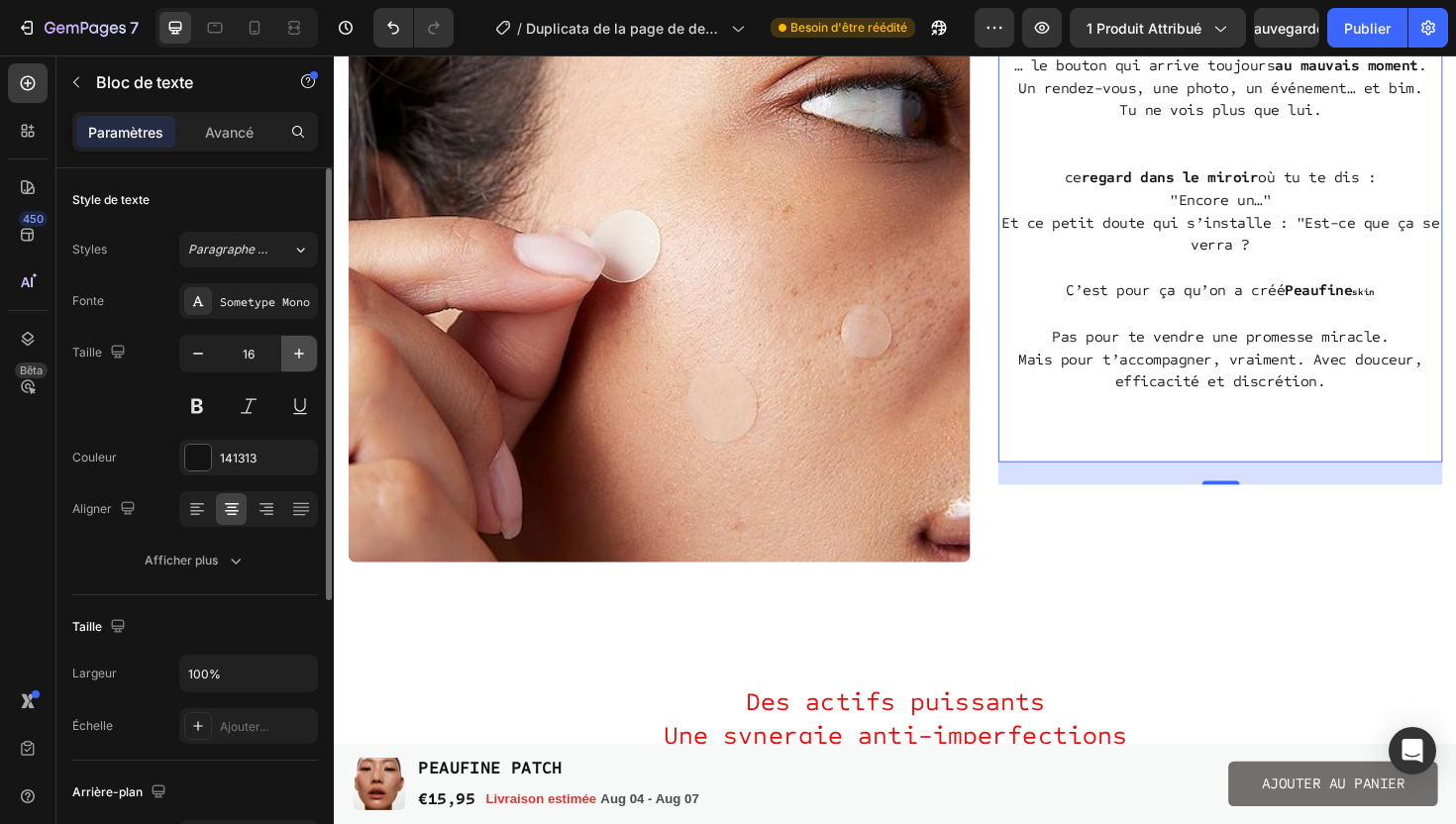 click at bounding box center (299, 354) 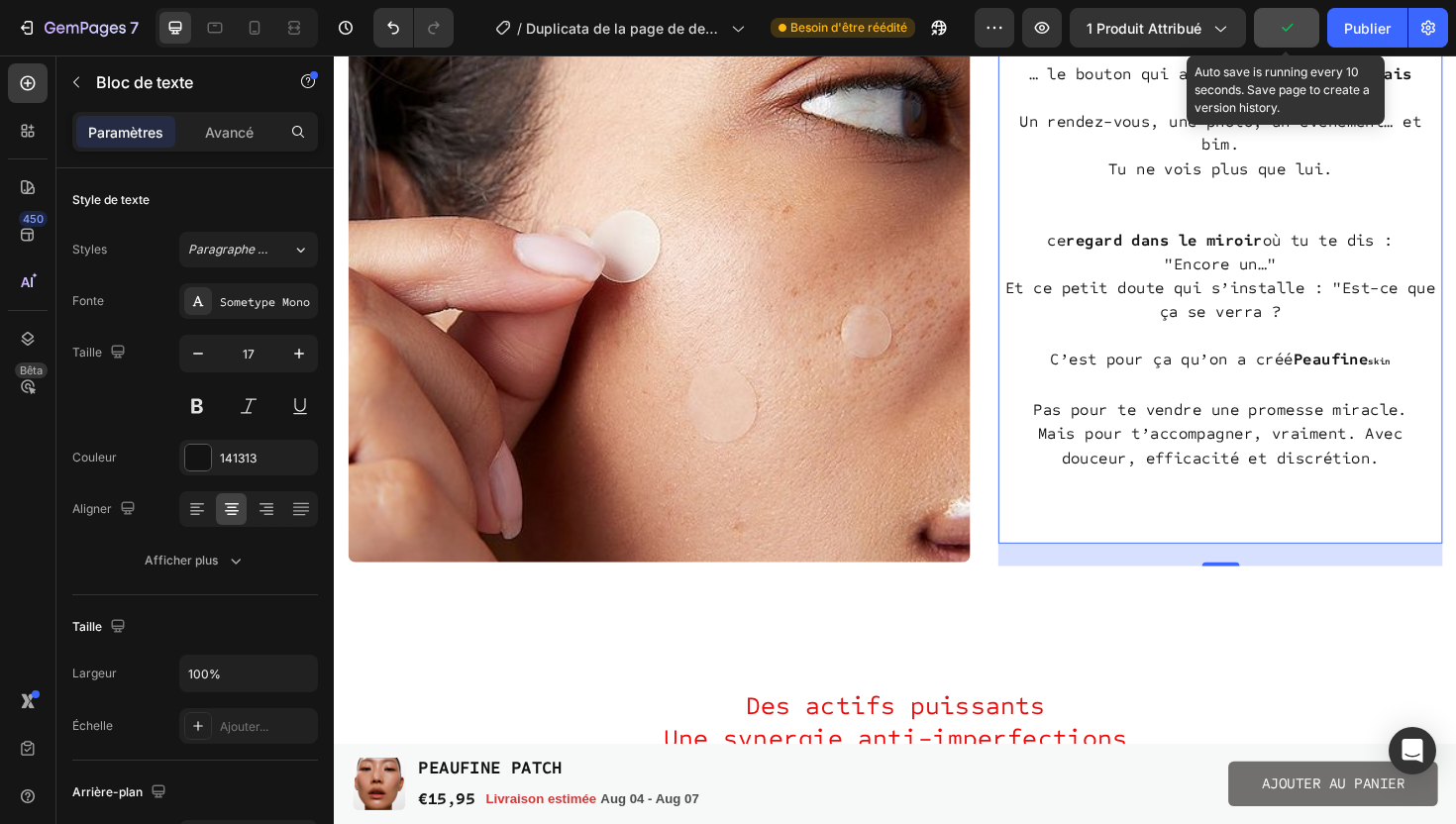 click 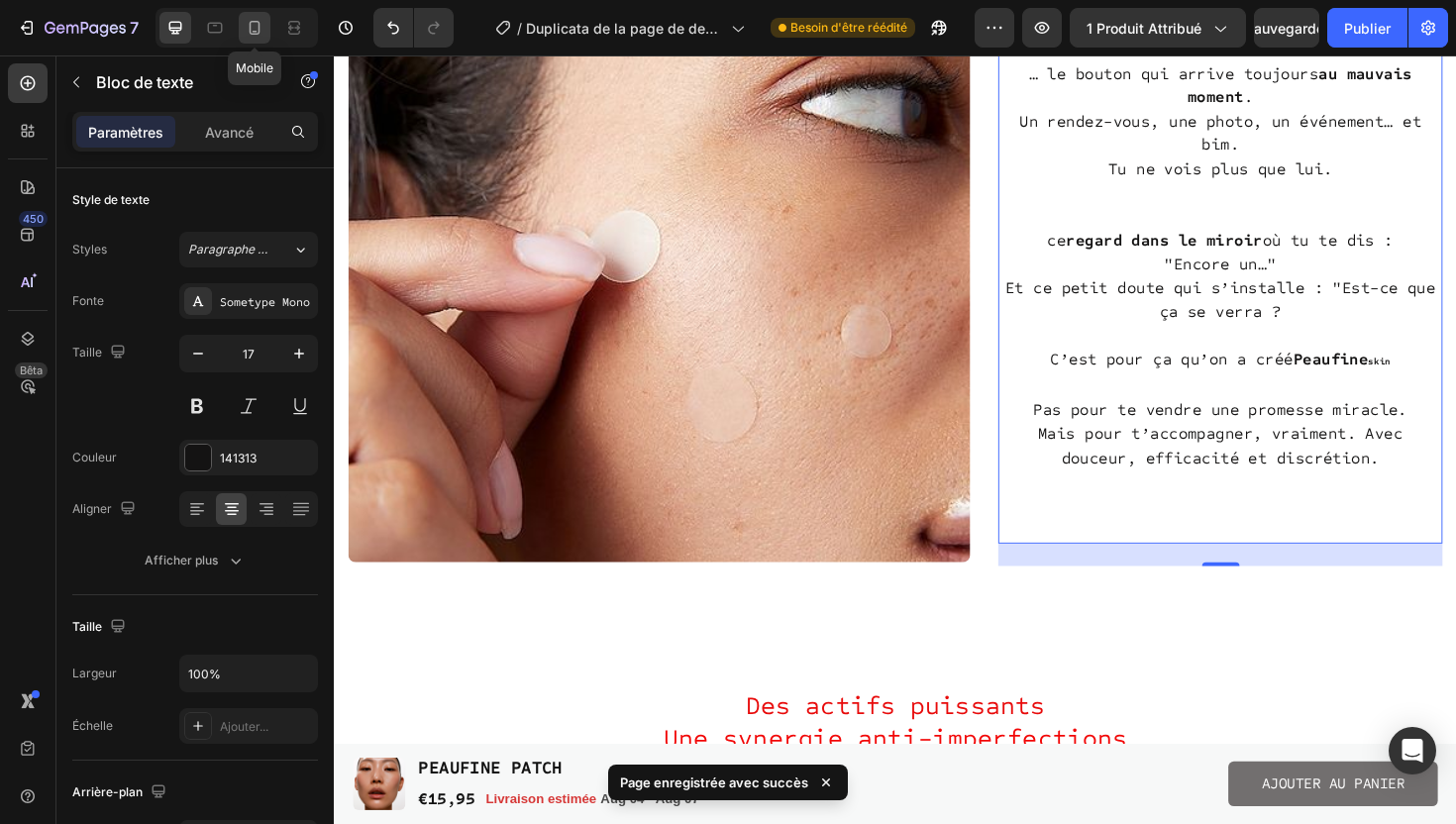 click 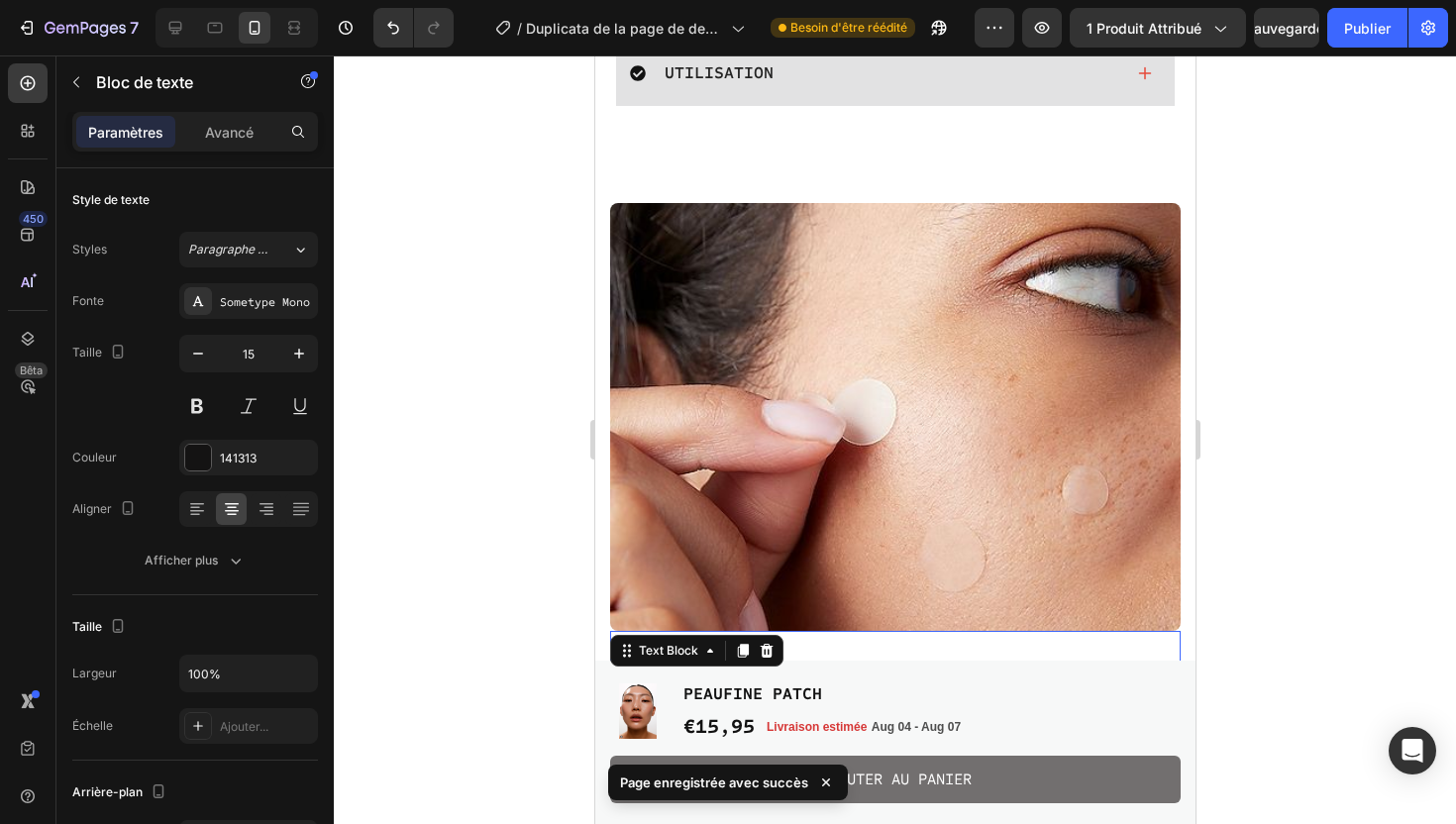 scroll, scrollTop: 904, scrollLeft: 0, axis: vertical 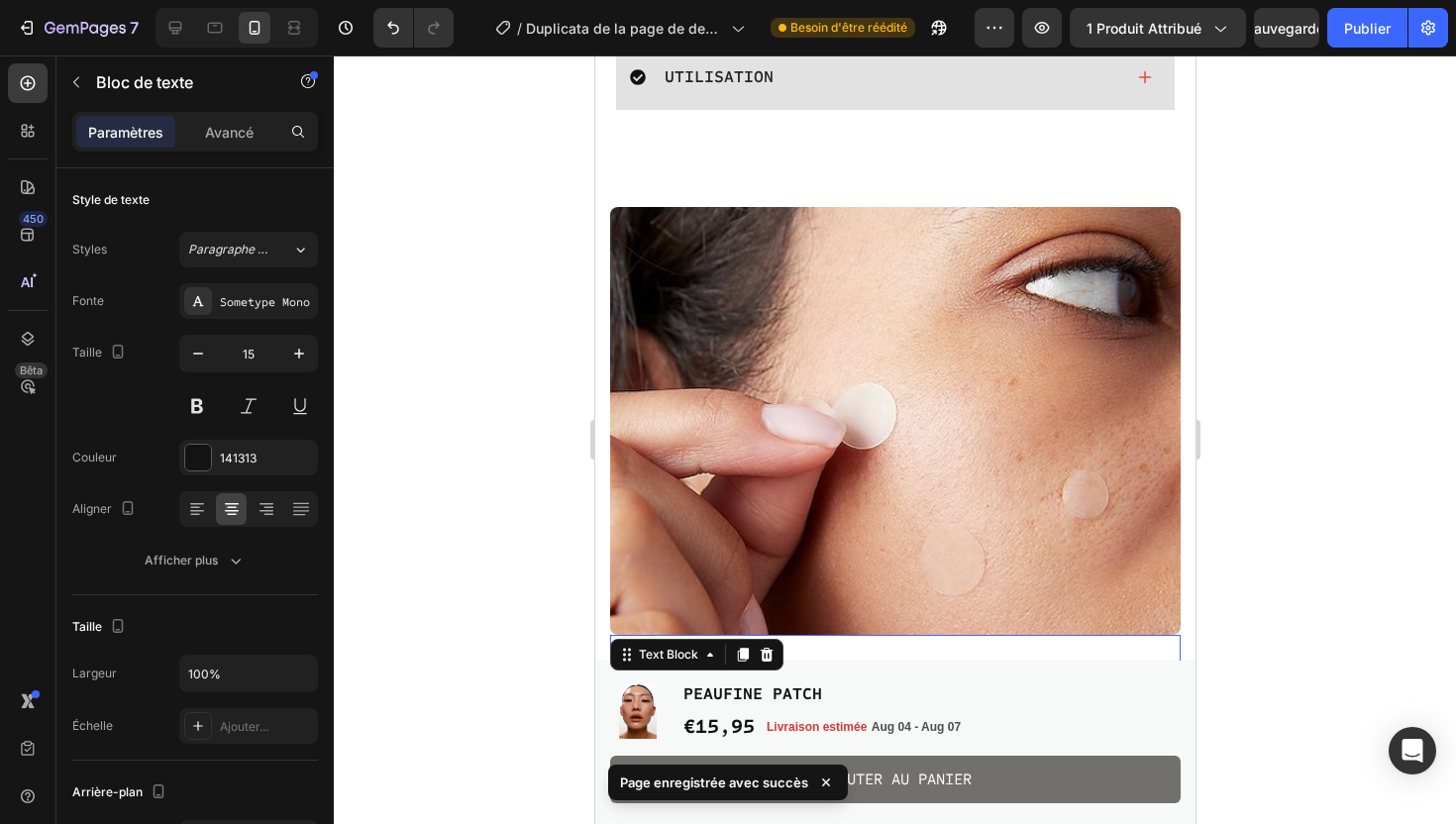 click 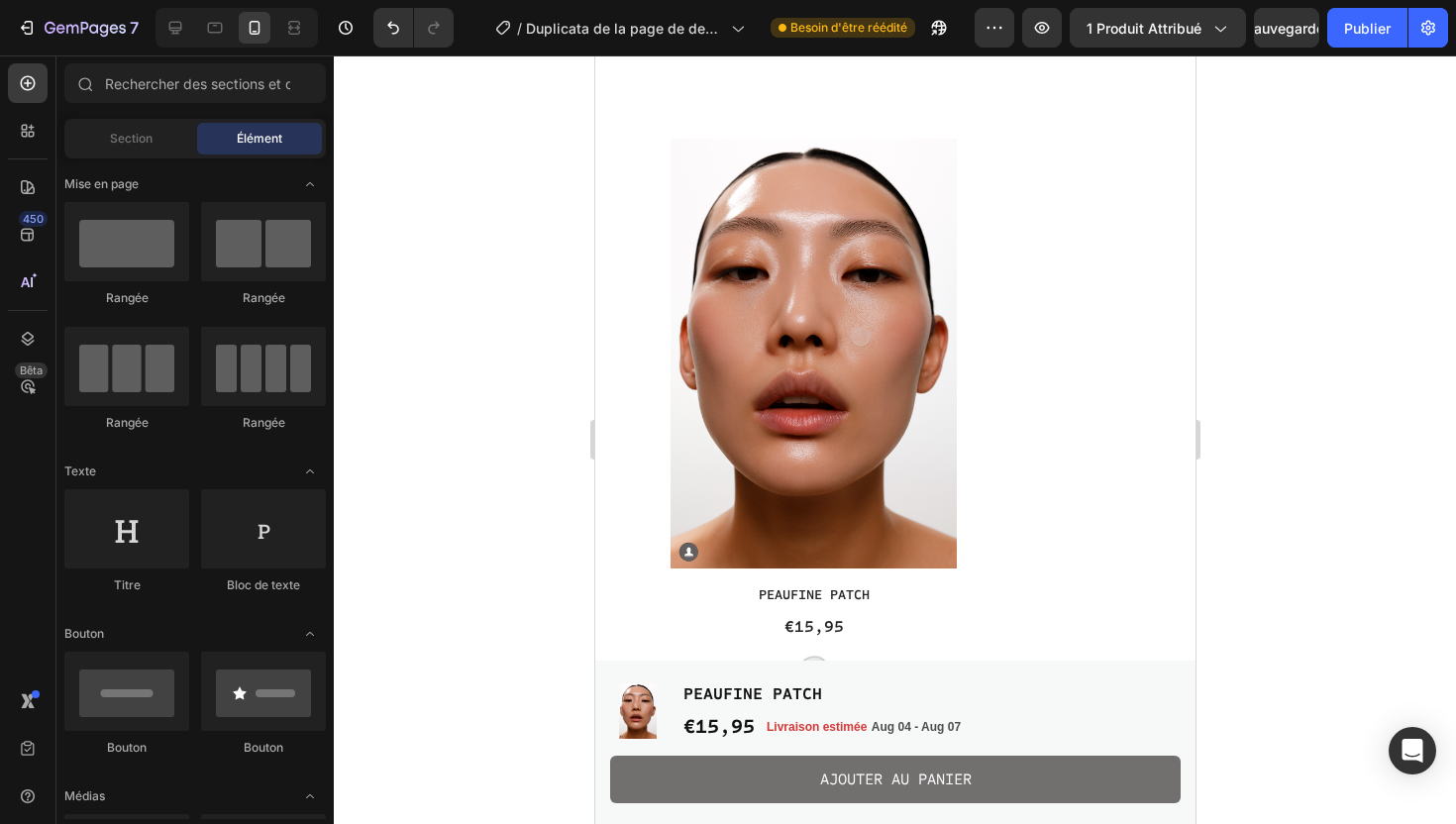 scroll, scrollTop: 4840, scrollLeft: 0, axis: vertical 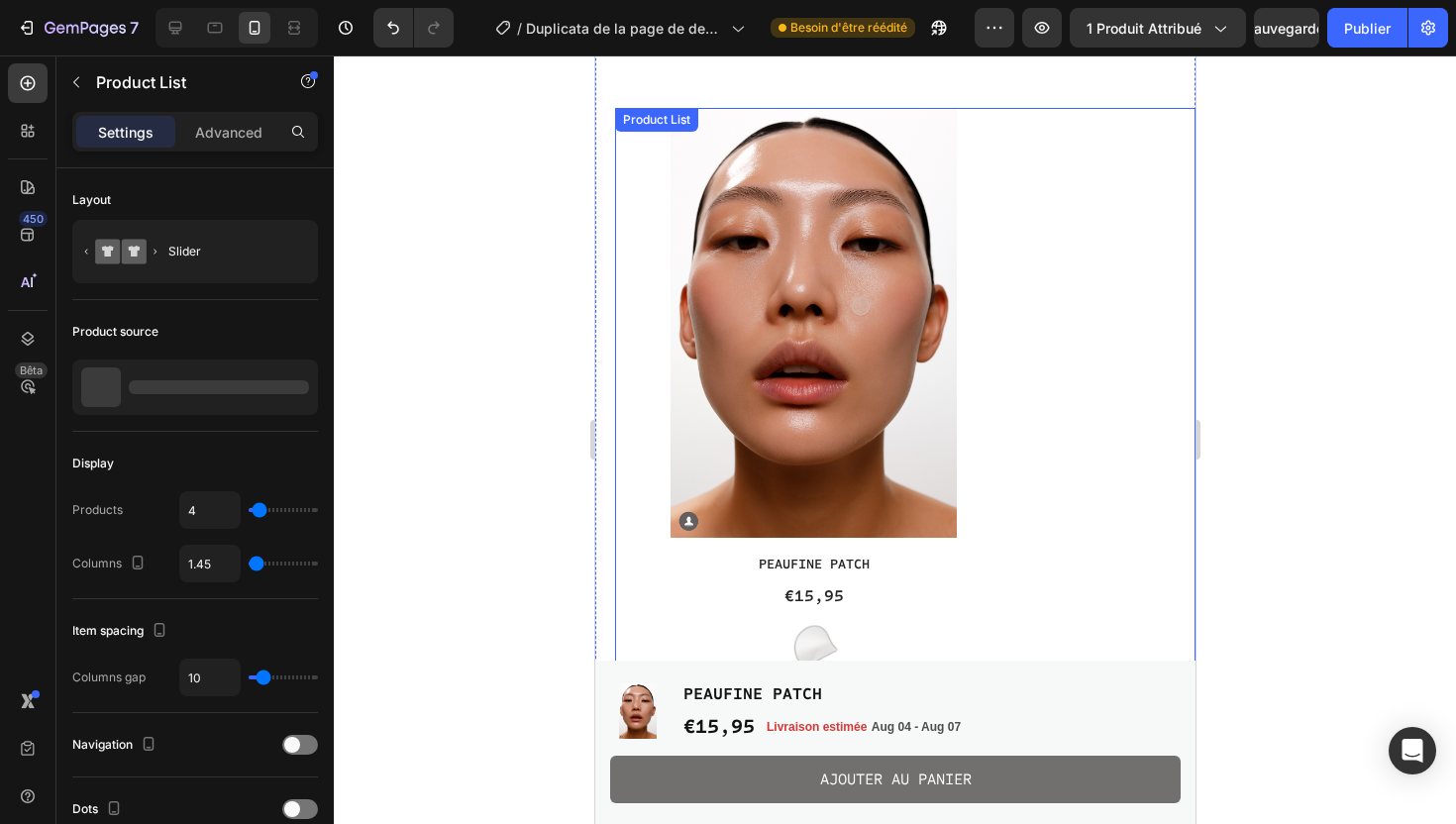 click on "Product Images PEAUFINE PATCH Product Title €15,95 Product Price Product Price Image Row Row Product List" at bounding box center (904, 398) 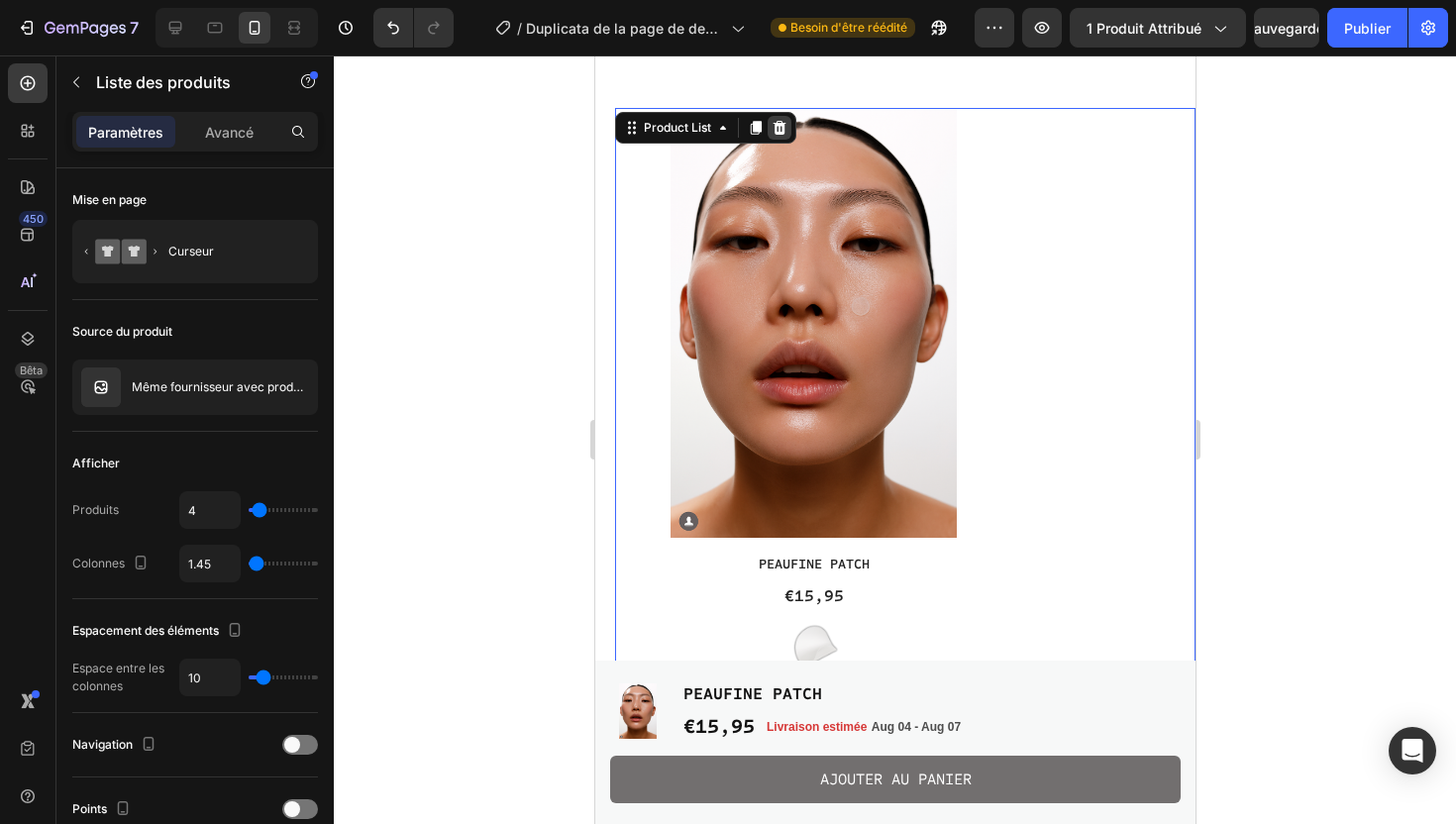 click at bounding box center [779, 128] 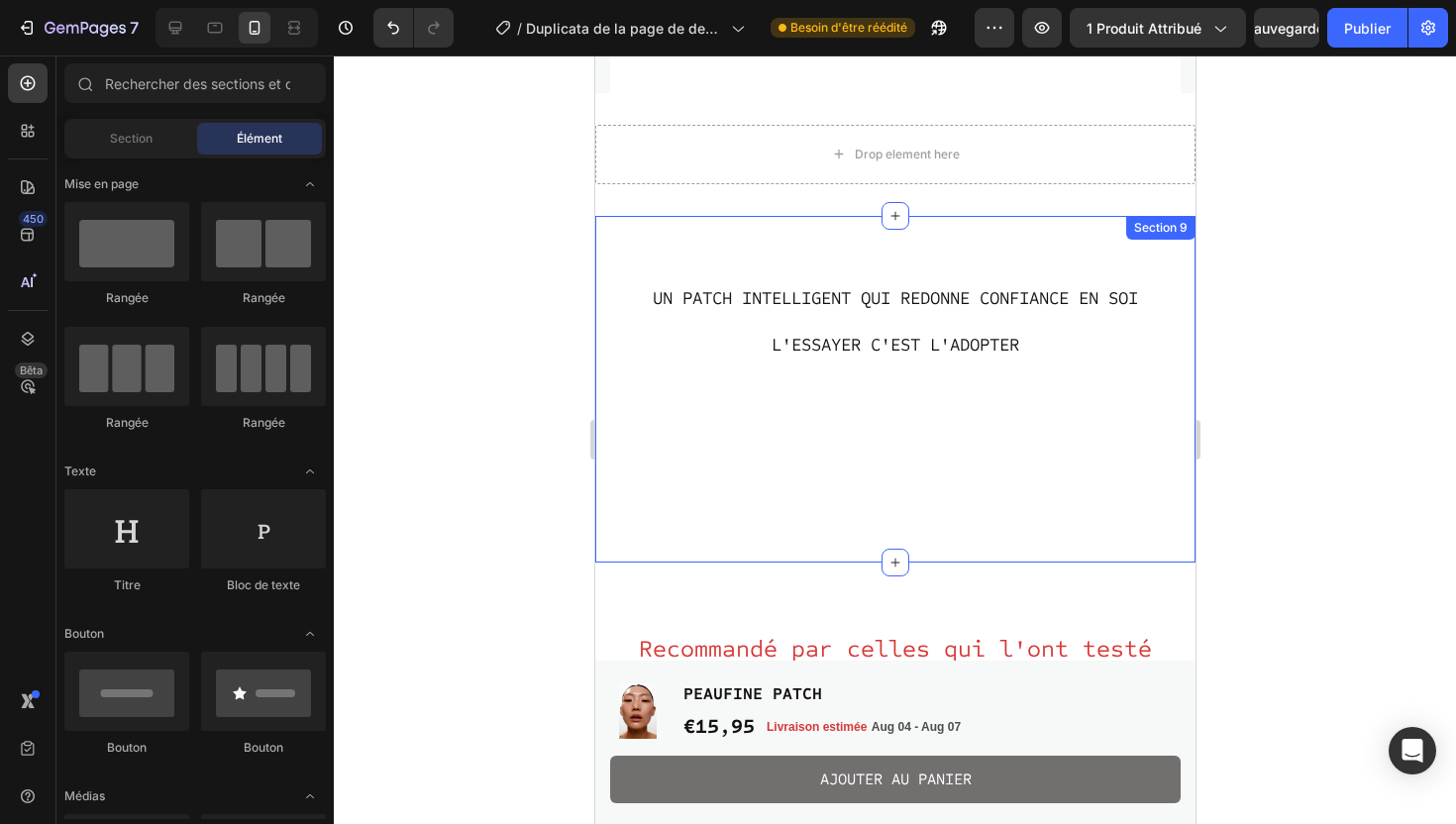 scroll, scrollTop: 4466, scrollLeft: 0, axis: vertical 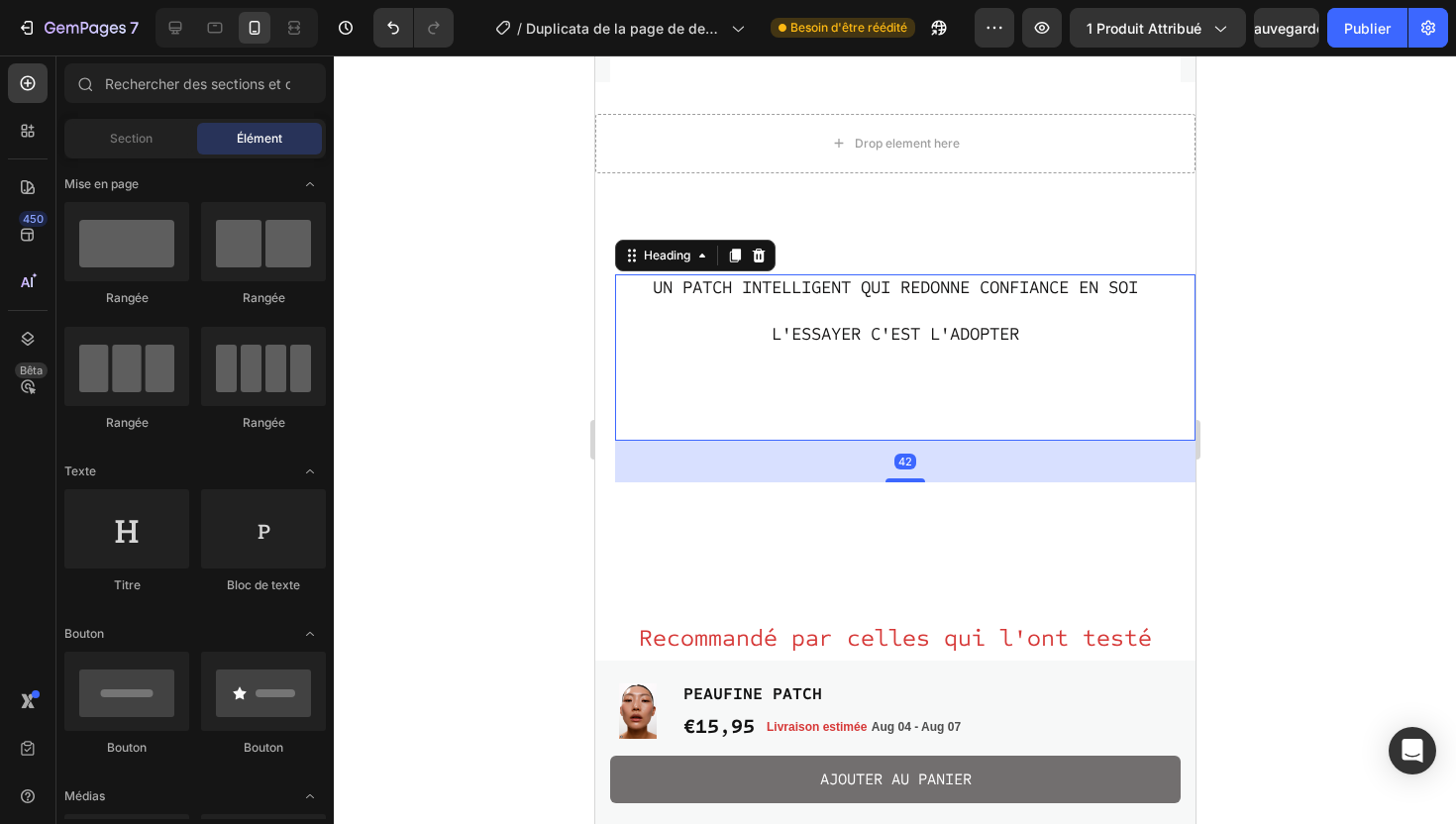 click on "Un patch intelligent qui redonne confiance en soi L'essayer c'est l'adopter" at bounding box center (894, 358) 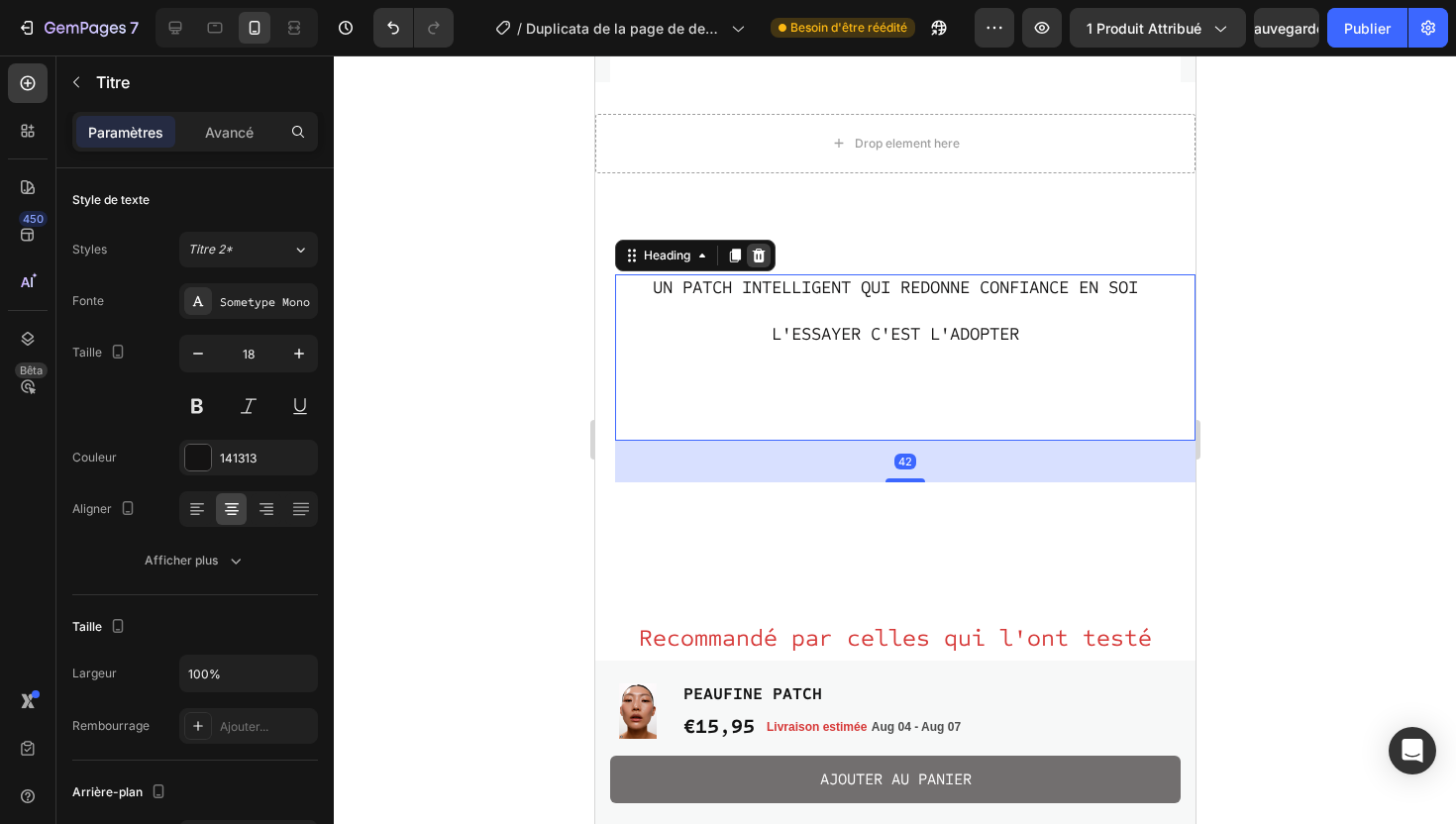 click 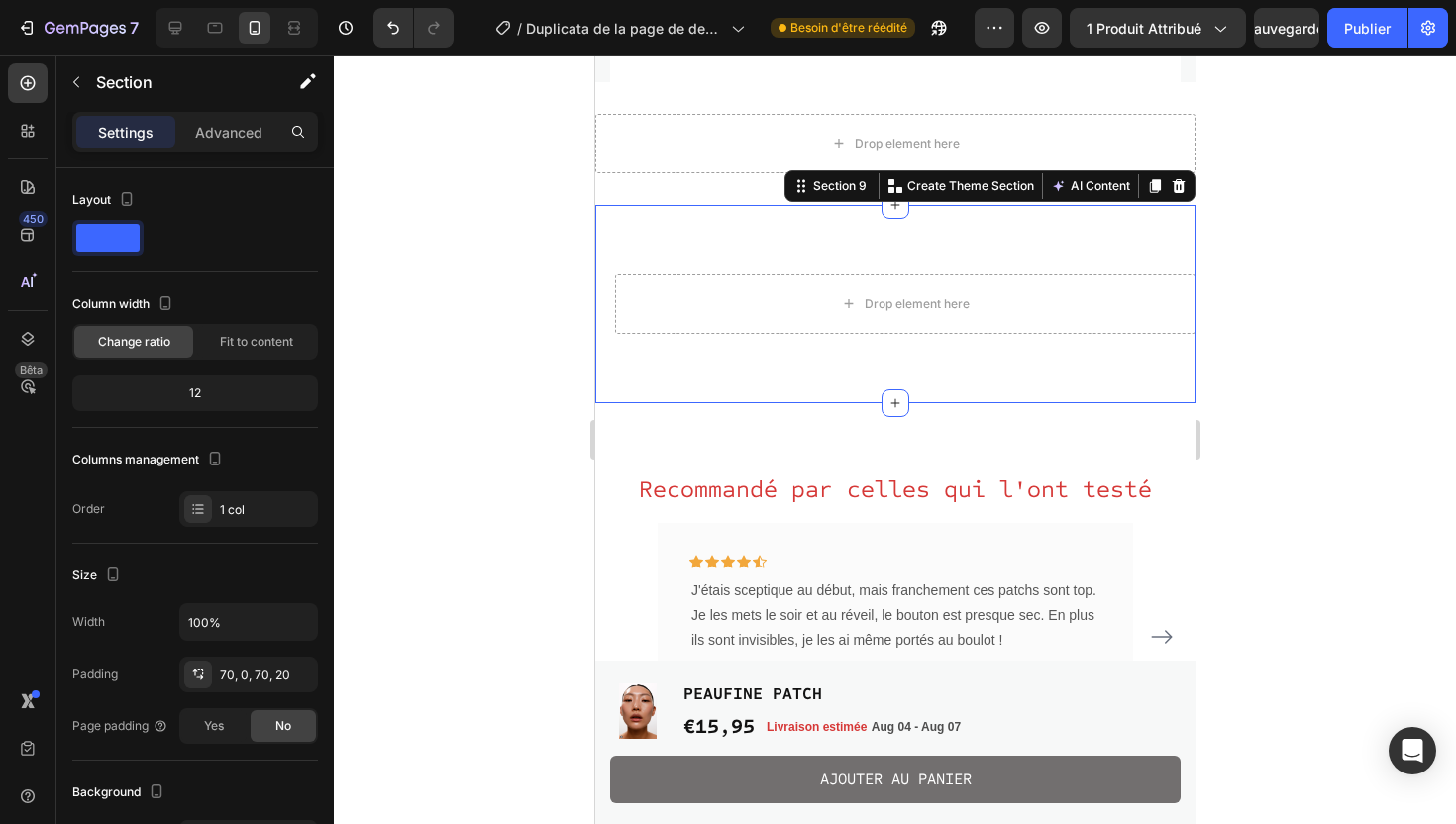 click on "Drop element here Section 9   You can create reusable sections Create Theme Section AI Content Write with GemAI What would you like to describe here? Tone and Voice Persuasive Product PEAUFINE PATCH Show more Generate" at bounding box center (894, 304) 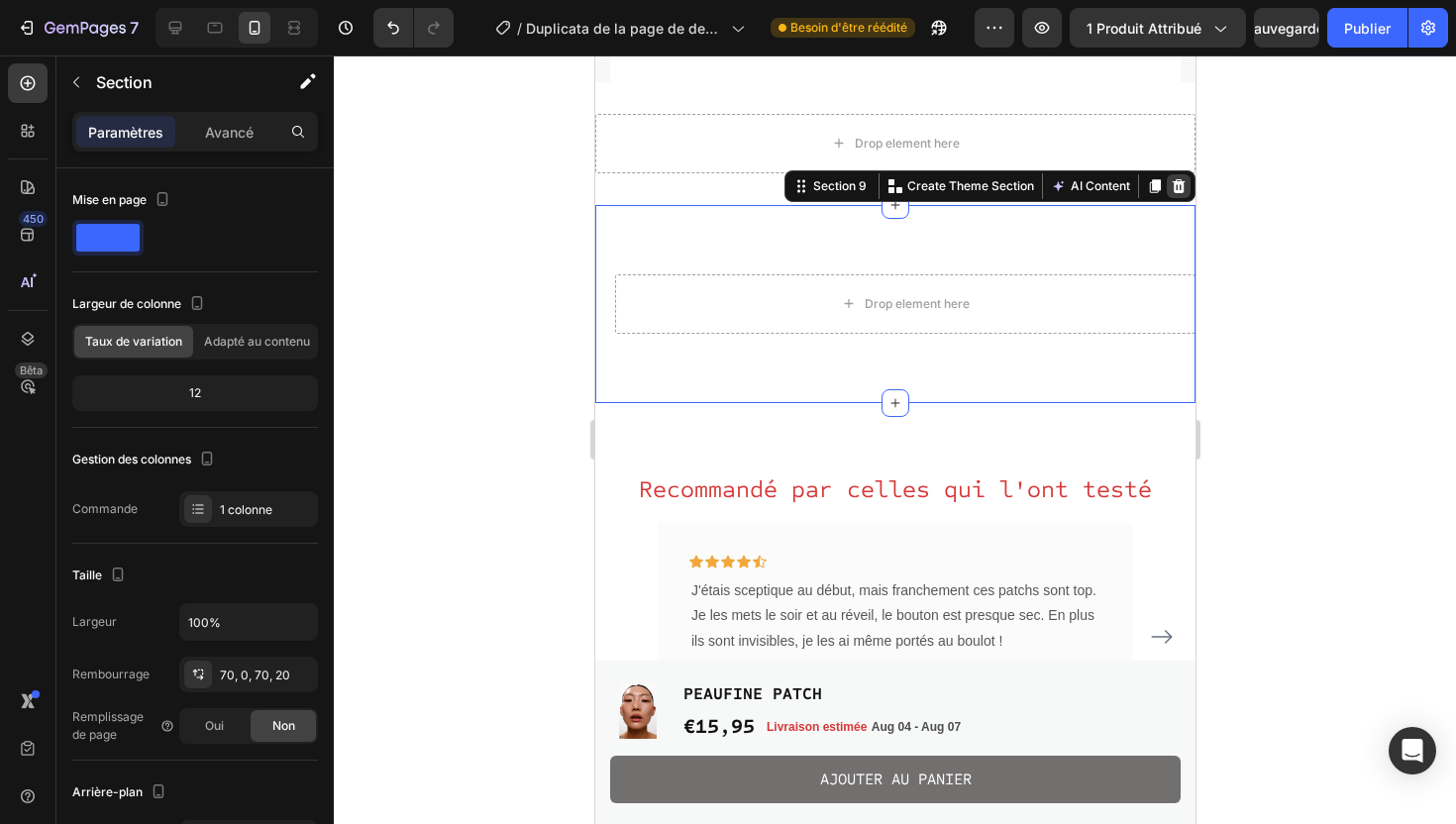 click 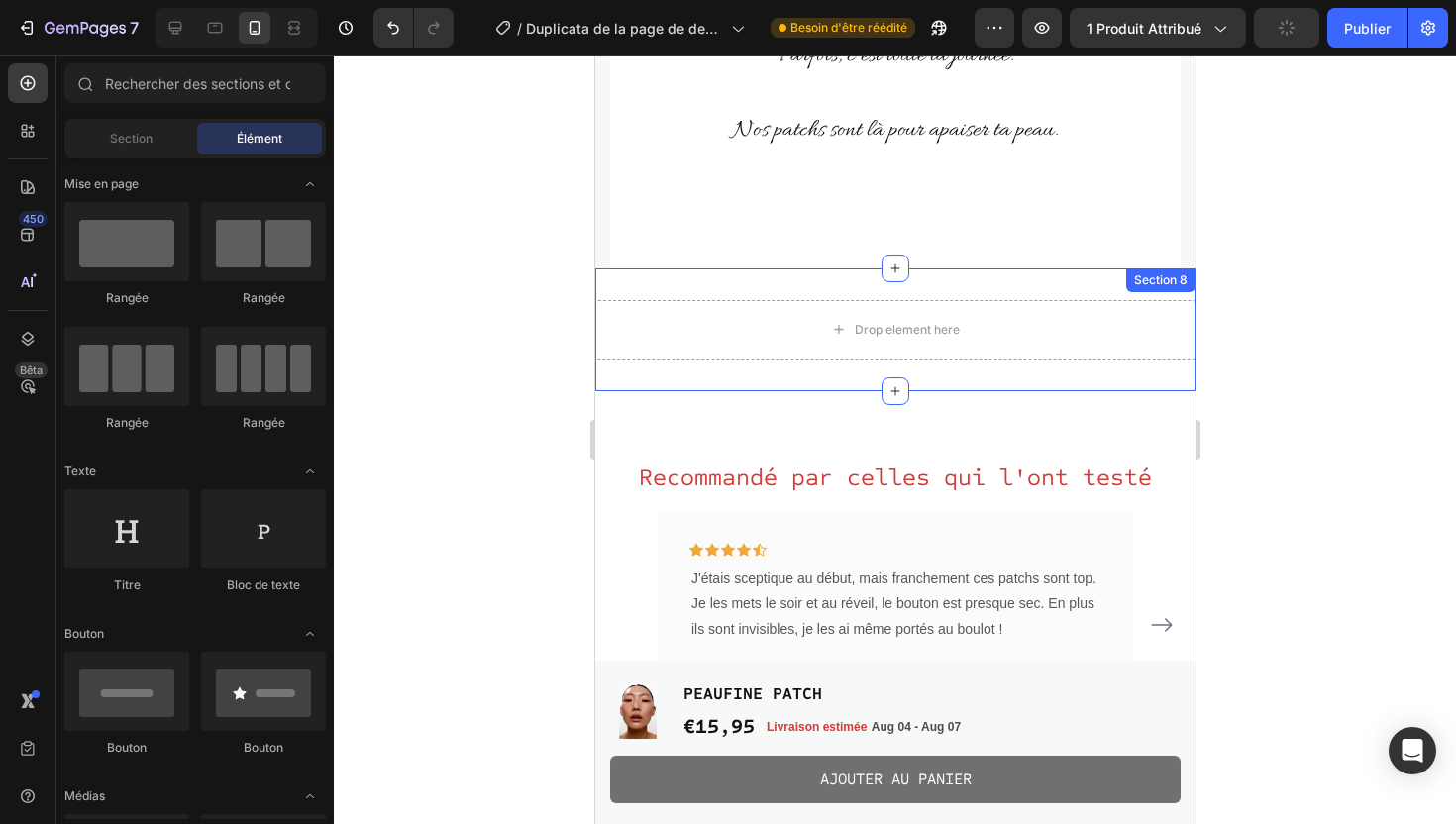 scroll, scrollTop: 4213, scrollLeft: 0, axis: vertical 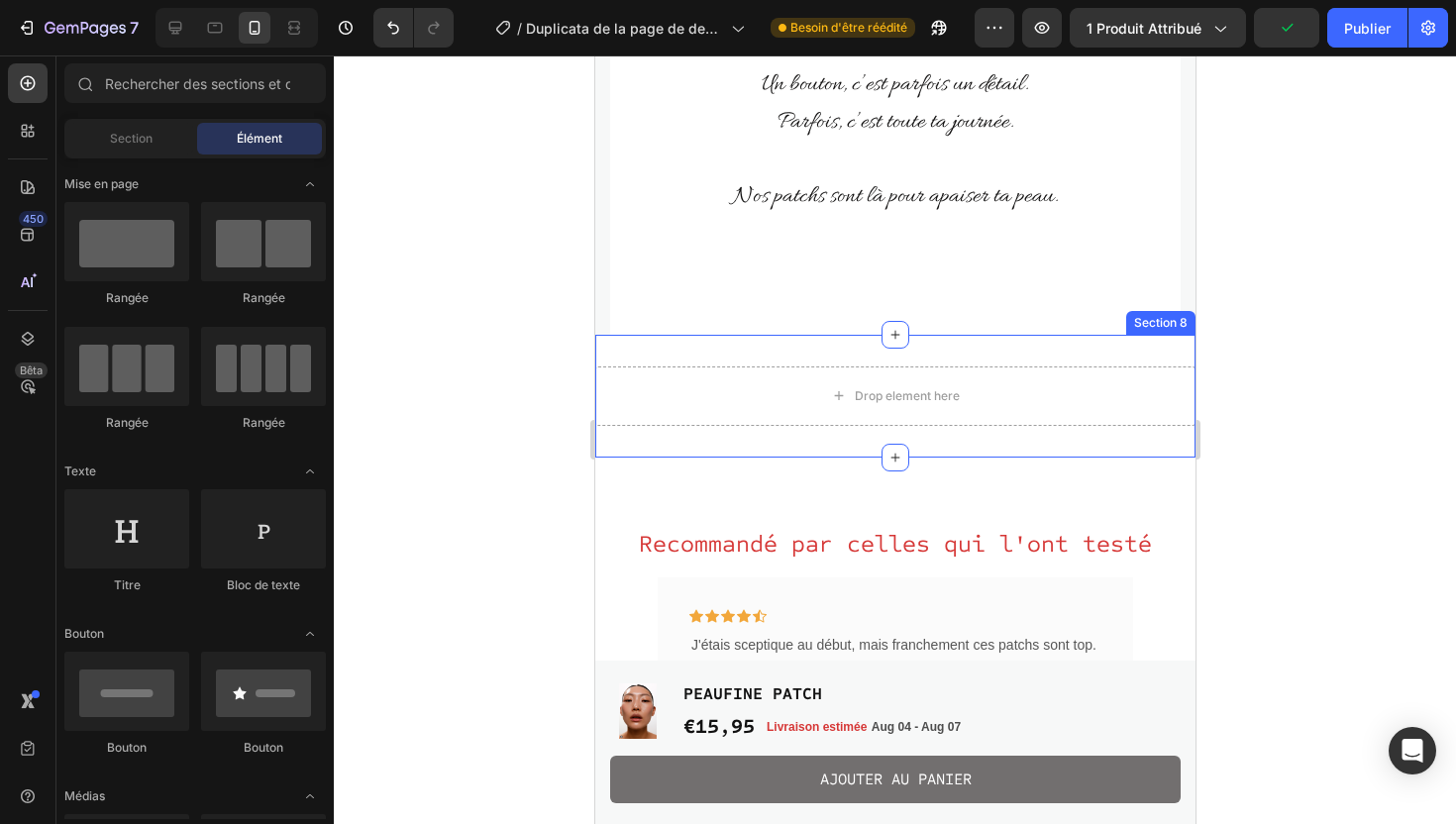 click on "Drop element here Section 8" at bounding box center (894, 396) 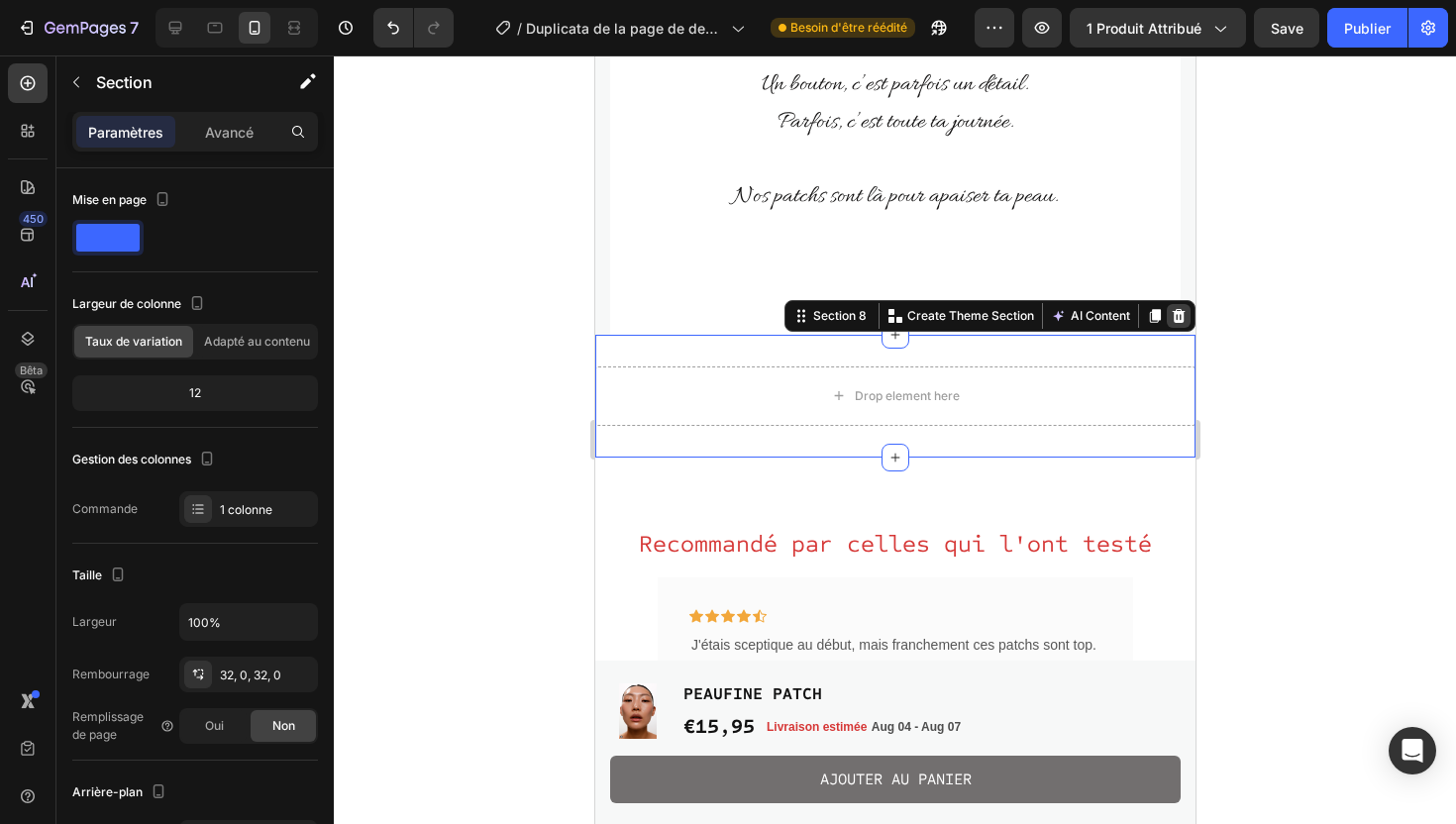 click 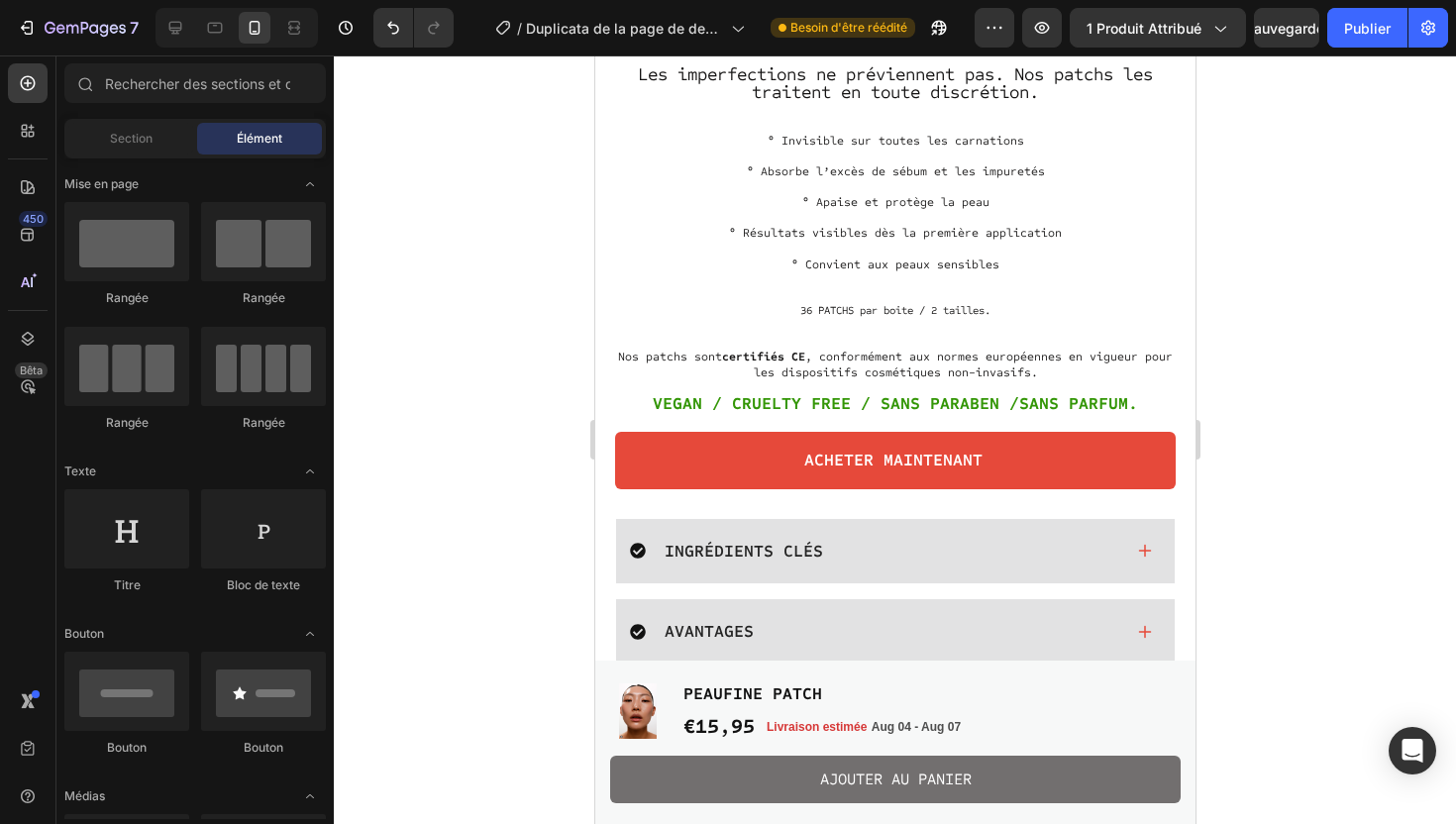 scroll, scrollTop: 580, scrollLeft: 0, axis: vertical 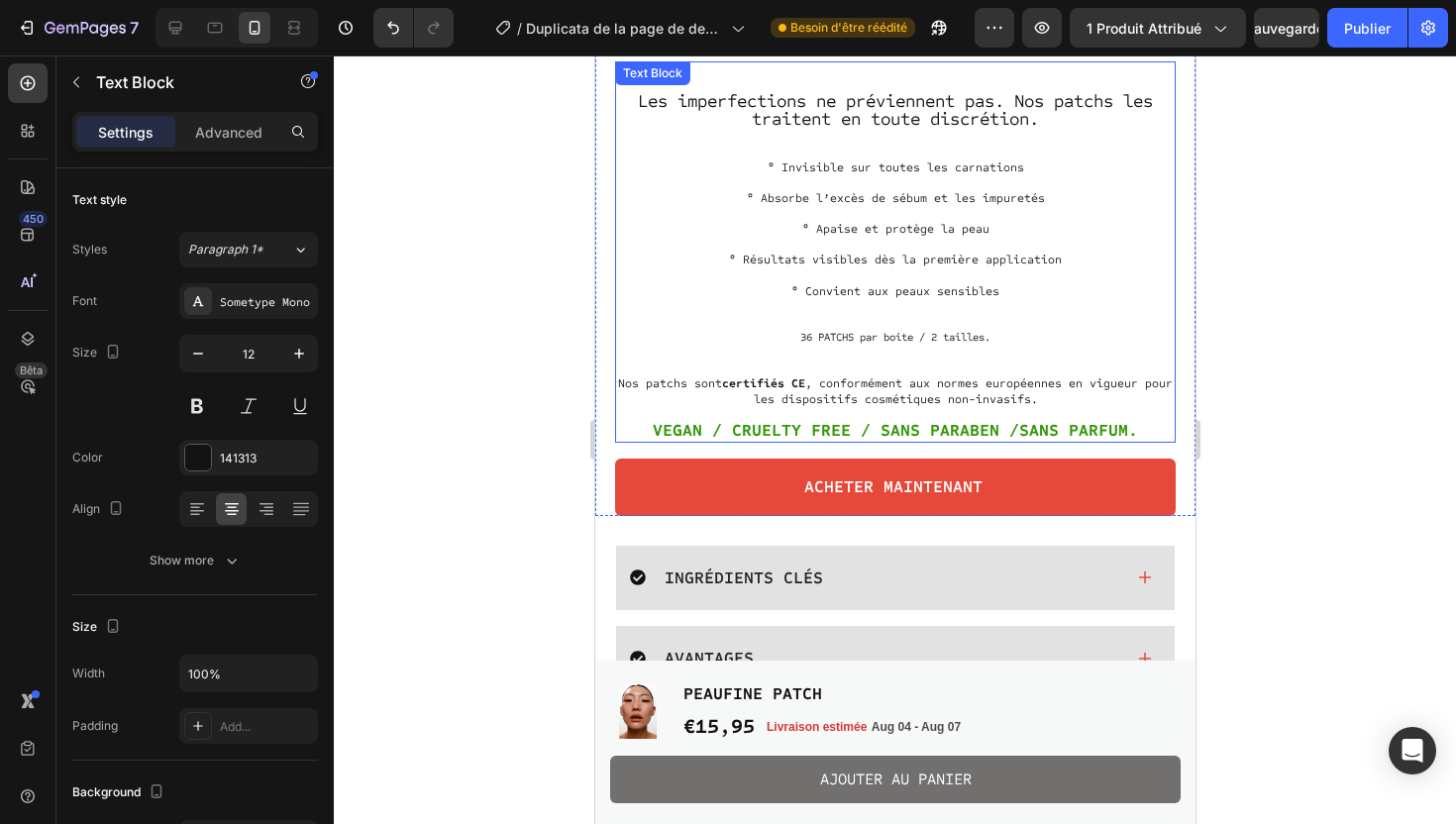 click on "° Résultats visibles dès la première application" at bounding box center [894, 253] 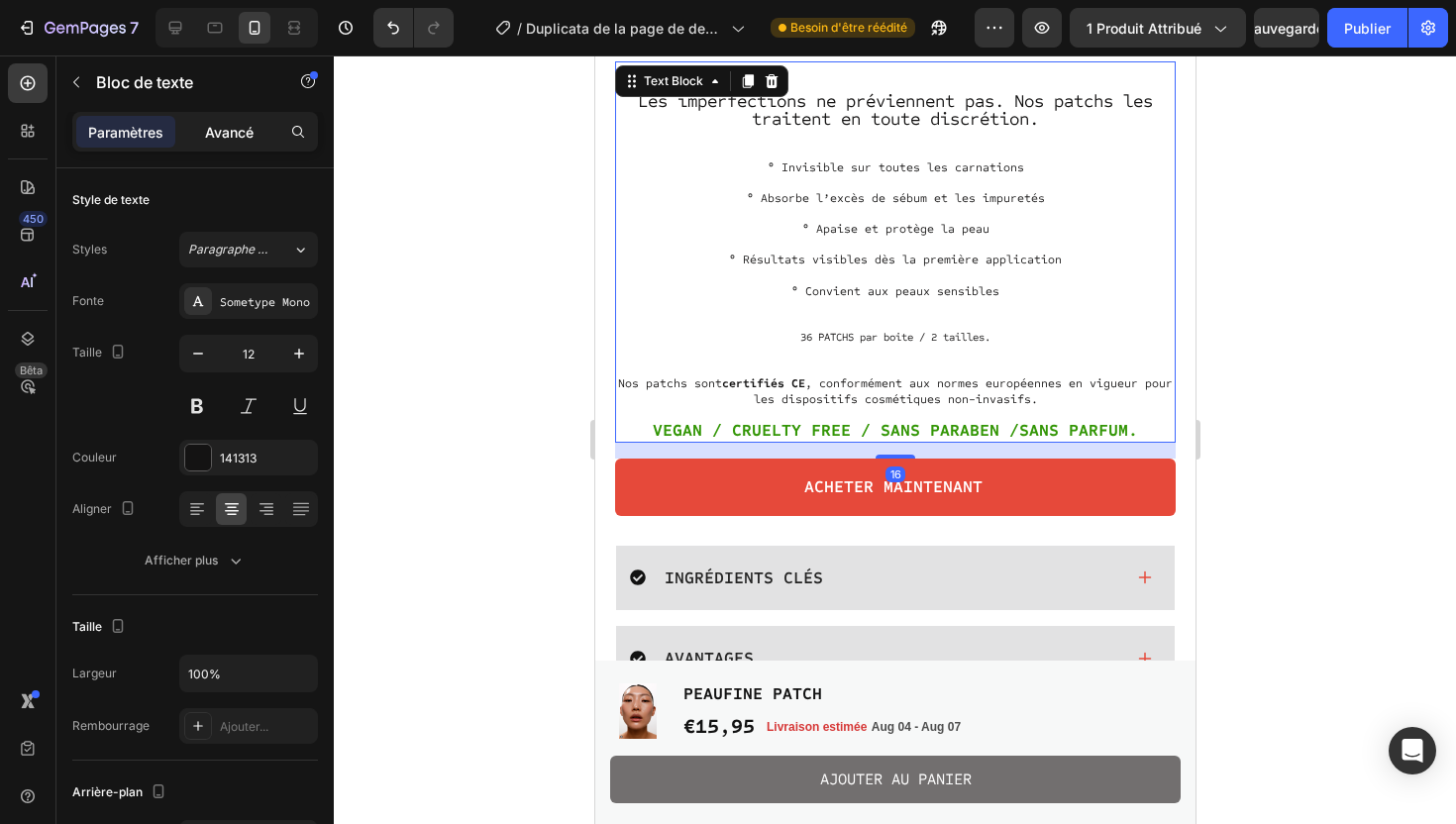 click on "Avancé" at bounding box center [229, 132] 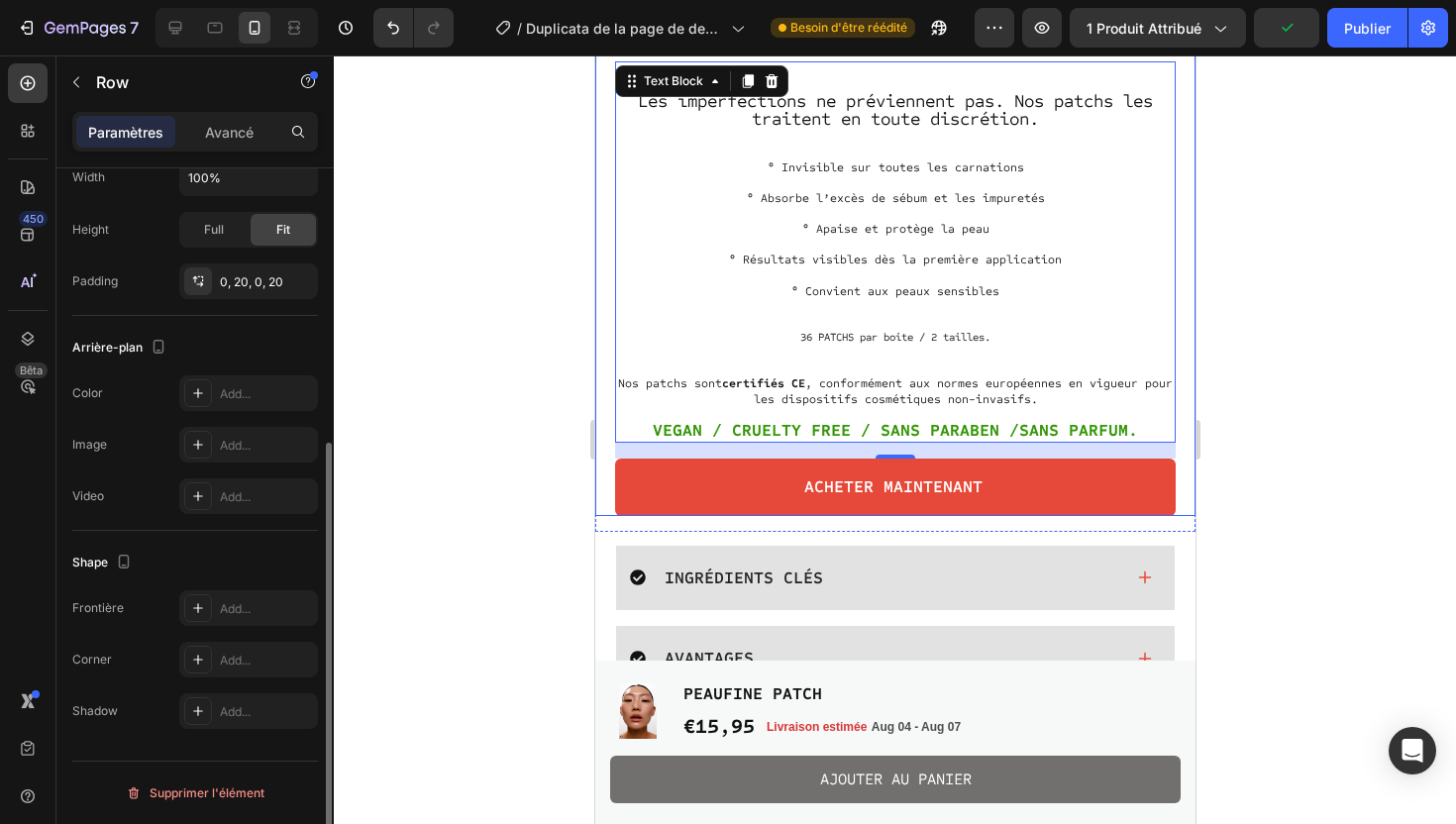 scroll, scrollTop: 0, scrollLeft: 0, axis: both 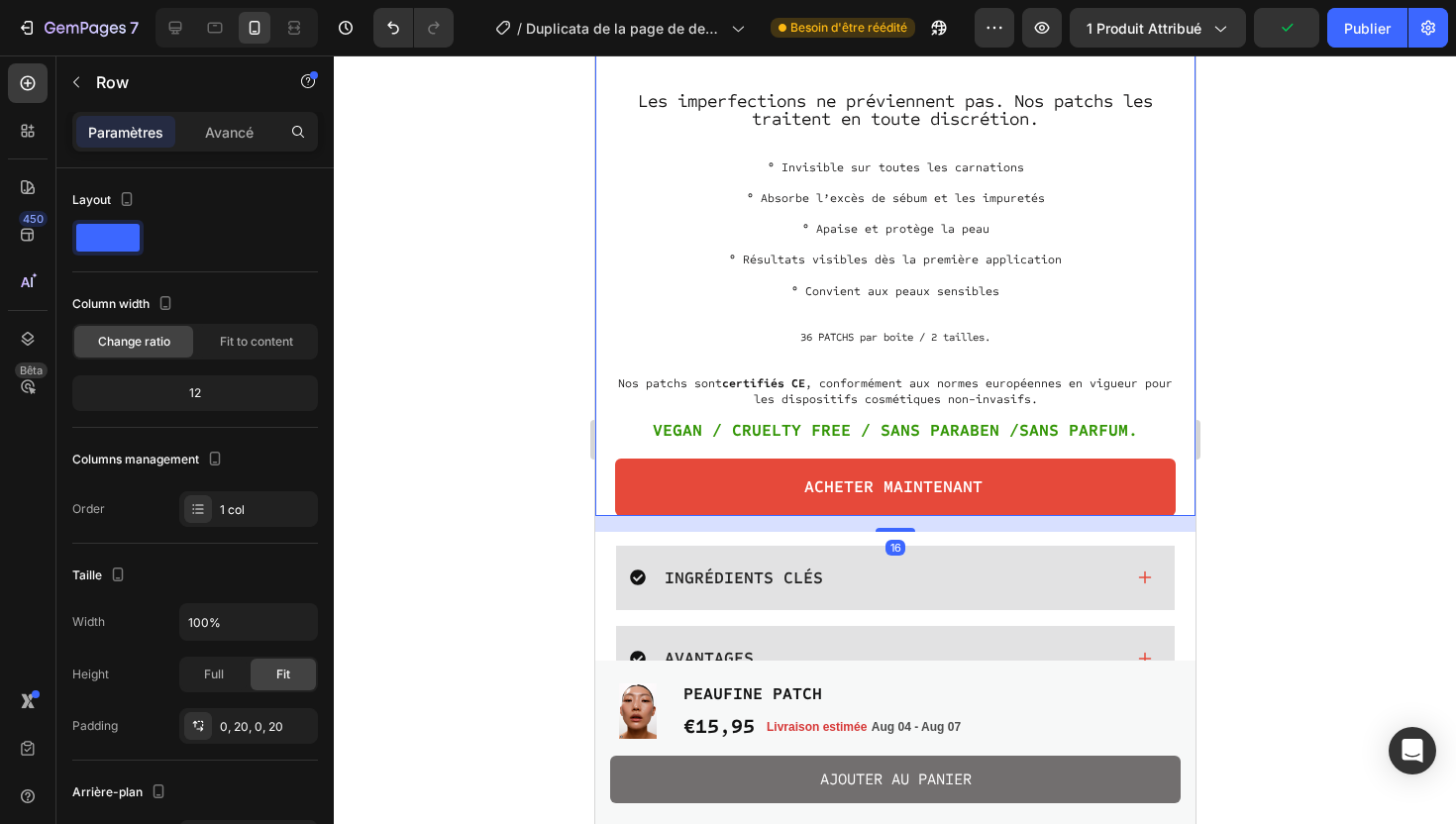 click on "Icon Icon Icon Icon Icon Icon List 94% SATISFACTION Text Block Row PEAUFINE PATCH Product Title     Les imperfections ne préviennent pas. Nos patchs les traitent en toute discrétion.   ° Invisible sur toutes les carnations ° Absorbe l’excès de sébum et les impuretés ° Apaise et protège la peau ° Résultats visibles dès la première application ° Convient aux peaux sensibles     36 PATCHS par boite / 2 tailles.      Nos patchs sont  certifiés CE , conformément aux normes européennes en vigueur pour les dispositifs cosmétiques non-invasifs.   VEGAN / CRUELTY FREE / SANS PARABEN /SANS PARFUM. Text Block ACHETER MAINTENANT Add to Cart Row   16" at bounding box center (894, 251) 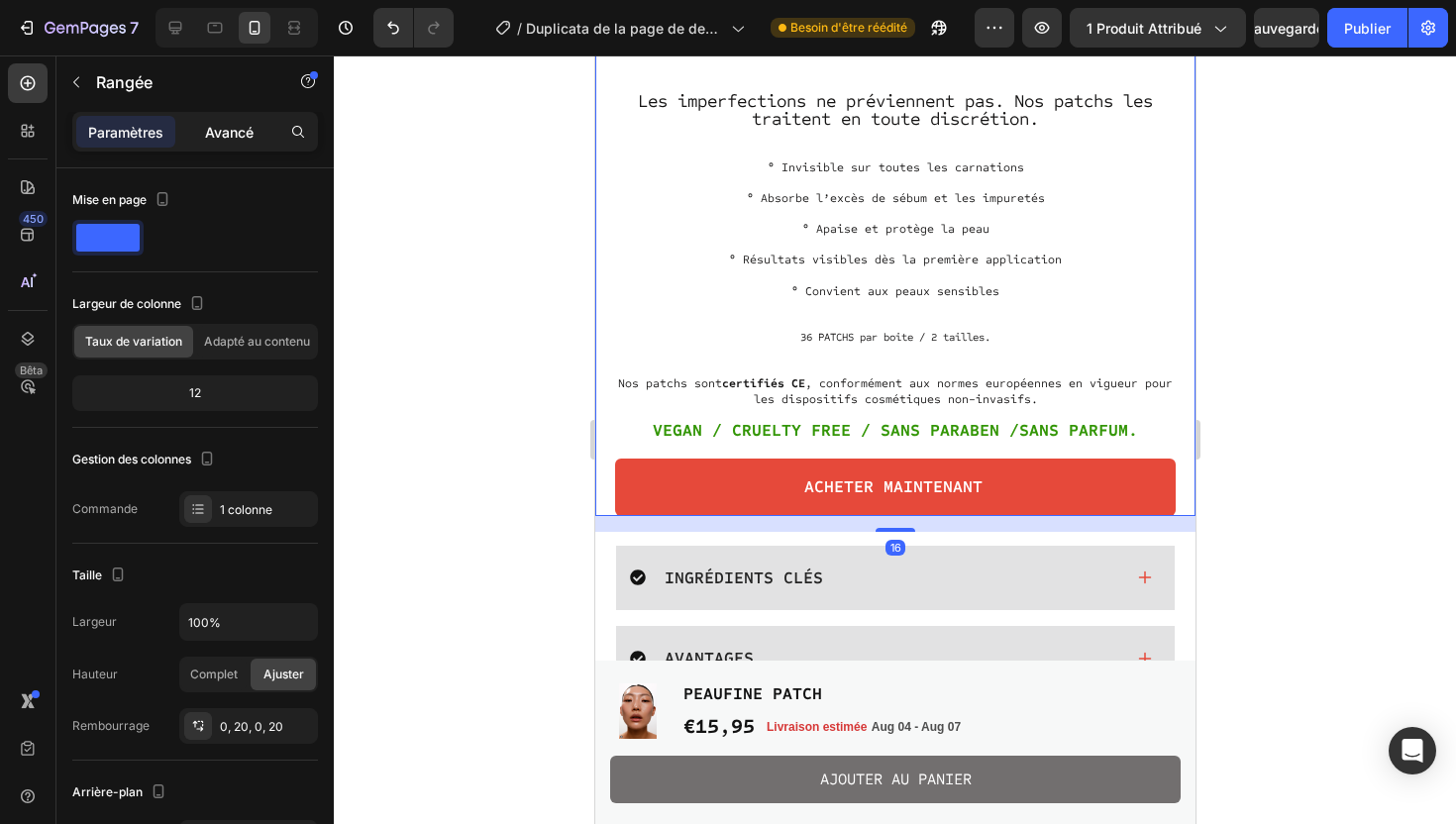 click on "Avancé" at bounding box center [229, 132] 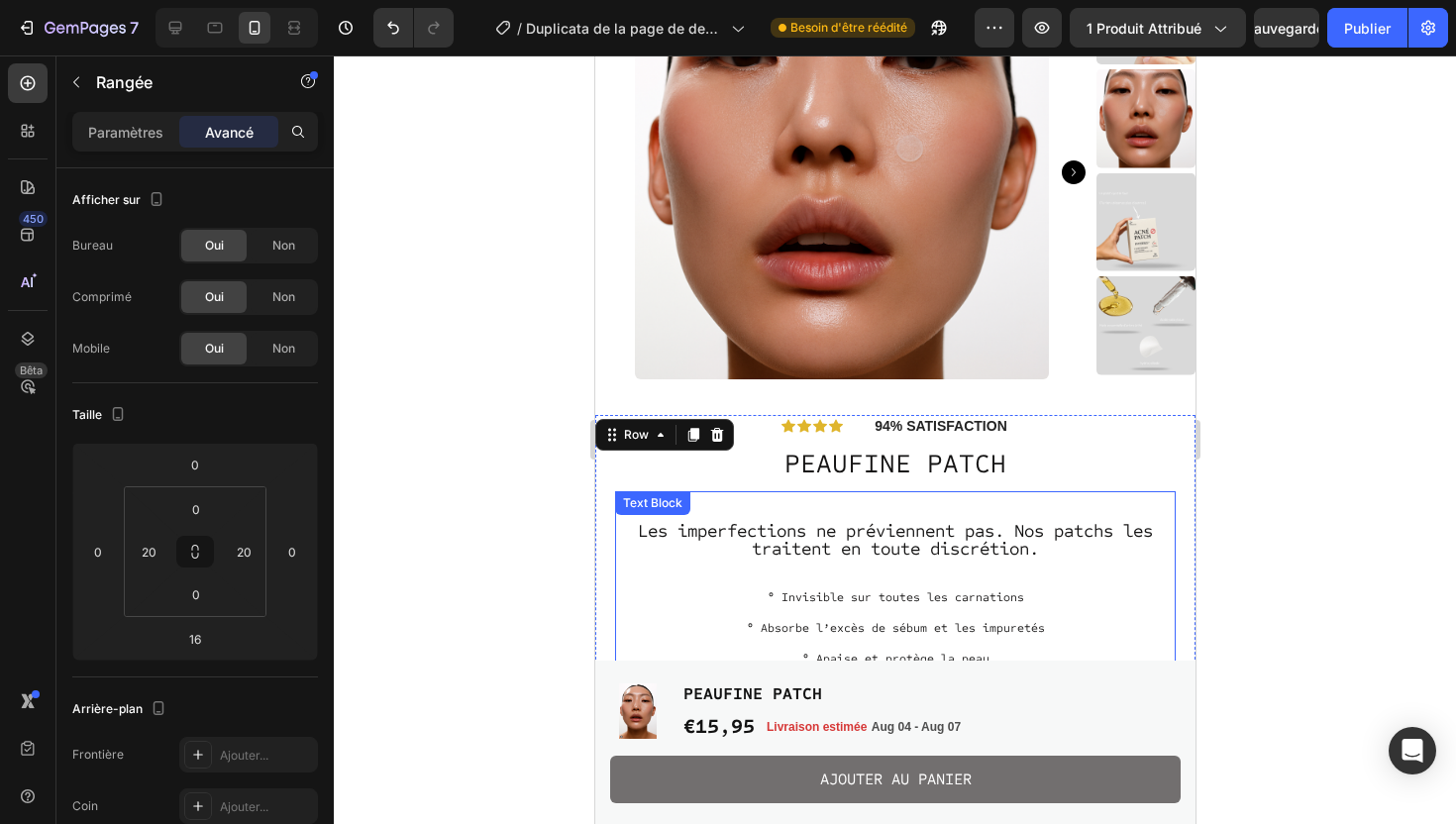 scroll, scrollTop: 0, scrollLeft: 0, axis: both 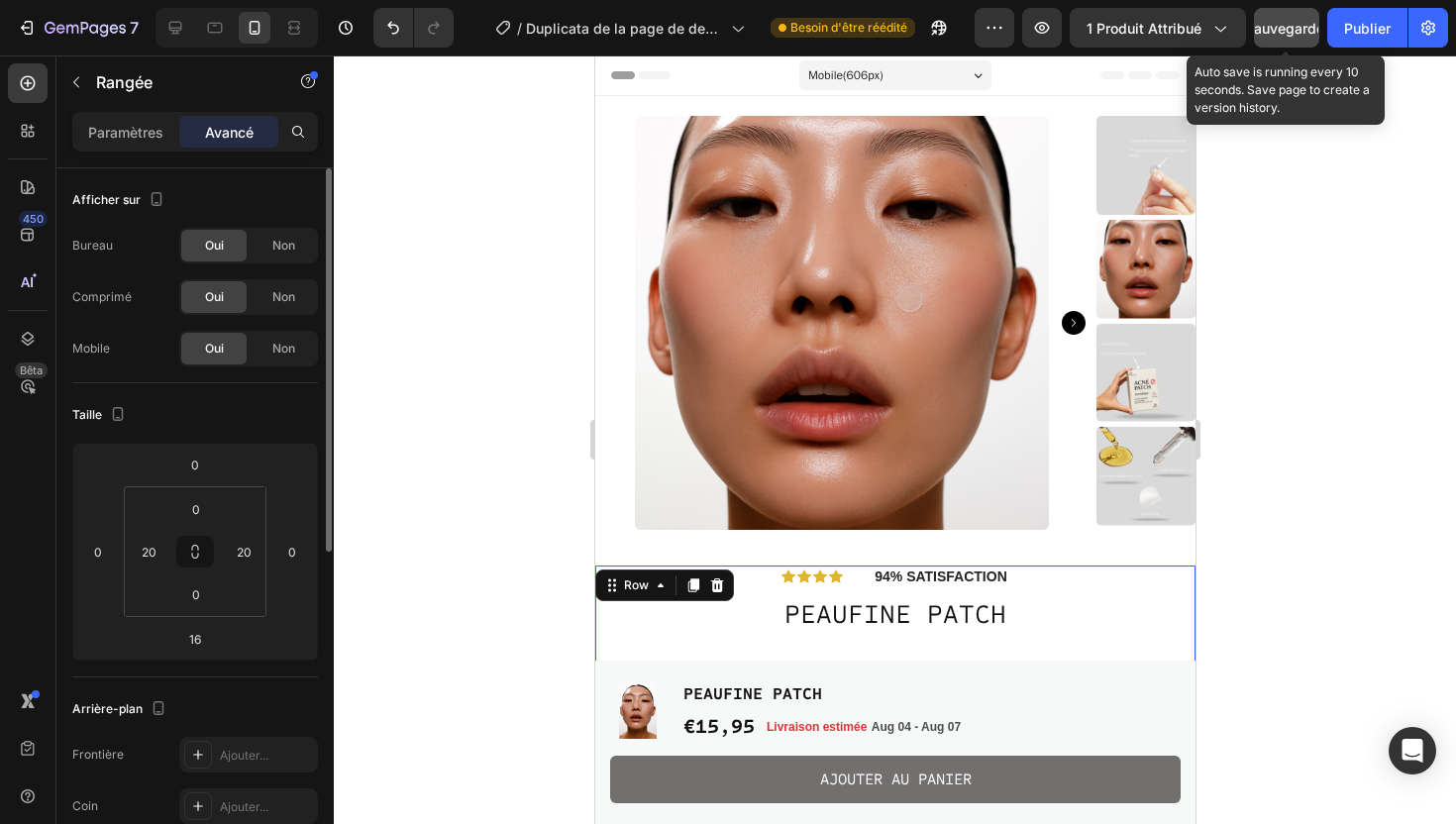 click on "Sauvegarder" at bounding box center (1287, 28) 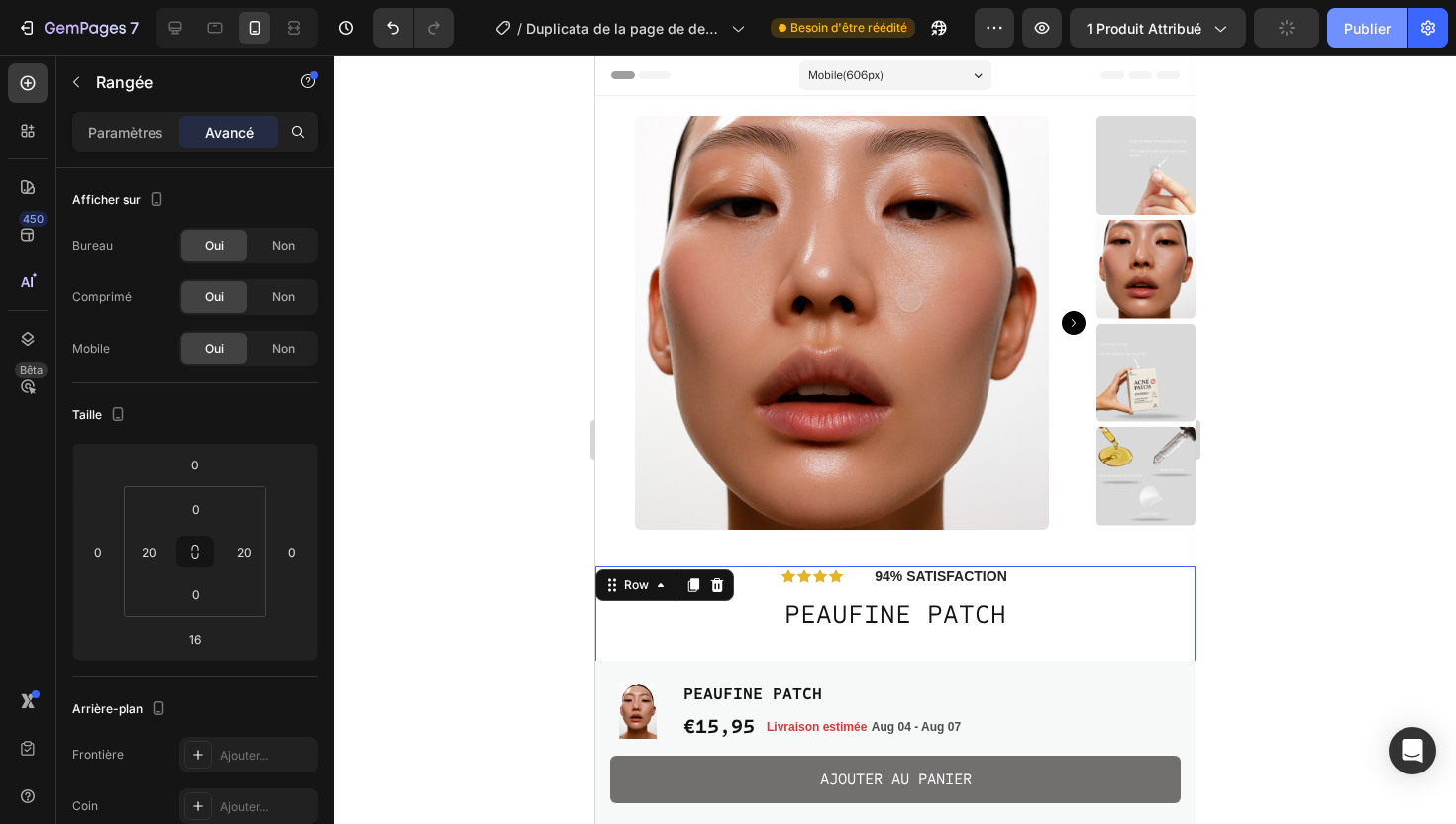 click on "Publier" at bounding box center [1367, 28] 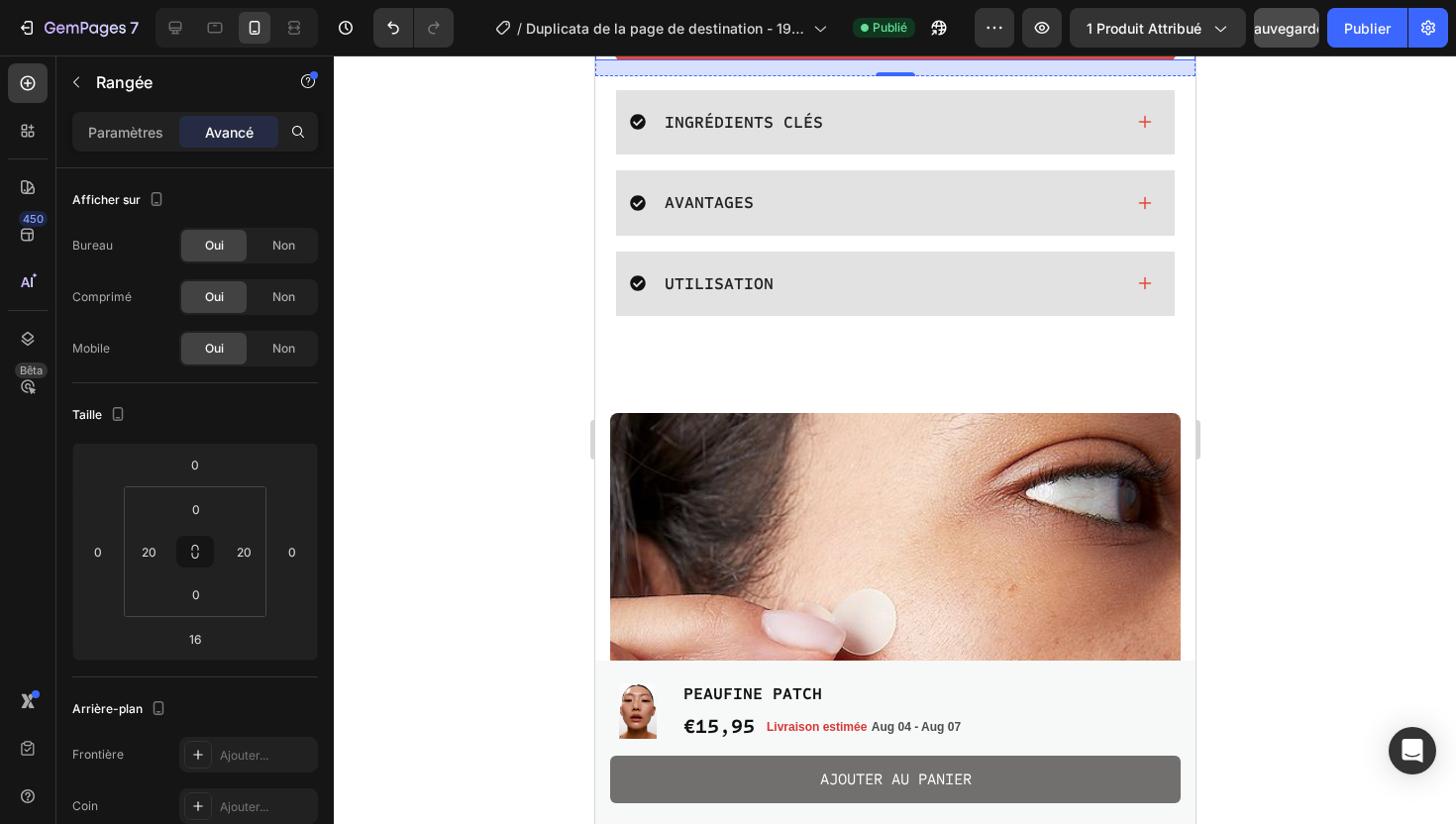 scroll, scrollTop: 1049, scrollLeft: 0, axis: vertical 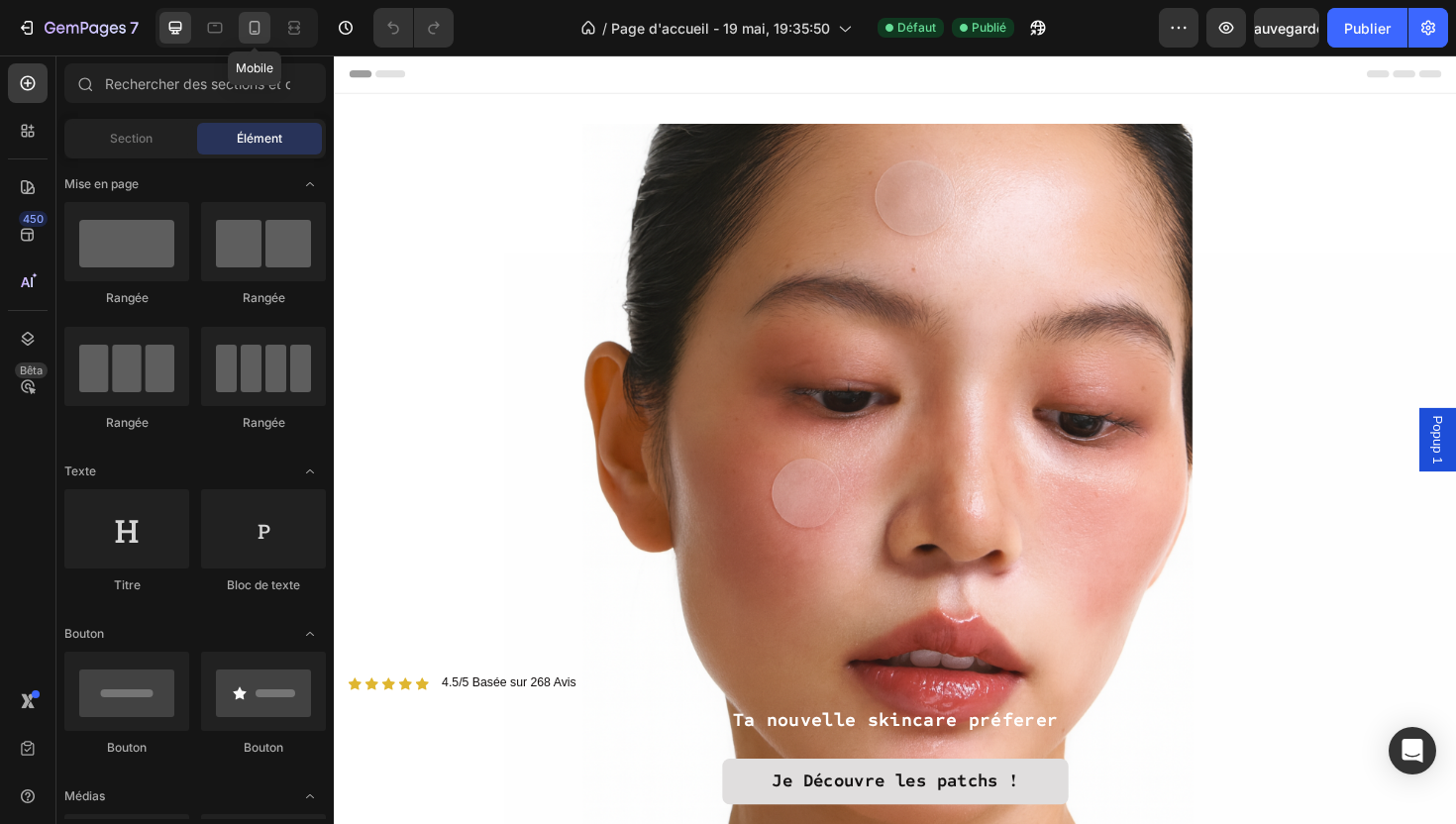 click 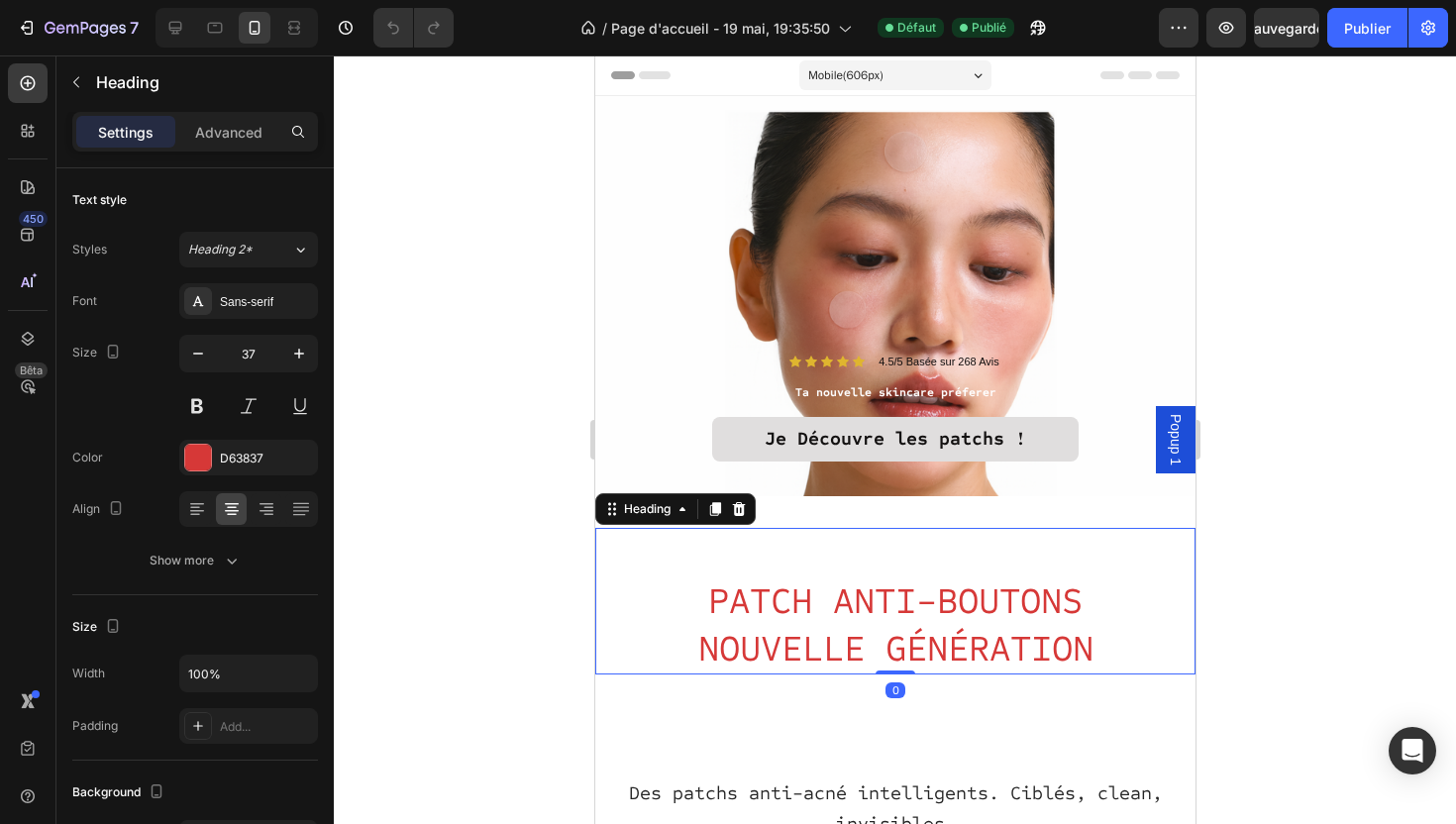 click on "PATCH ANTI-BOUTONS NOUVELLE GÉNÉRATION" at bounding box center (894, 601) 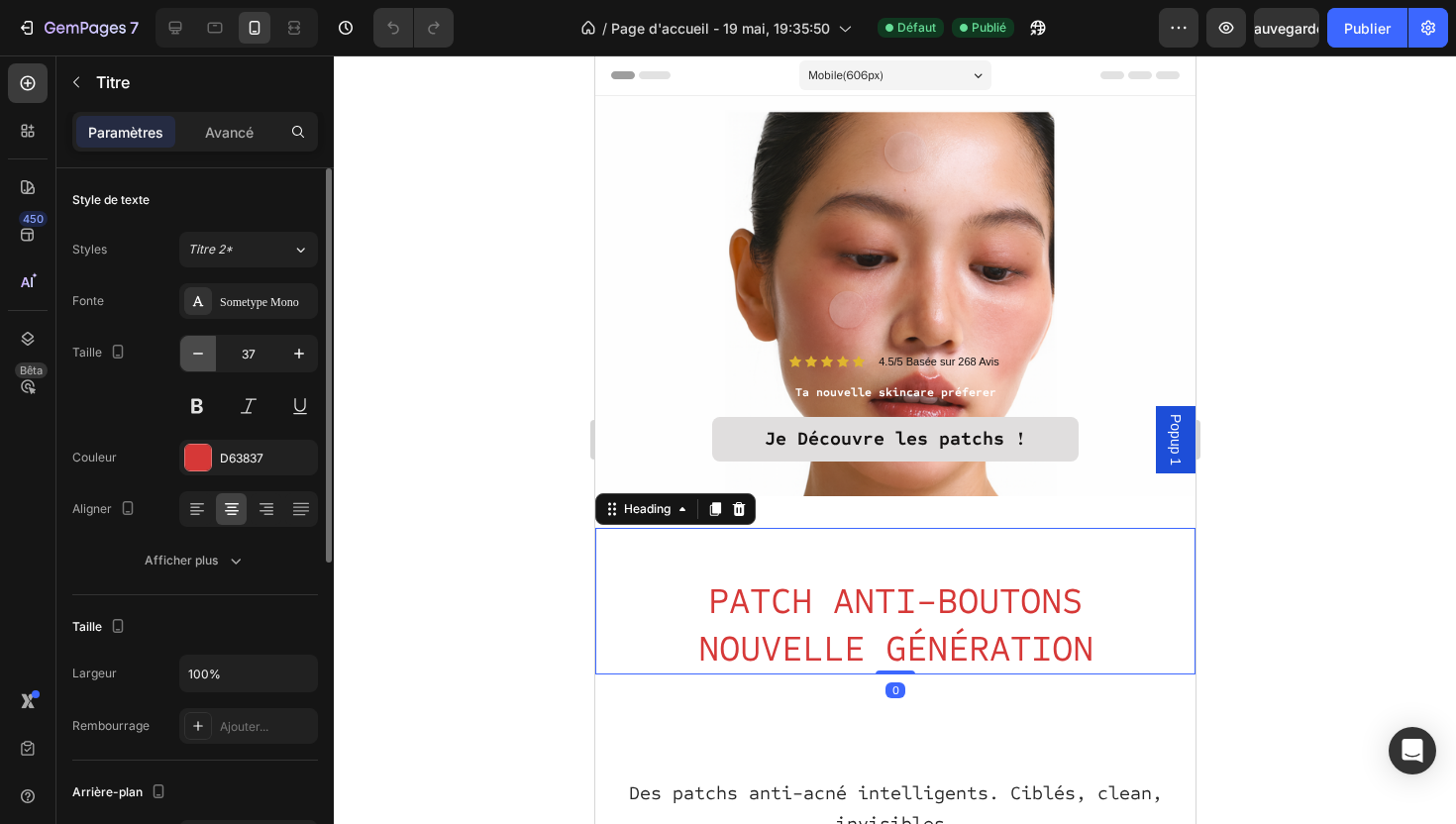 click at bounding box center (198, 354) 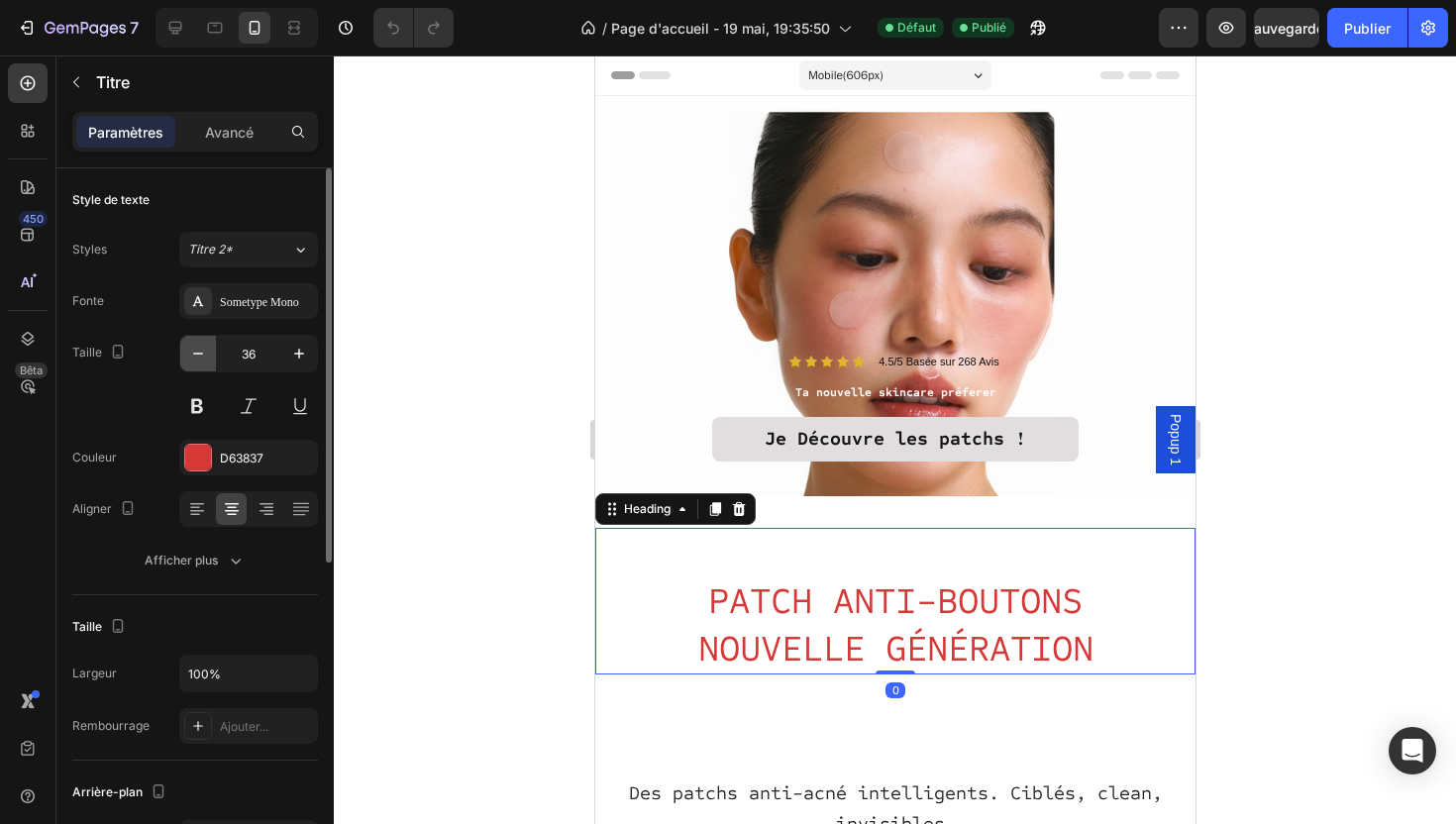 click at bounding box center [198, 354] 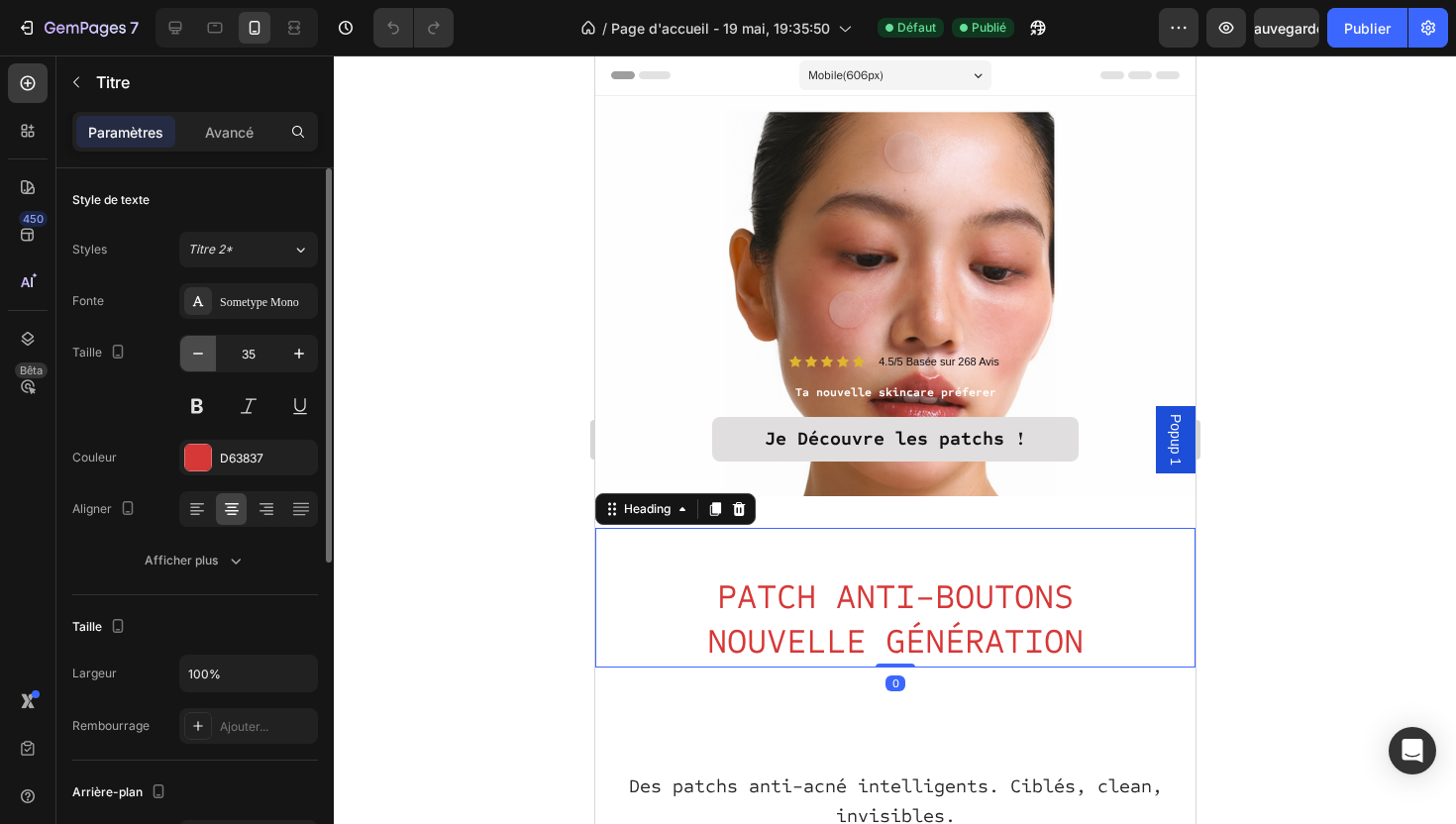click at bounding box center (198, 354) 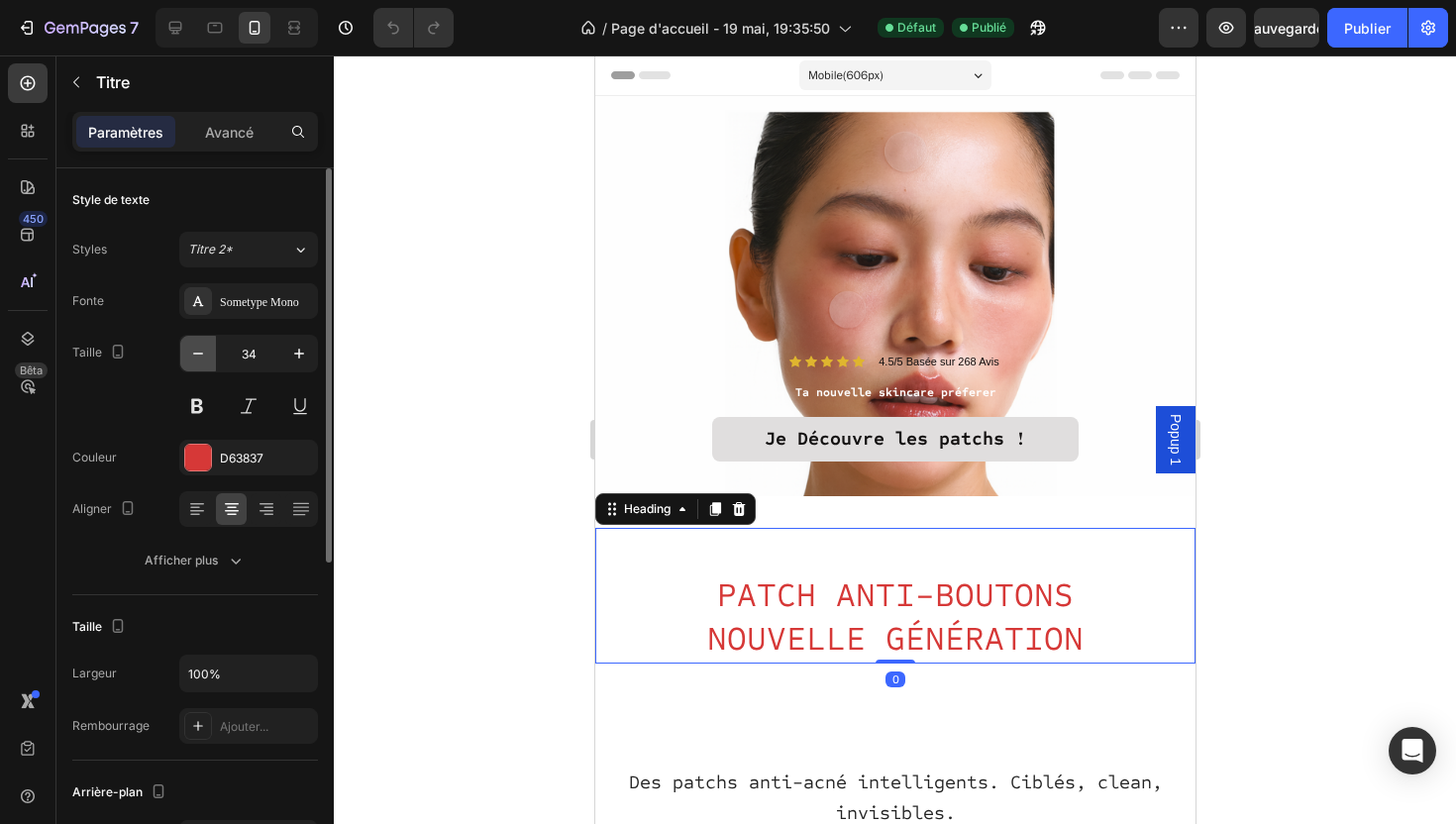 click at bounding box center [198, 354] 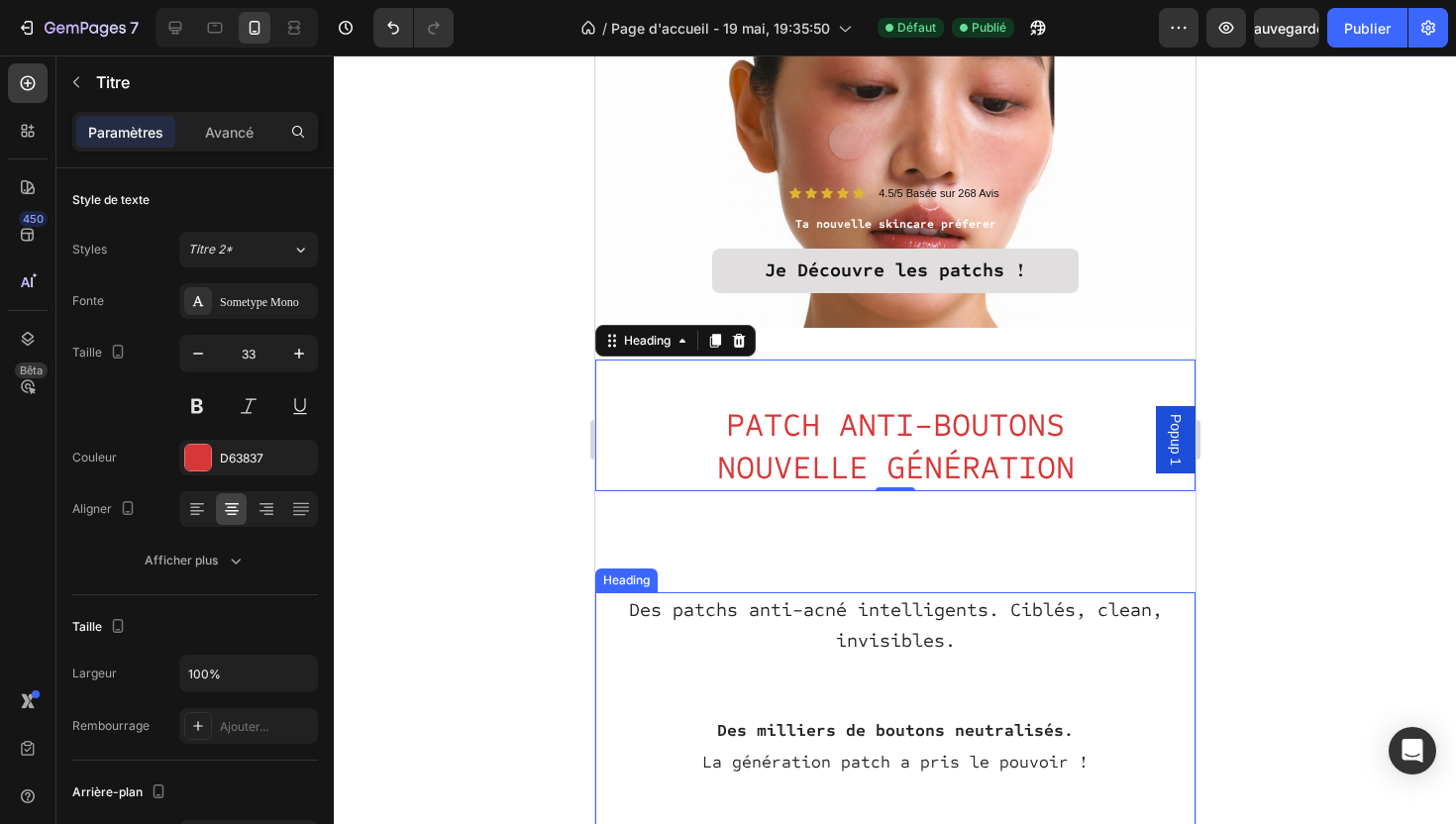 scroll, scrollTop: 169, scrollLeft: 0, axis: vertical 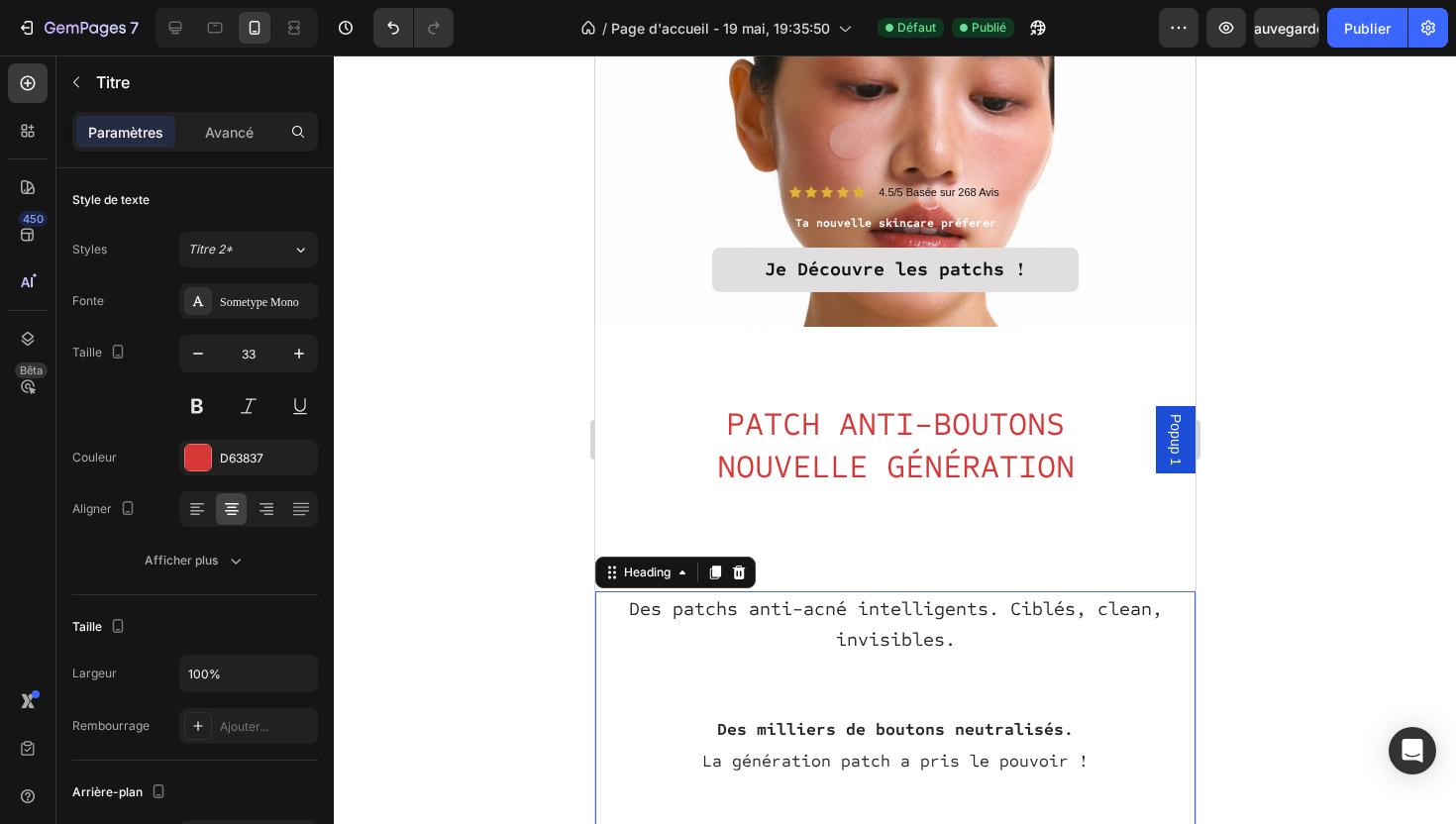 click on "Des patchs anti-acné intelligents. Ciblés, clean, invisibles. Des milliers de boutons neutralisés. La génération patch a pris le pouvoir !" at bounding box center (894, 729) 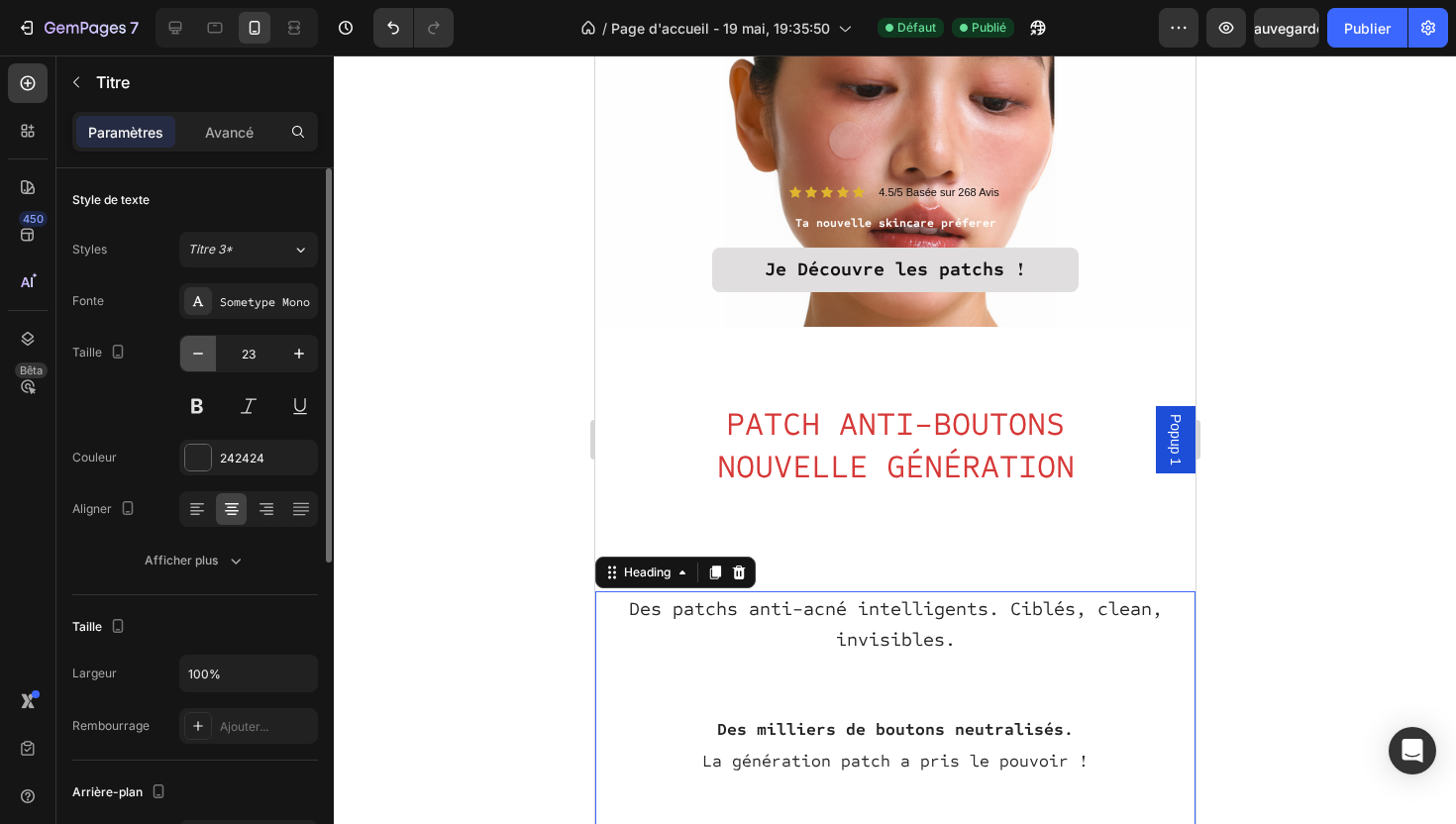 click 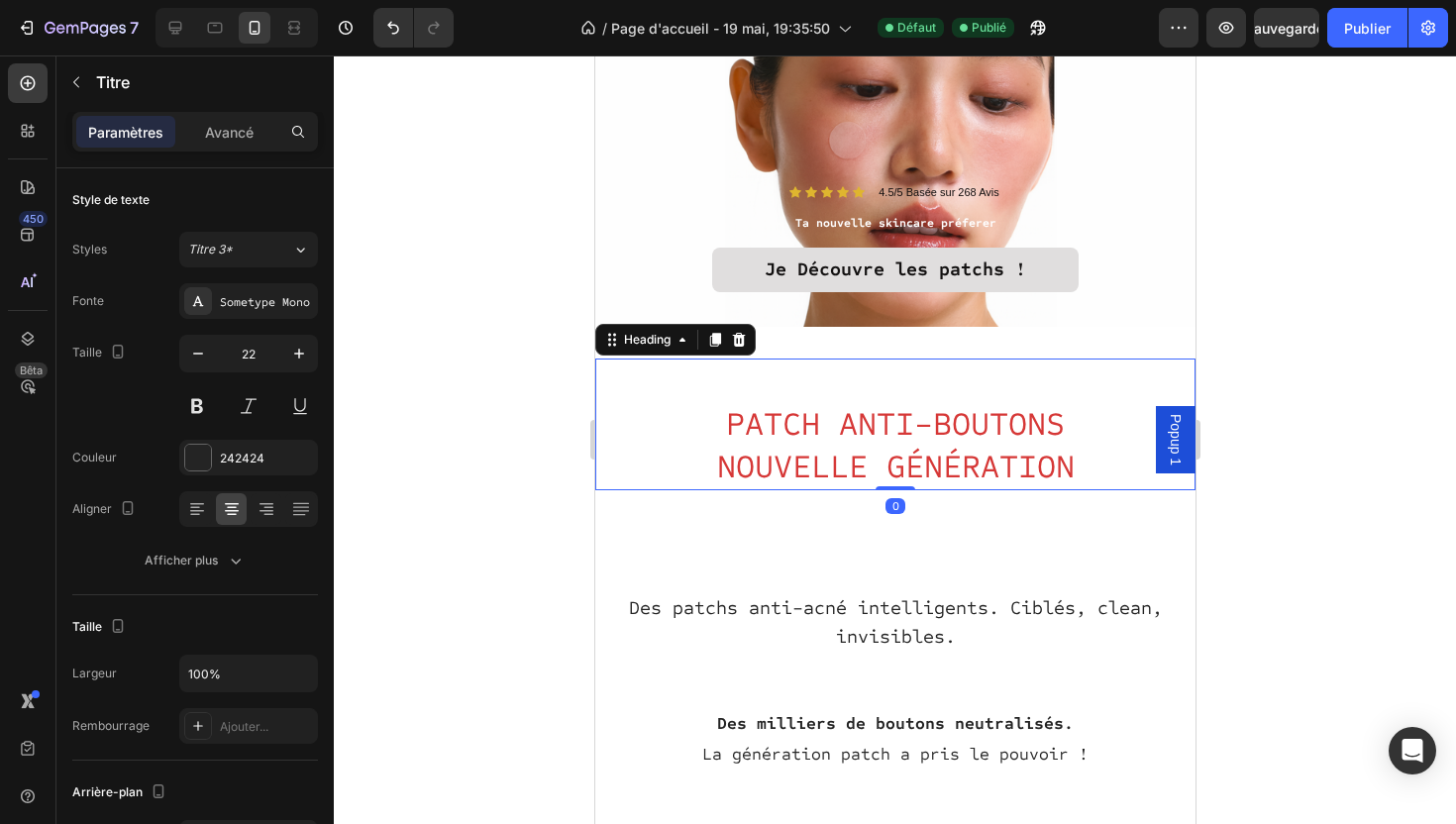 click on "PATCH ANTI-BOUTONS NOUVELLE GÉNÉRATION" at bounding box center [894, 424] 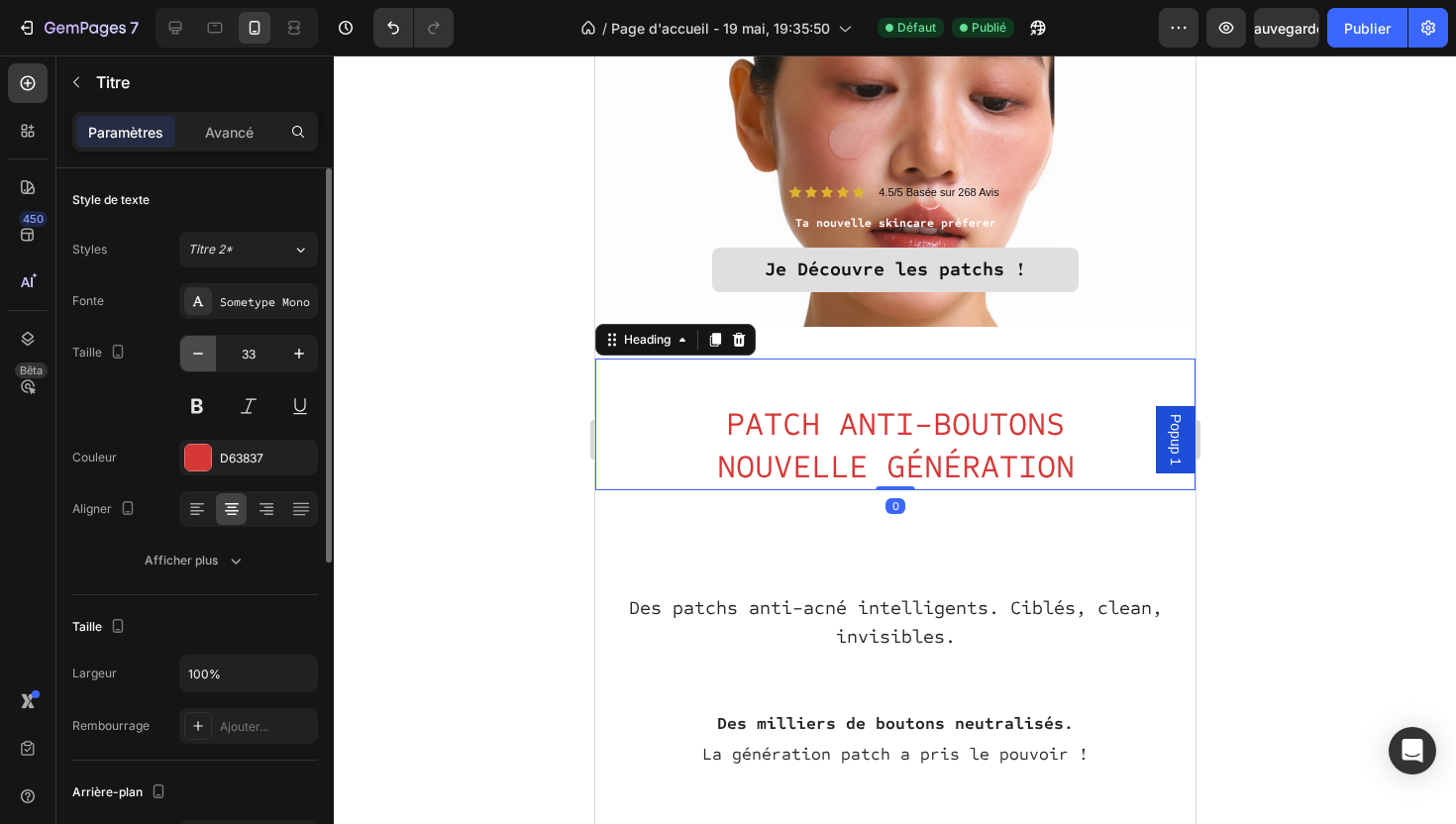click 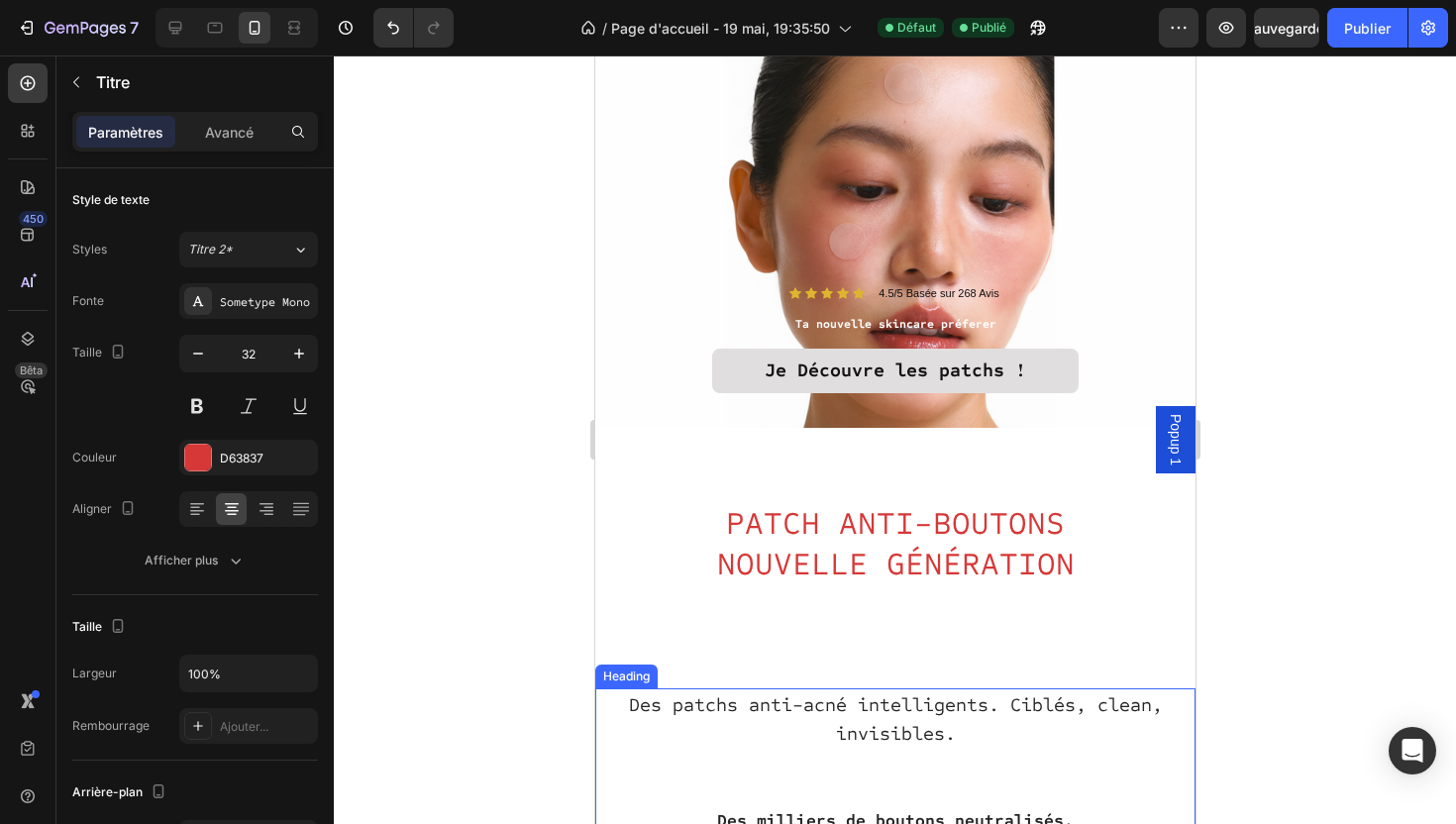 scroll, scrollTop: 0, scrollLeft: 0, axis: both 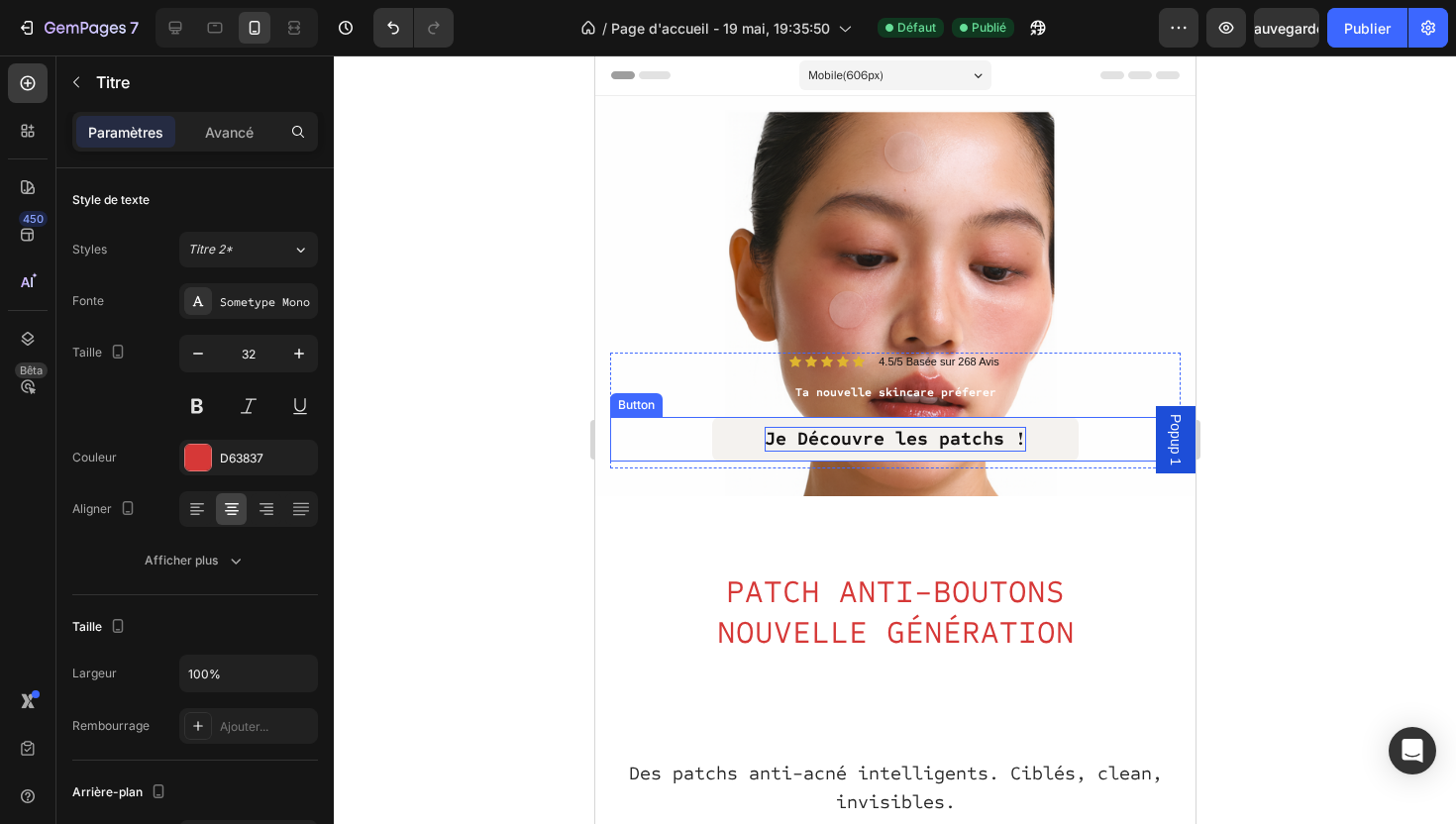 click on "Je Découvre les patchs !" at bounding box center [894, 438] 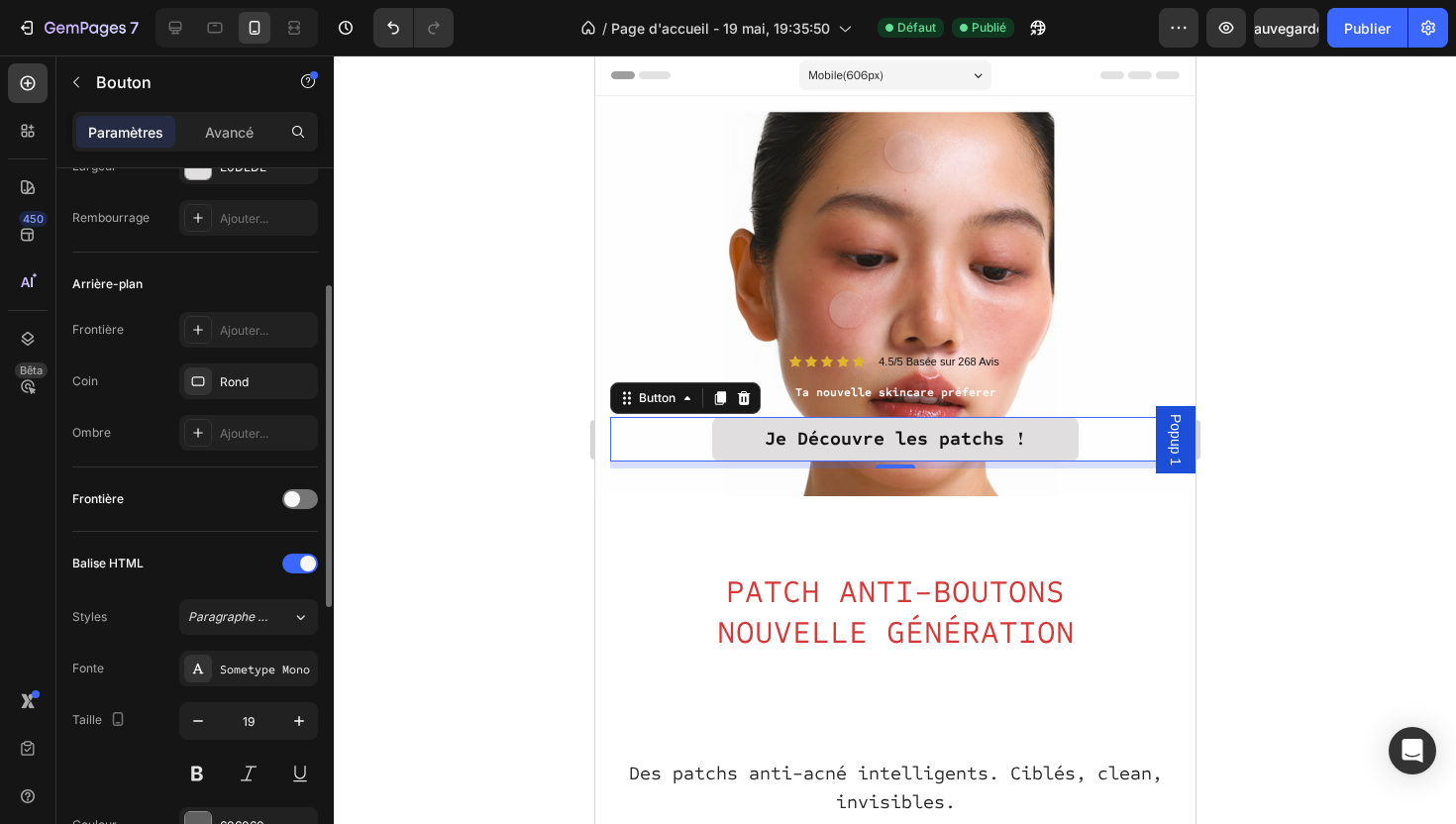 scroll, scrollTop: 312, scrollLeft: 0, axis: vertical 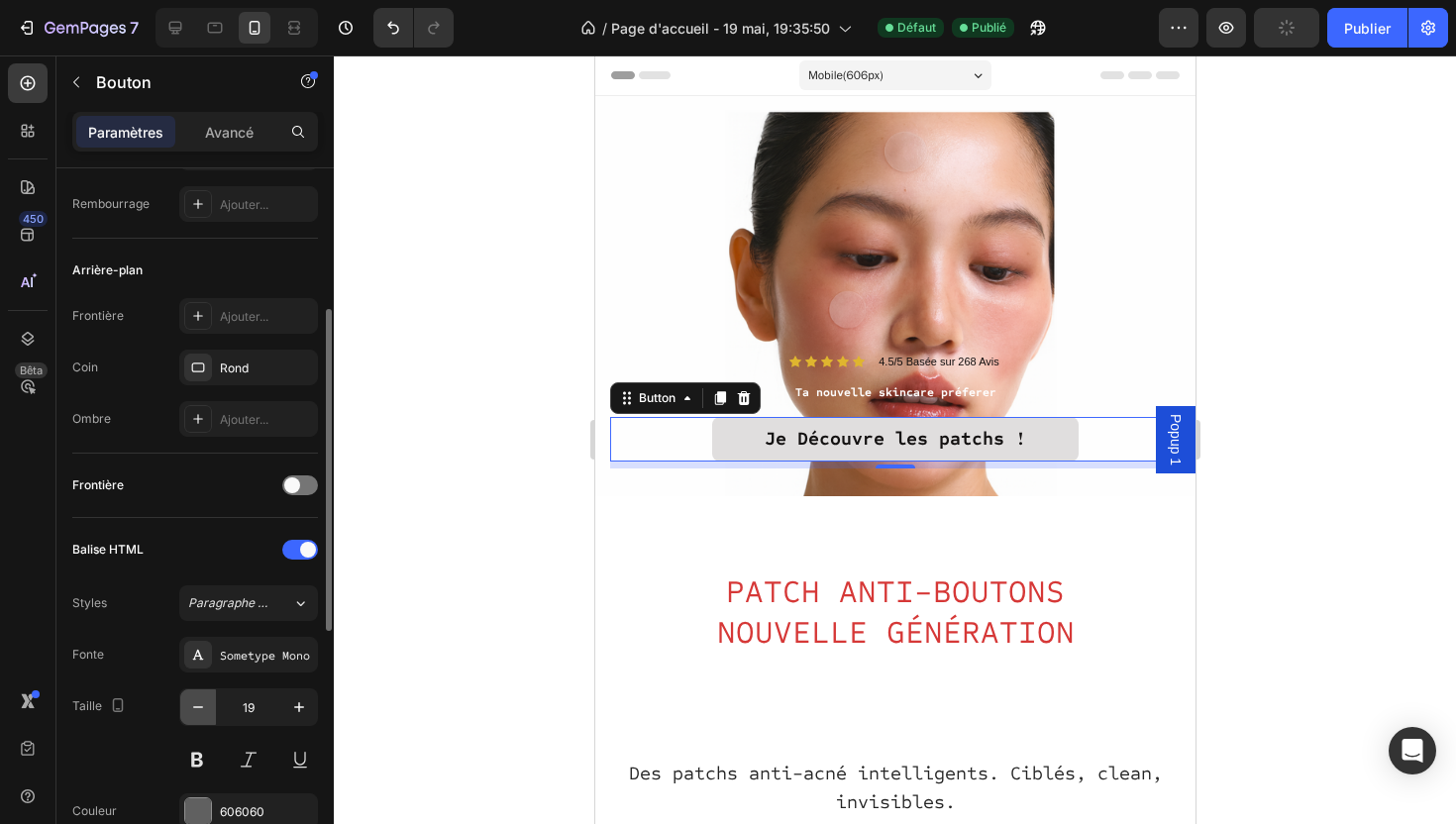 click 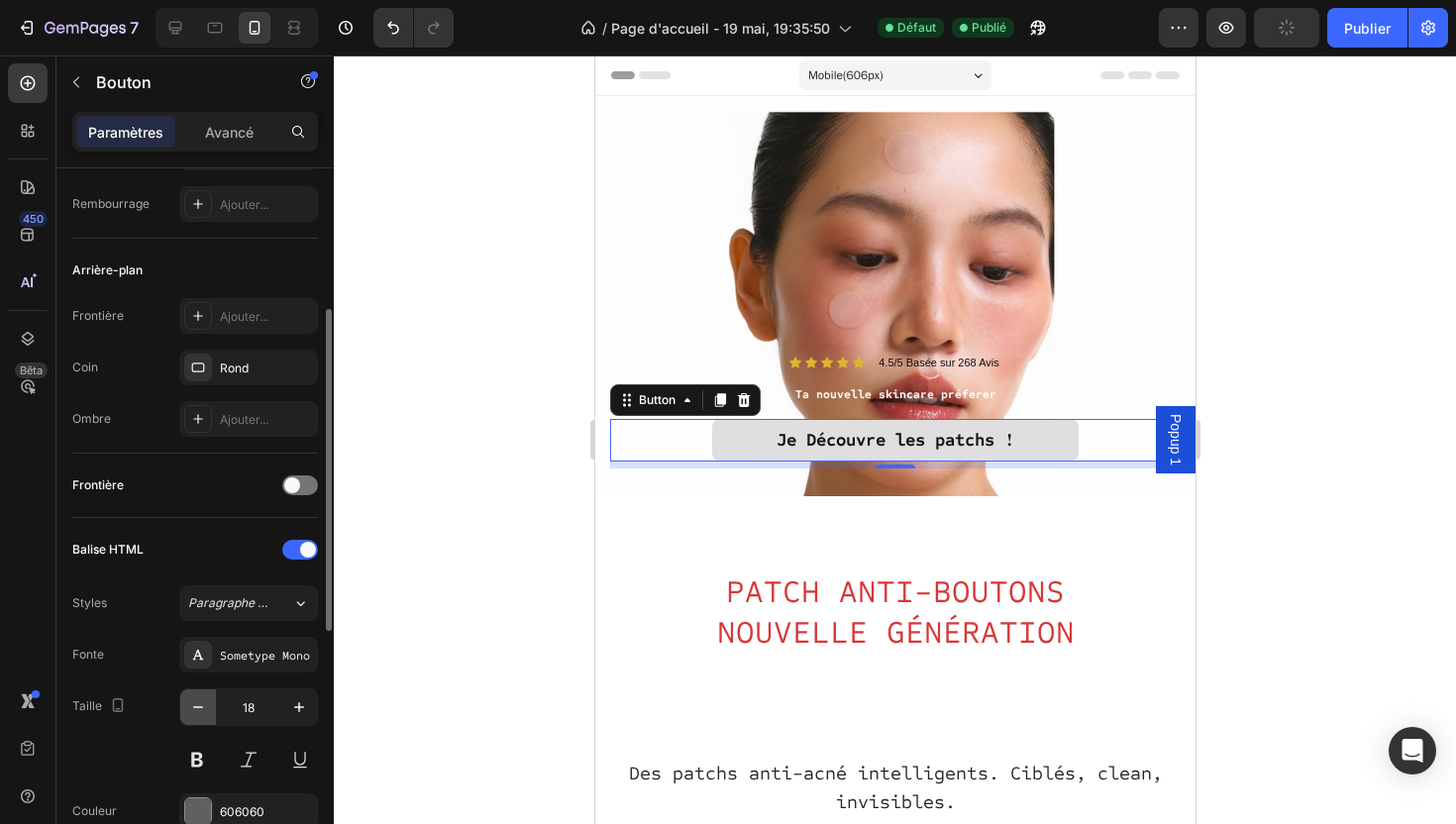 click 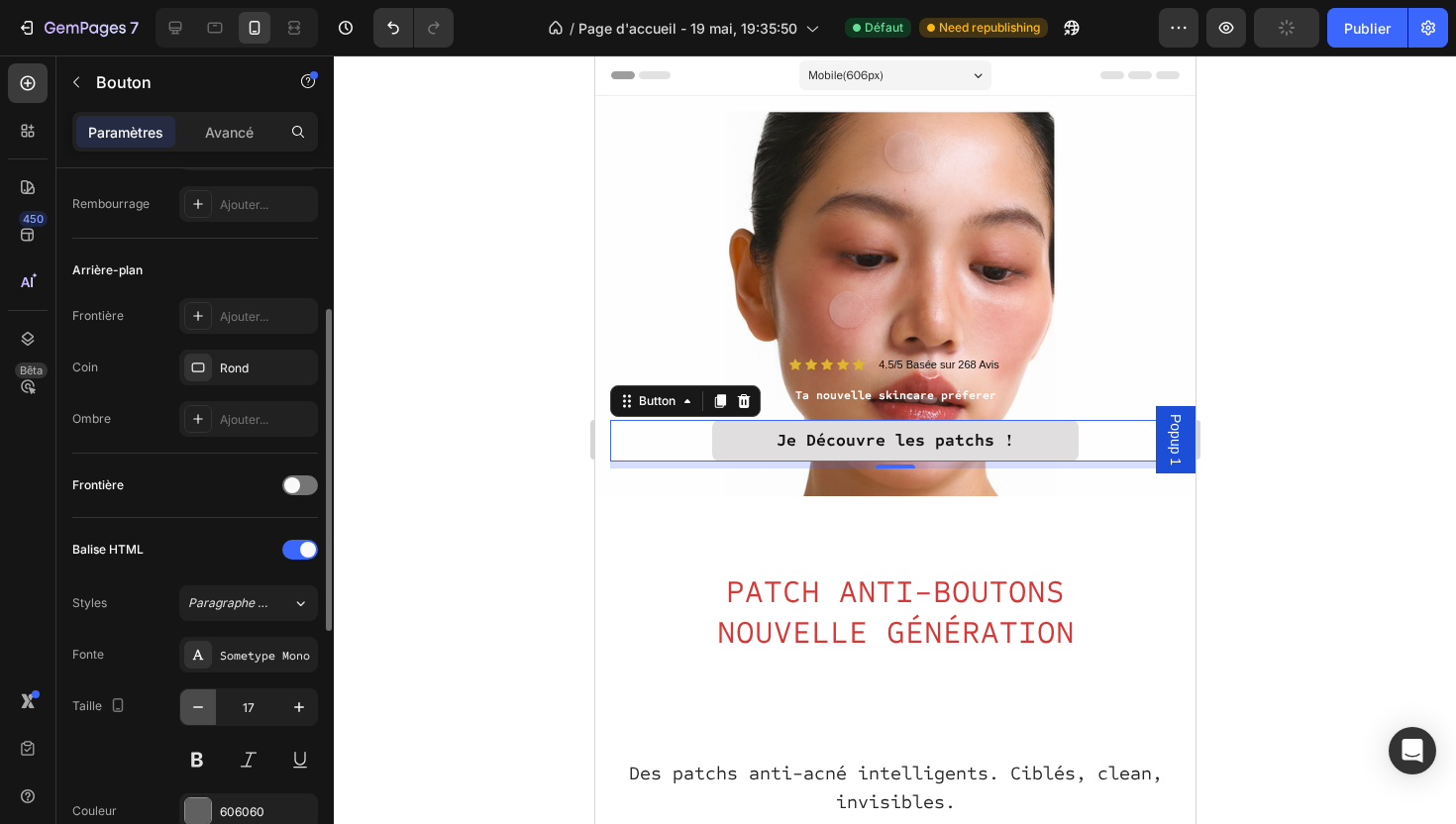 click 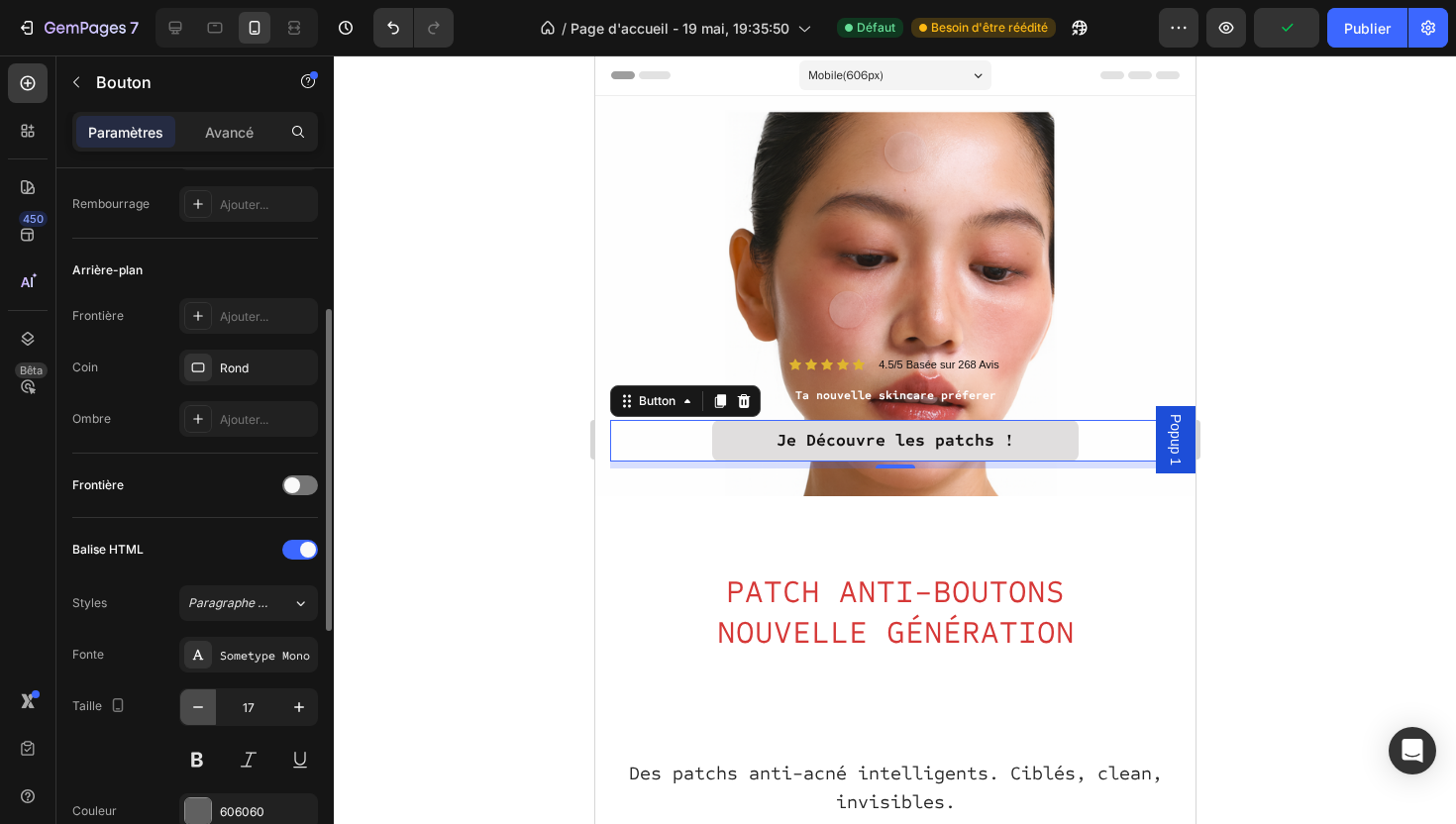 type on "16" 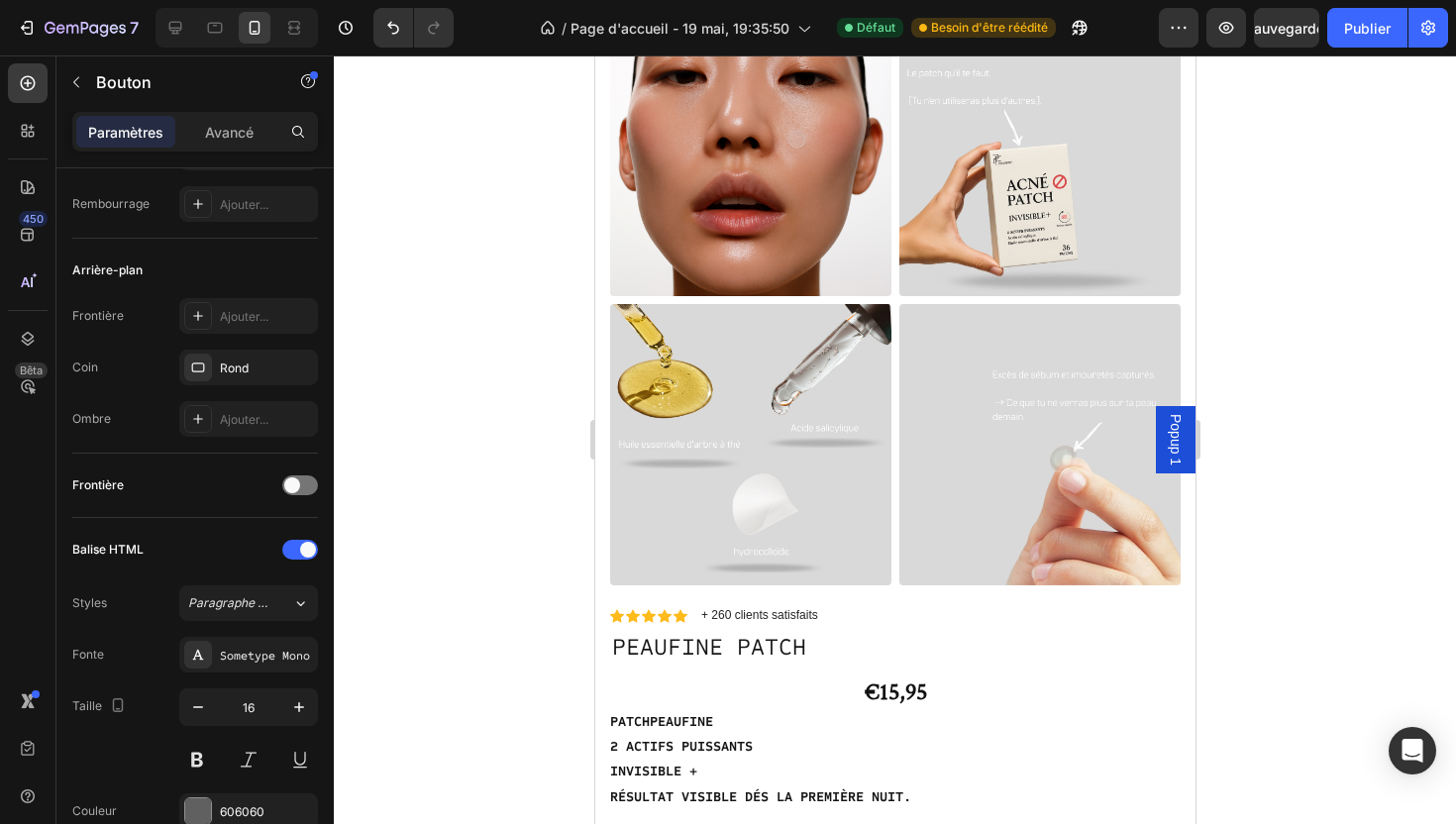 scroll, scrollTop: 1971, scrollLeft: 0, axis: vertical 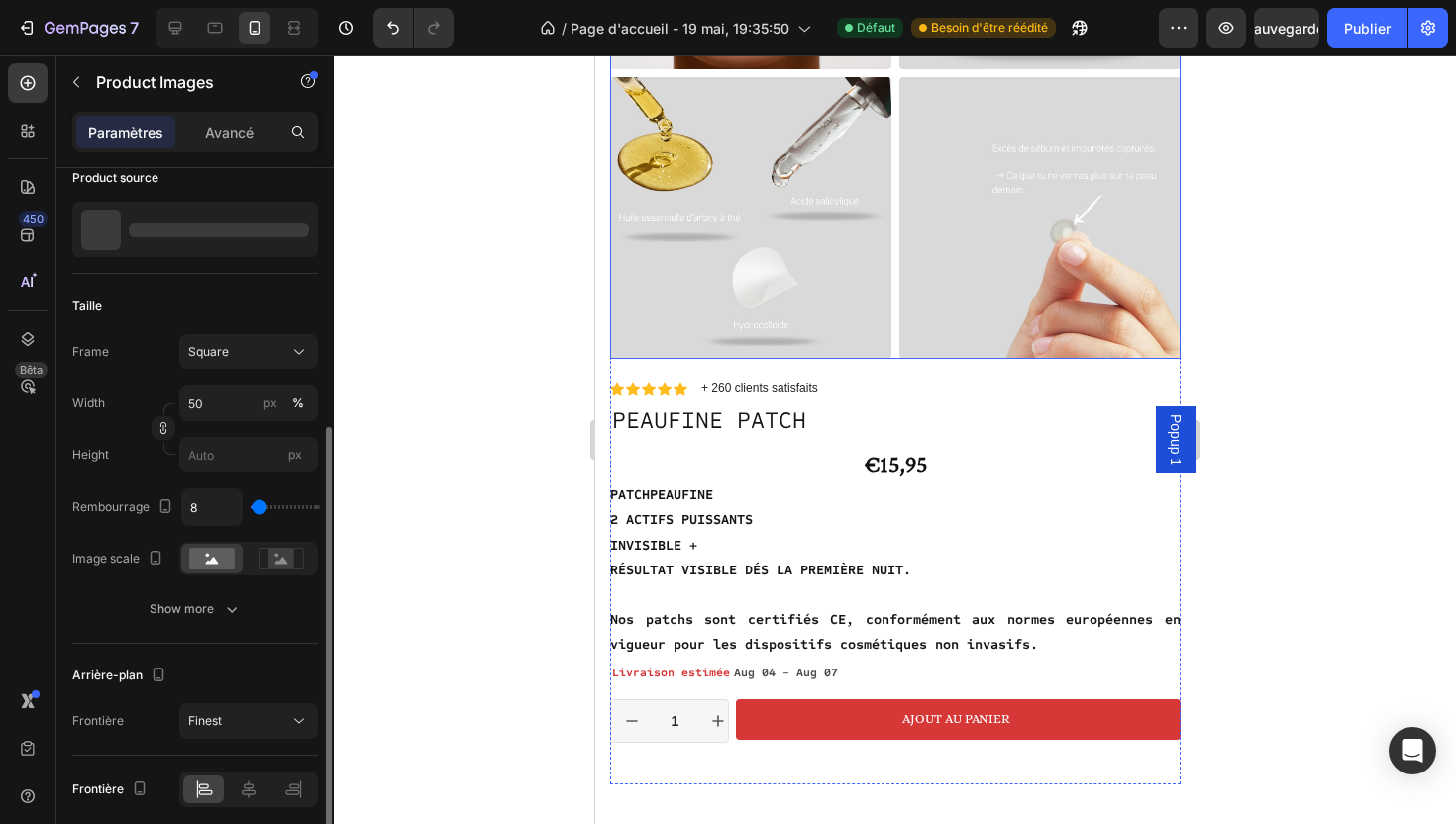 click at bounding box center (1039, 218) 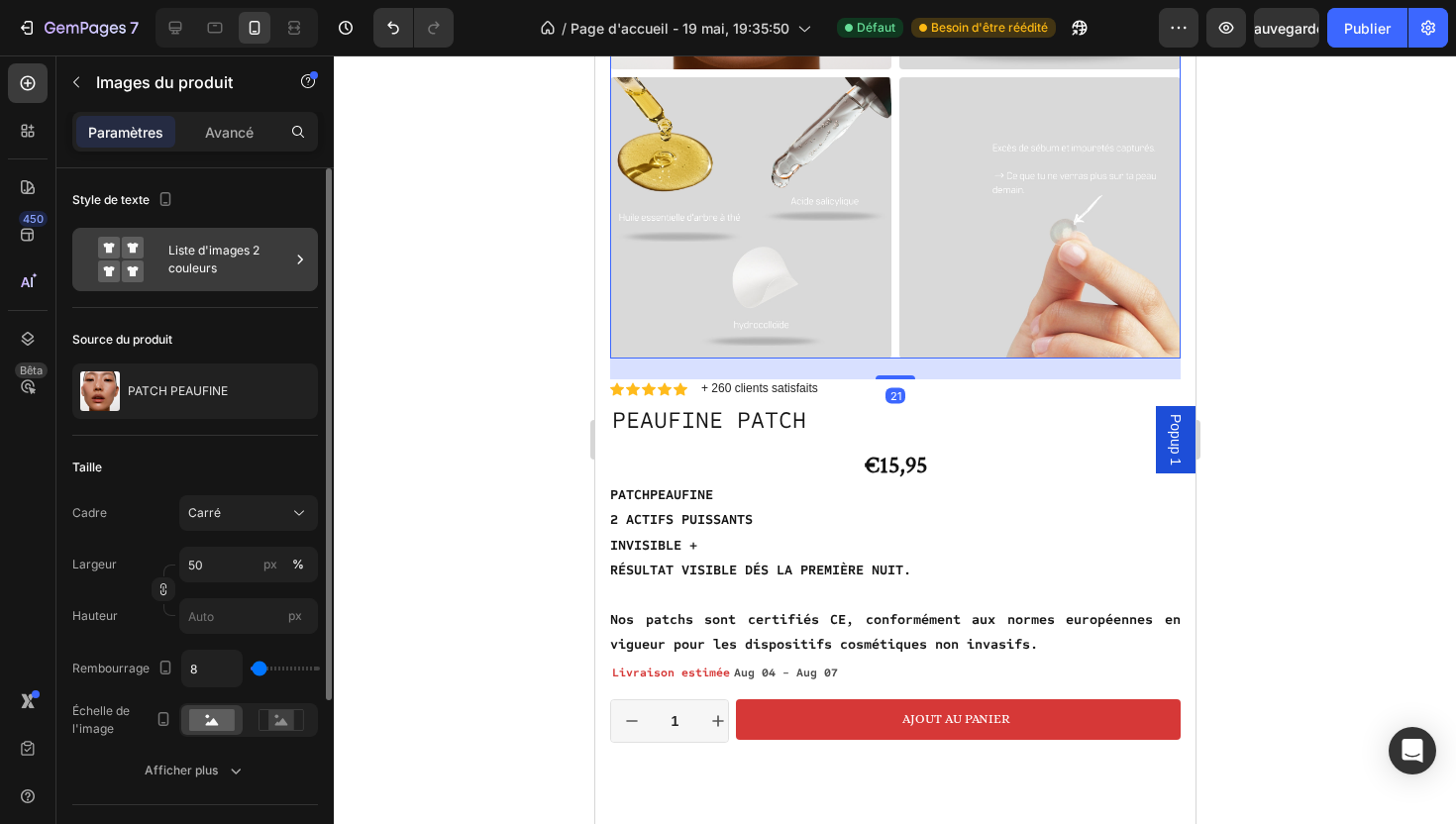 click on "Liste d'images 2 couleurs" at bounding box center (229, 259) 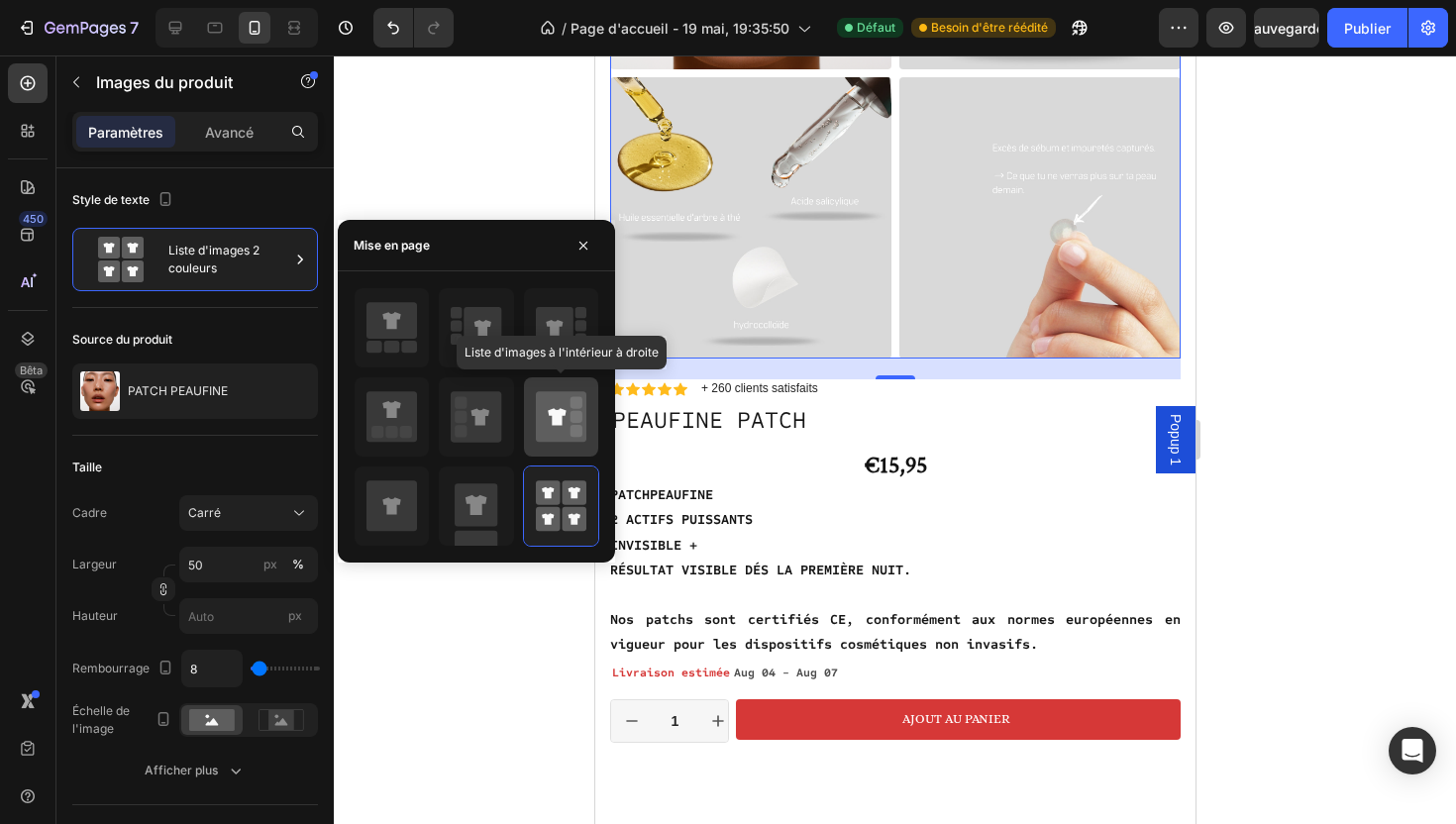 click 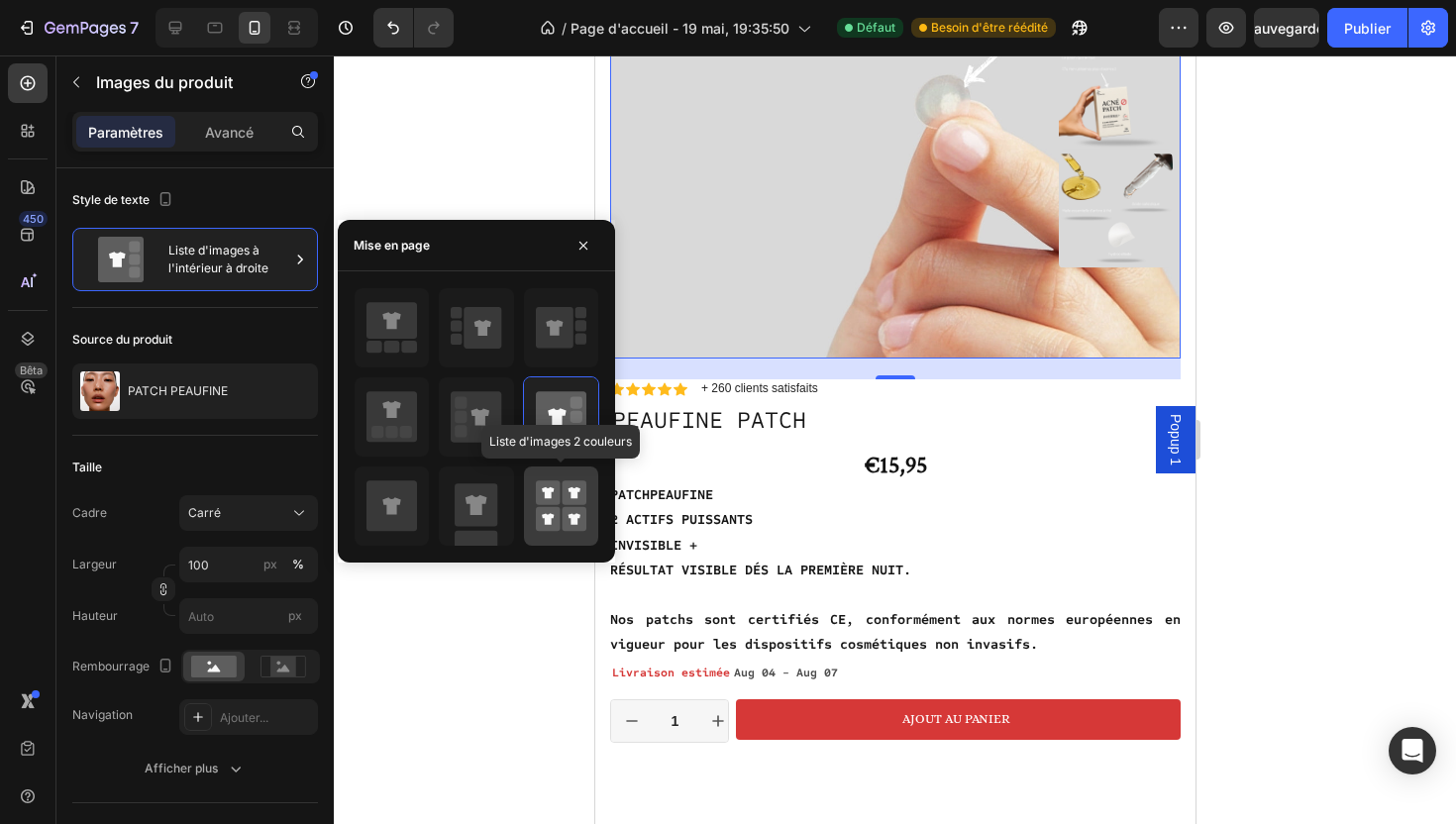 click 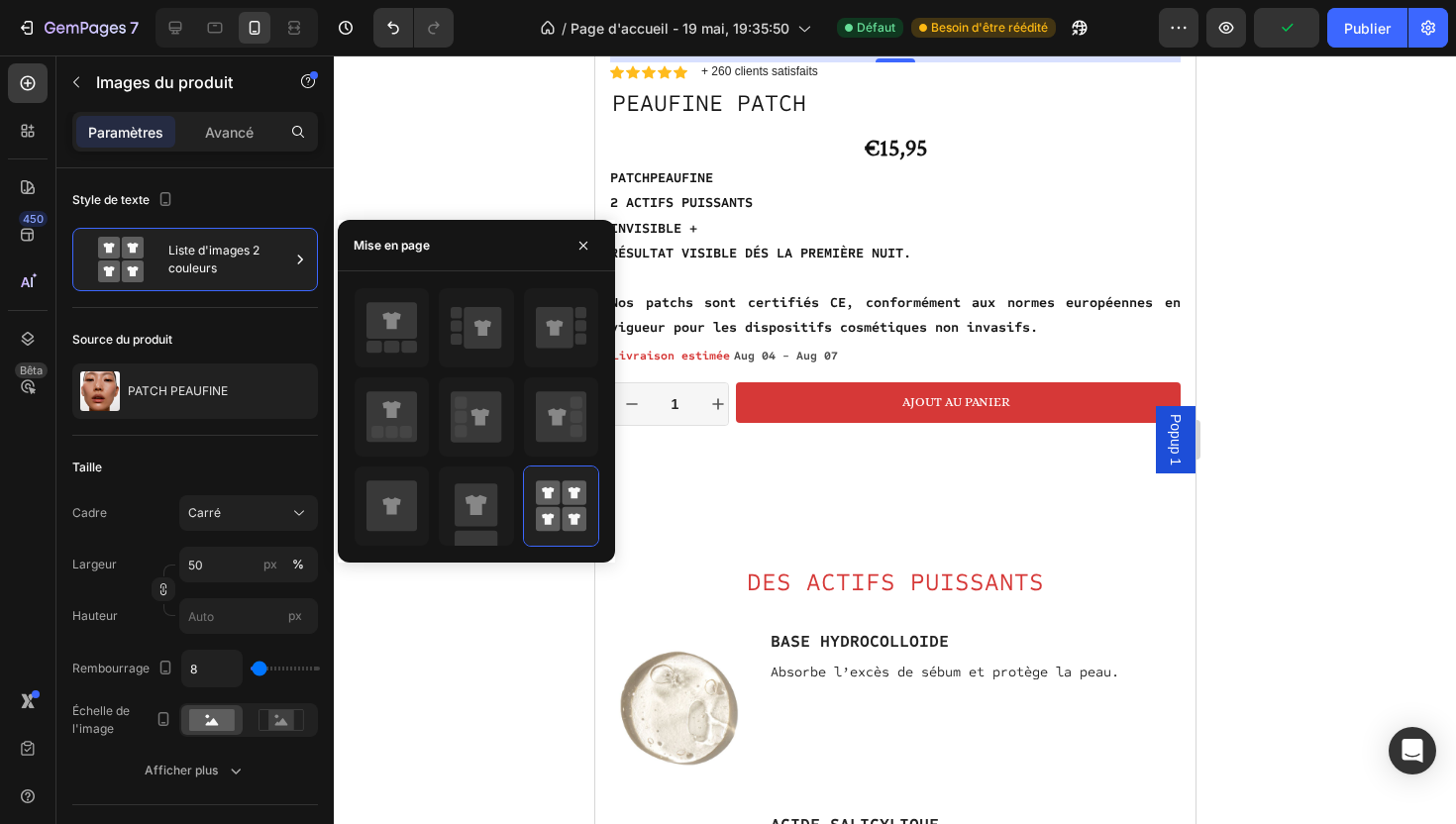 scroll, scrollTop: 2314, scrollLeft: 0, axis: vertical 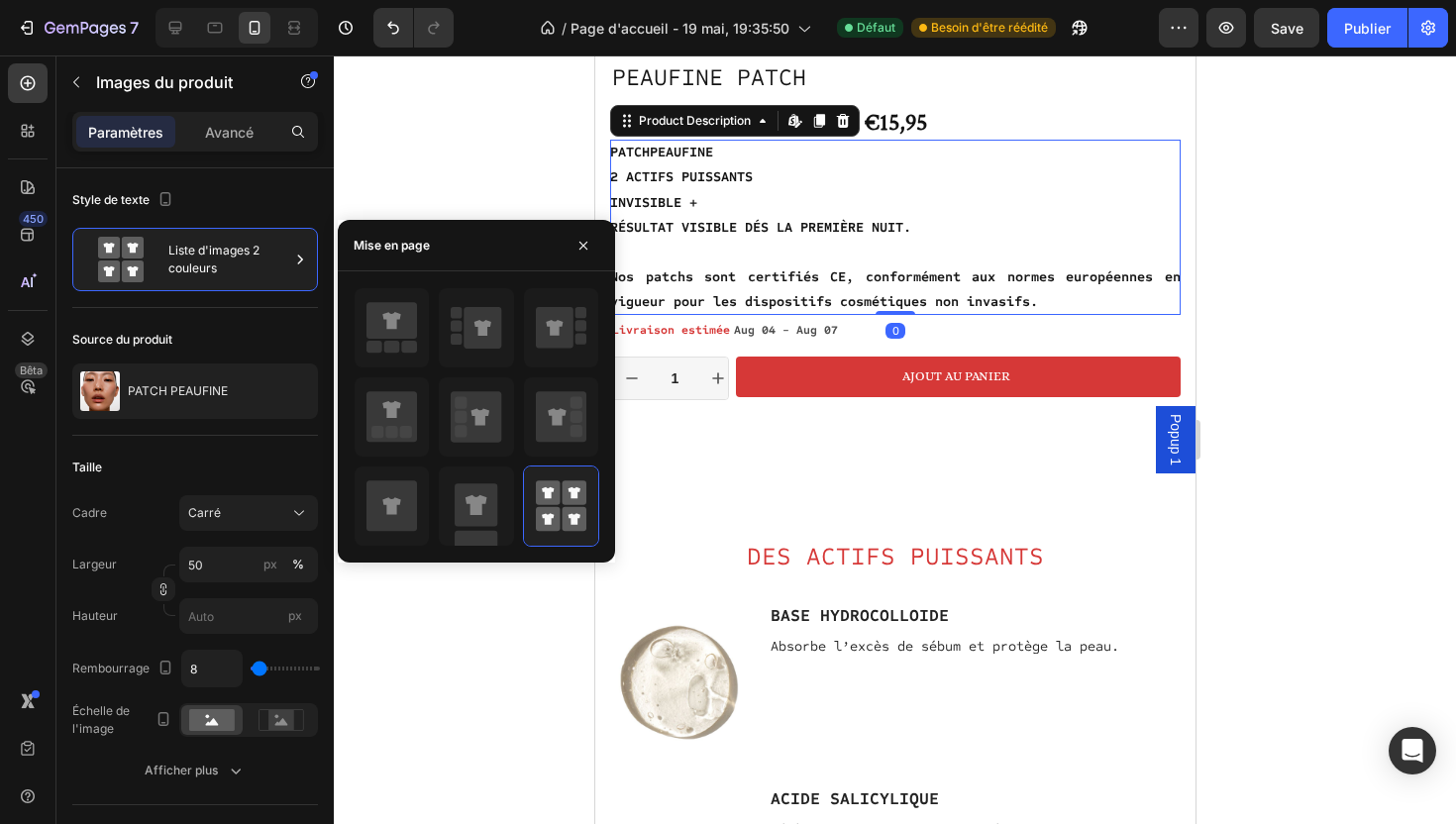 click on "Nos patchs sont certifiés CE, conformément aux normes européennes en vigueur pour les dispositifs cosmétiques non invasifs." at bounding box center [894, 289] 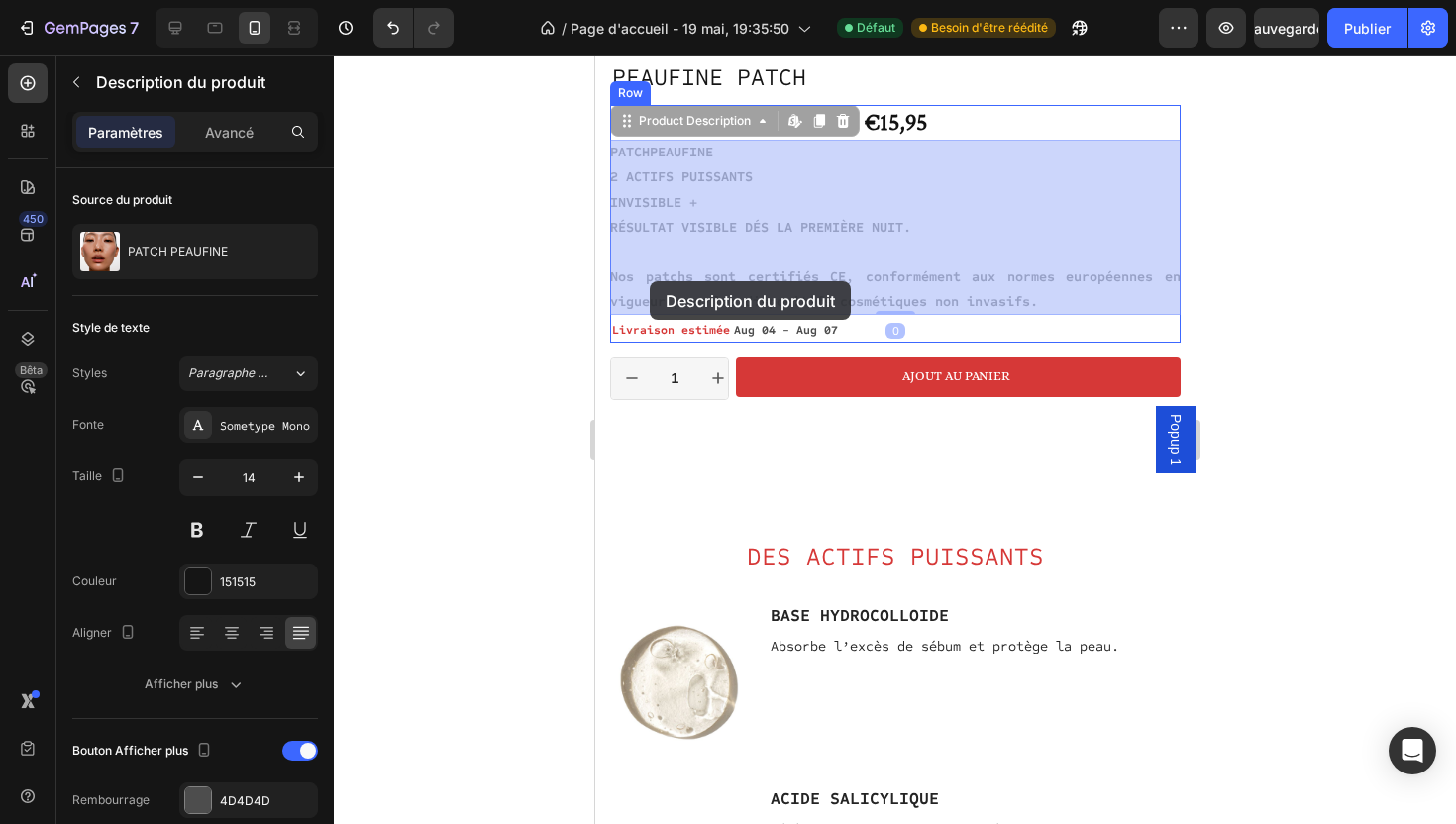 drag, startPoint x: 613, startPoint y: 279, endPoint x: 645, endPoint y: 279, distance: 32 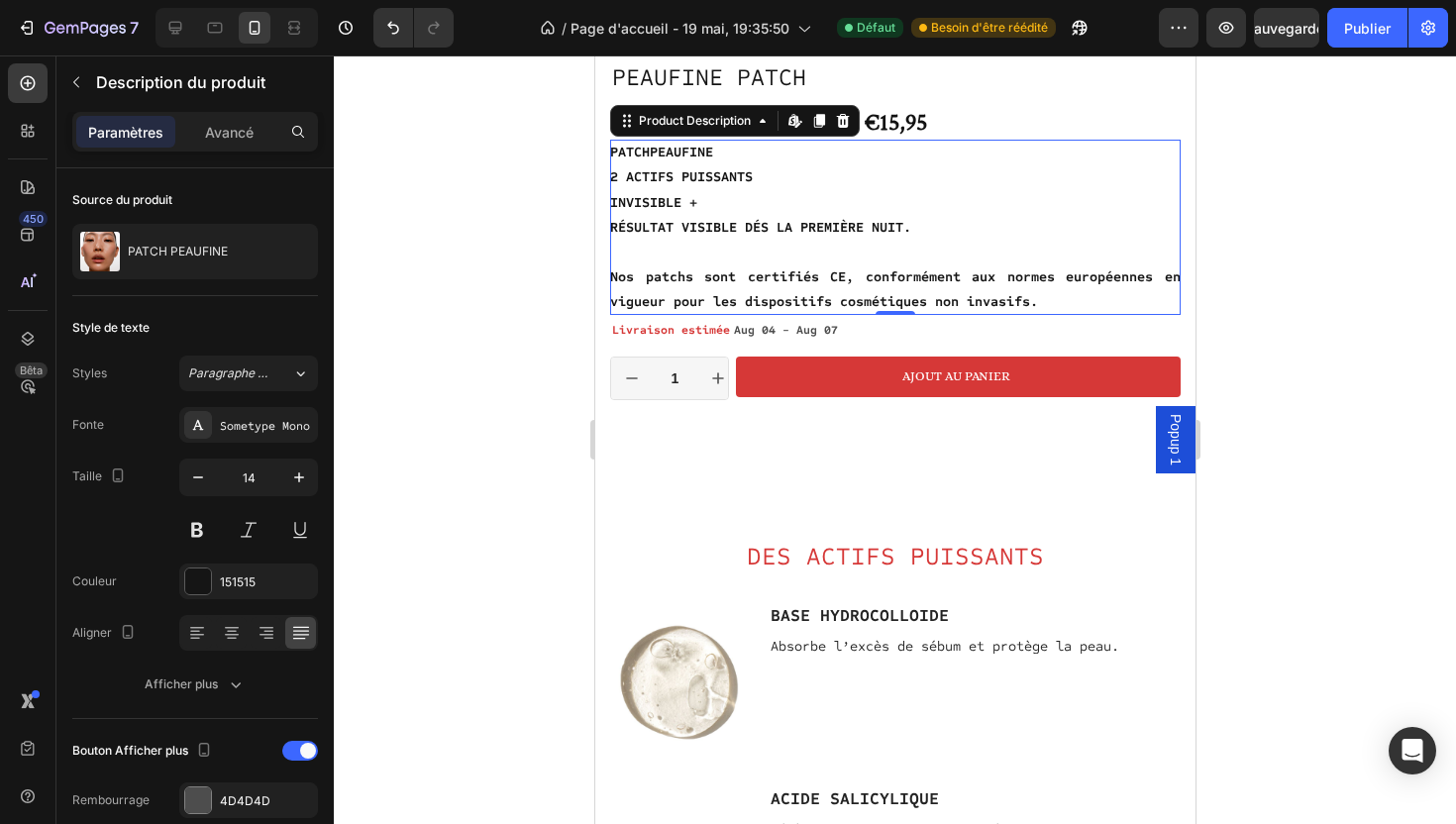 click on "Nos patchs sont certifiés CE, conformément aux normes européennes en vigueur pour les dispositifs cosmétiques non invasifs." at bounding box center [894, 289] 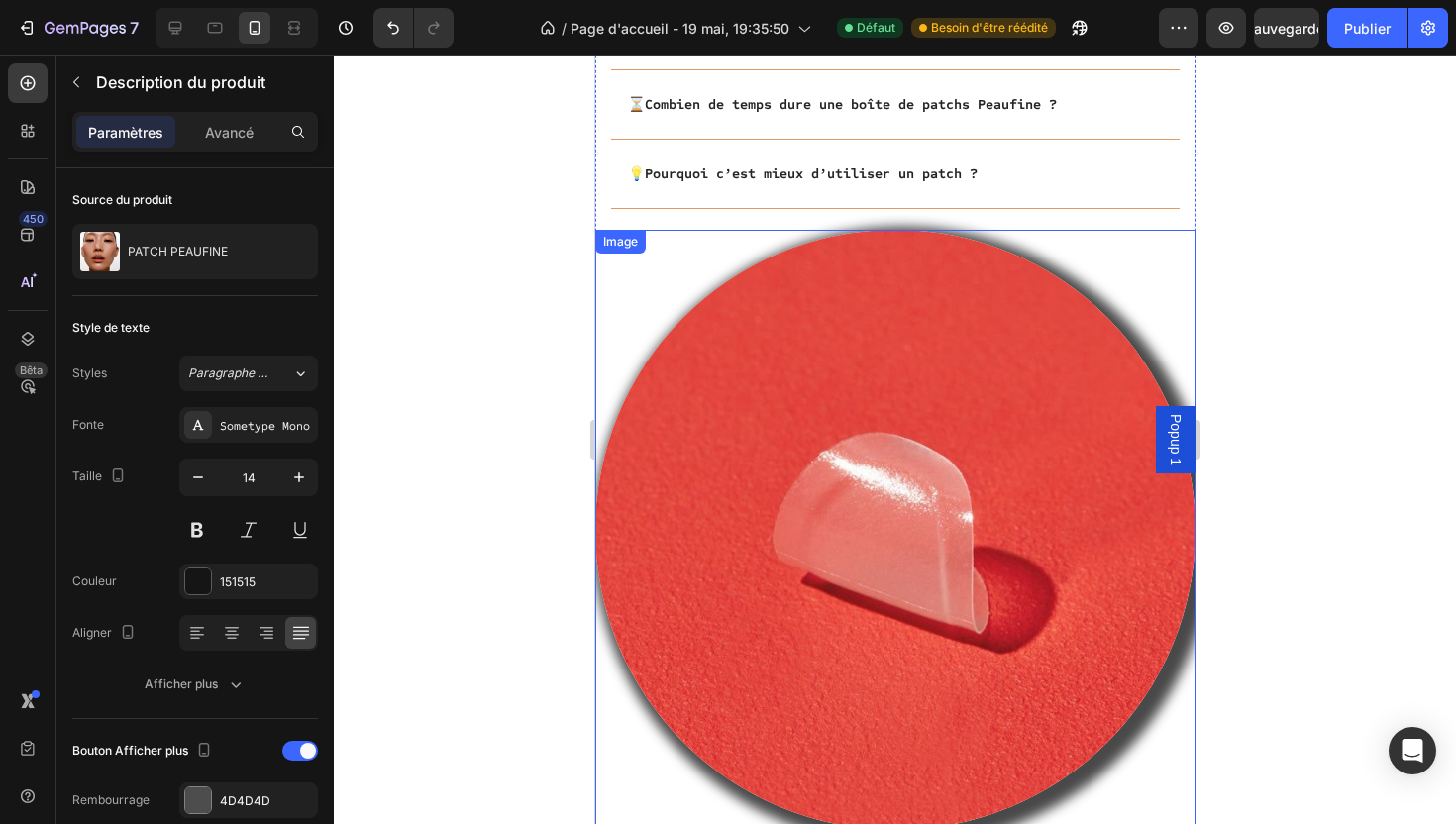 scroll, scrollTop: 3643, scrollLeft: 0, axis: vertical 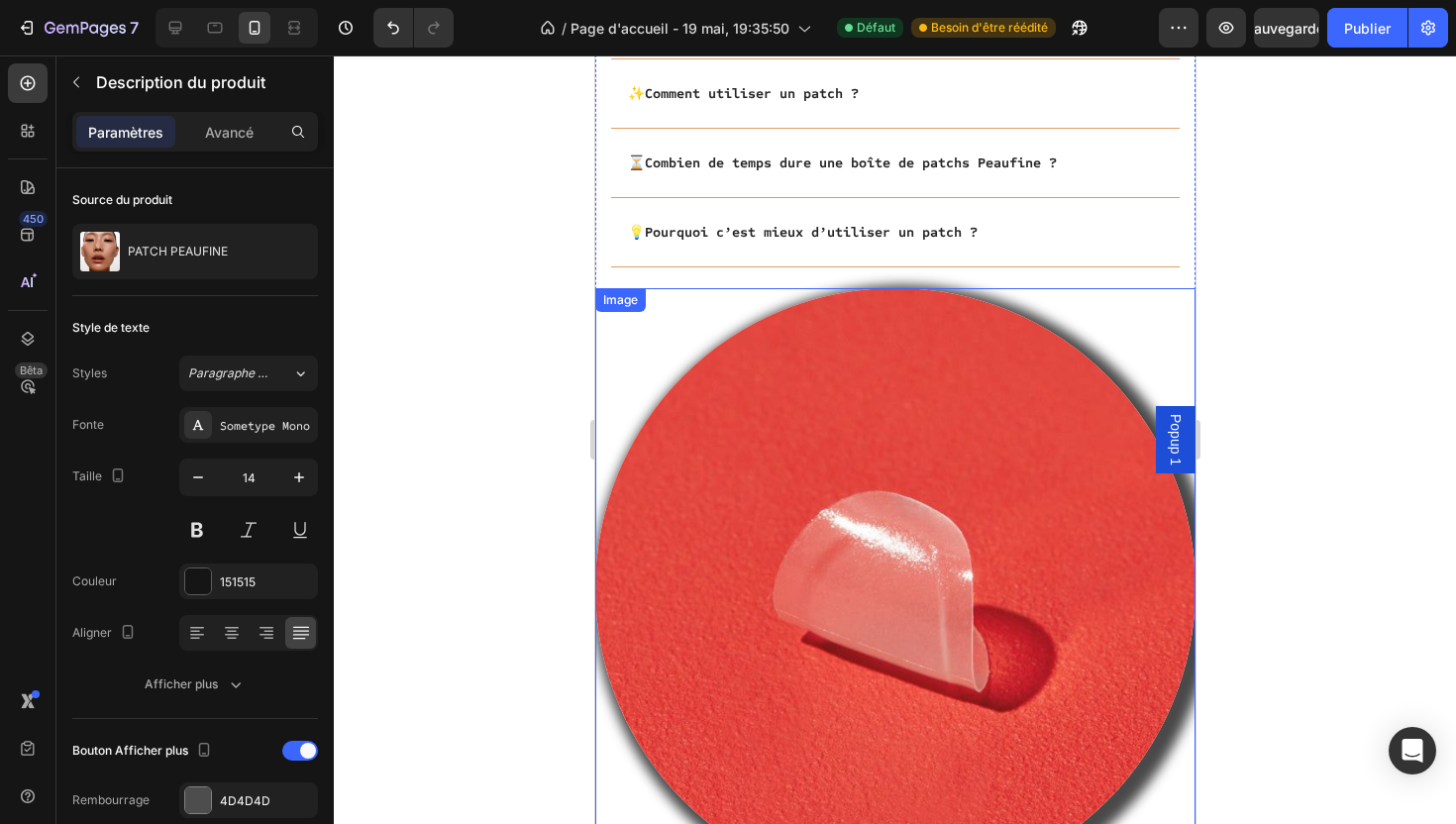 click at bounding box center (894, 588) 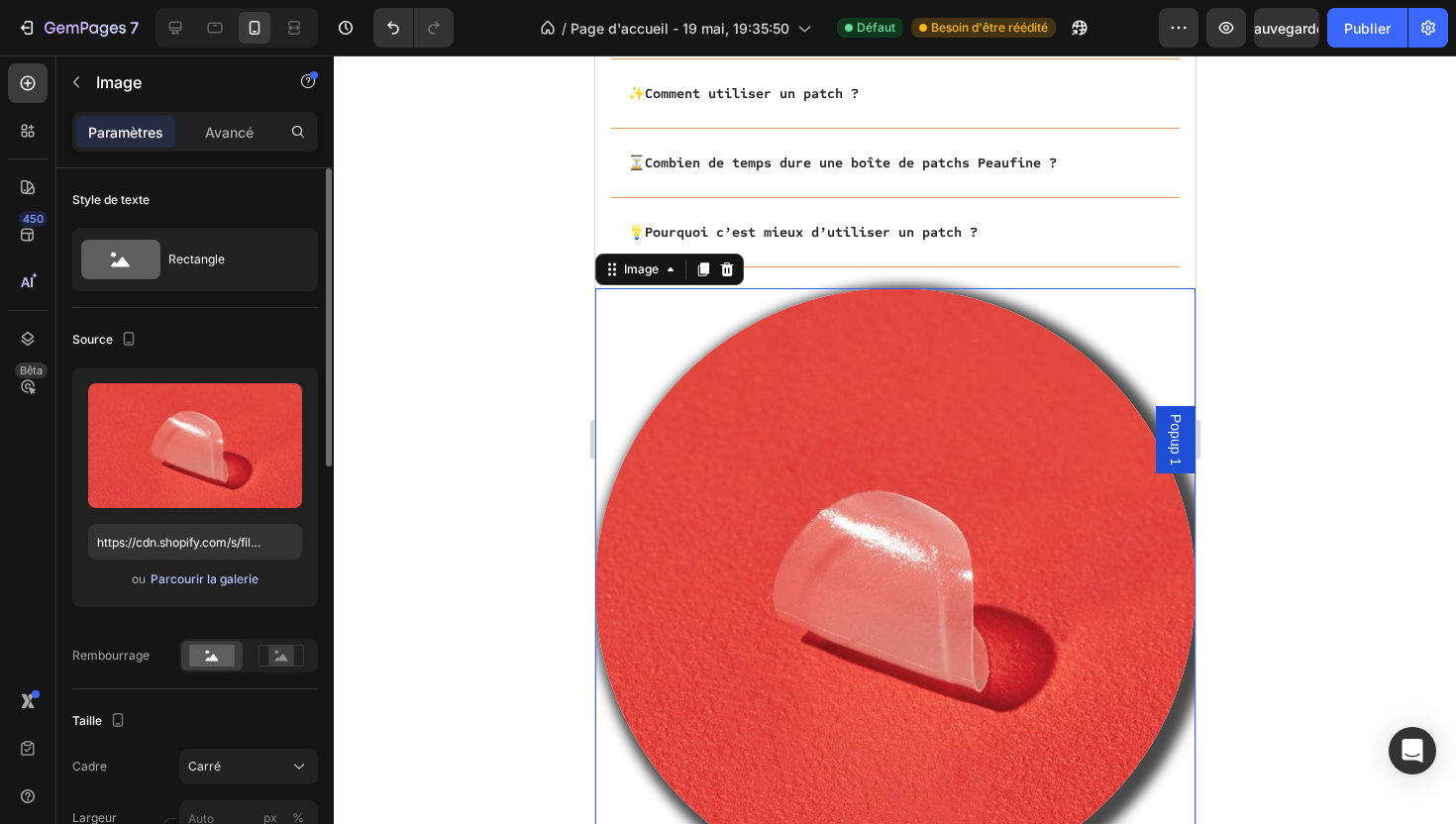 click on "Parcourir la galerie" at bounding box center (204, 578) 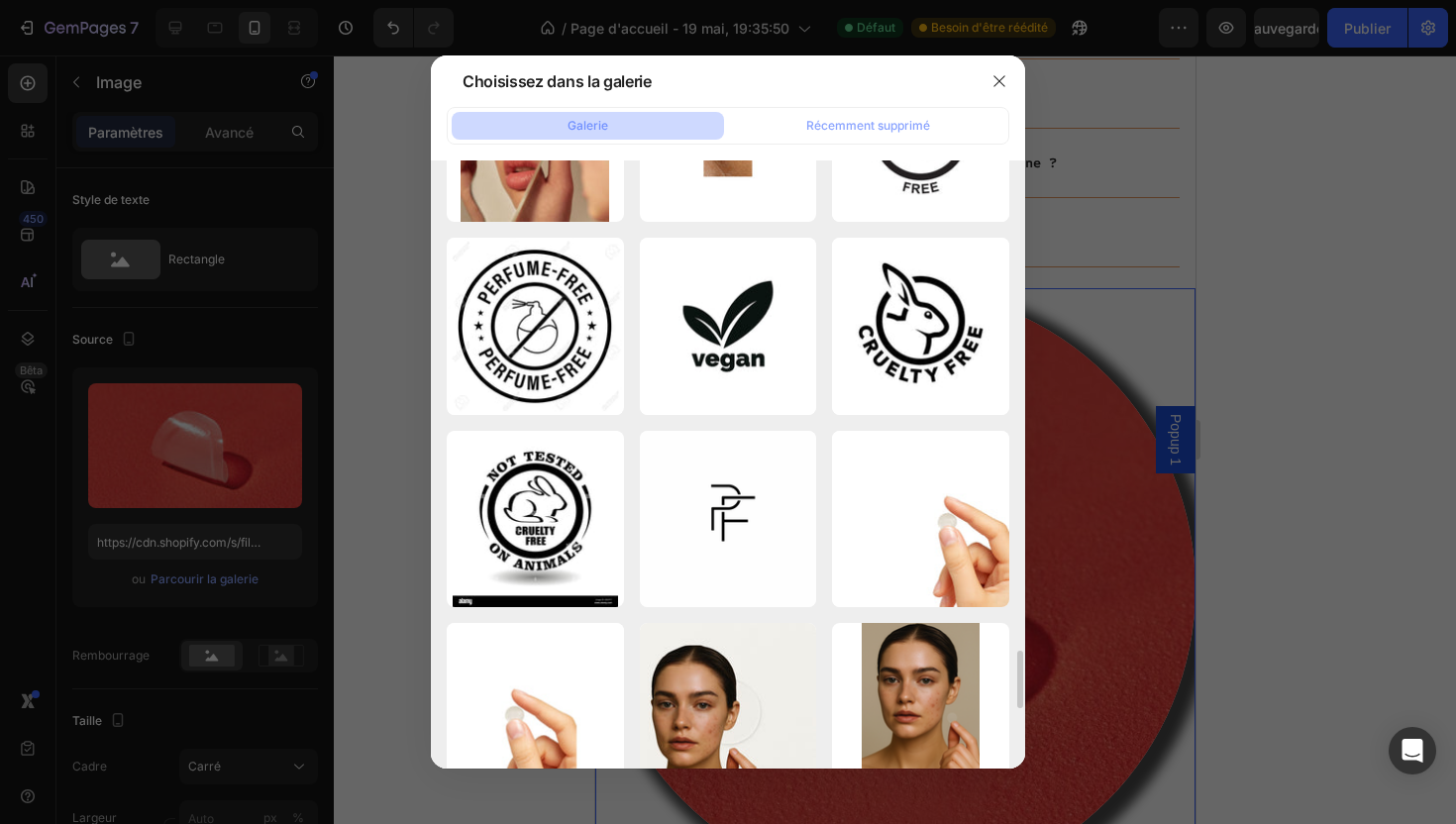 scroll, scrollTop: 5300, scrollLeft: 0, axis: vertical 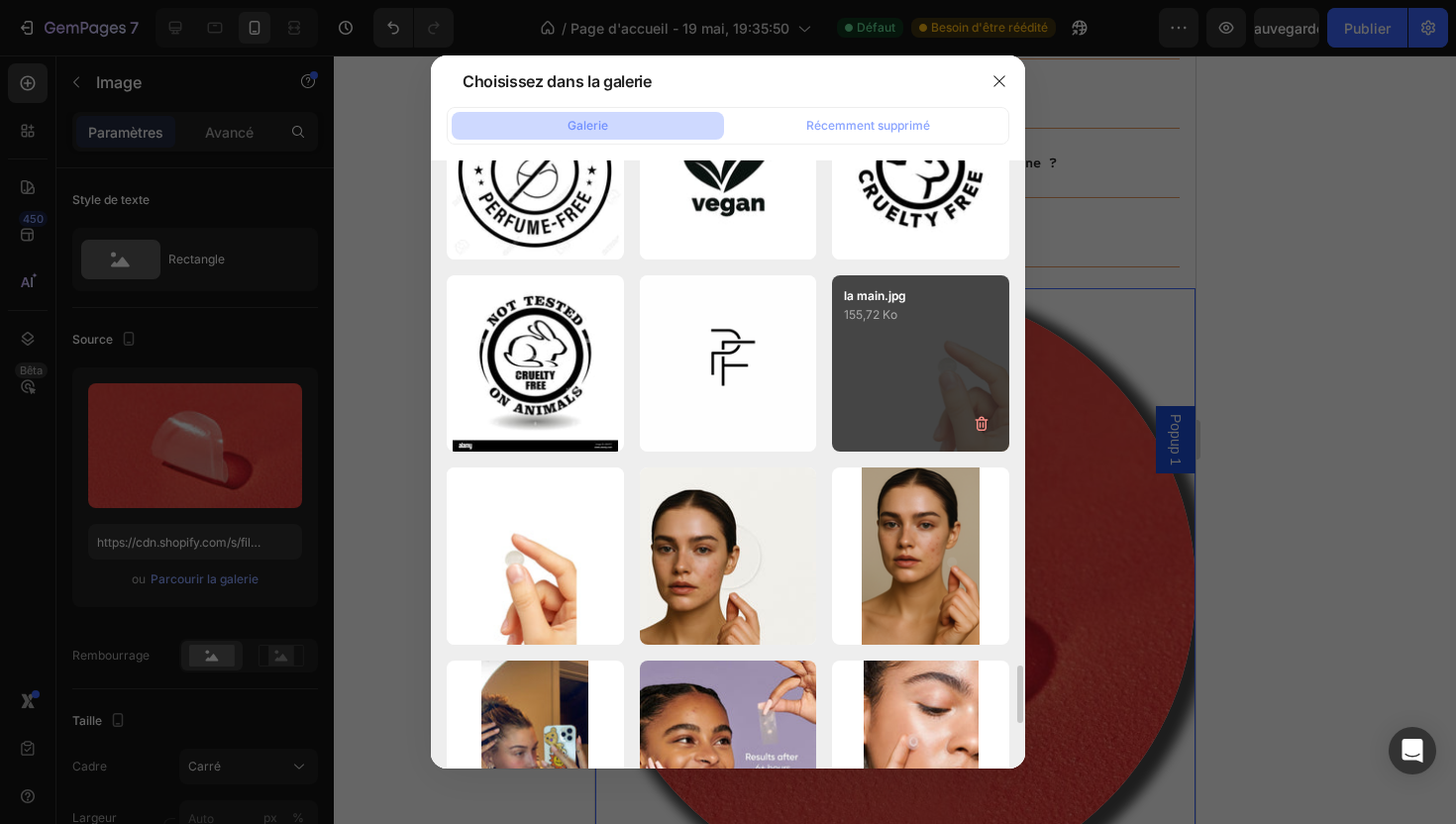 click on "la main.jpg 155,72 Ko" at bounding box center (920, 363) 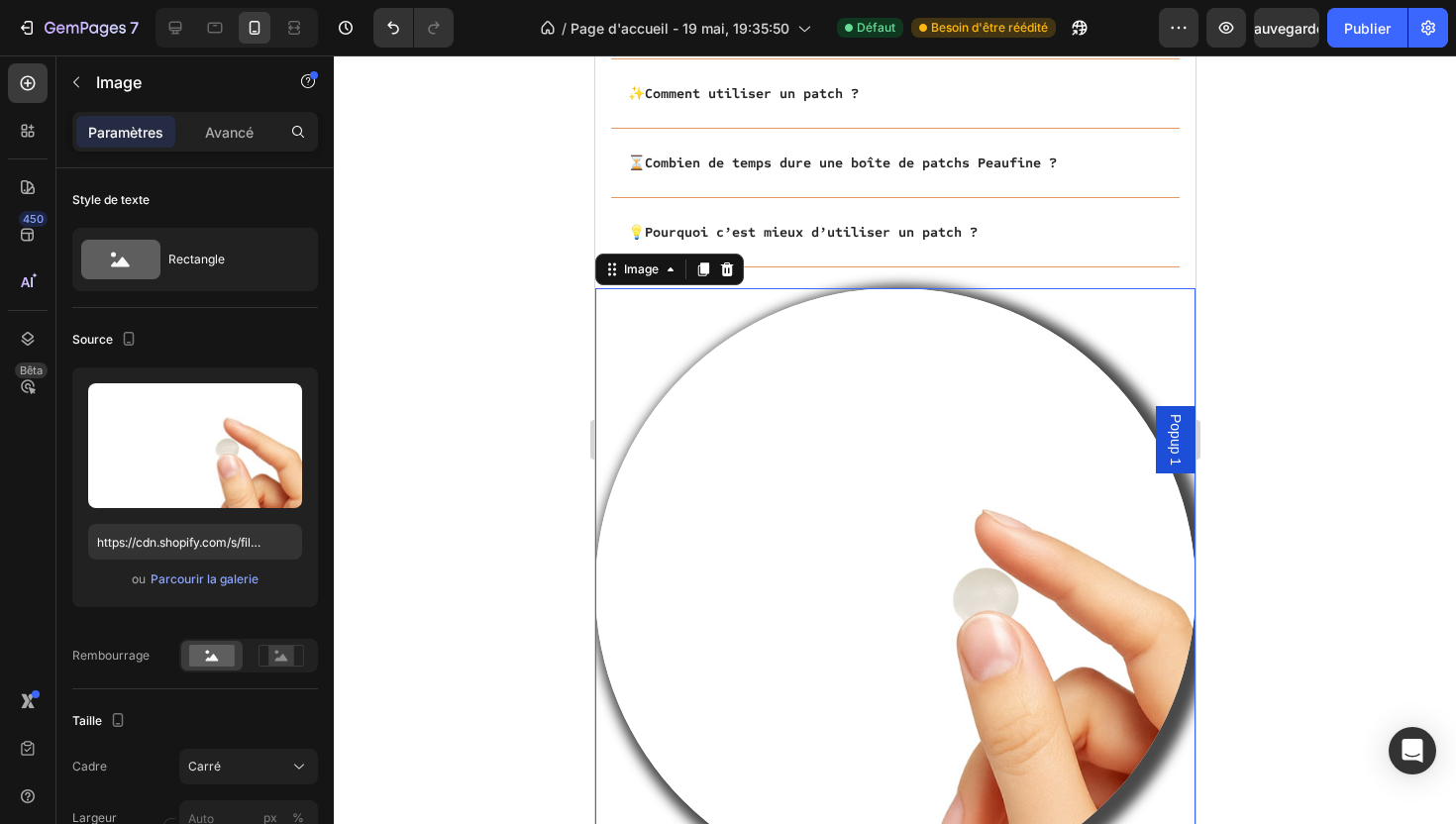 click 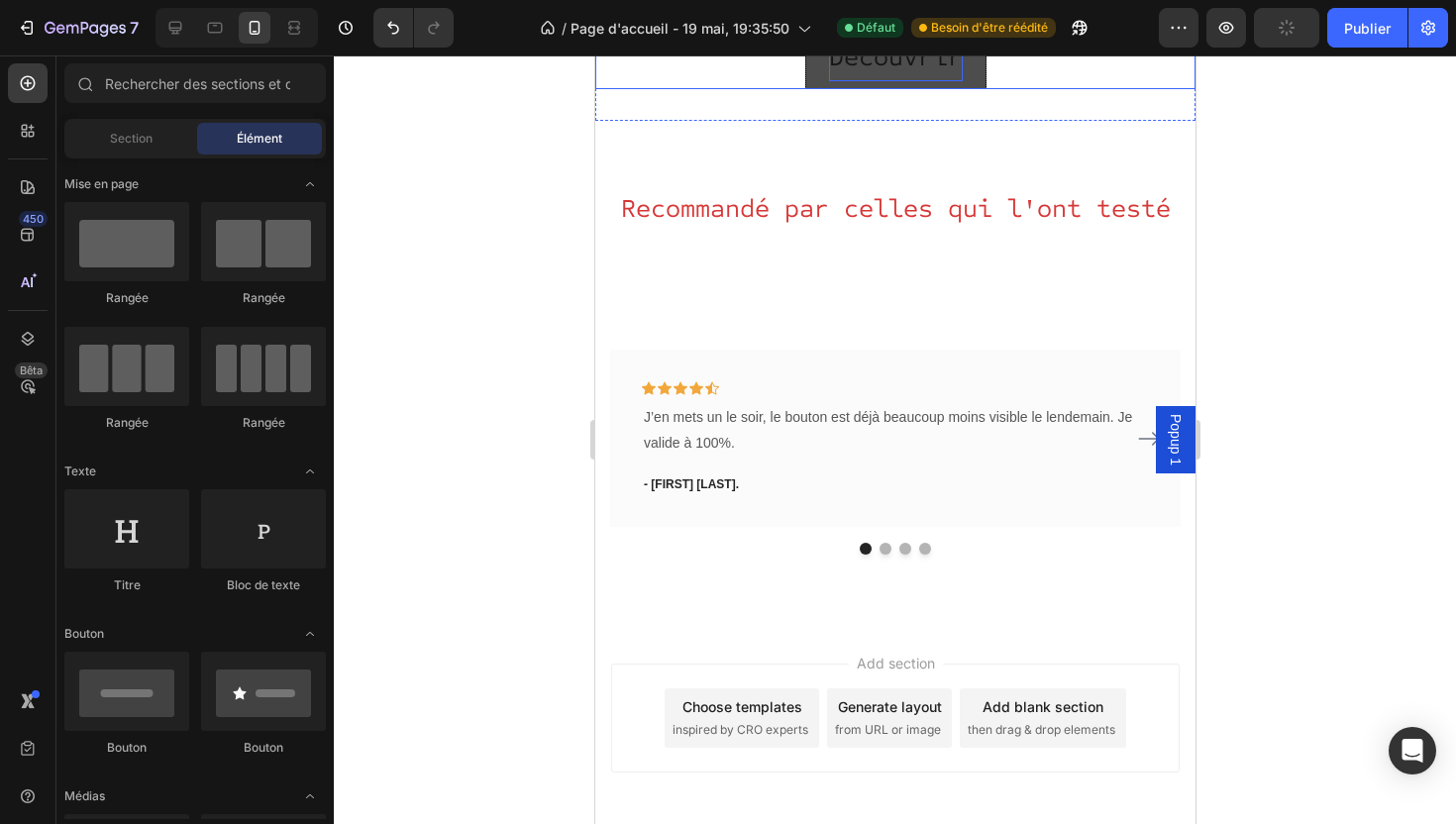 scroll, scrollTop: 4621, scrollLeft: 0, axis: vertical 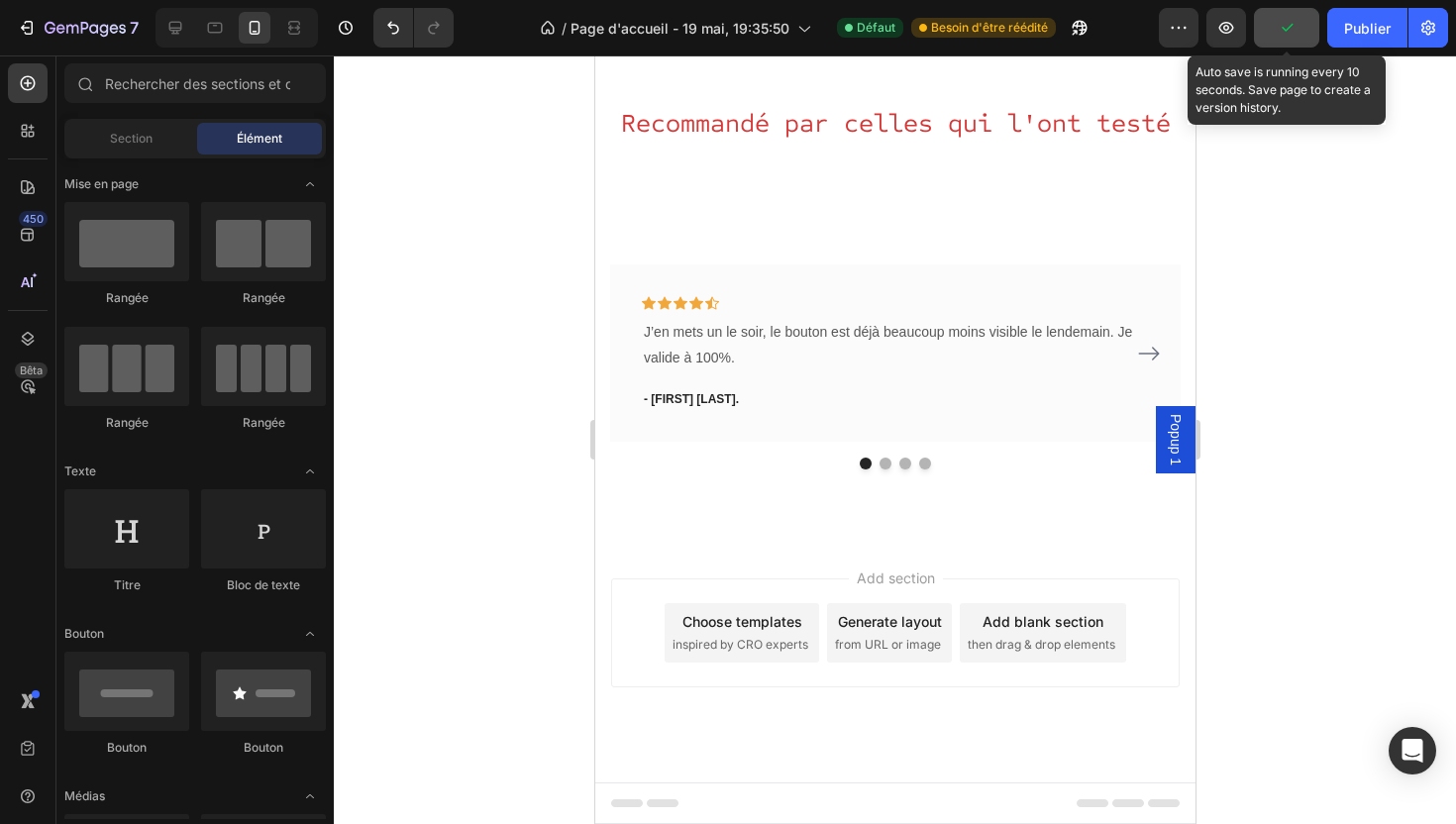 click 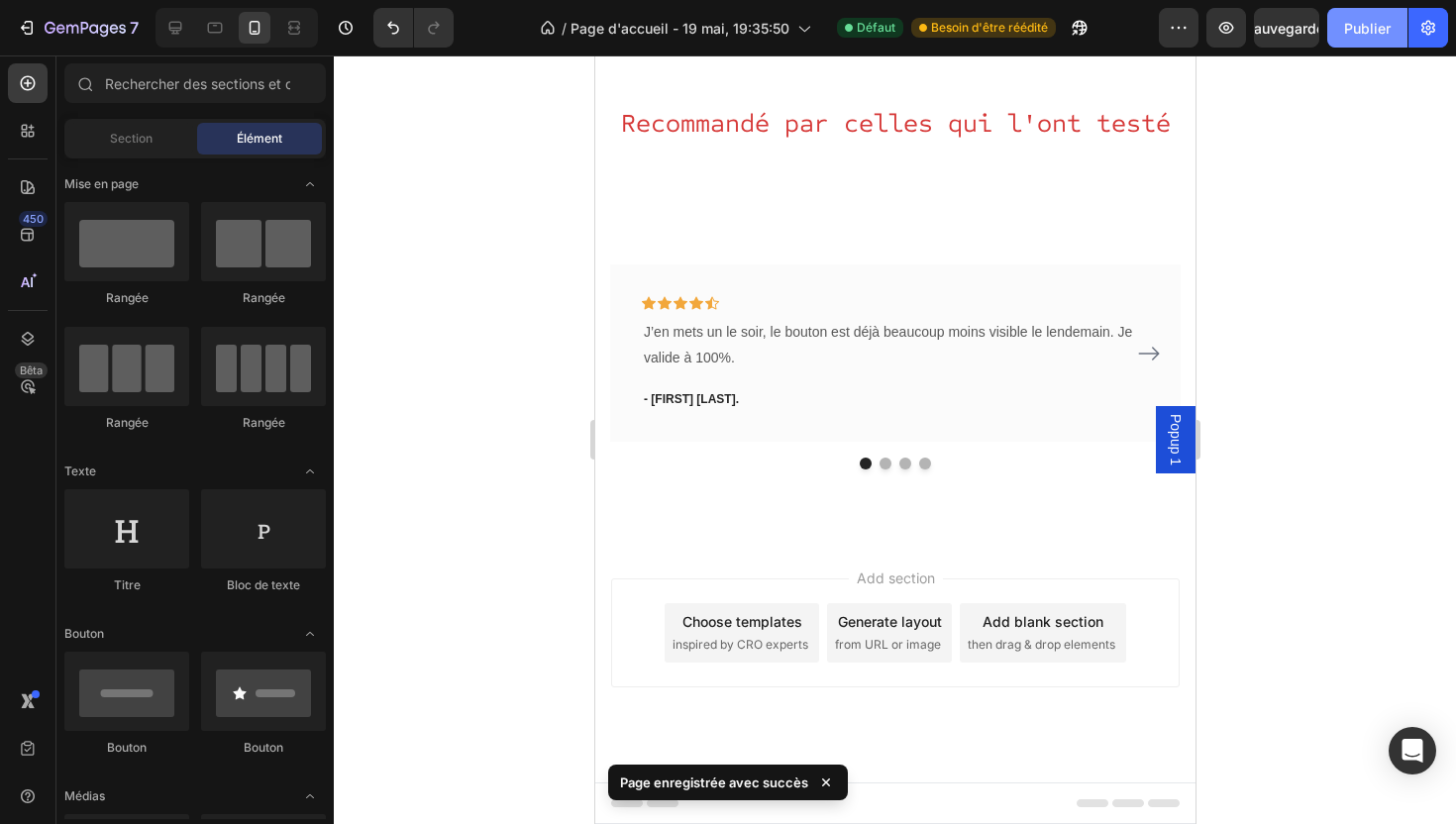 click on "Publier" 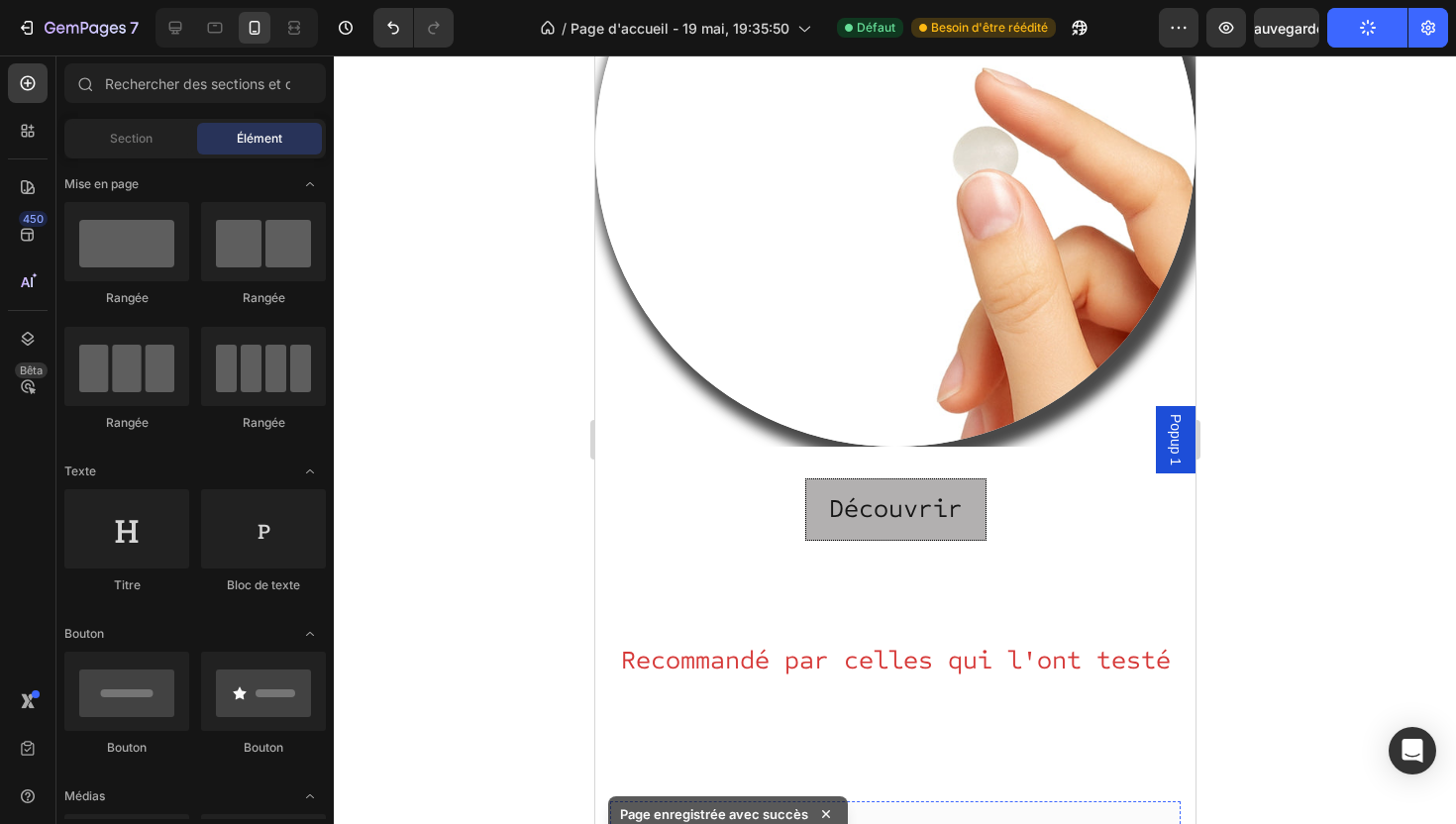 scroll, scrollTop: 4147, scrollLeft: 0, axis: vertical 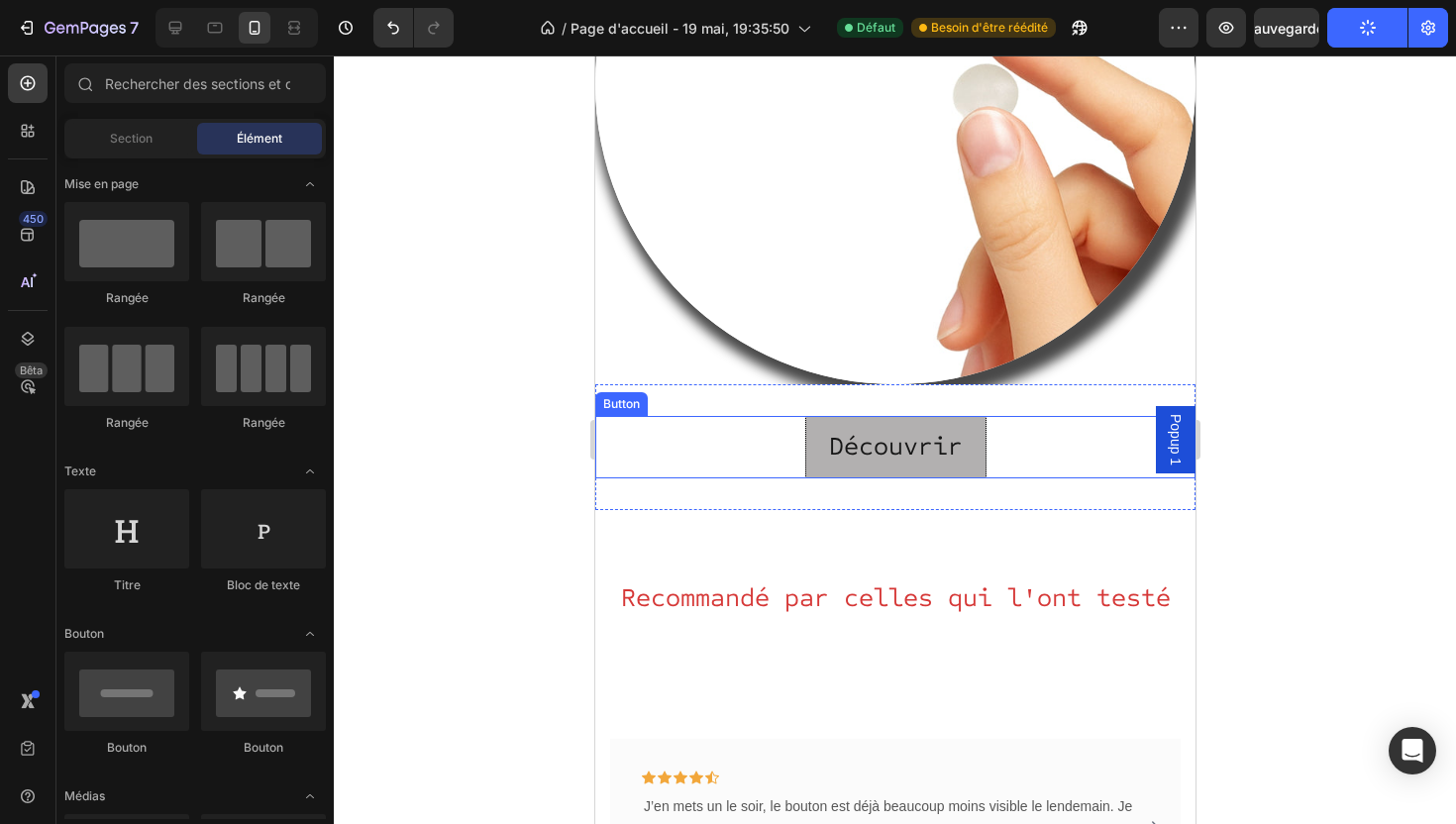 click on "Découvrir Button" at bounding box center [894, 447] 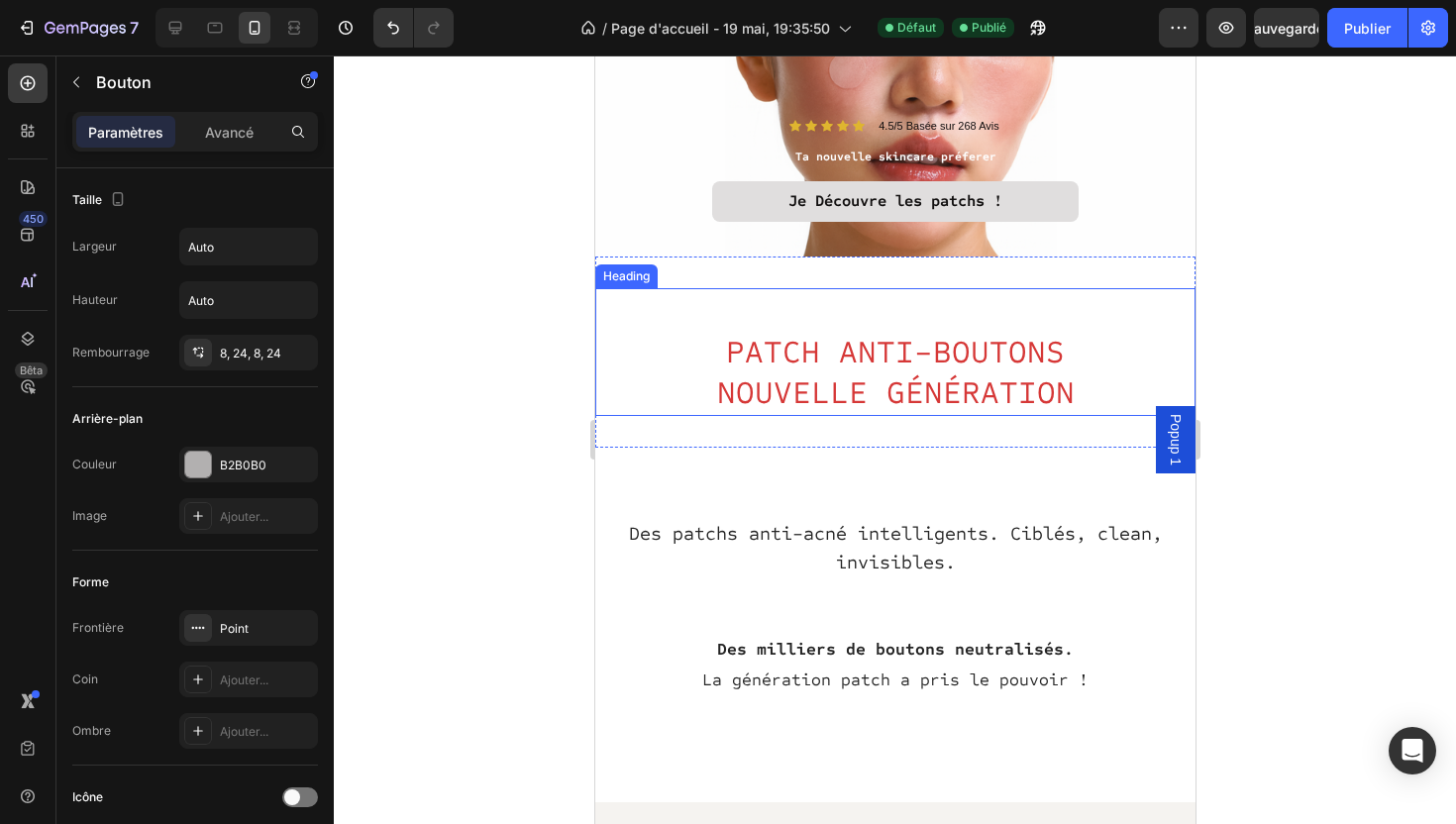scroll, scrollTop: 258, scrollLeft: 0, axis: vertical 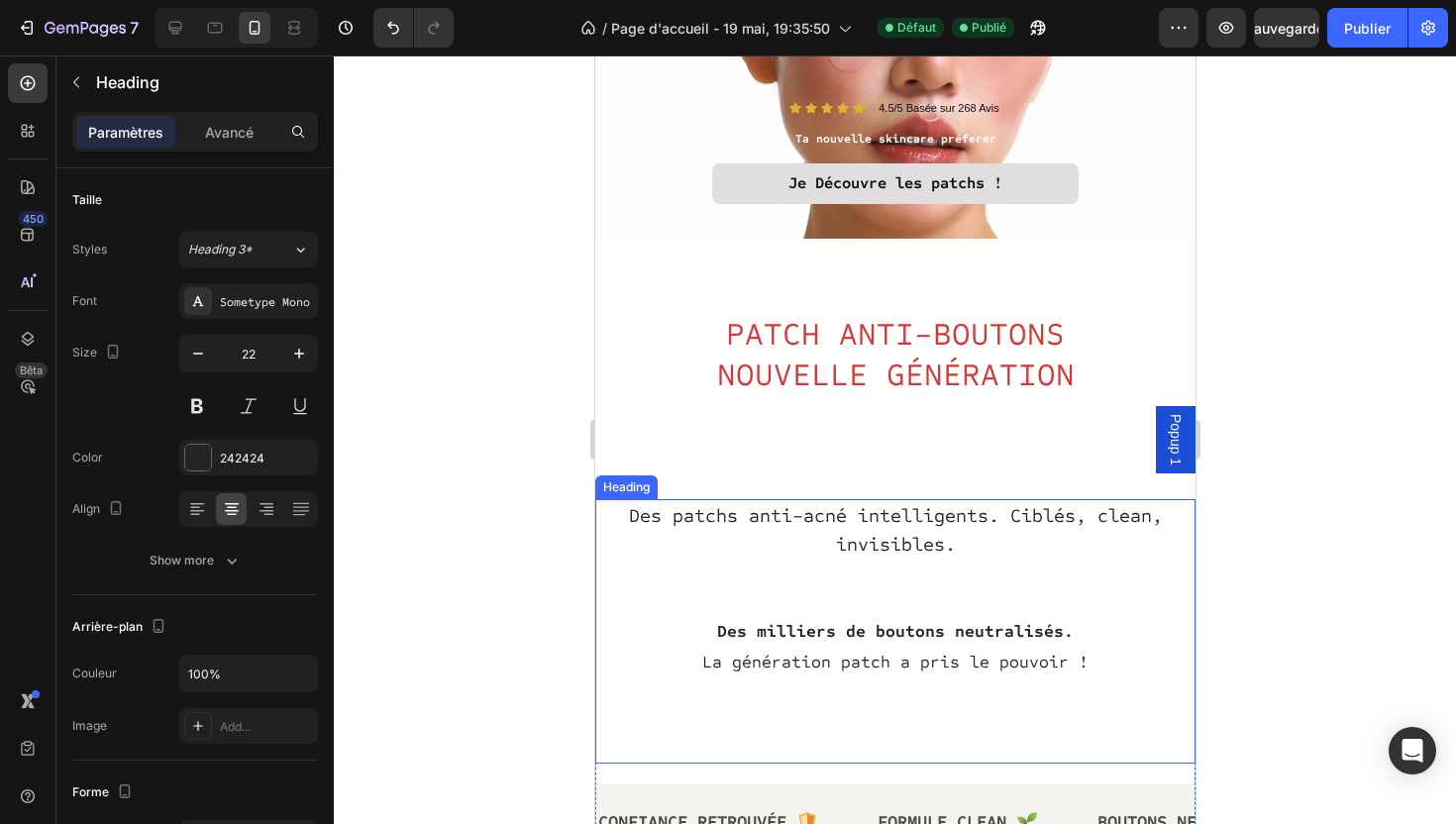 click on "Des patchs anti-acné intelligents. Ciblés, clean, invisibles. Des milliers de boutons neutralisés. La génération patch a pris le pouvoir !" at bounding box center (894, 631) 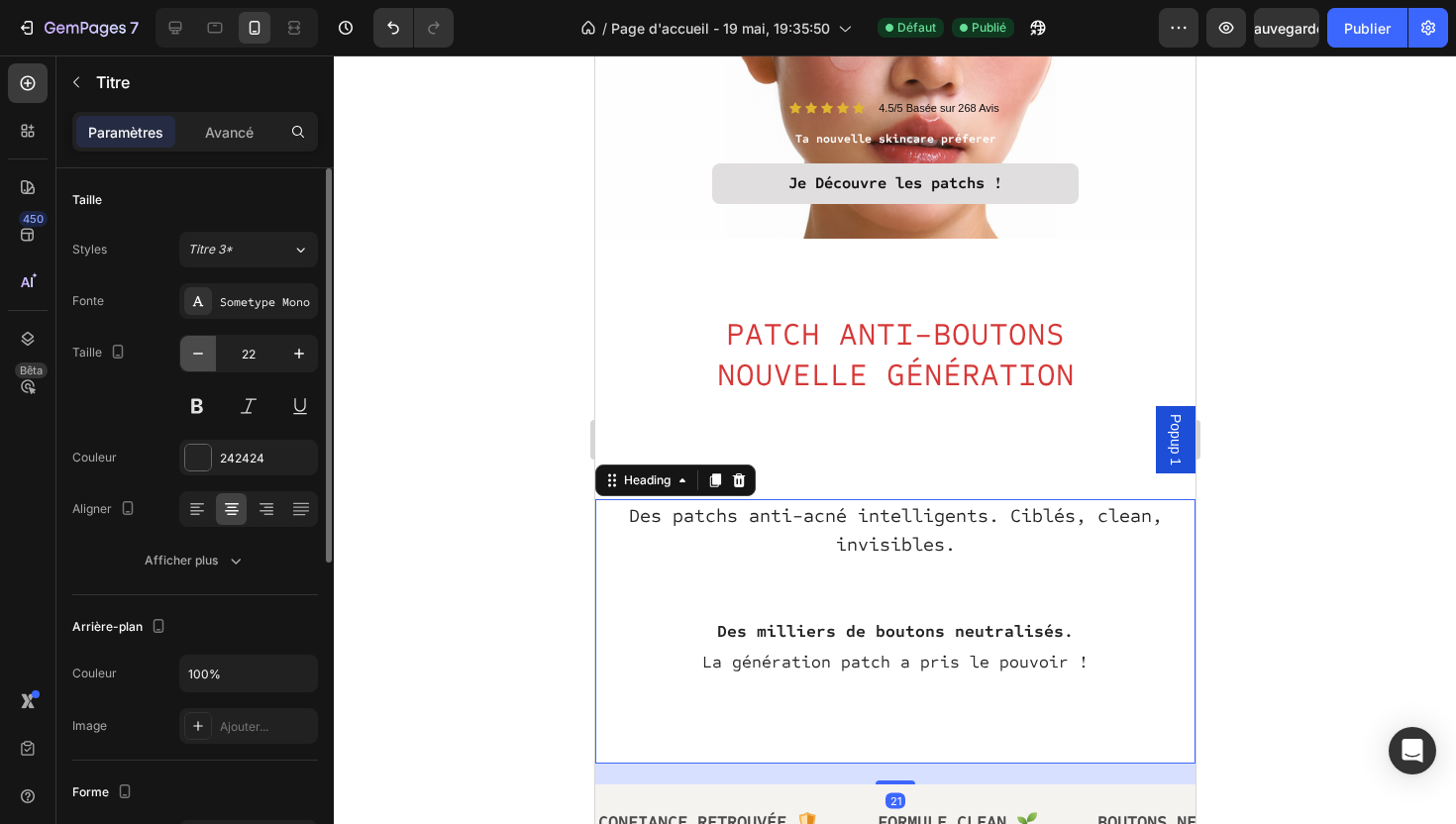click 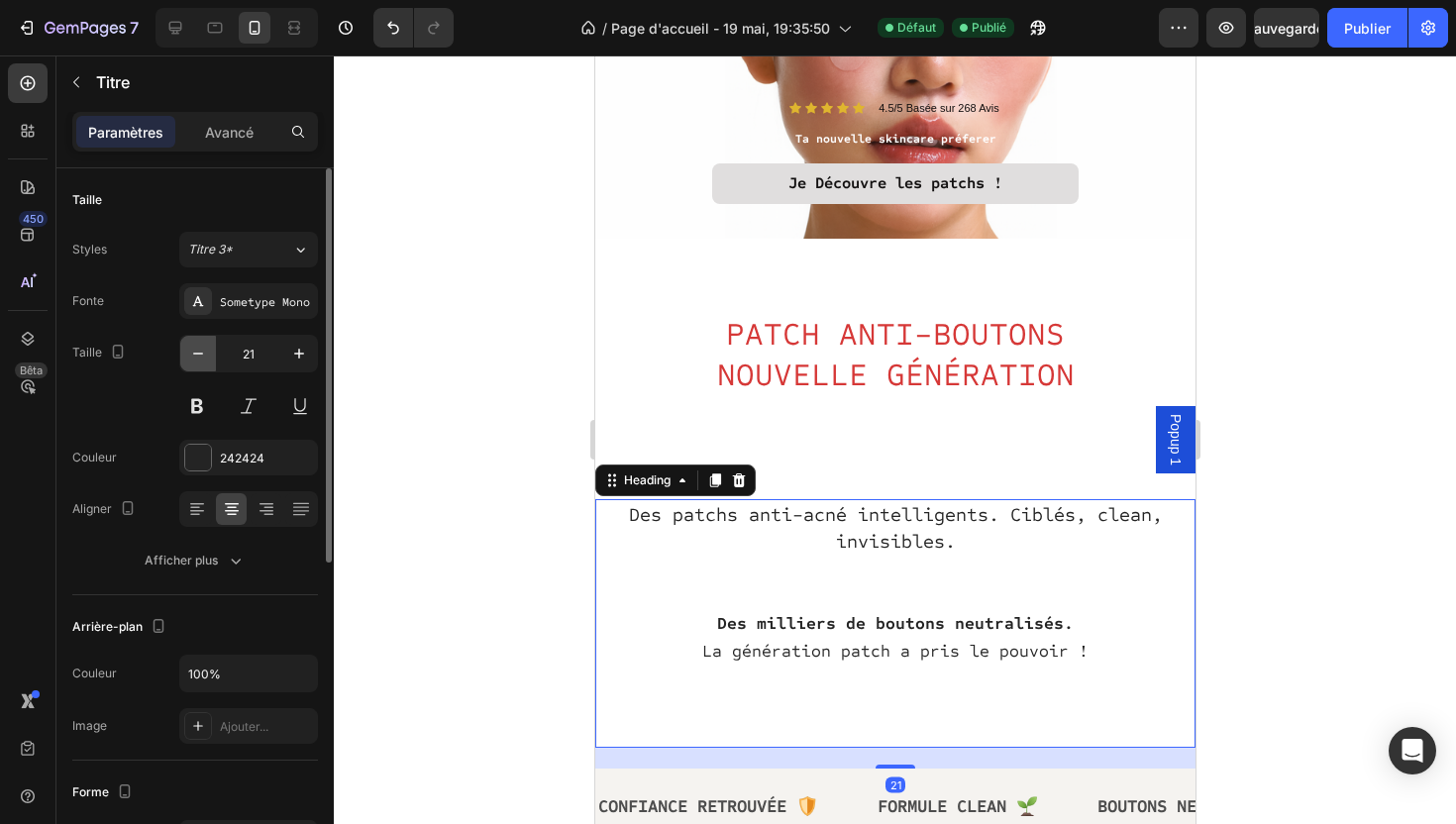 click 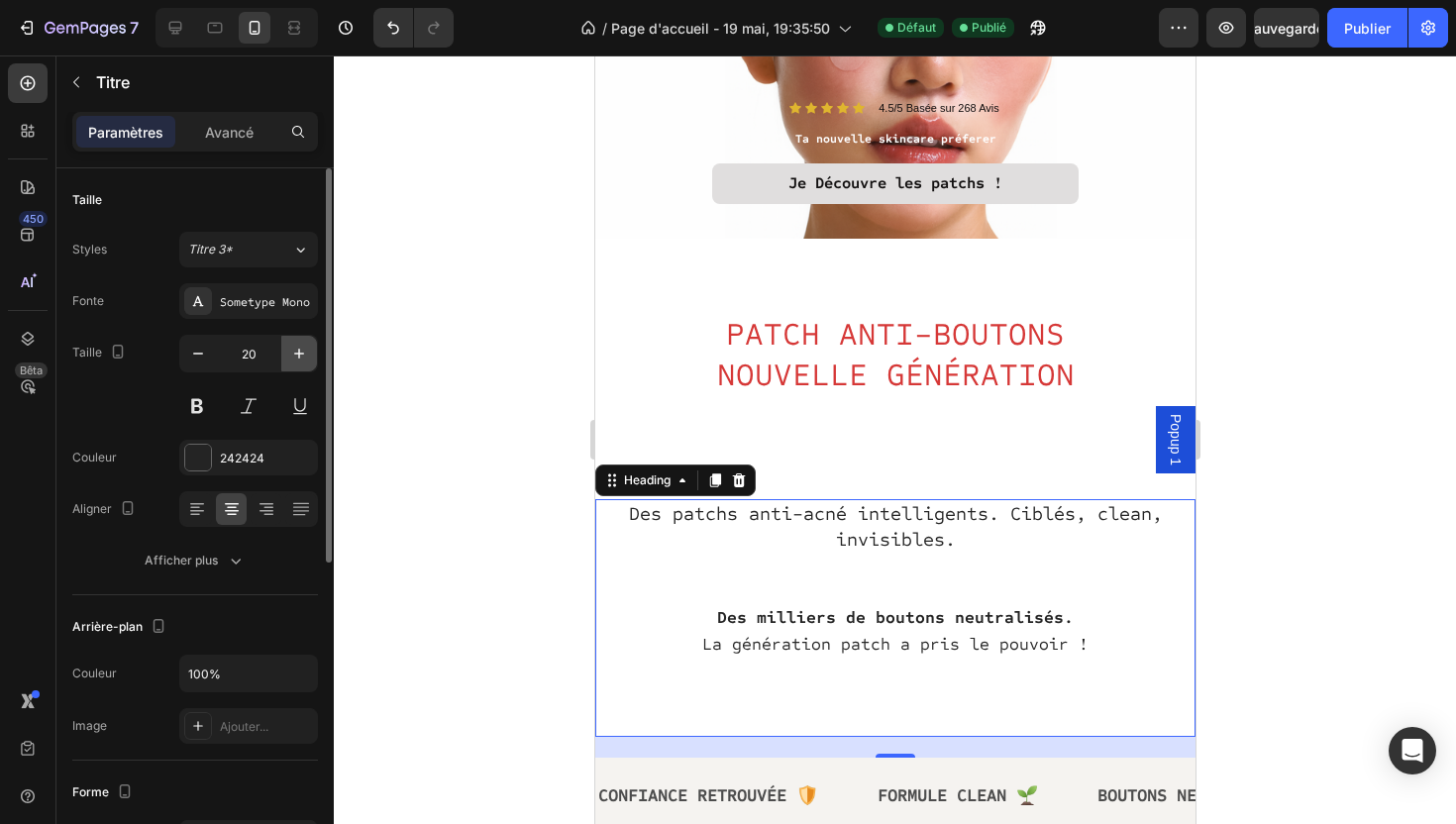 click at bounding box center (299, 354) 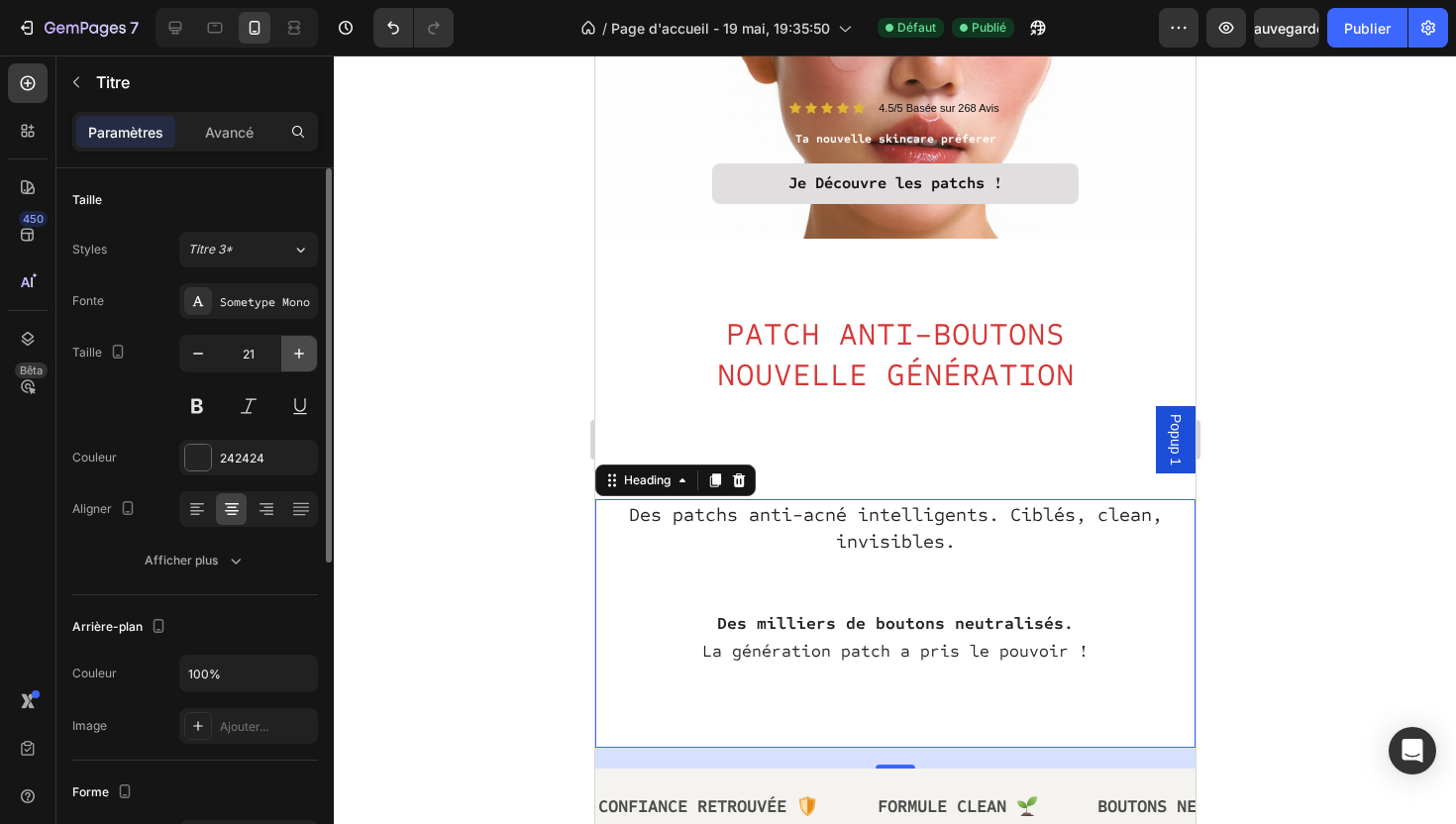 click at bounding box center (299, 354) 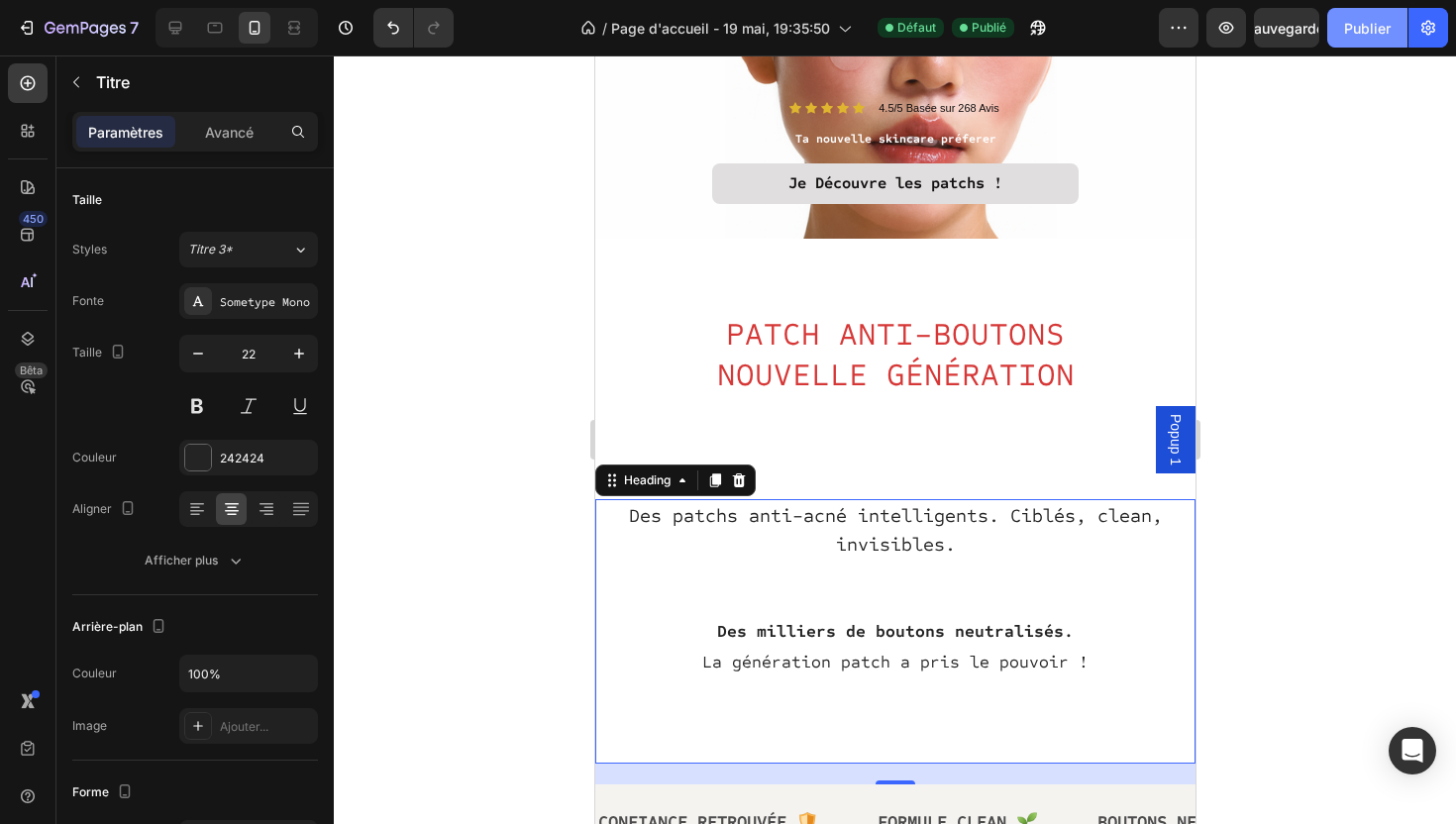 click on "Publier" at bounding box center [1367, 28] 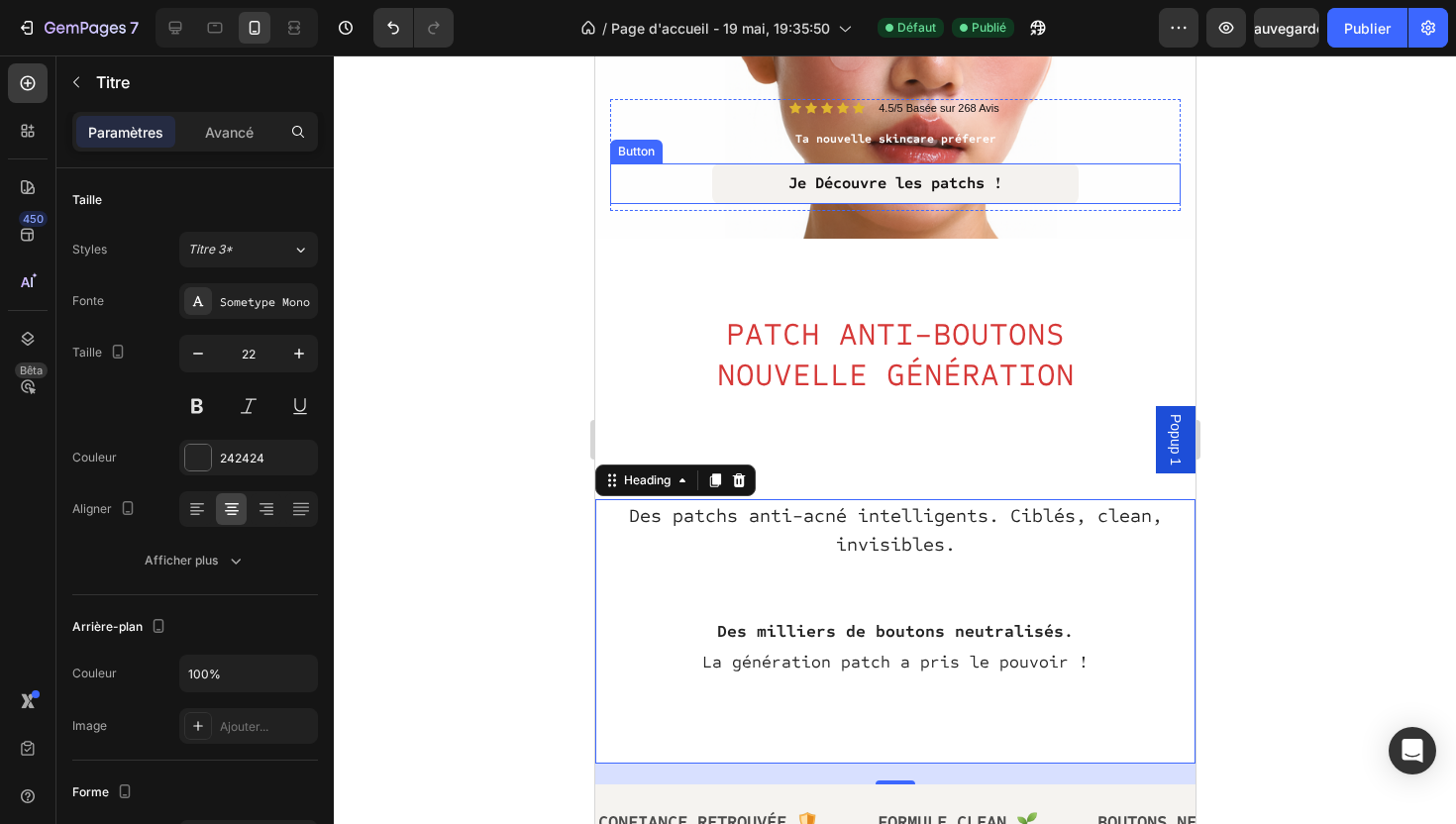 click on "Je Découvre les patchs !" at bounding box center (894, 183) 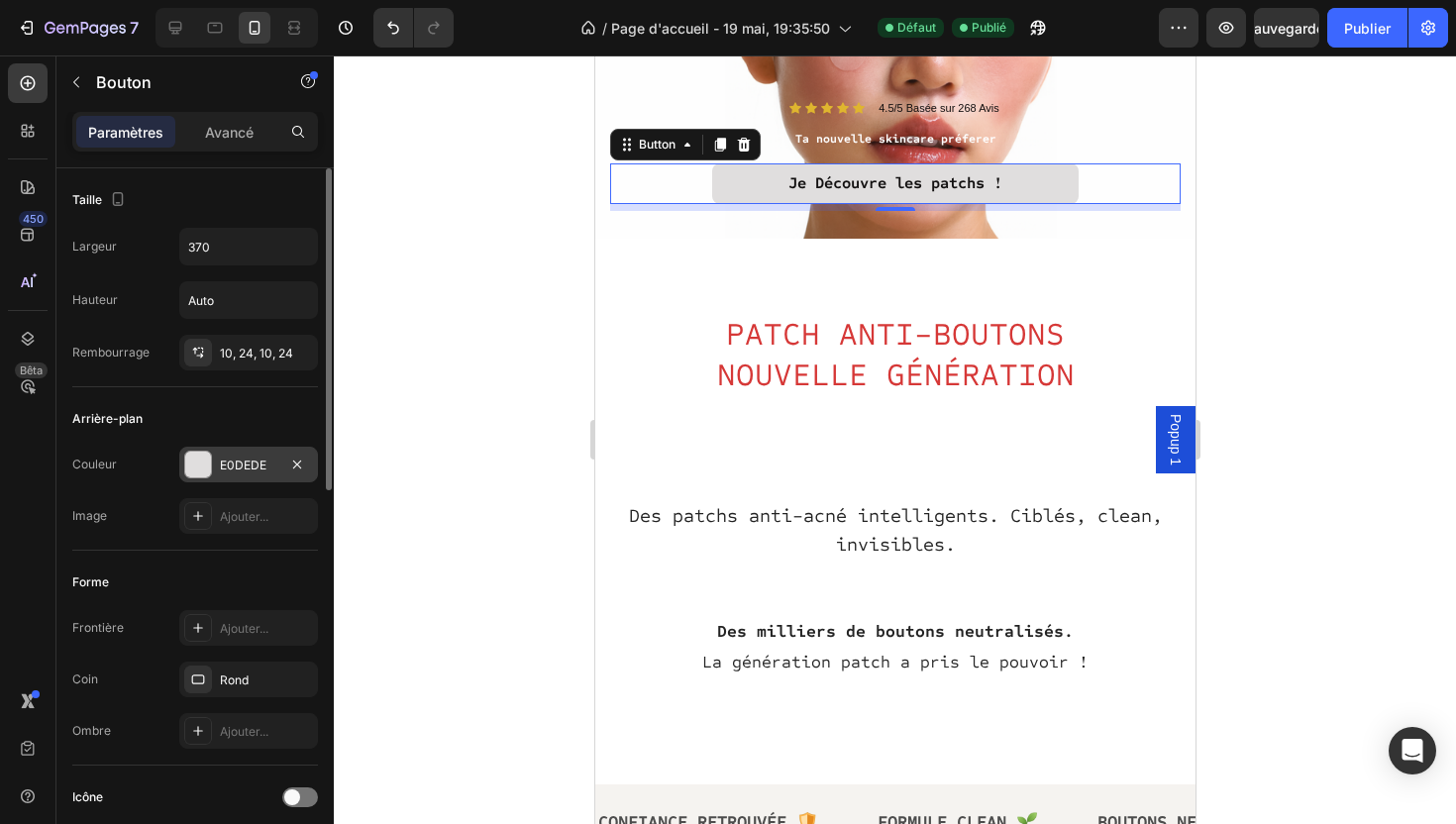 click on "E0DEDE" at bounding box center (249, 464) 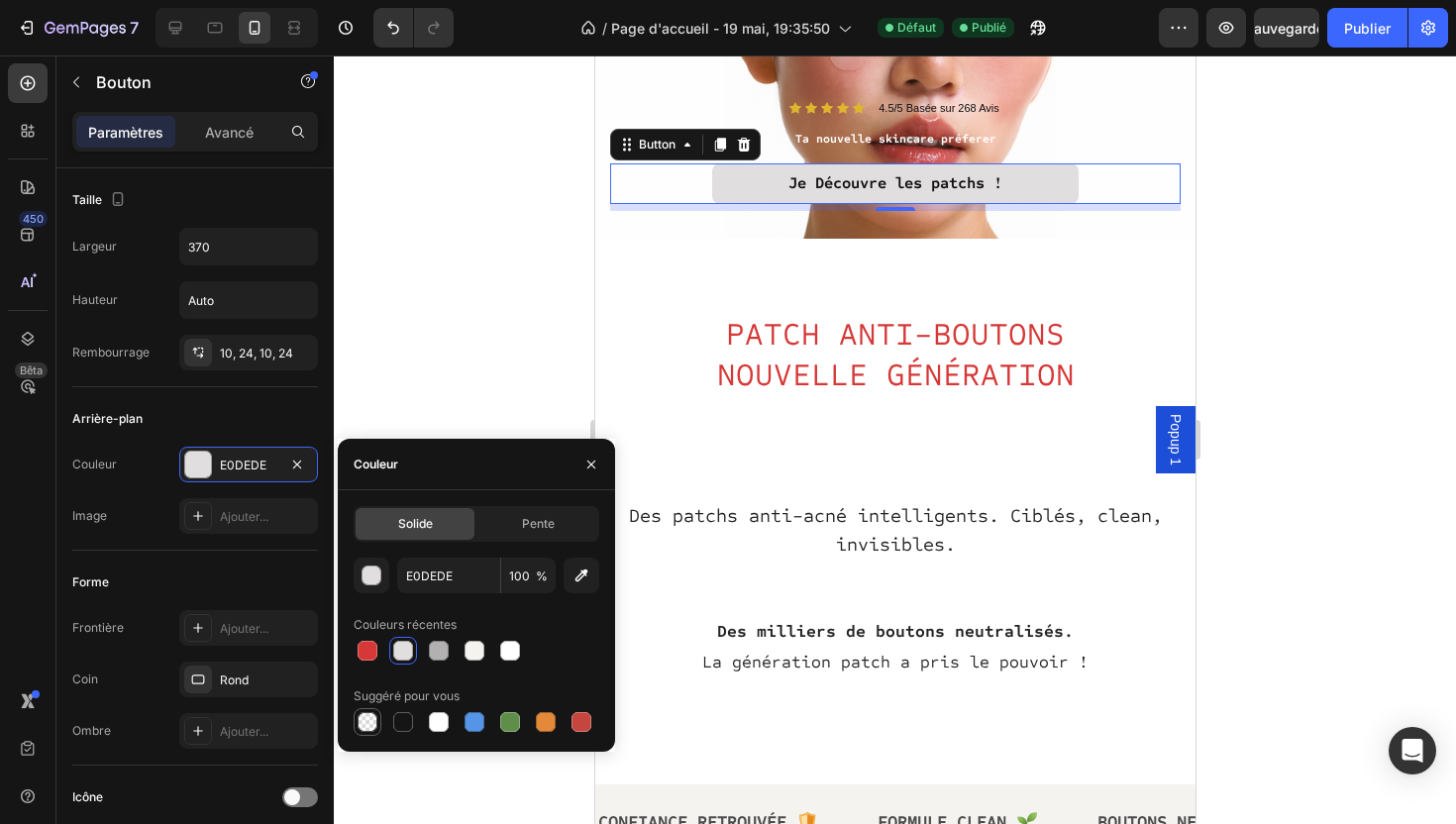 click at bounding box center [367, 722] 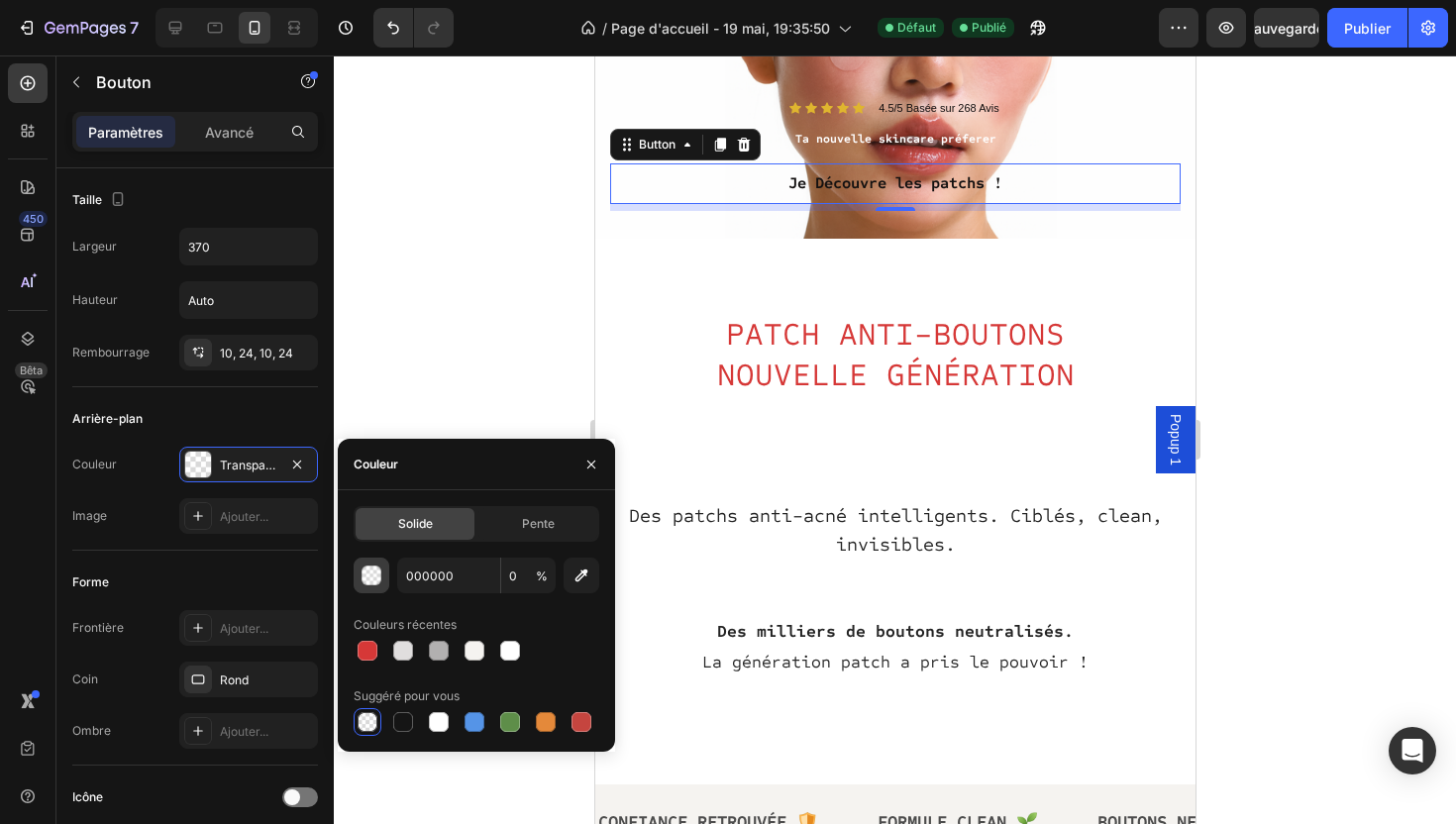 click at bounding box center [372, 576] 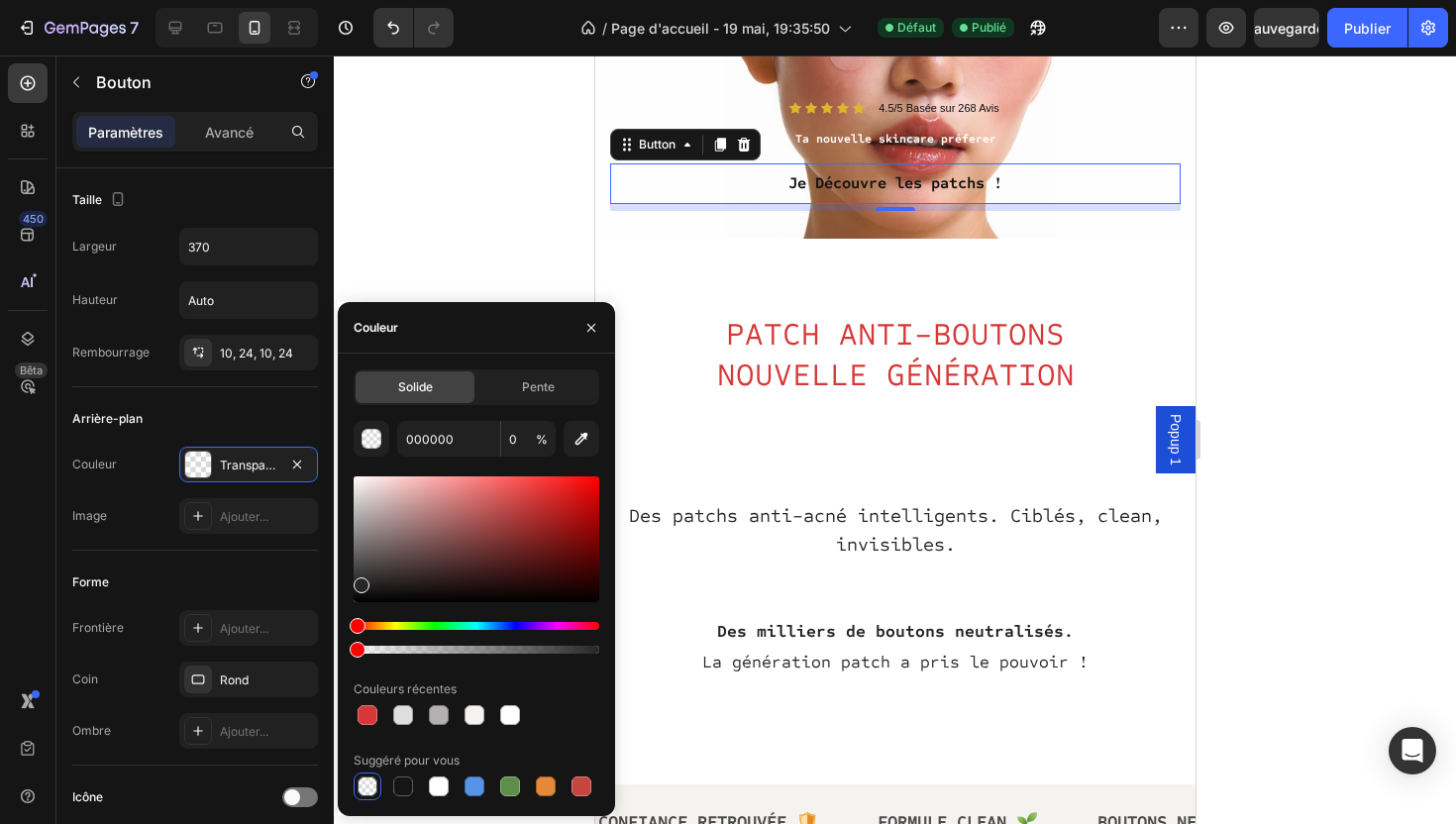 drag, startPoint x: 360, startPoint y: 593, endPoint x: 359, endPoint y: 581, distance: 12.0415946 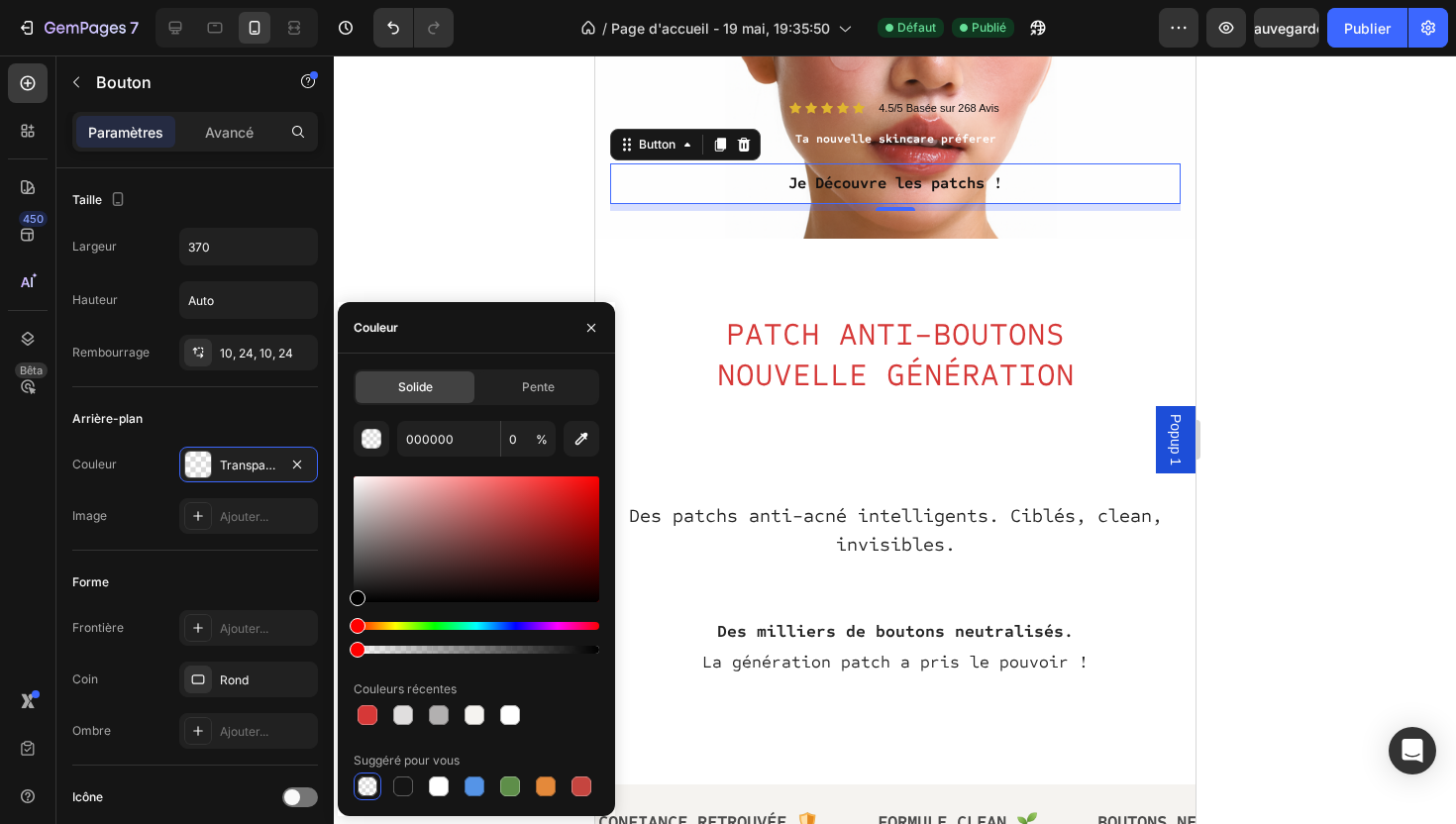 drag, startPoint x: 359, startPoint y: 581, endPoint x: 352, endPoint y: 608, distance: 27.89265 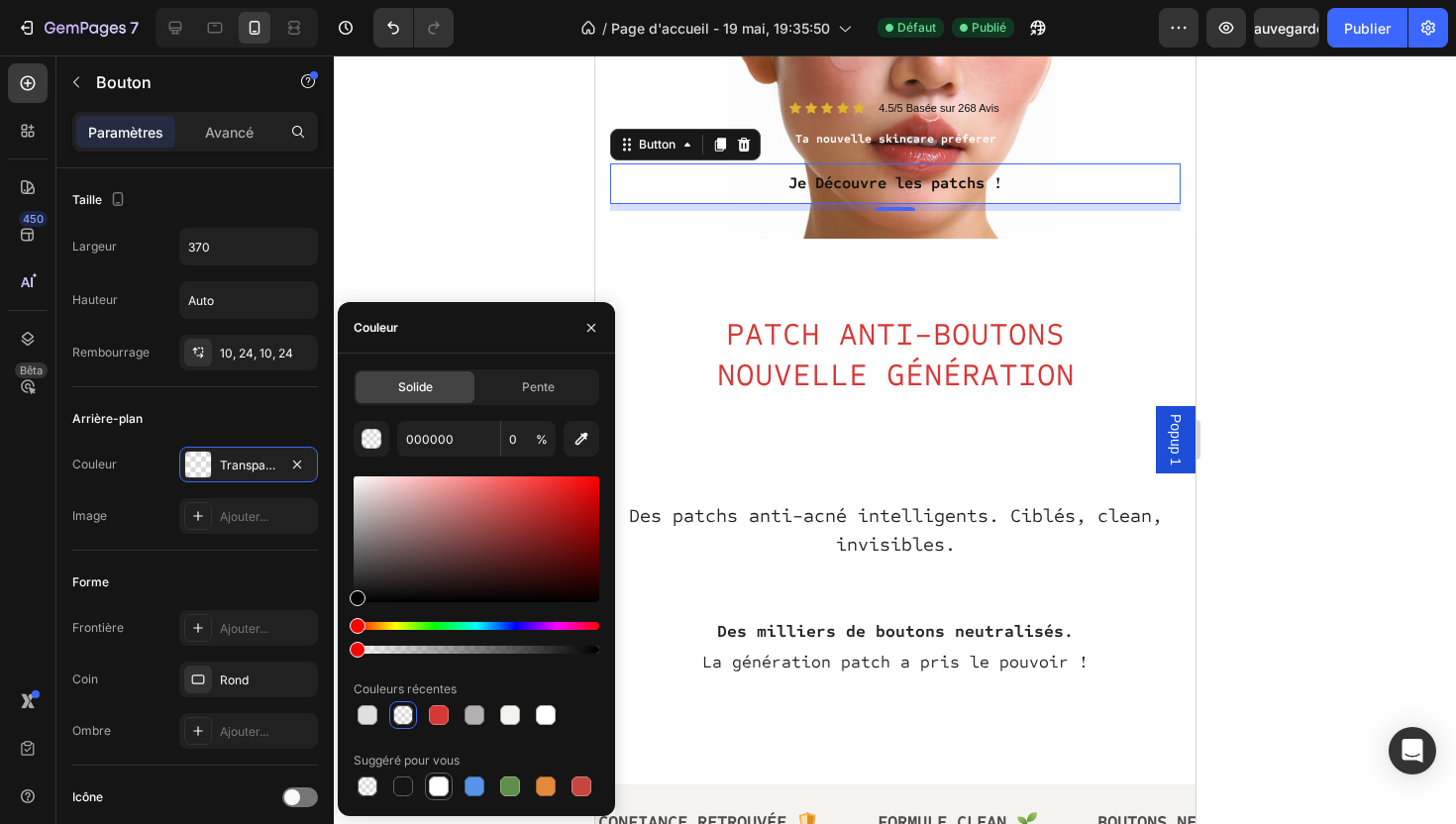 click at bounding box center (439, 786) 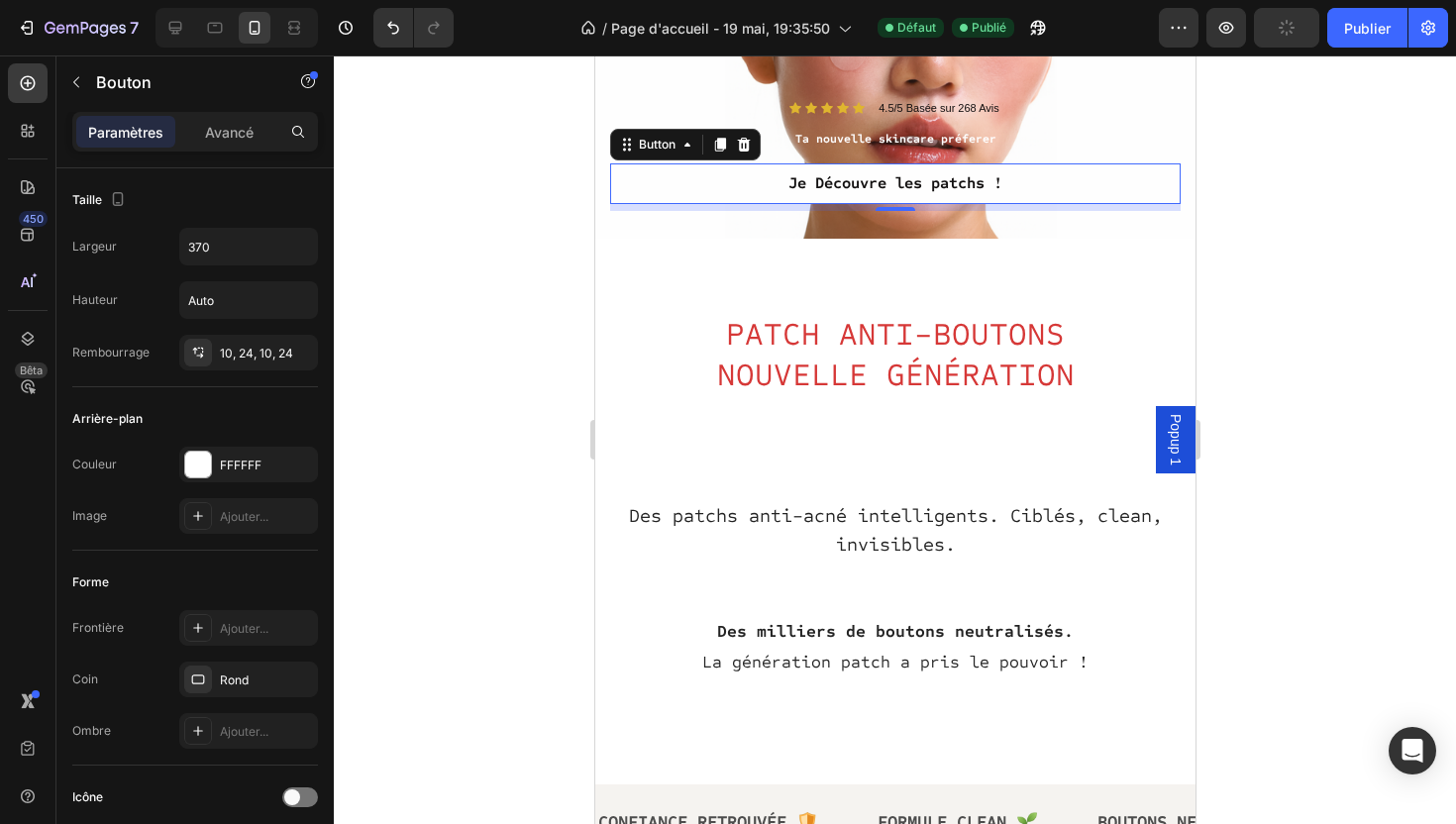 click 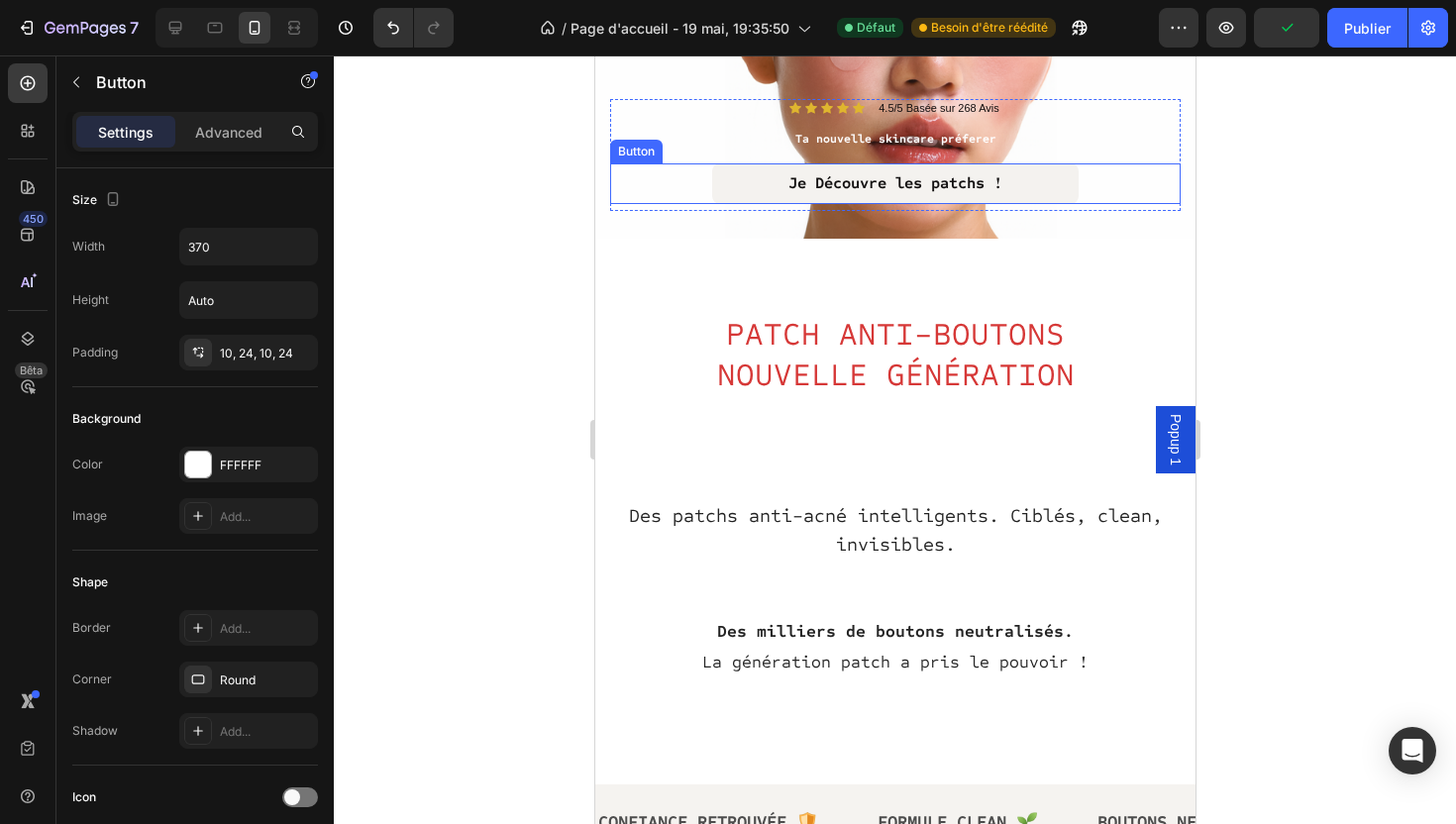 click on "Je Découvre les patchs !" at bounding box center (894, 183) 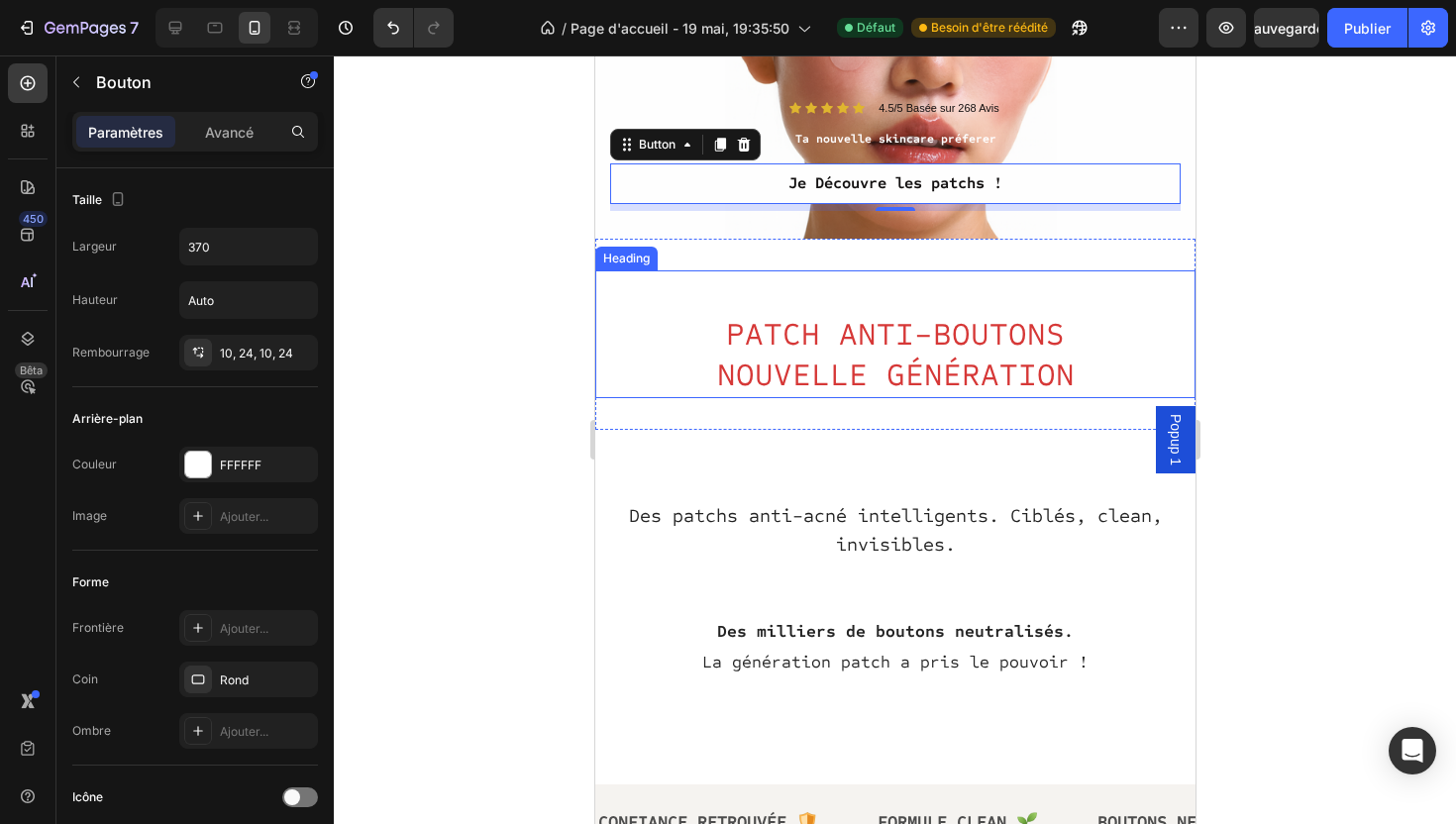 click 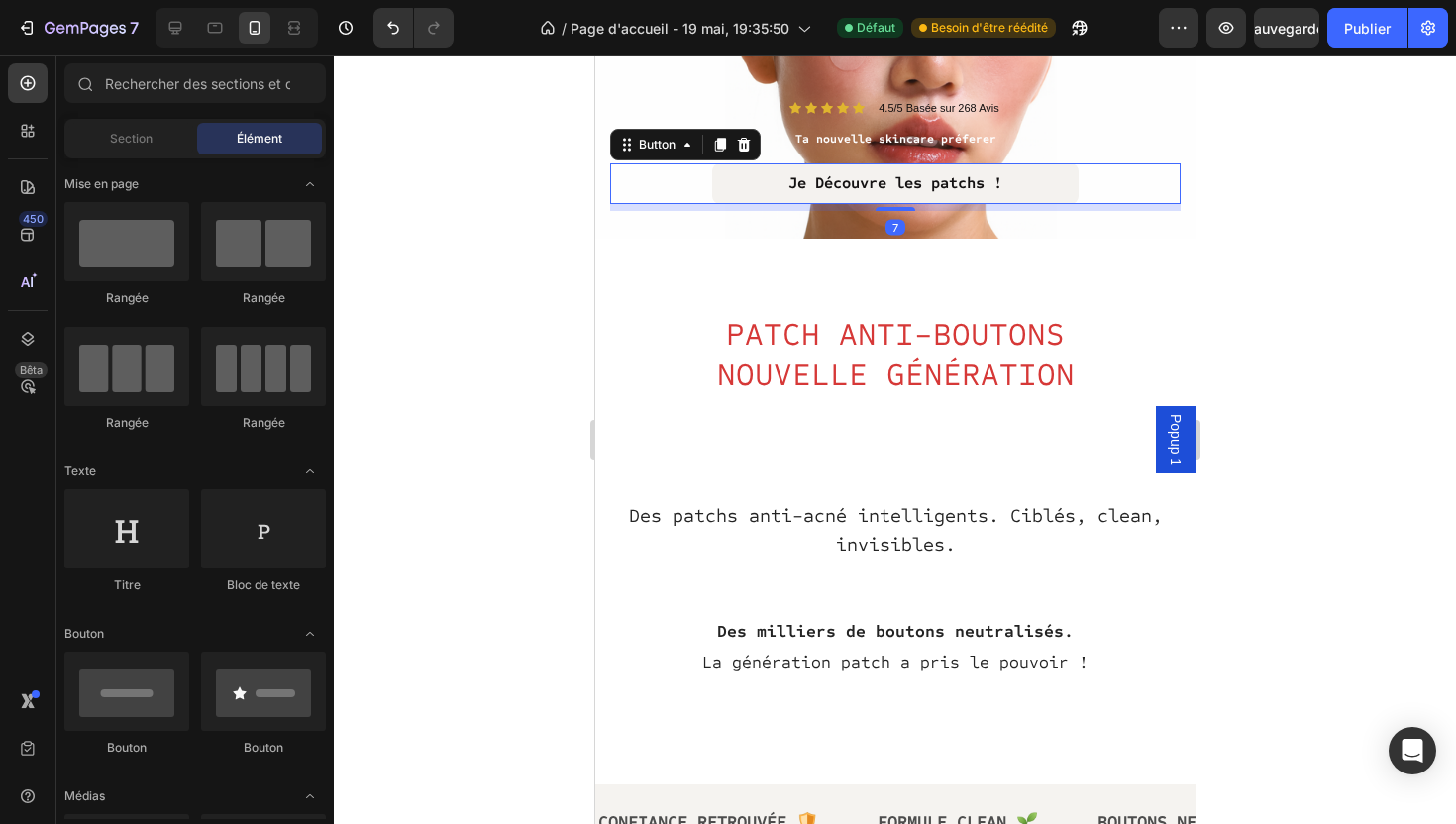 click on "Je Découvre les patchs !" at bounding box center (894, 183) 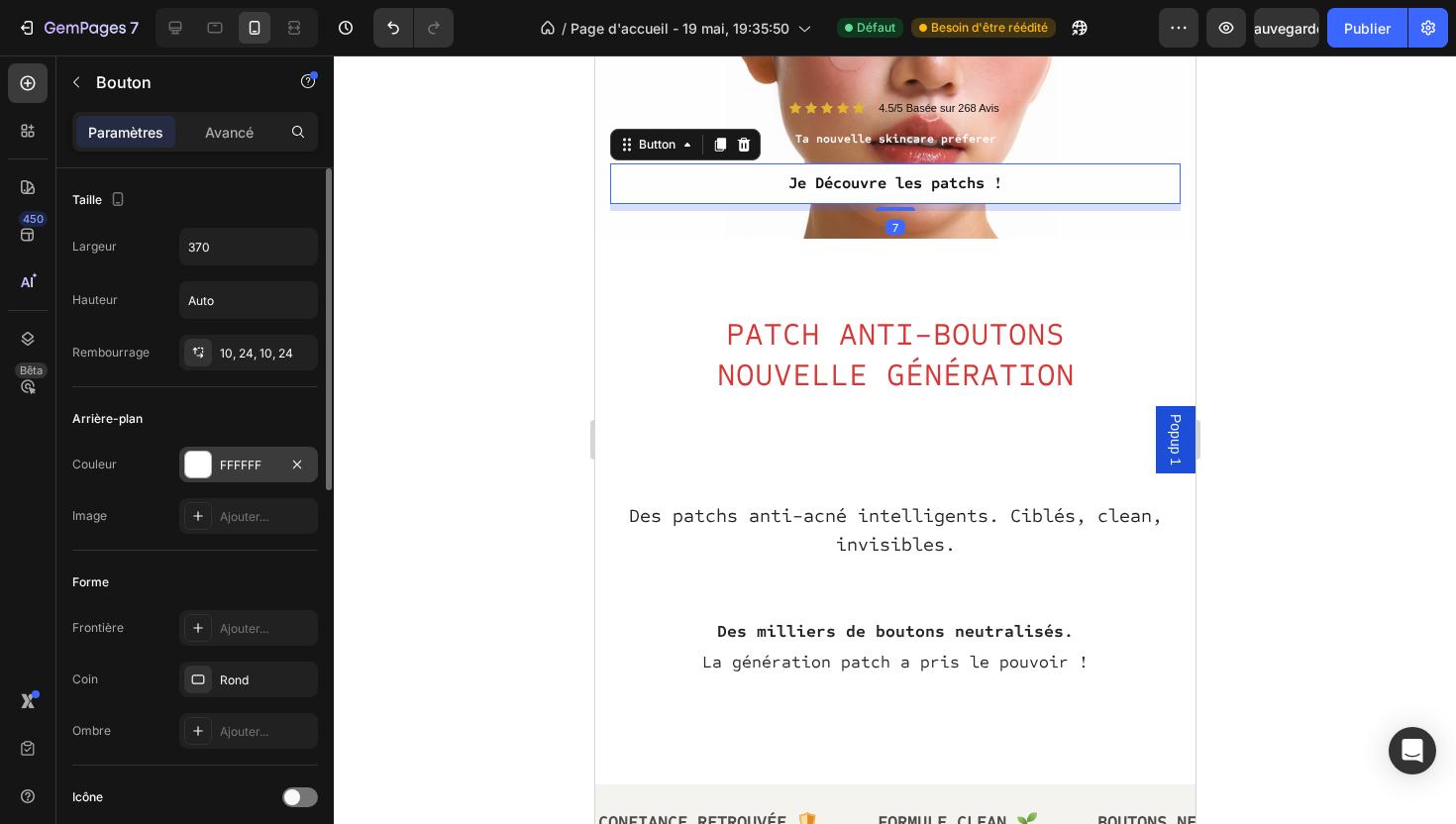 click at bounding box center [198, 464] 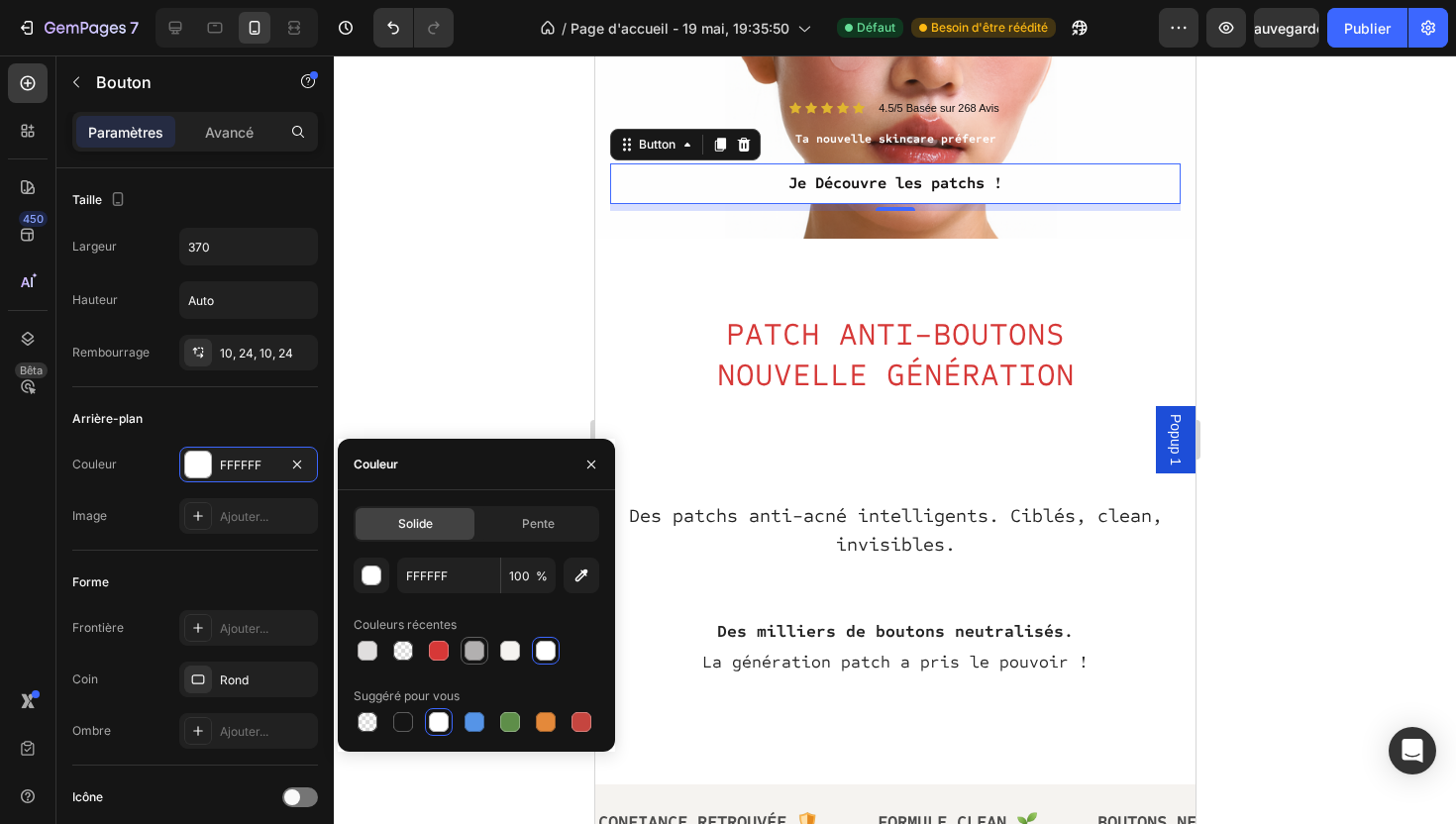 click at bounding box center [474, 651] 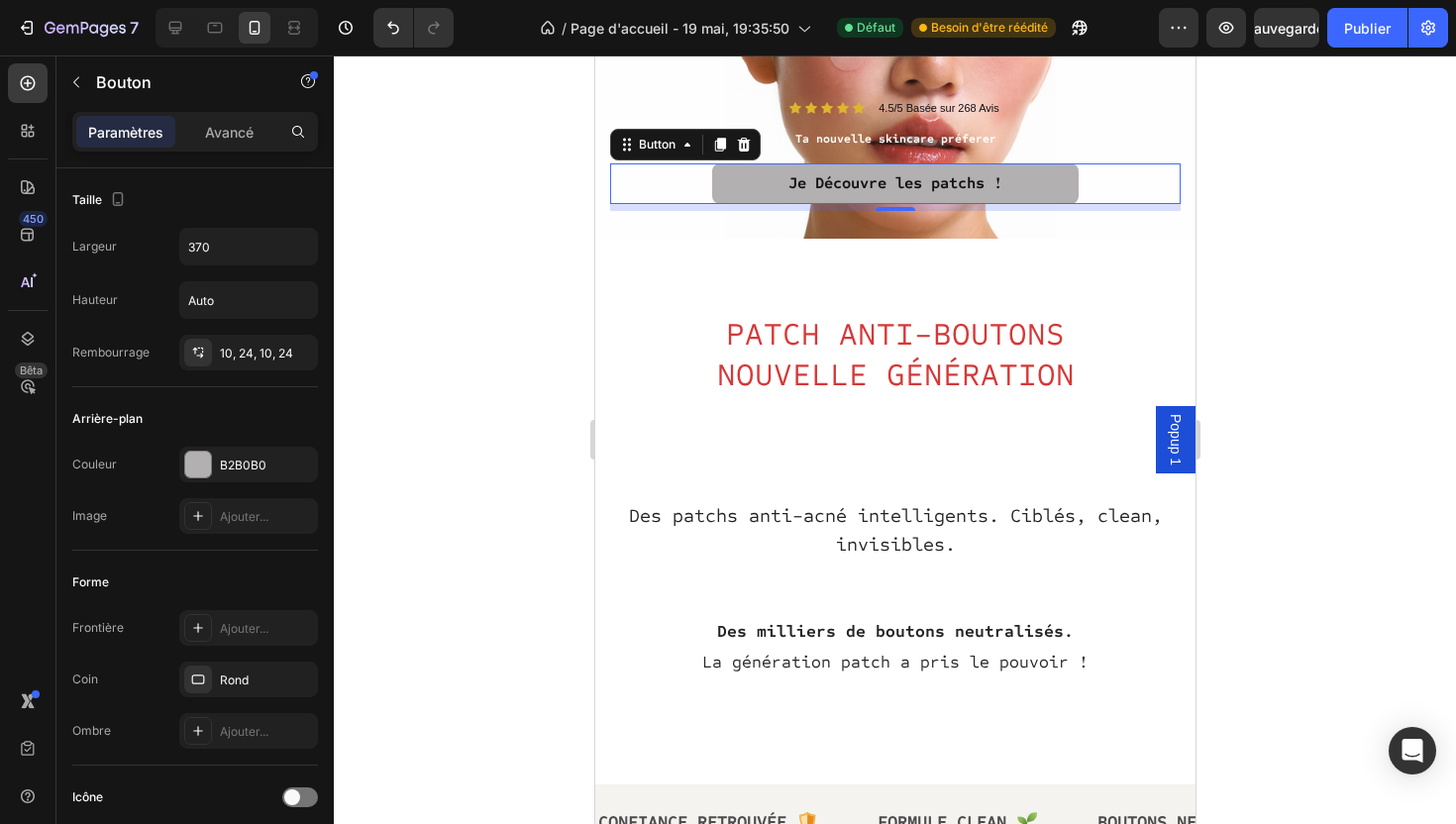 click 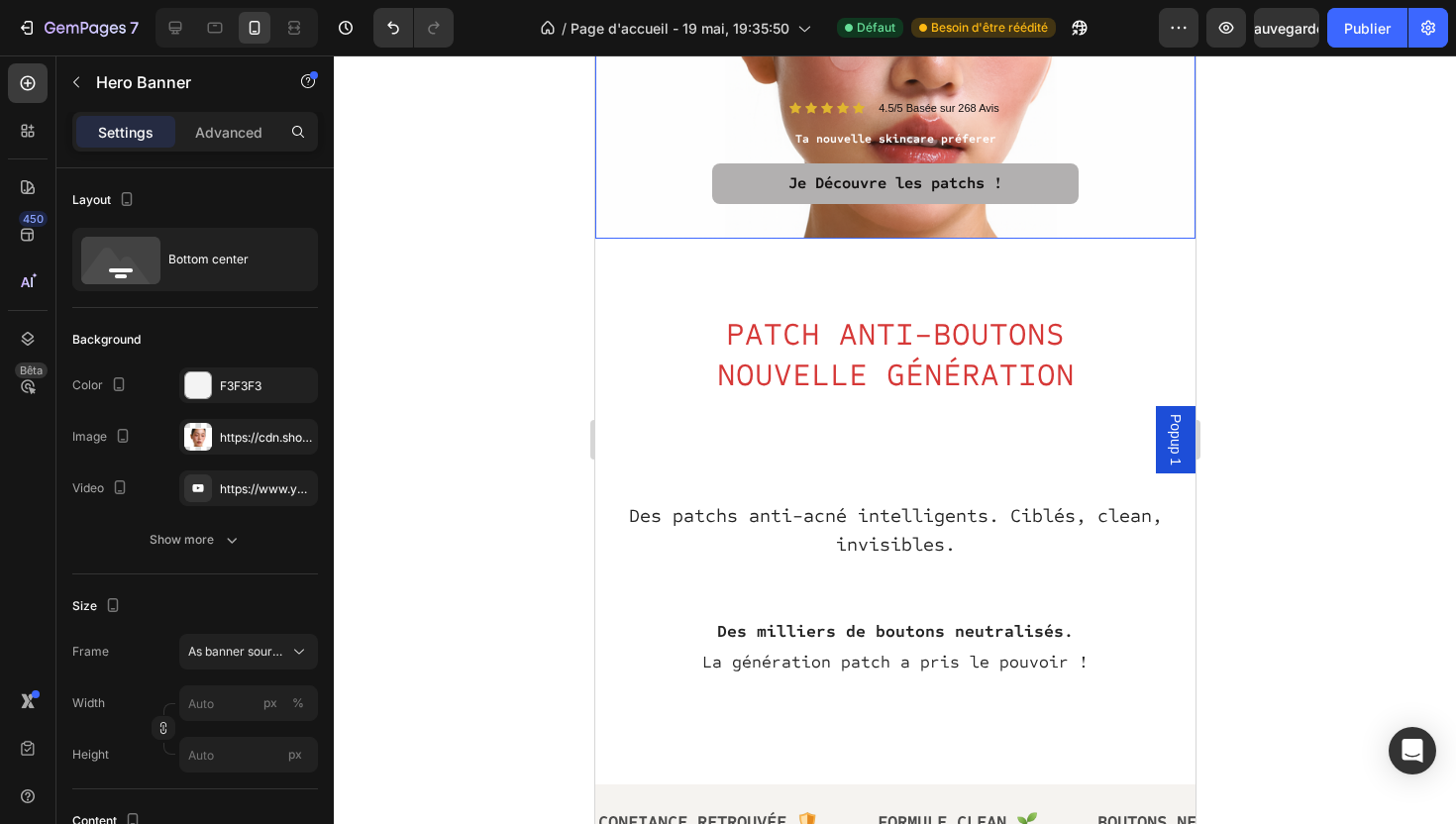 click on "Icon Icon Icon Icon Icon Icon List  4.5/5 Basée sur 268 Avis Text Block Row Text Block Ta nouvelle skincare préferer Text Block Je Découvre les patchs ! Button Row" at bounding box center (894, 154) 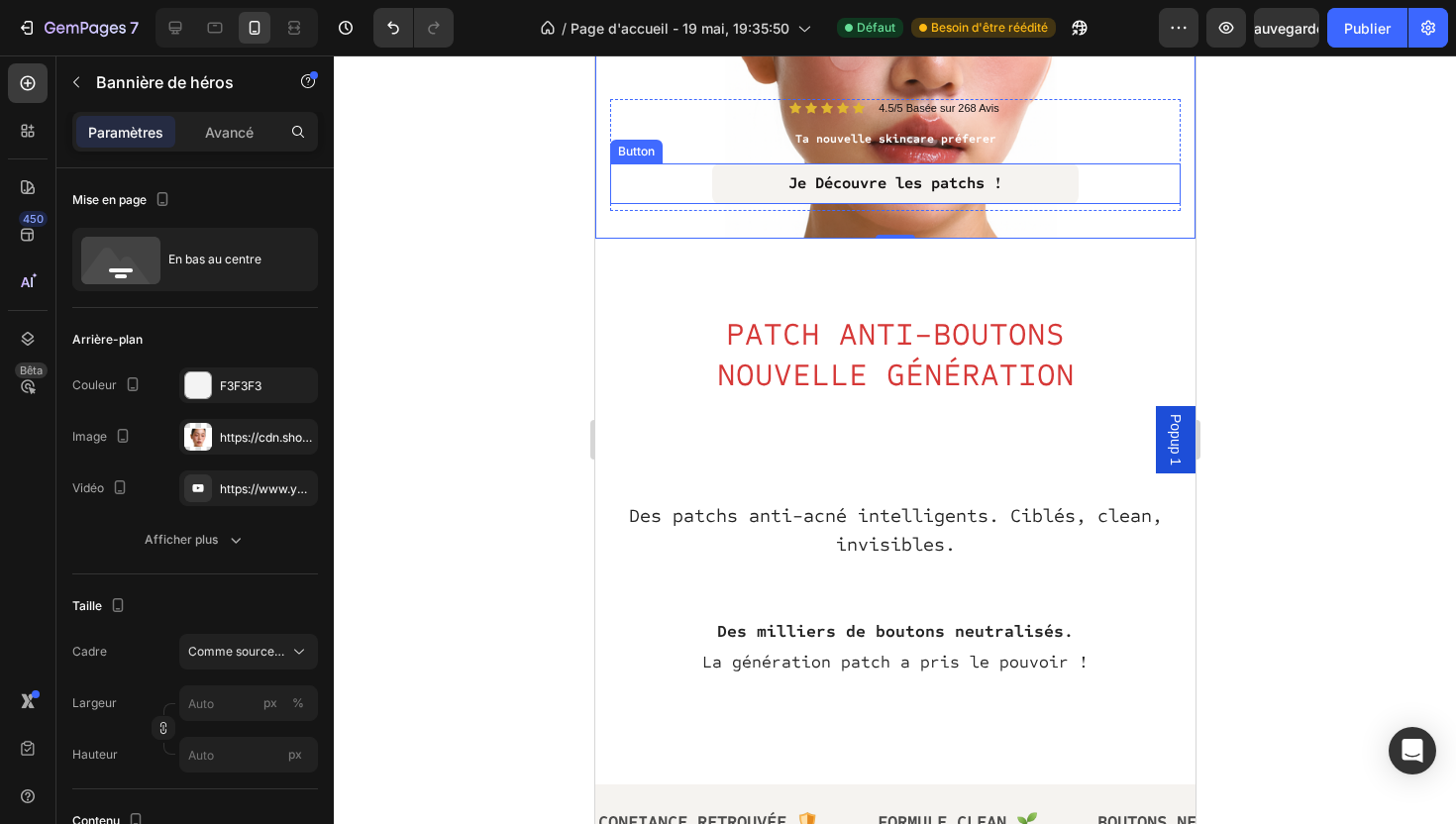 click on "Je Découvre les patchs !" at bounding box center (894, 183) 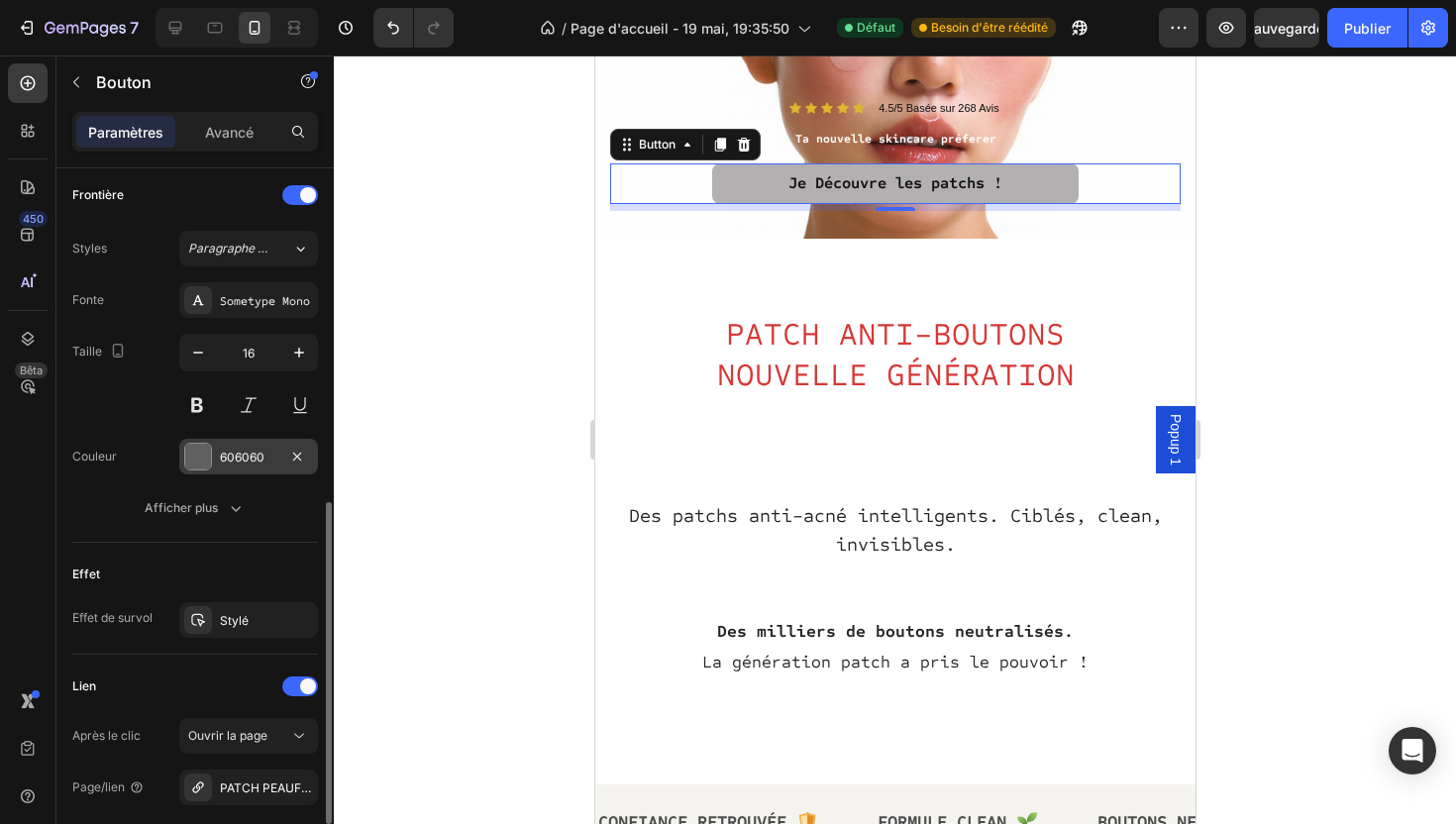 scroll, scrollTop: 657, scrollLeft: 0, axis: vertical 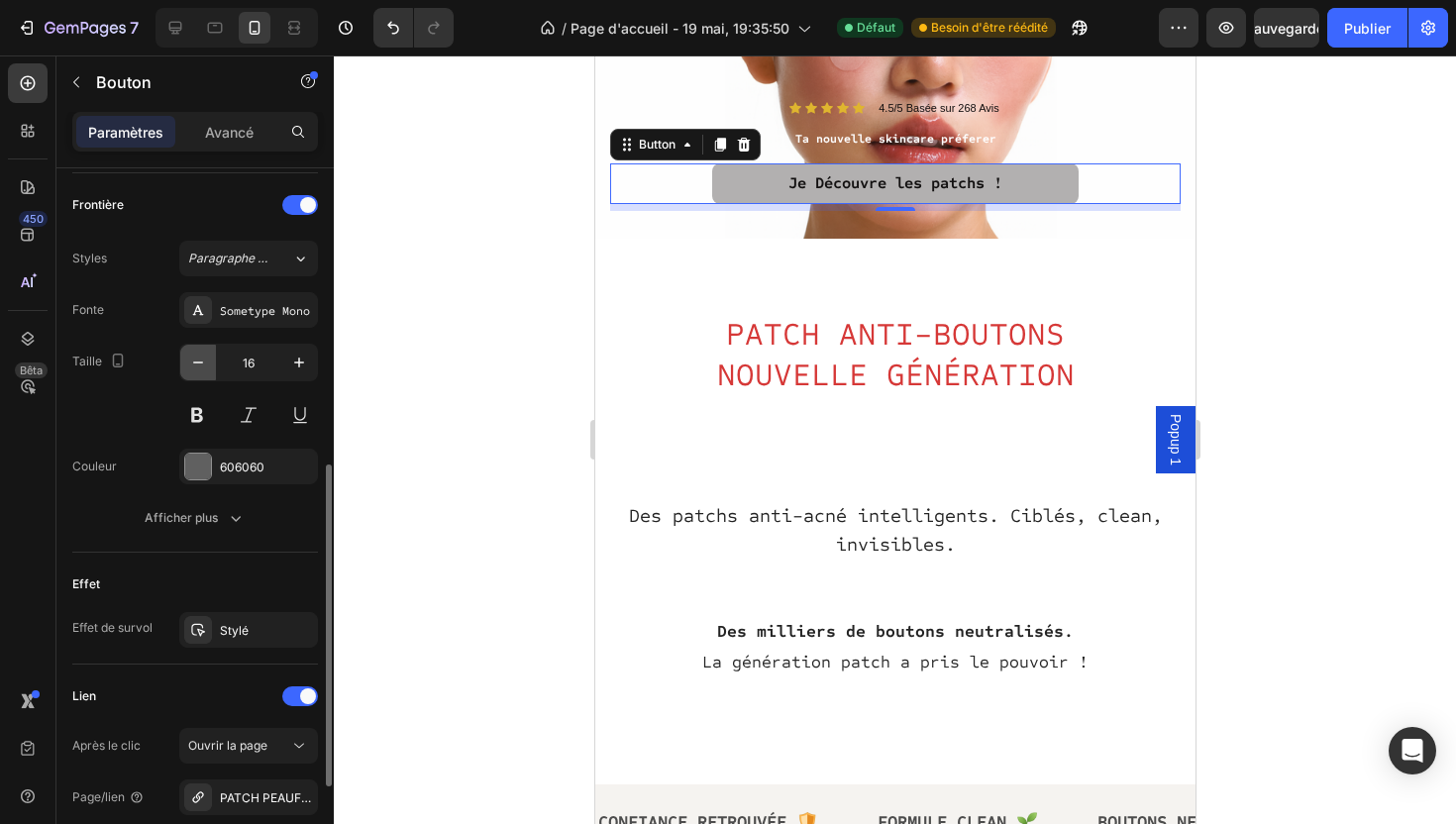 click 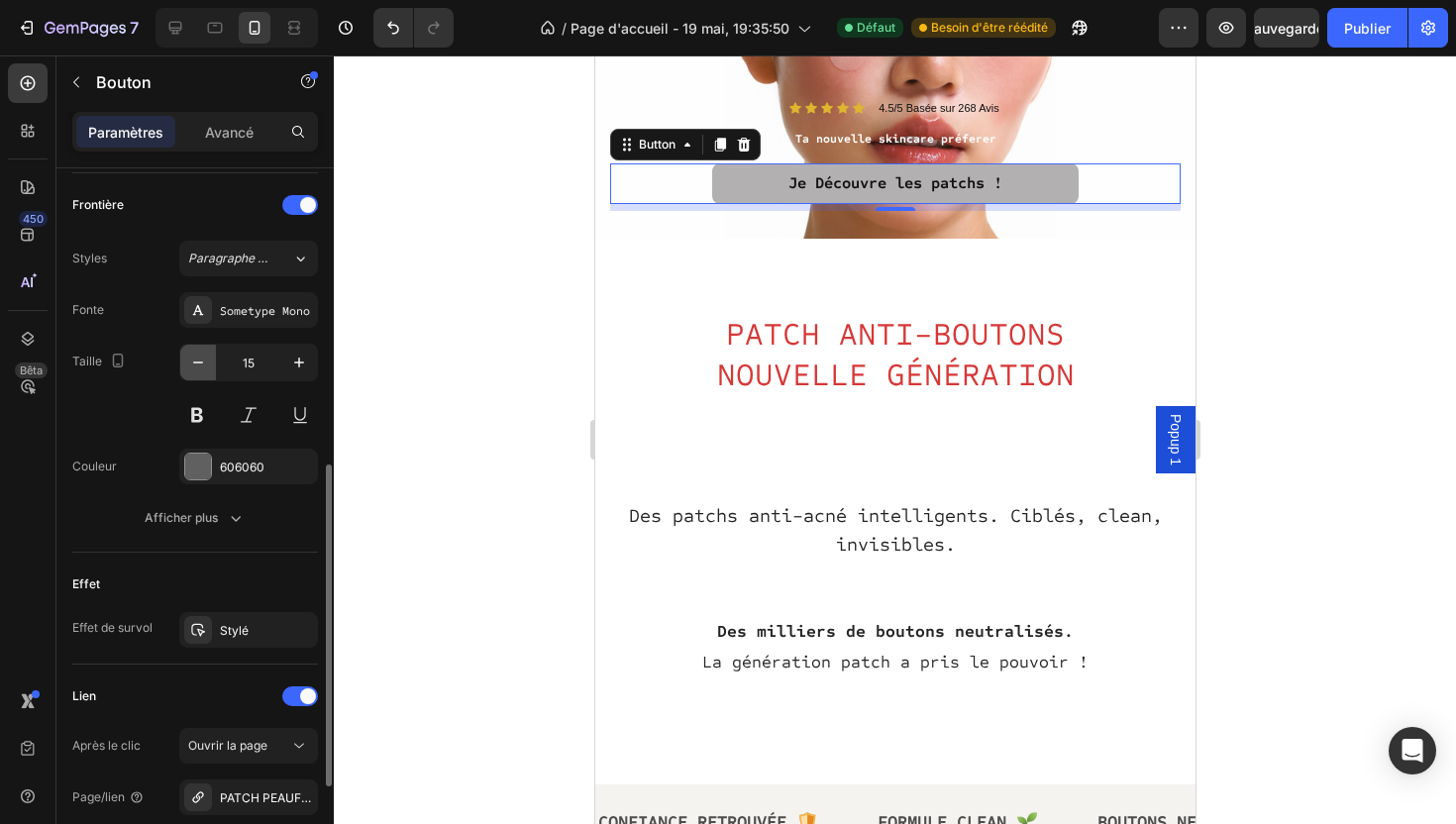 click 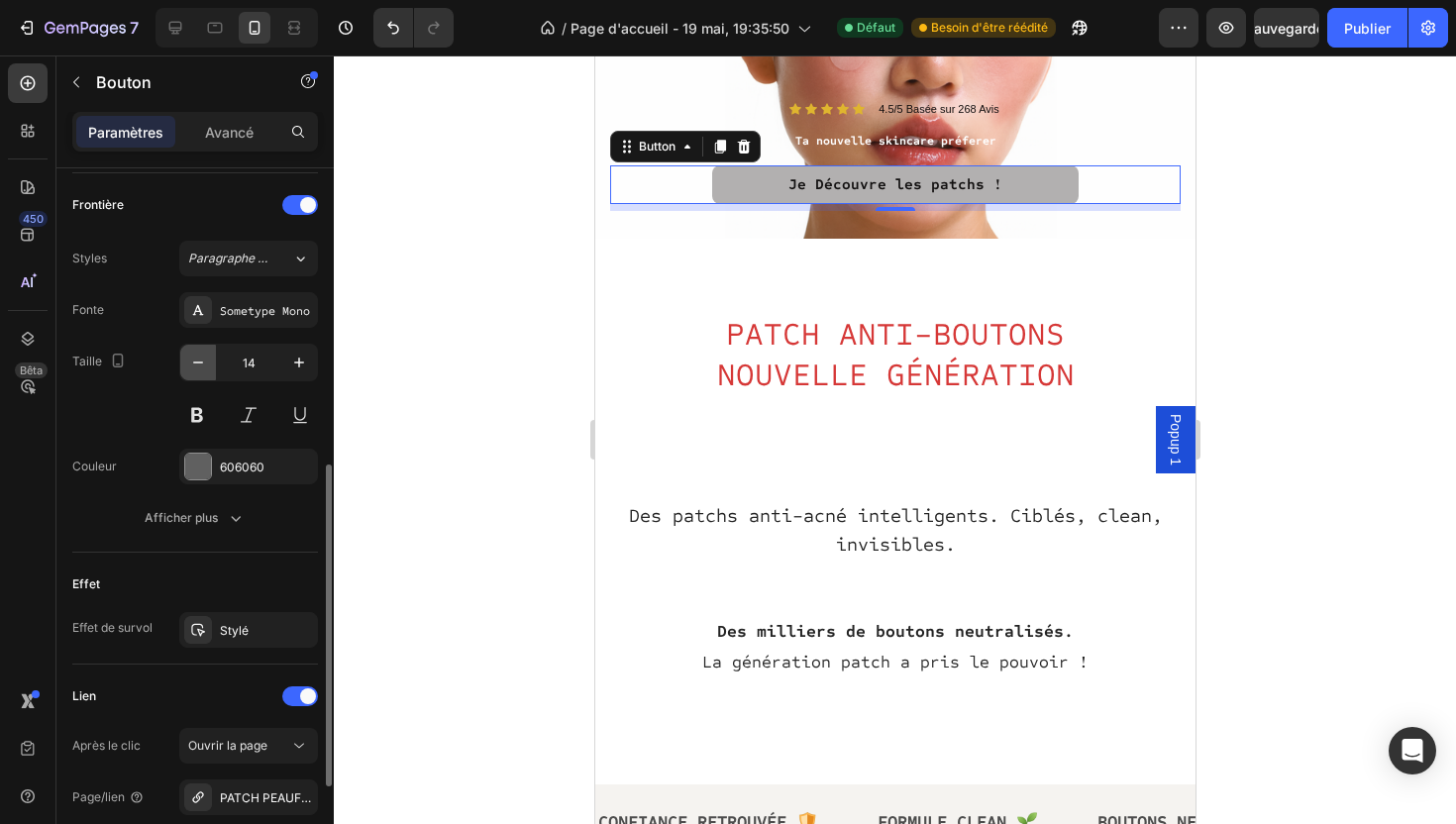 click 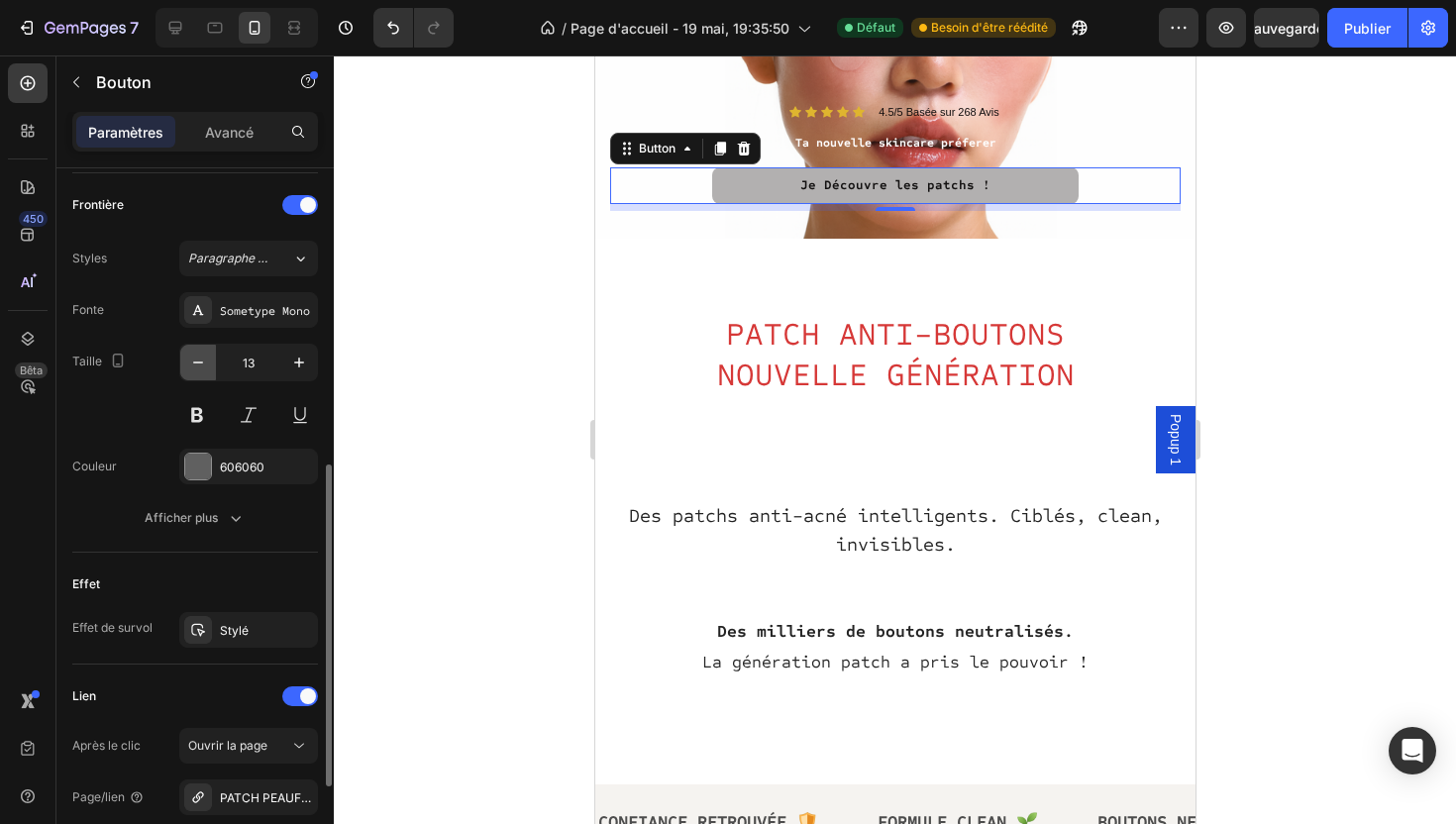 click 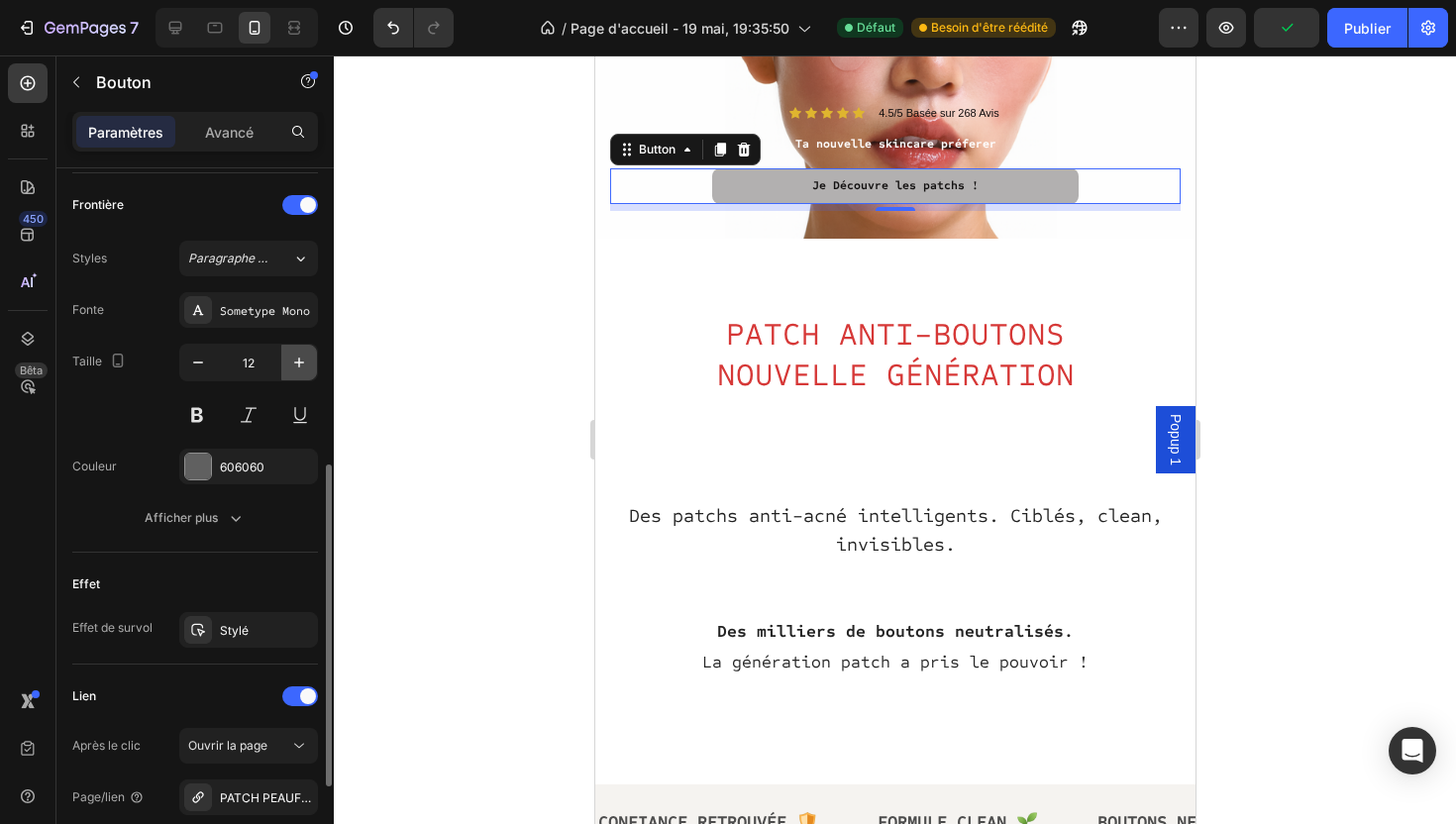 click at bounding box center (299, 362) 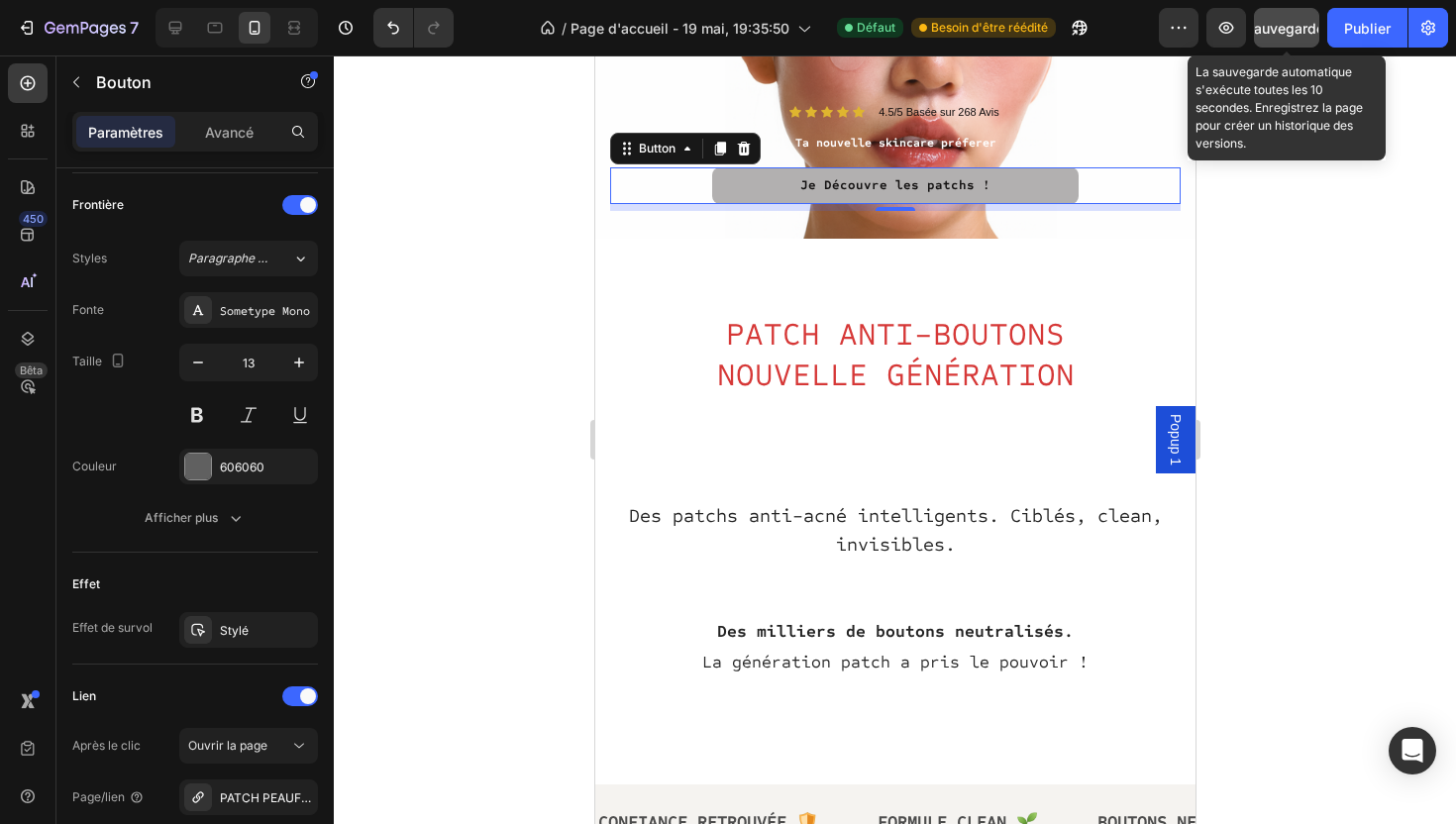 click on "Sauvegarder" at bounding box center (1287, 28) 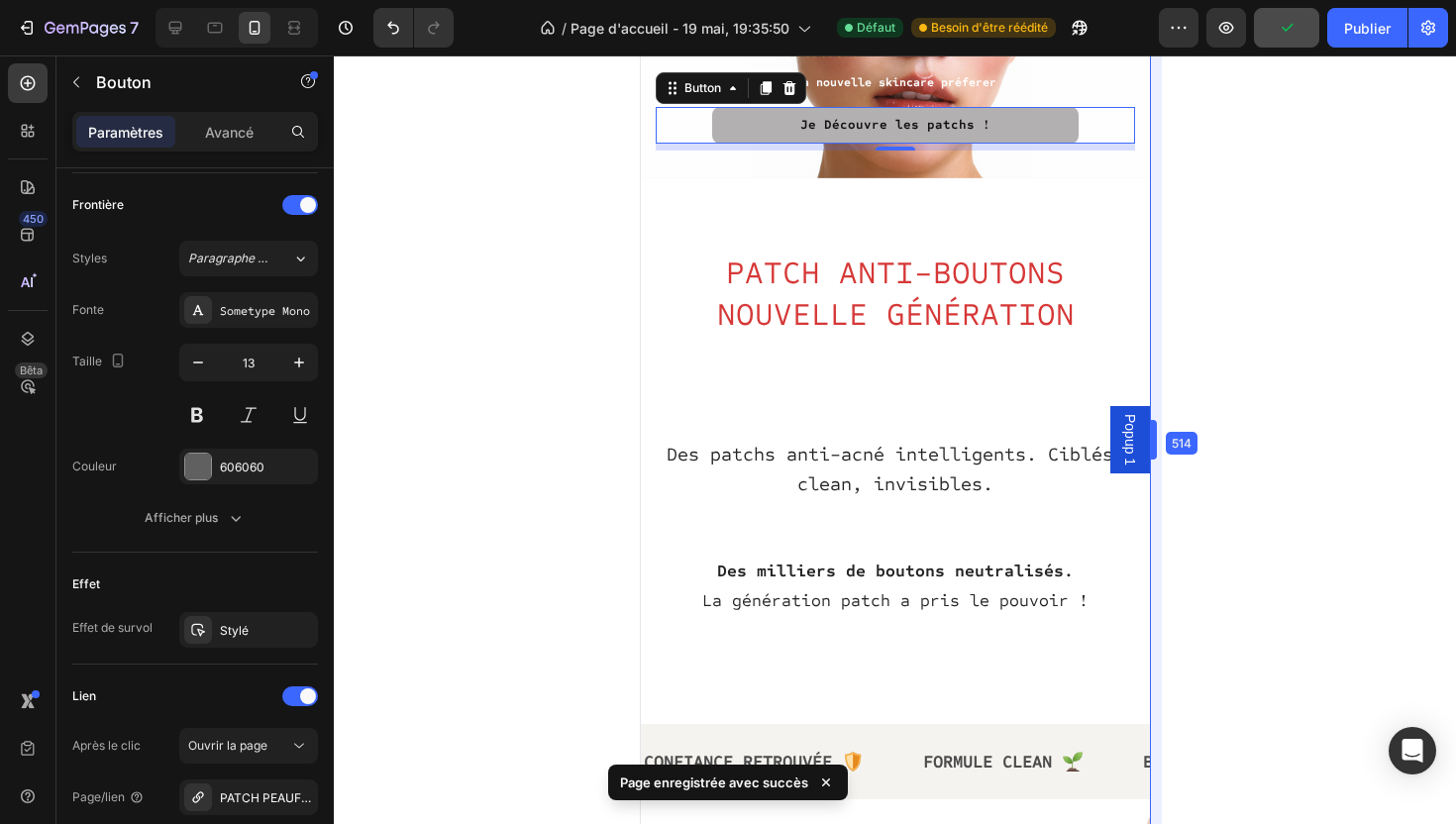 drag, startPoint x: 1200, startPoint y: 251, endPoint x: 1108, endPoint y: 241, distance: 92.54188 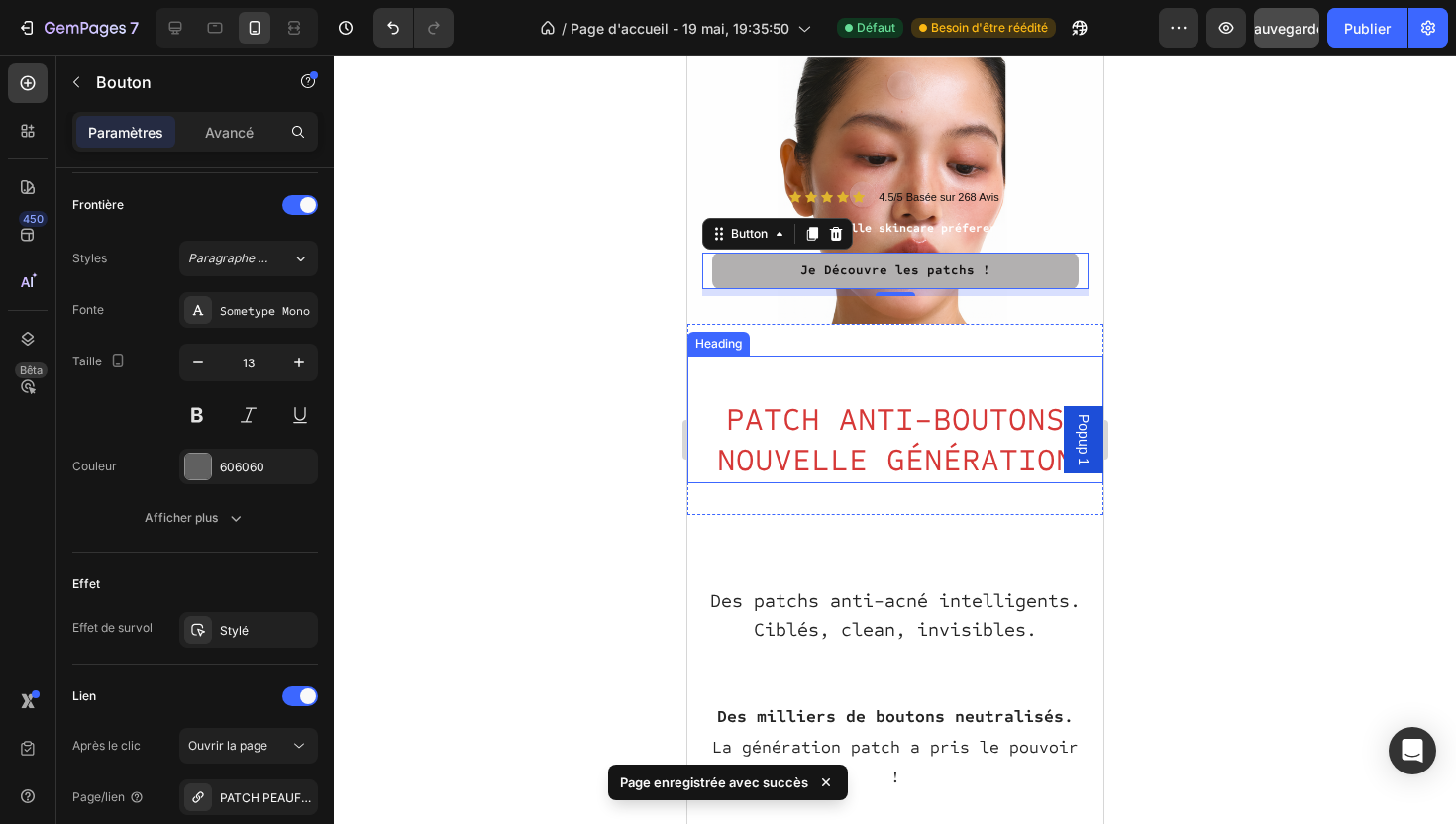 scroll, scrollTop: 33, scrollLeft: 0, axis: vertical 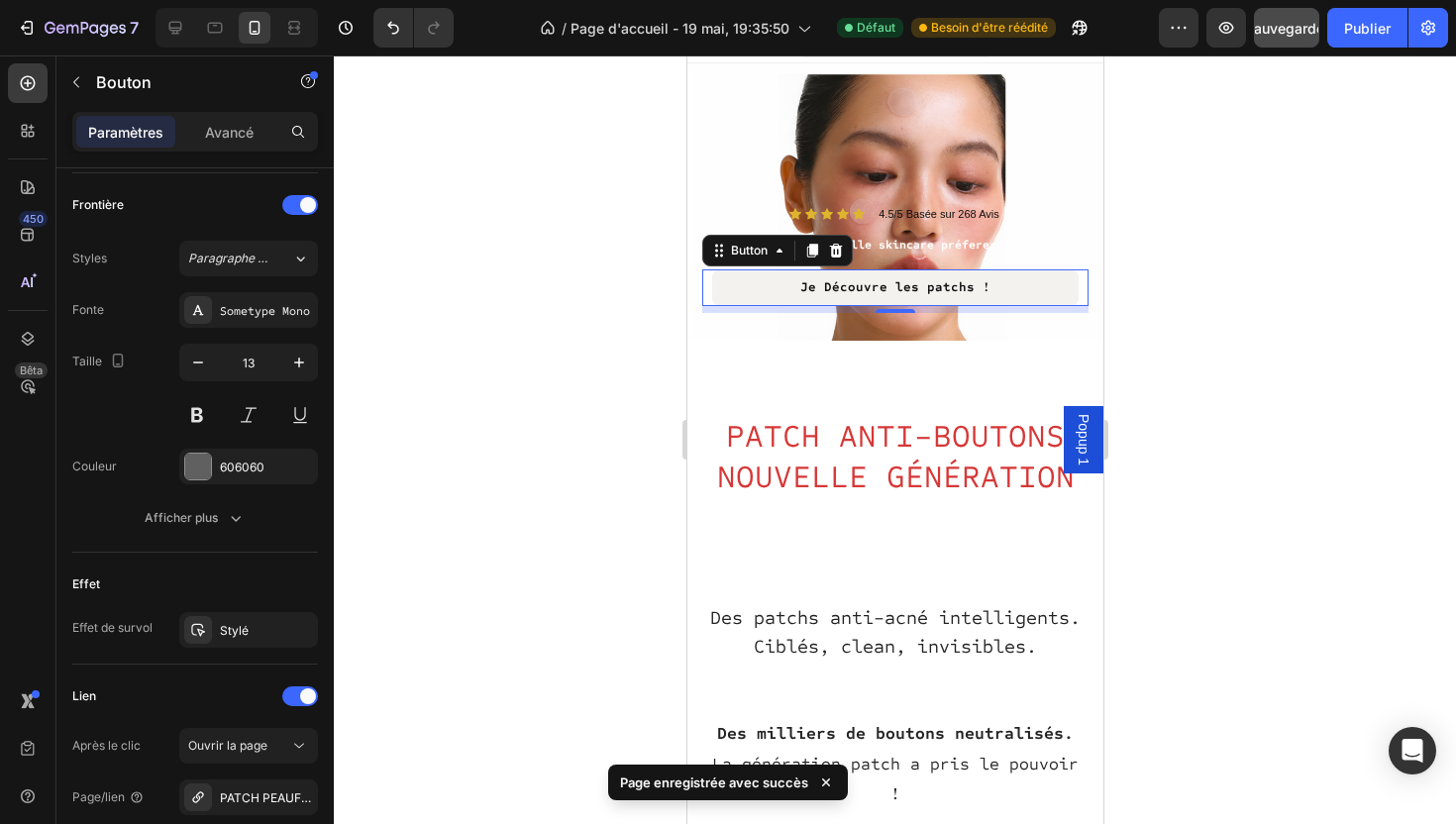 click on "Je Découvre les patchs !" at bounding box center [894, 287] 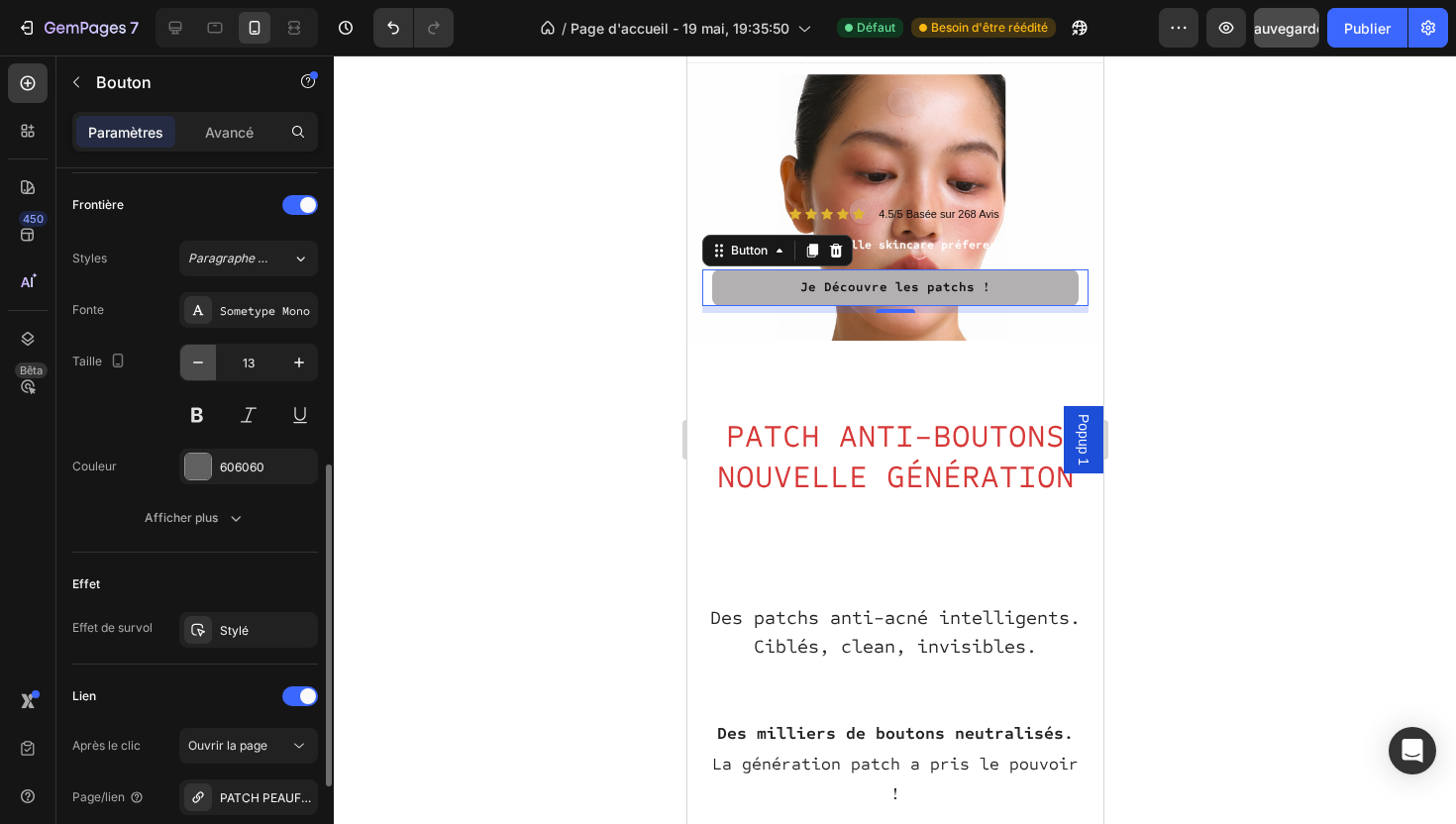 click 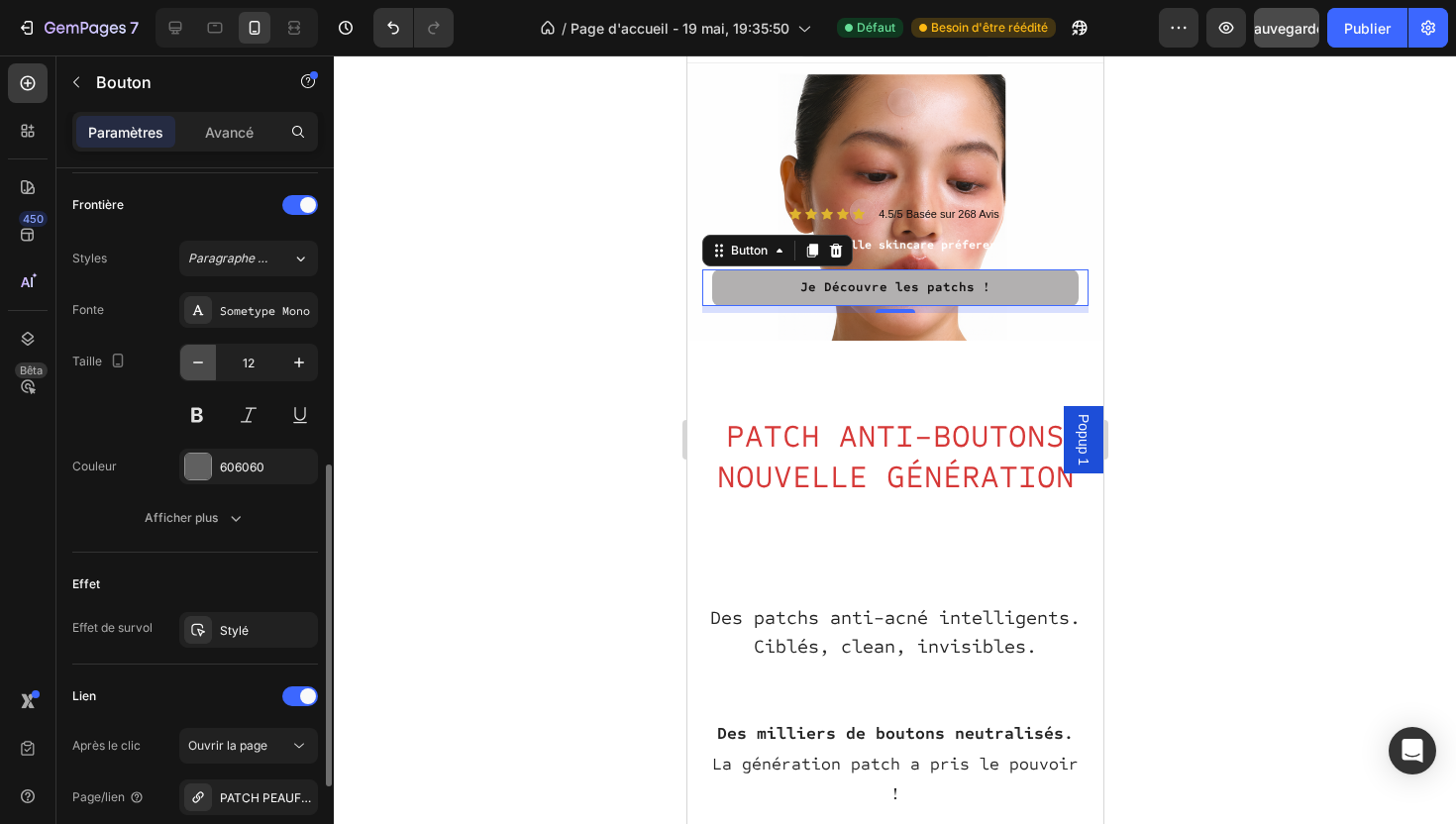 click 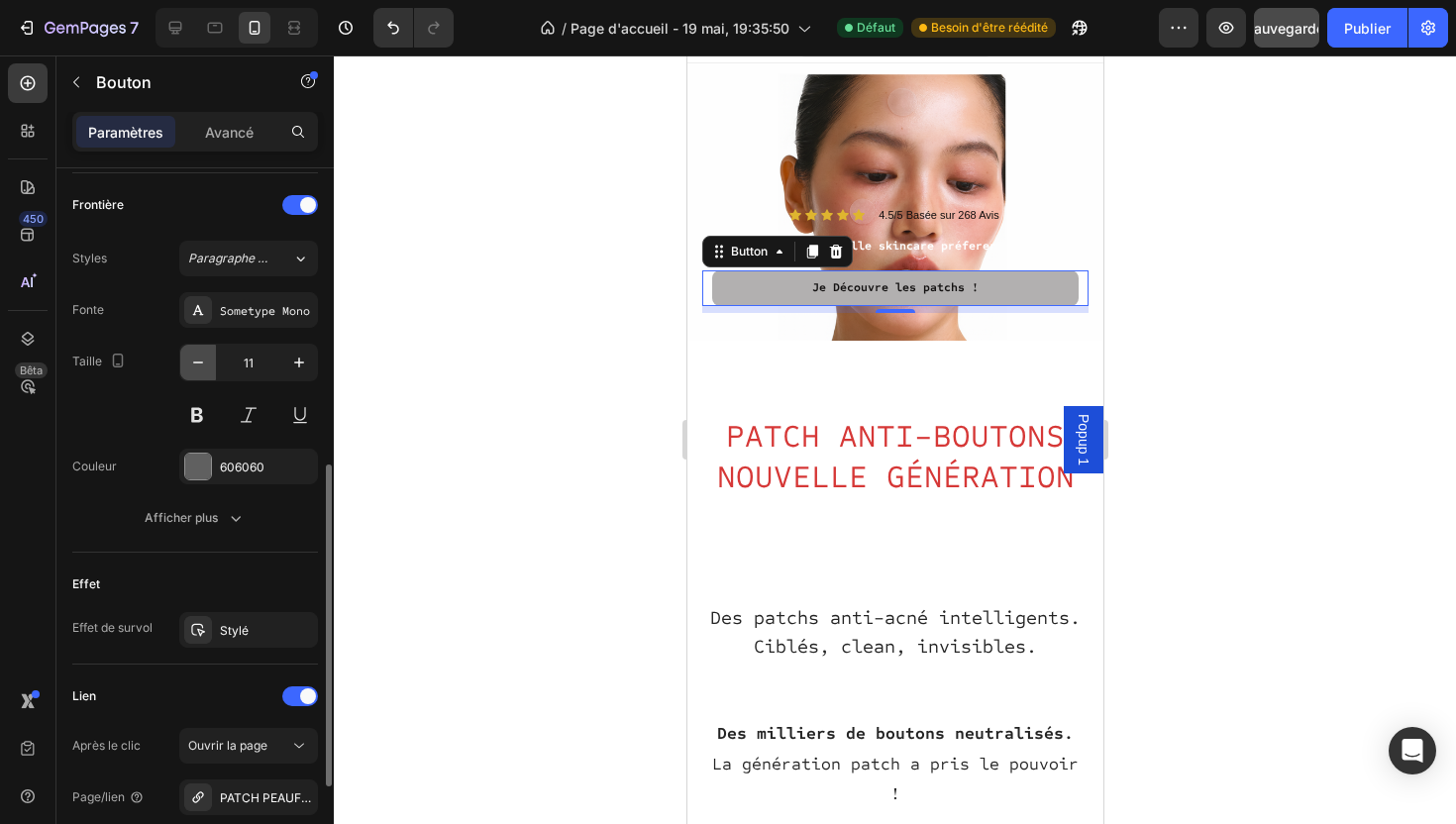 click 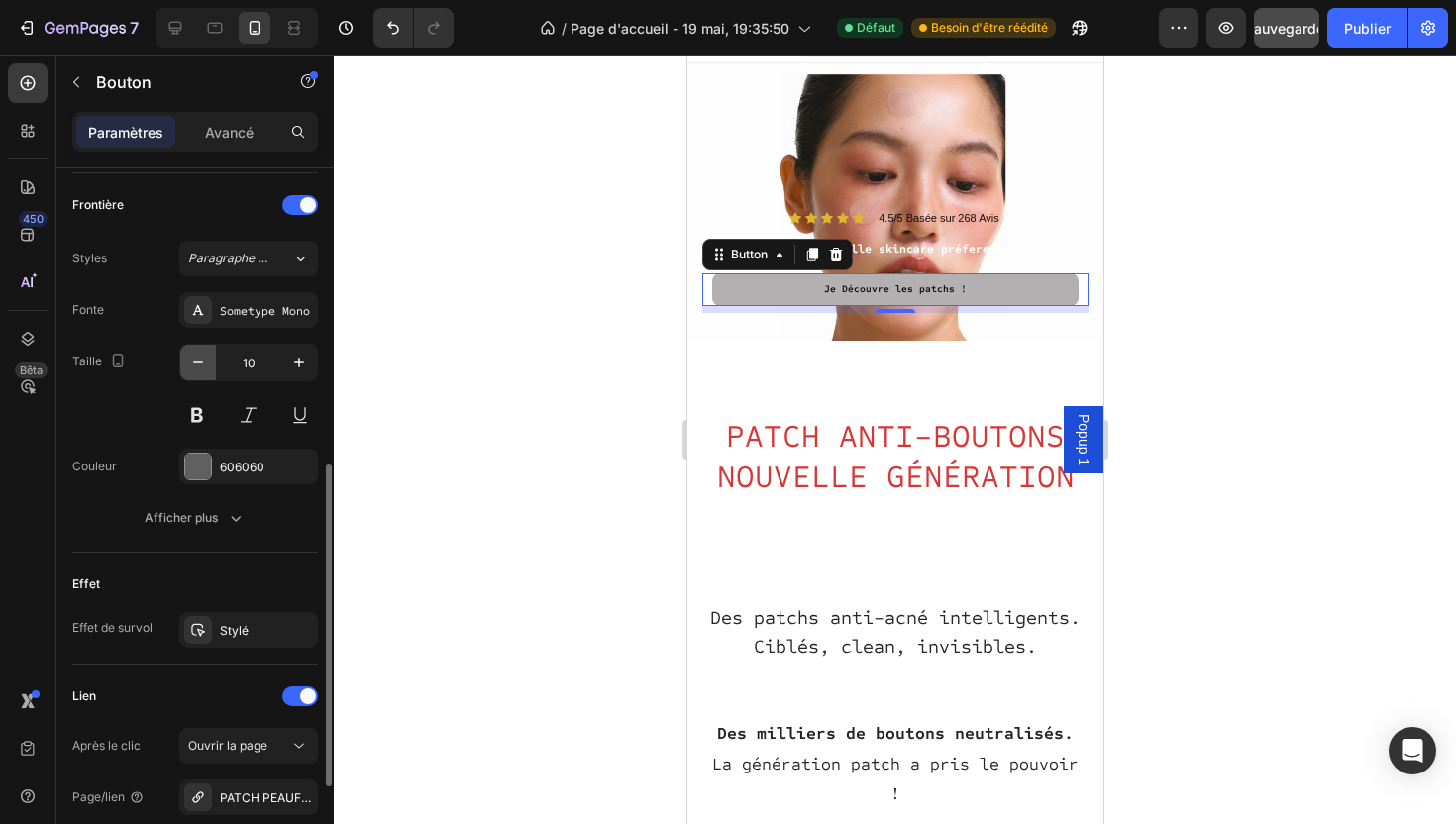 click 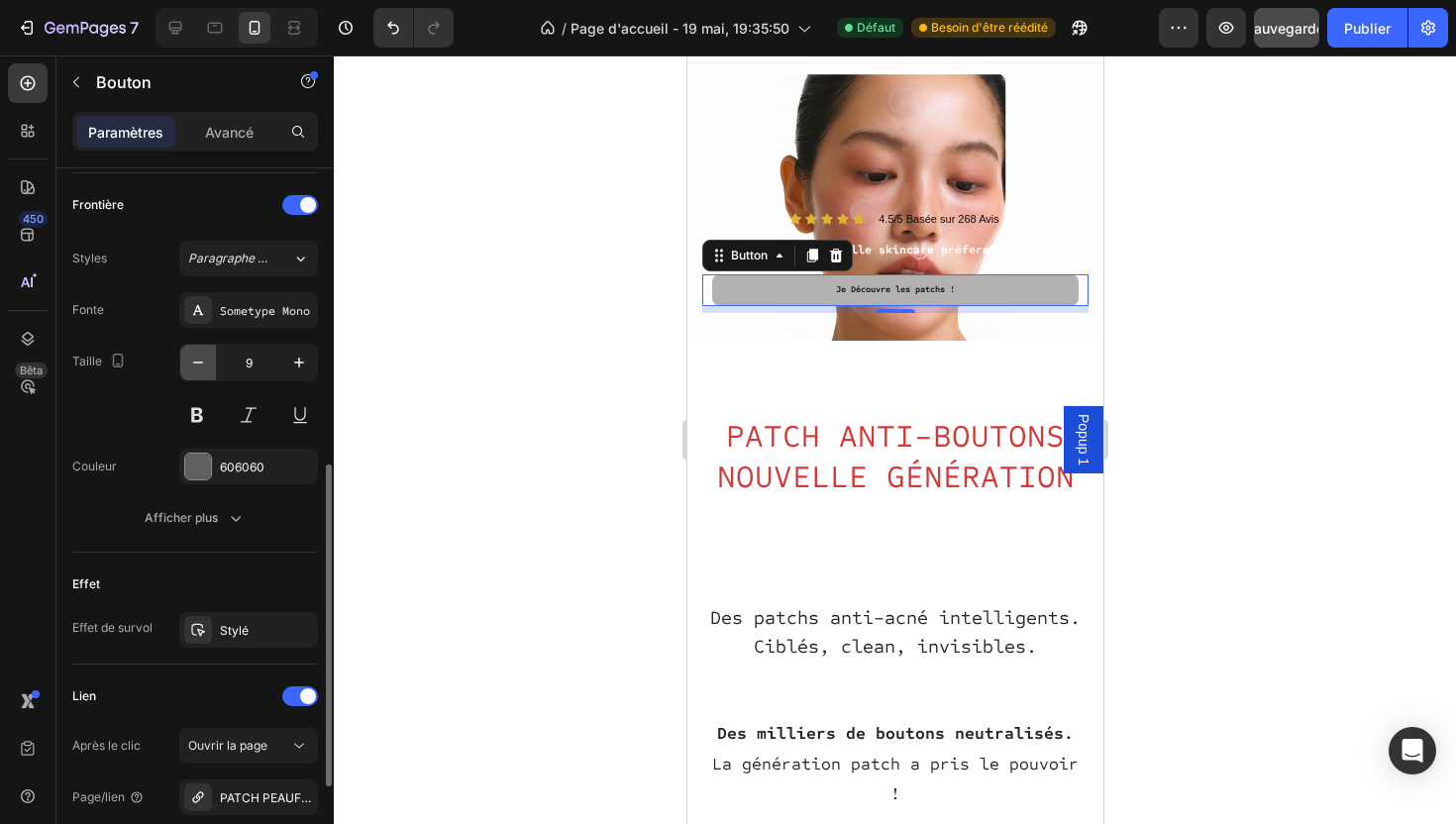 click 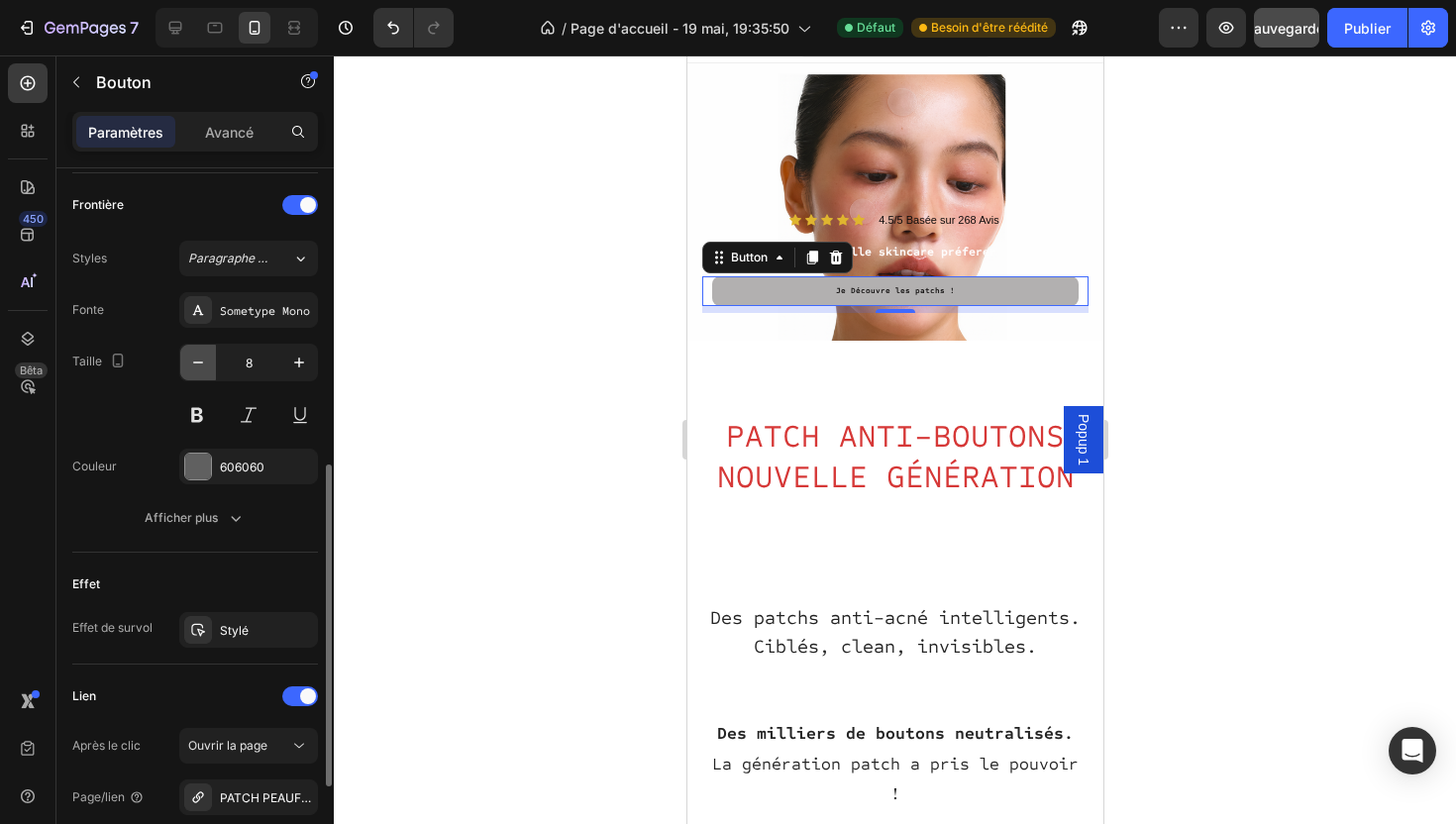 click 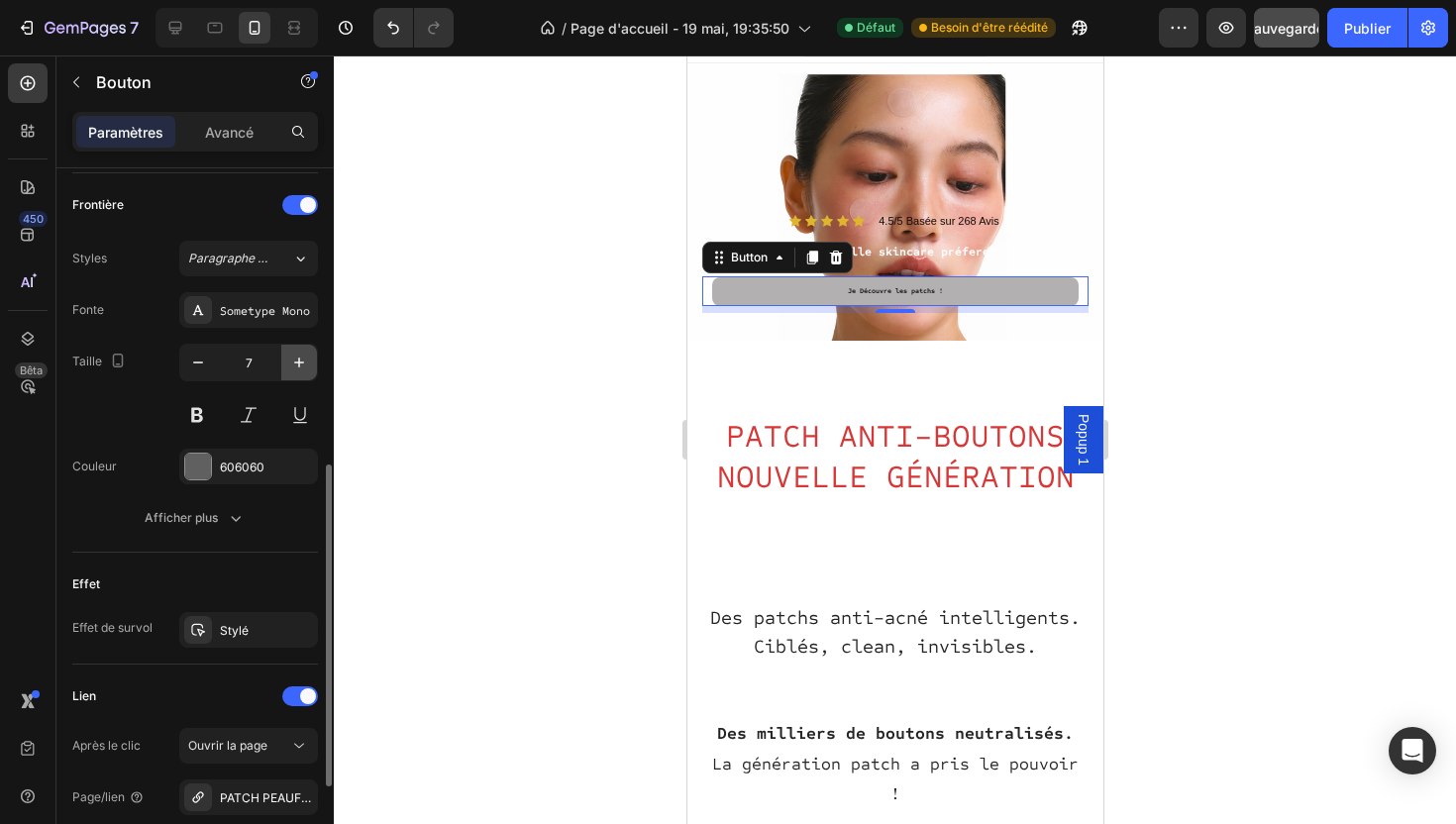 click 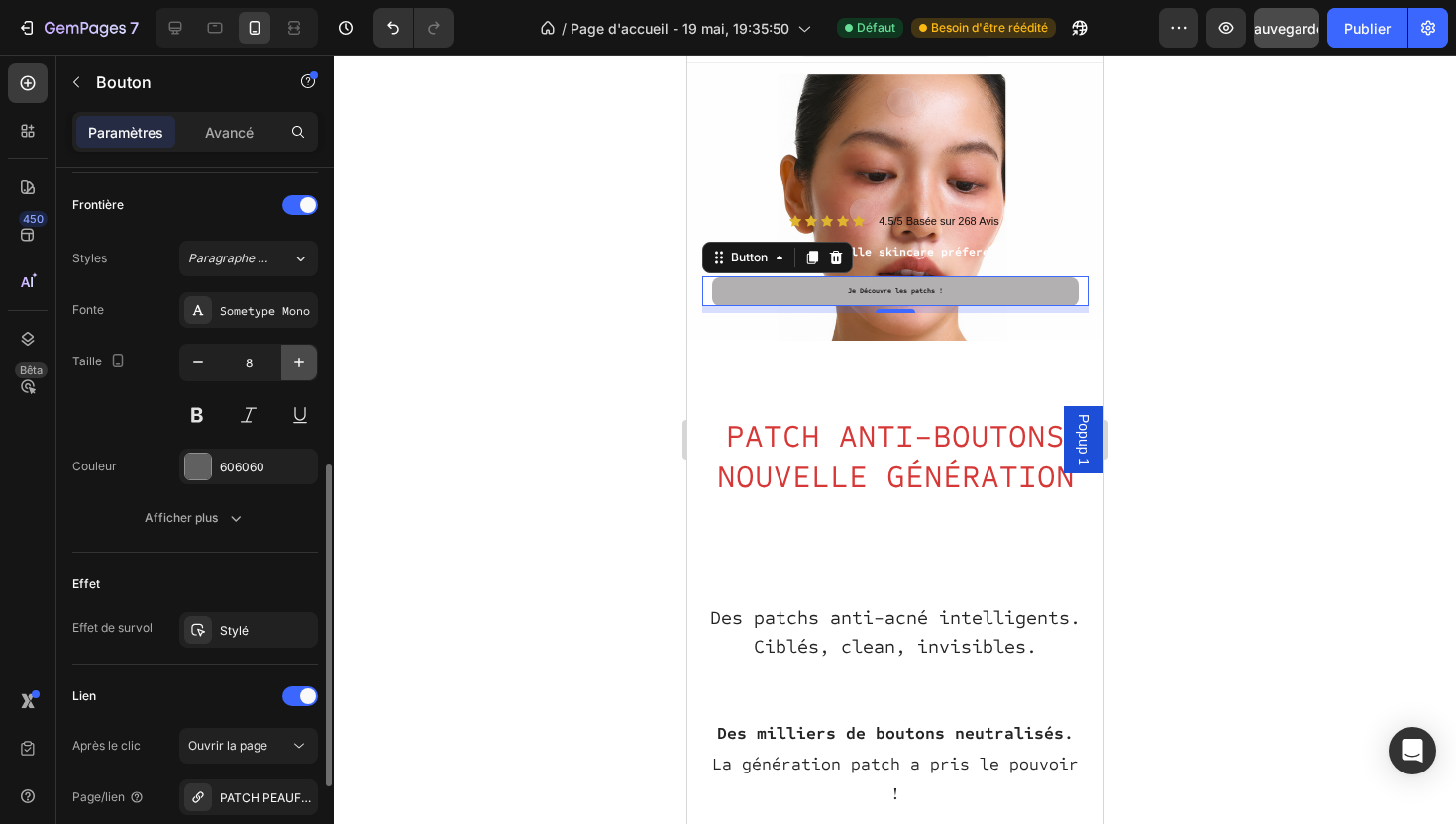 click 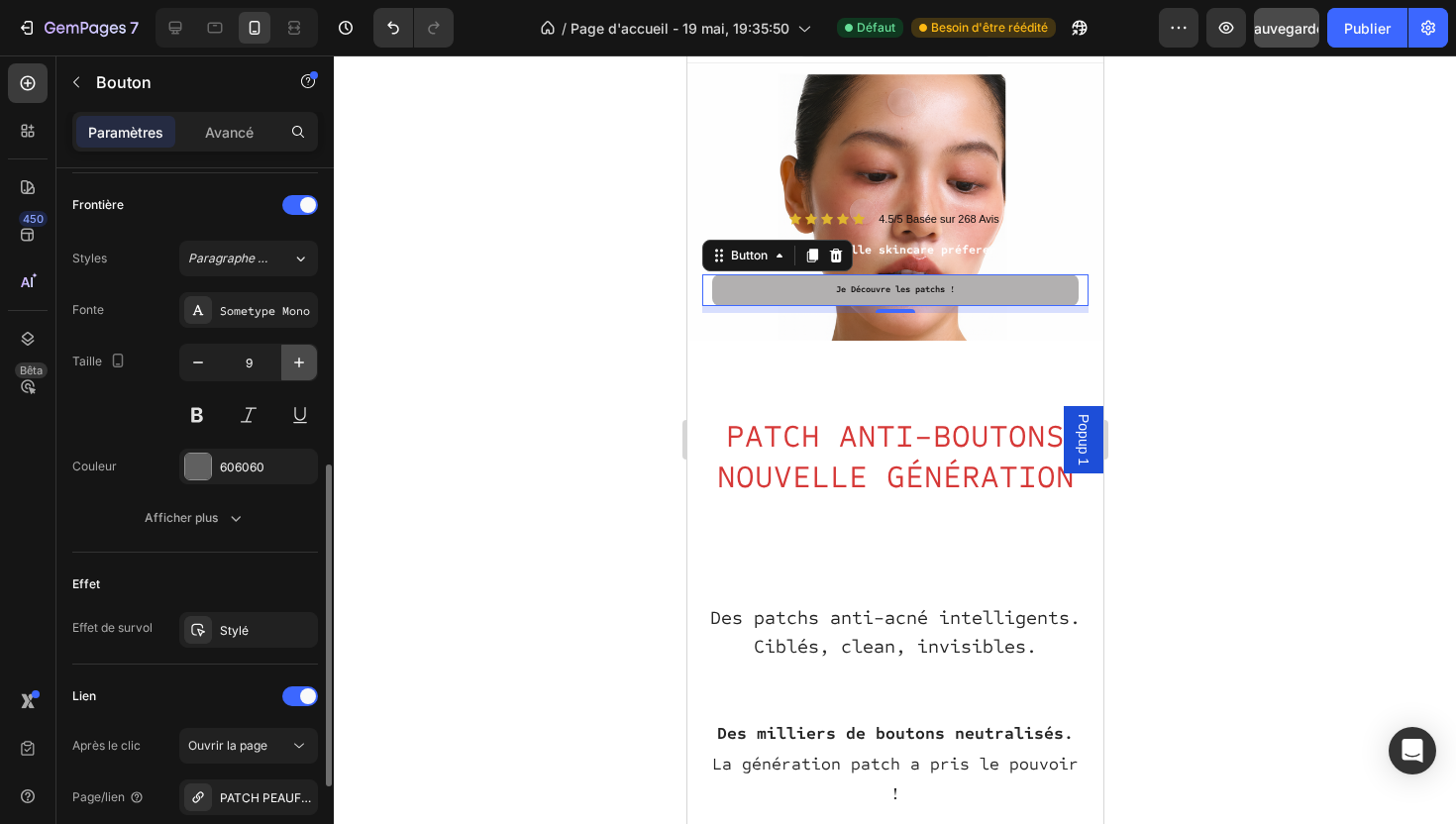 click 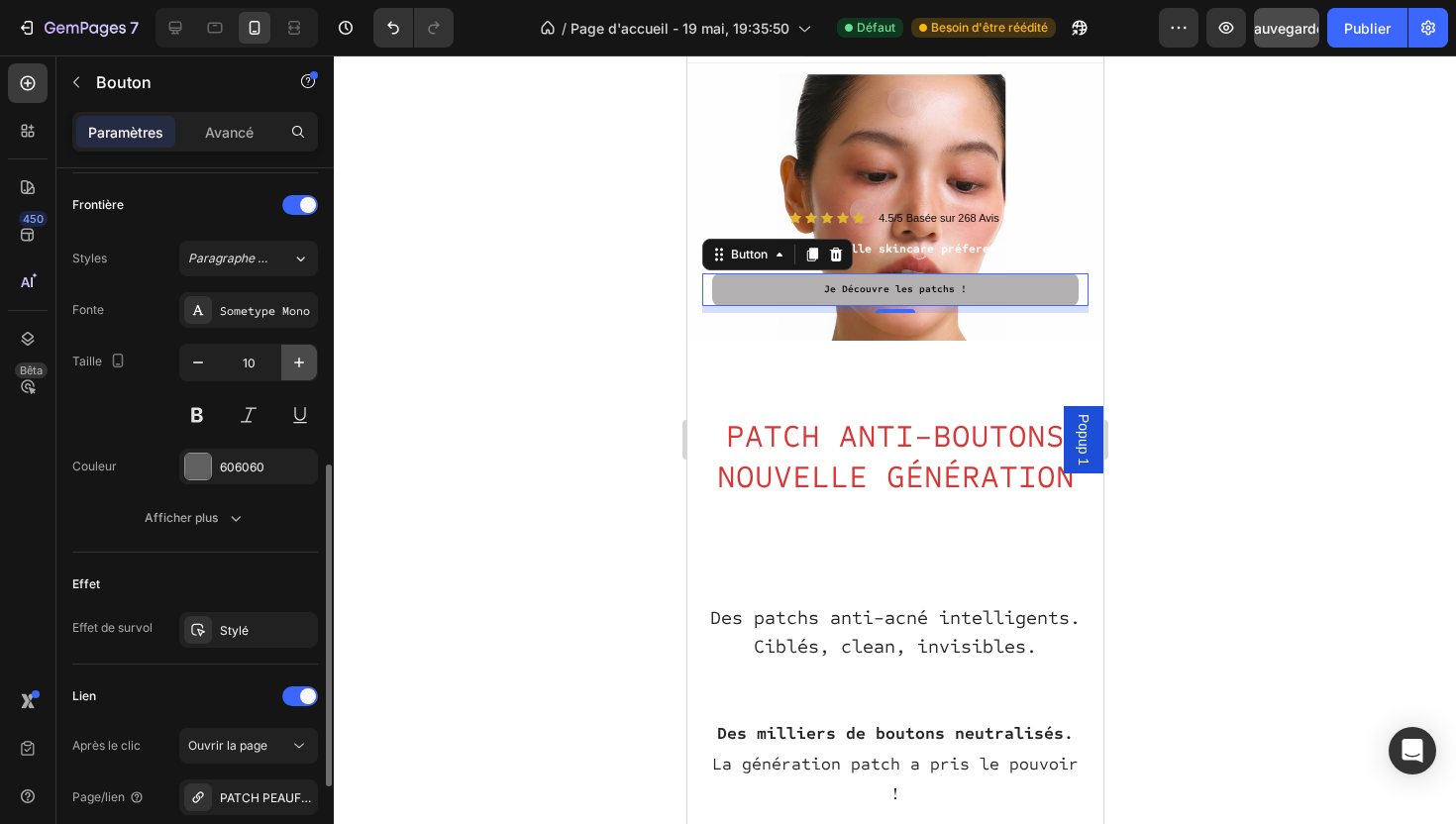 click 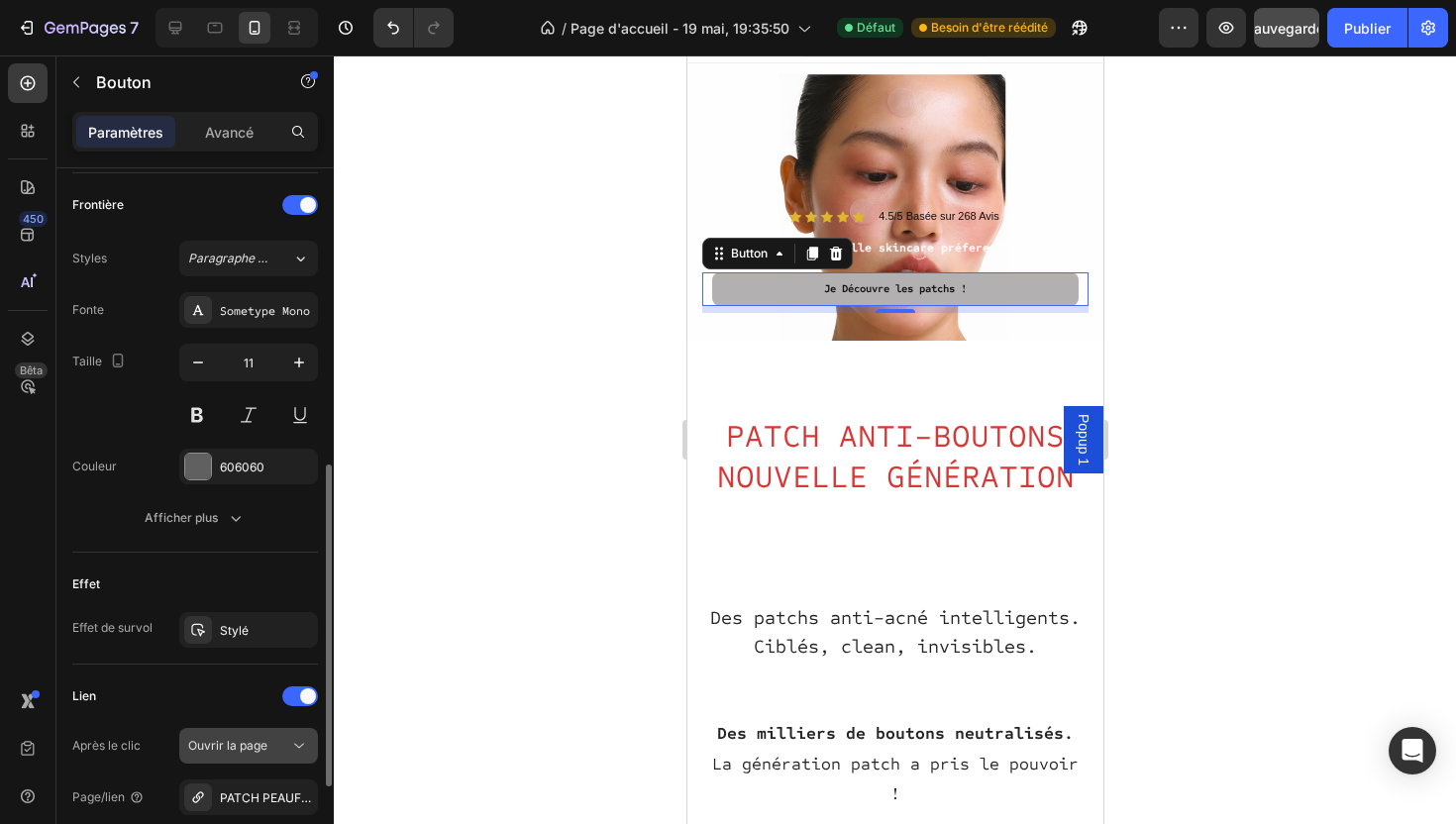 click on "Ouvrir la page" at bounding box center (228, 745) 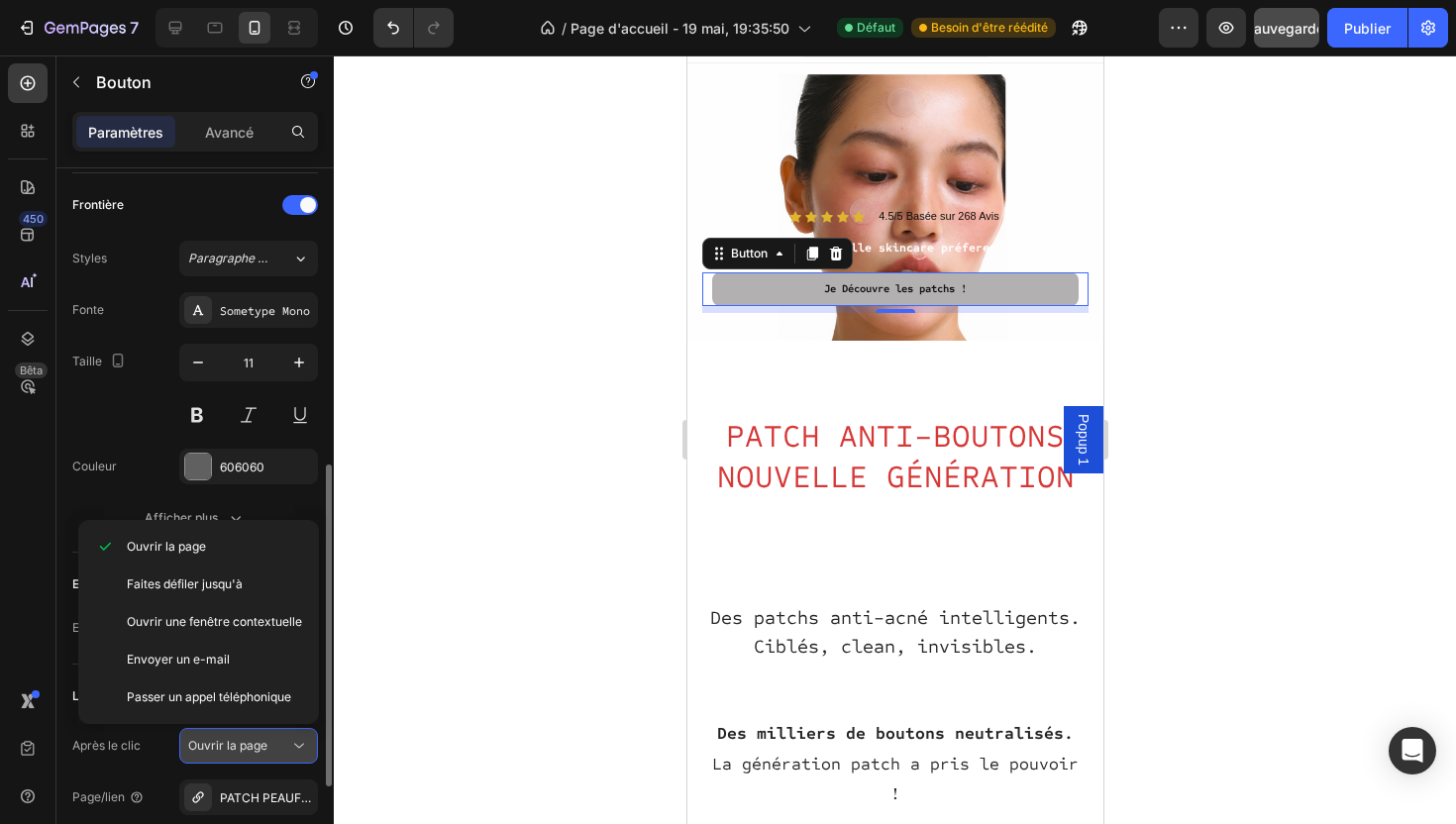 click on "Ouvrir la page" at bounding box center [228, 745] 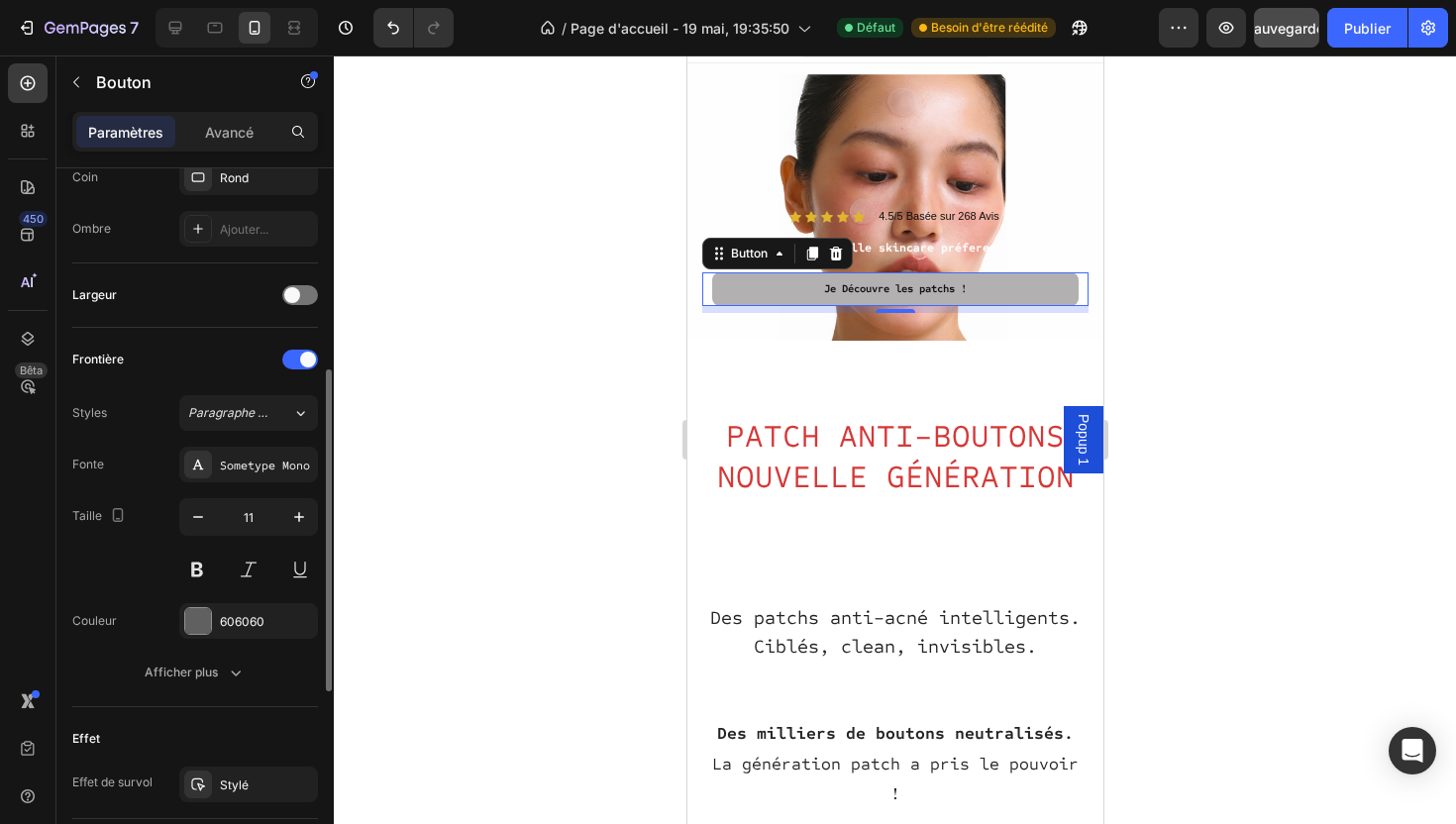 scroll, scrollTop: 484, scrollLeft: 0, axis: vertical 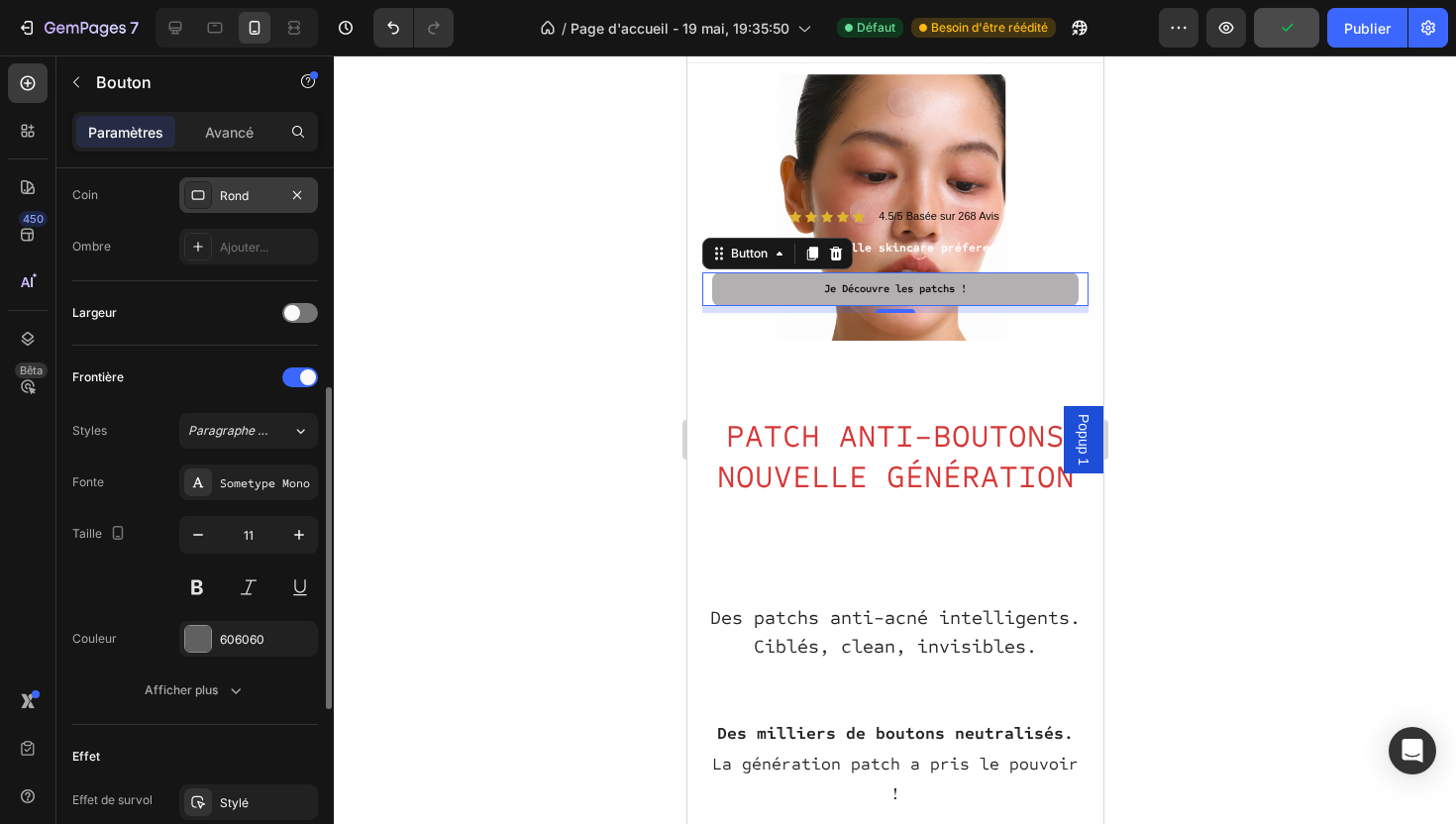 click on "Rond" at bounding box center [249, 195] 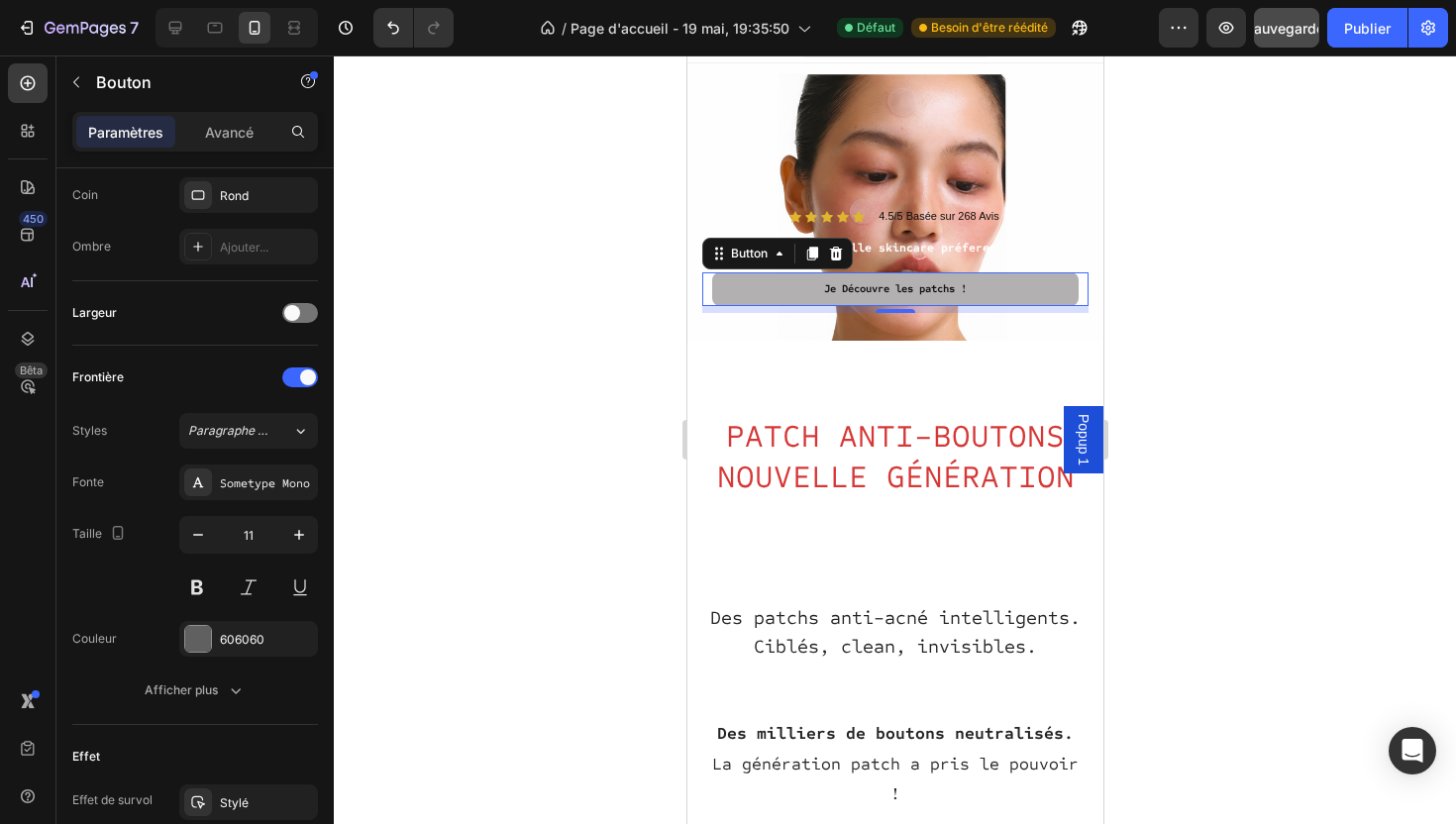 click 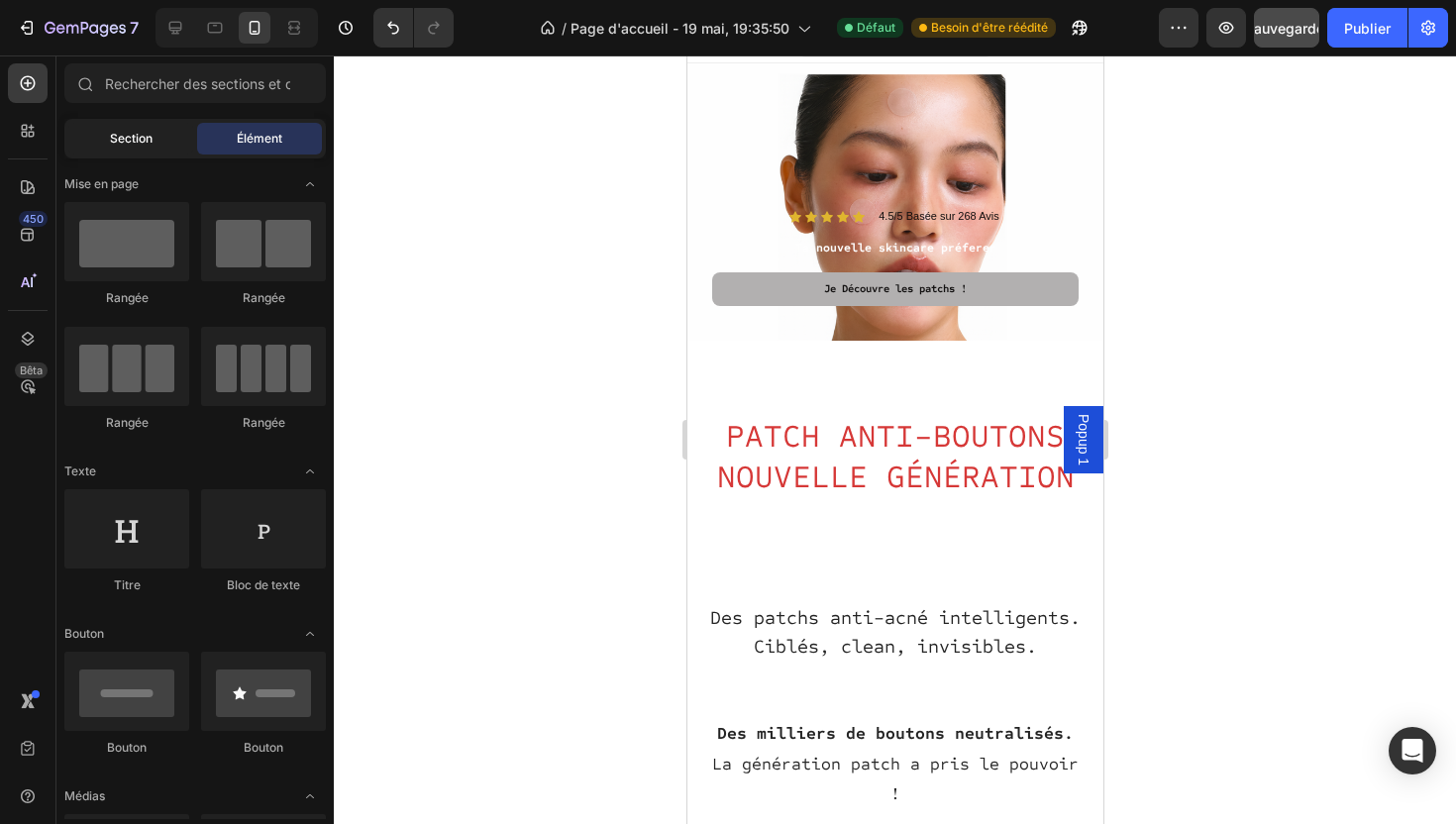 click on "Section" 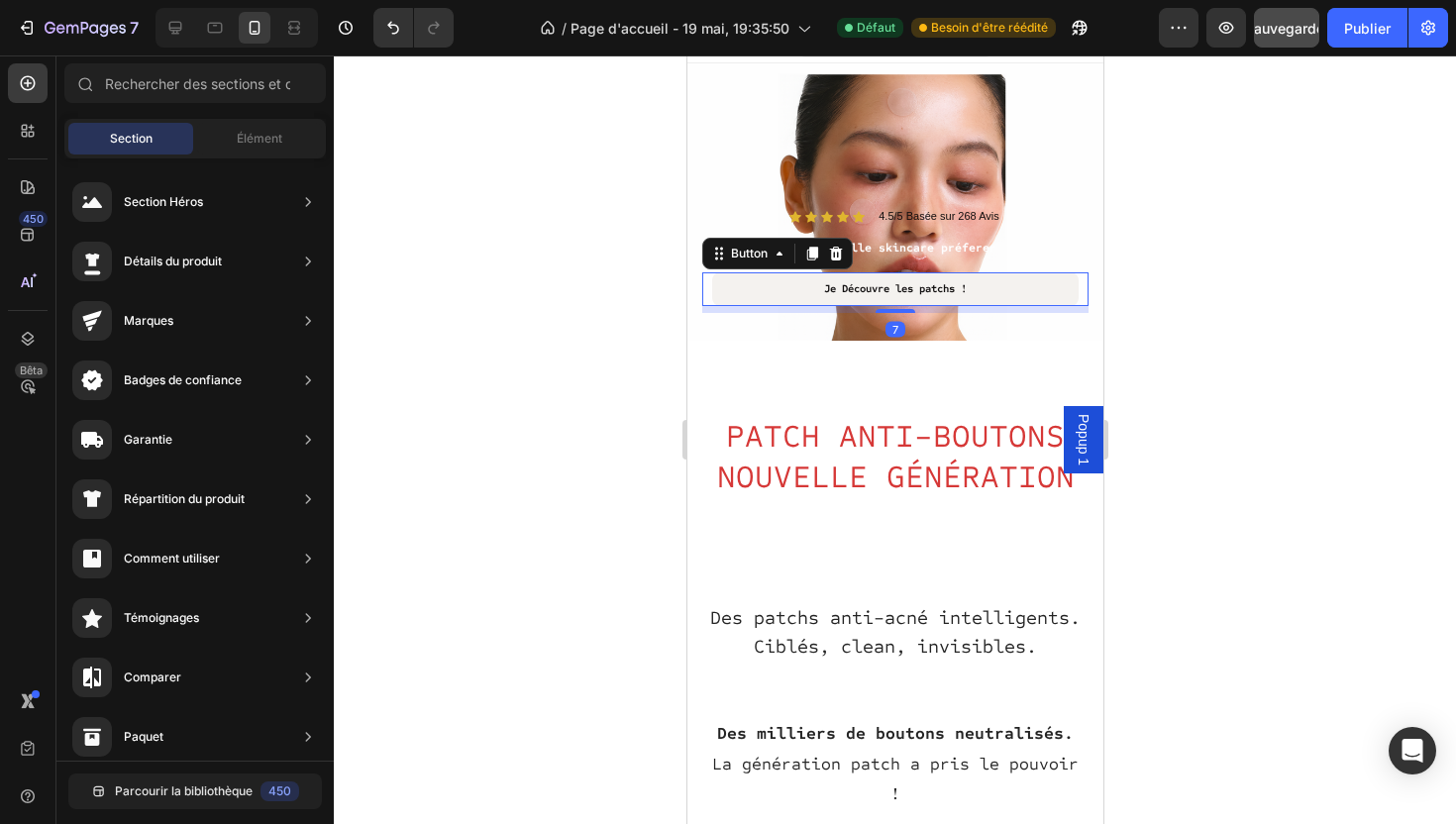 click on "Je Découvre les patchs !" at bounding box center [894, 289] 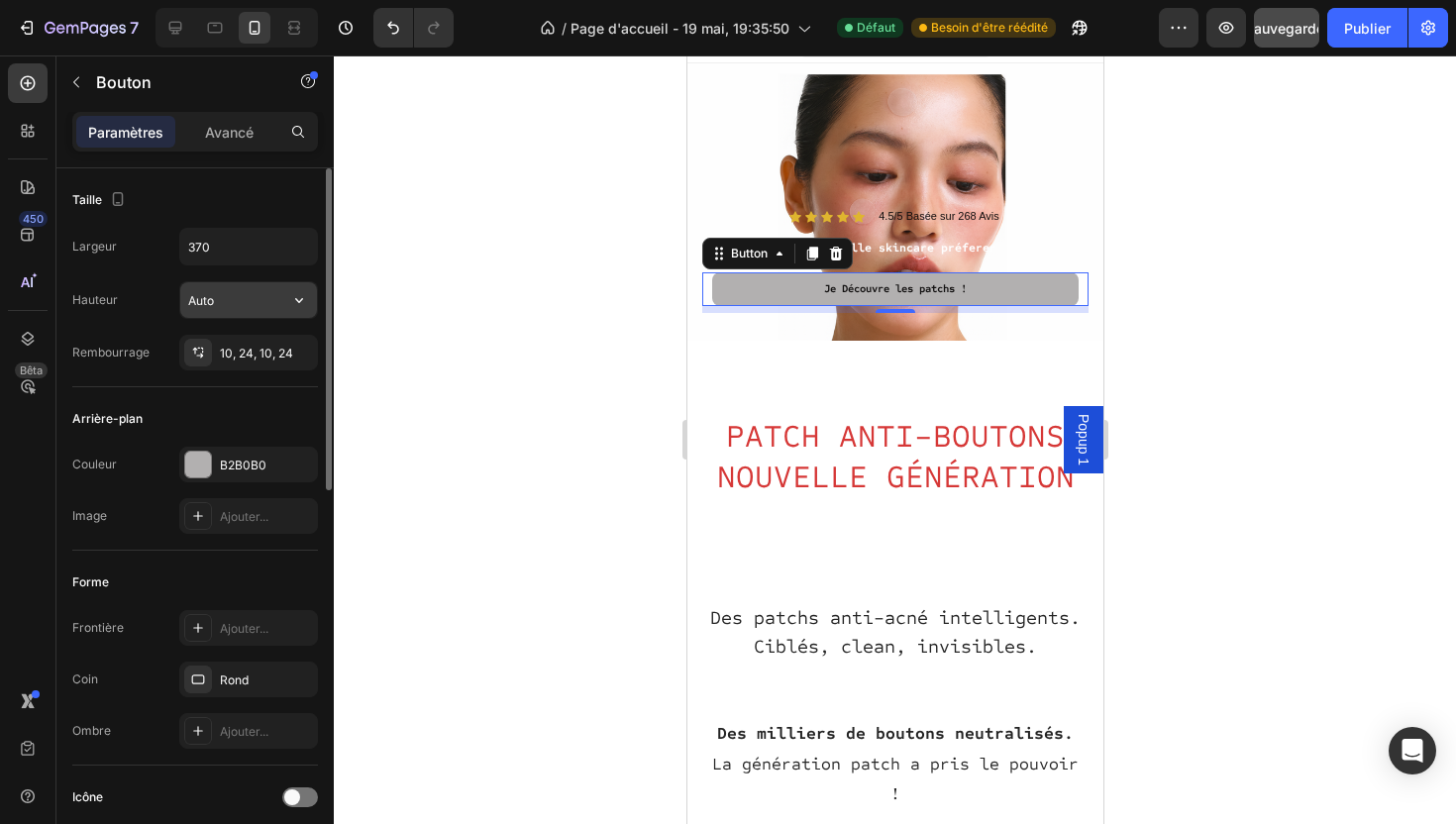 click on "Auto" at bounding box center [249, 300] 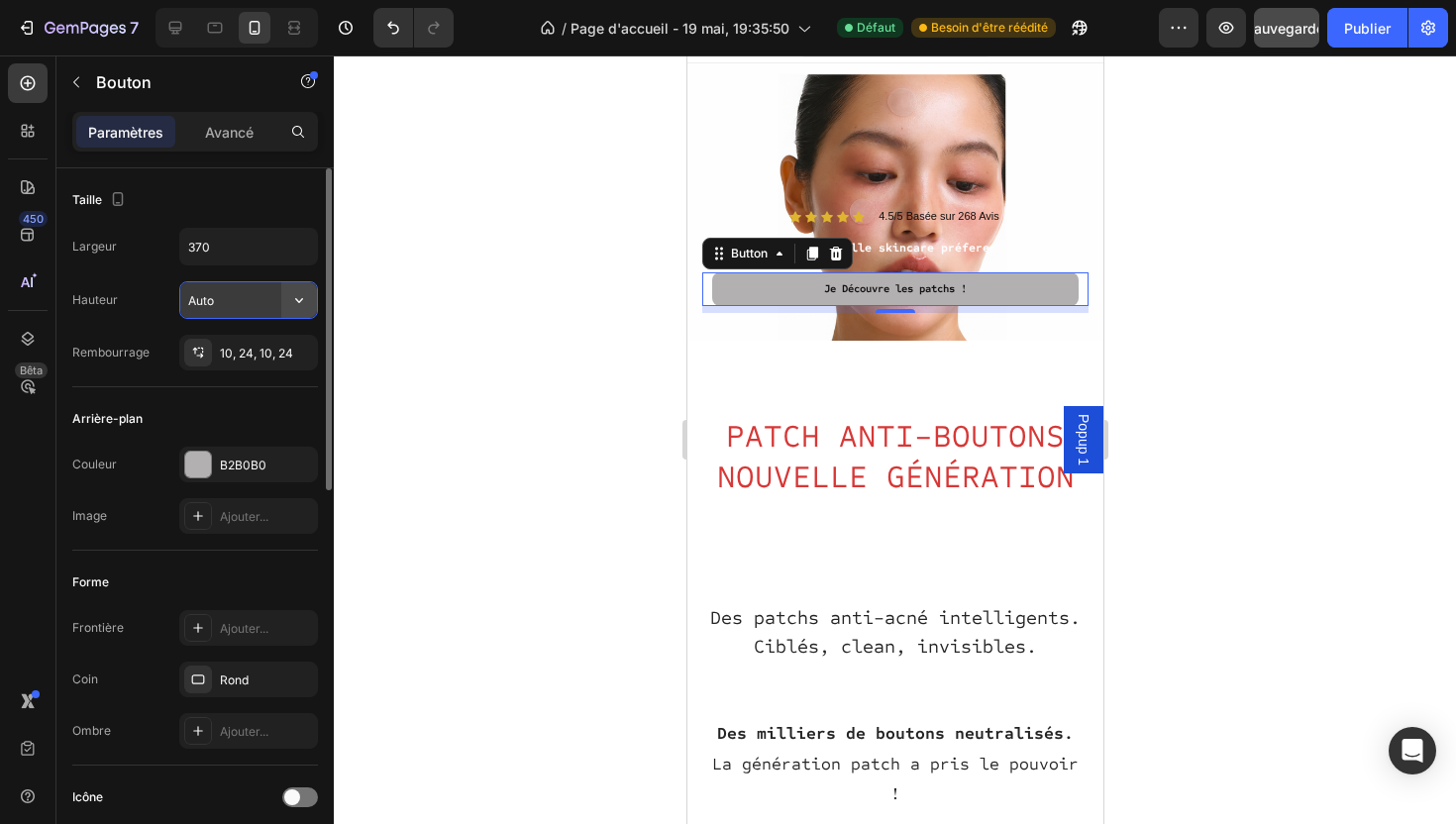 click 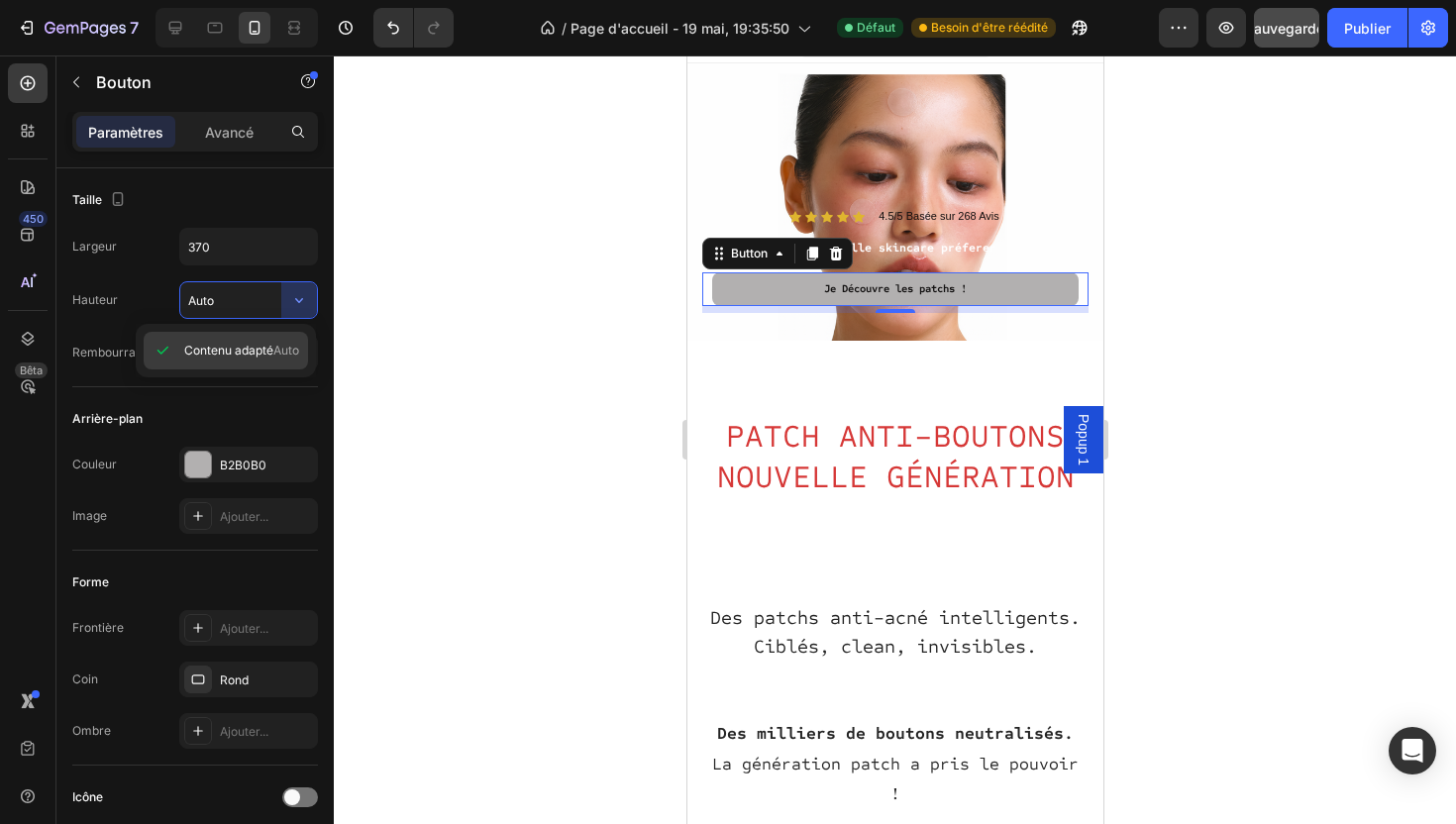 click on "Contenu adapté" at bounding box center [229, 350] 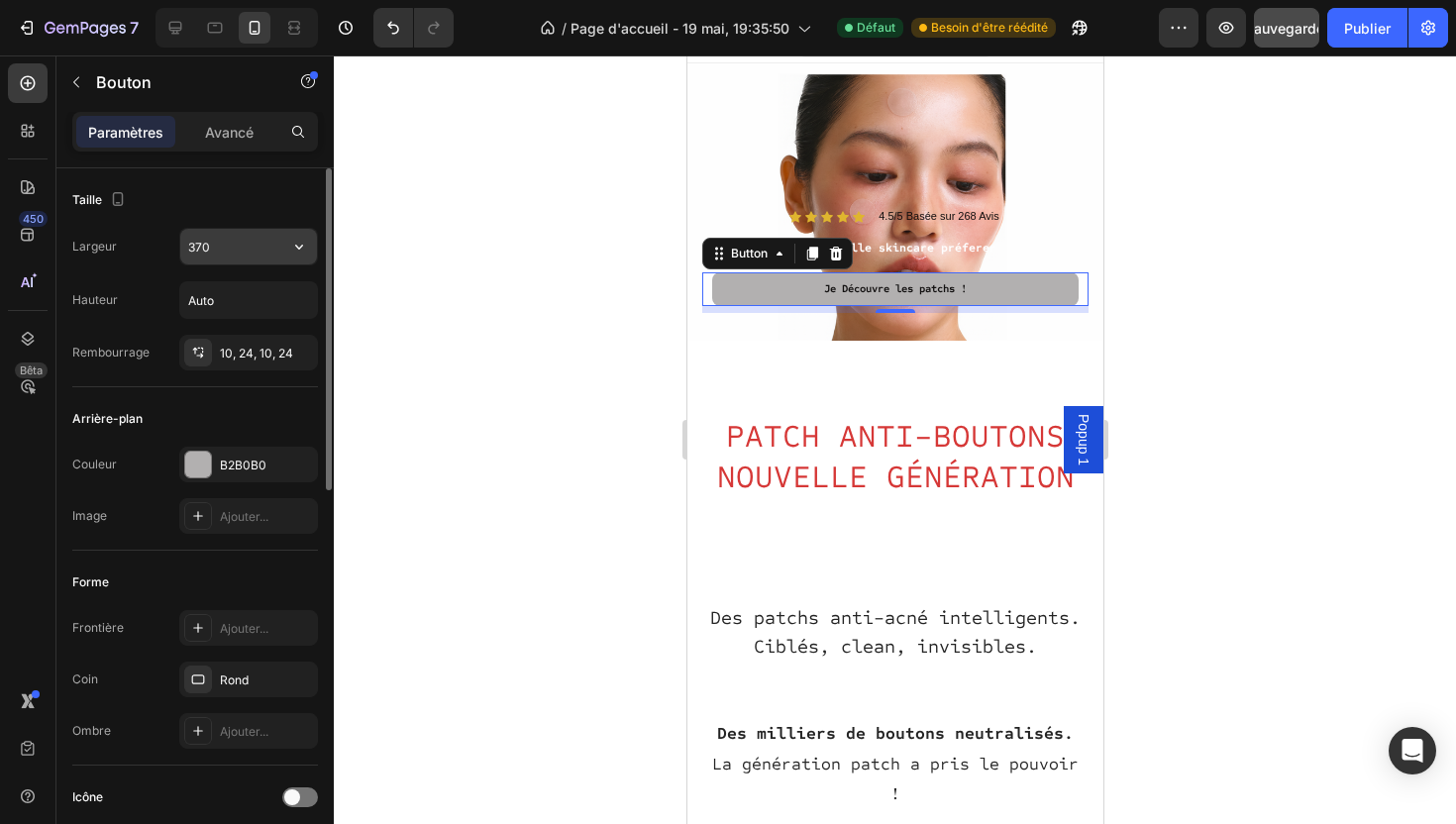 click on "370" at bounding box center (249, 247) 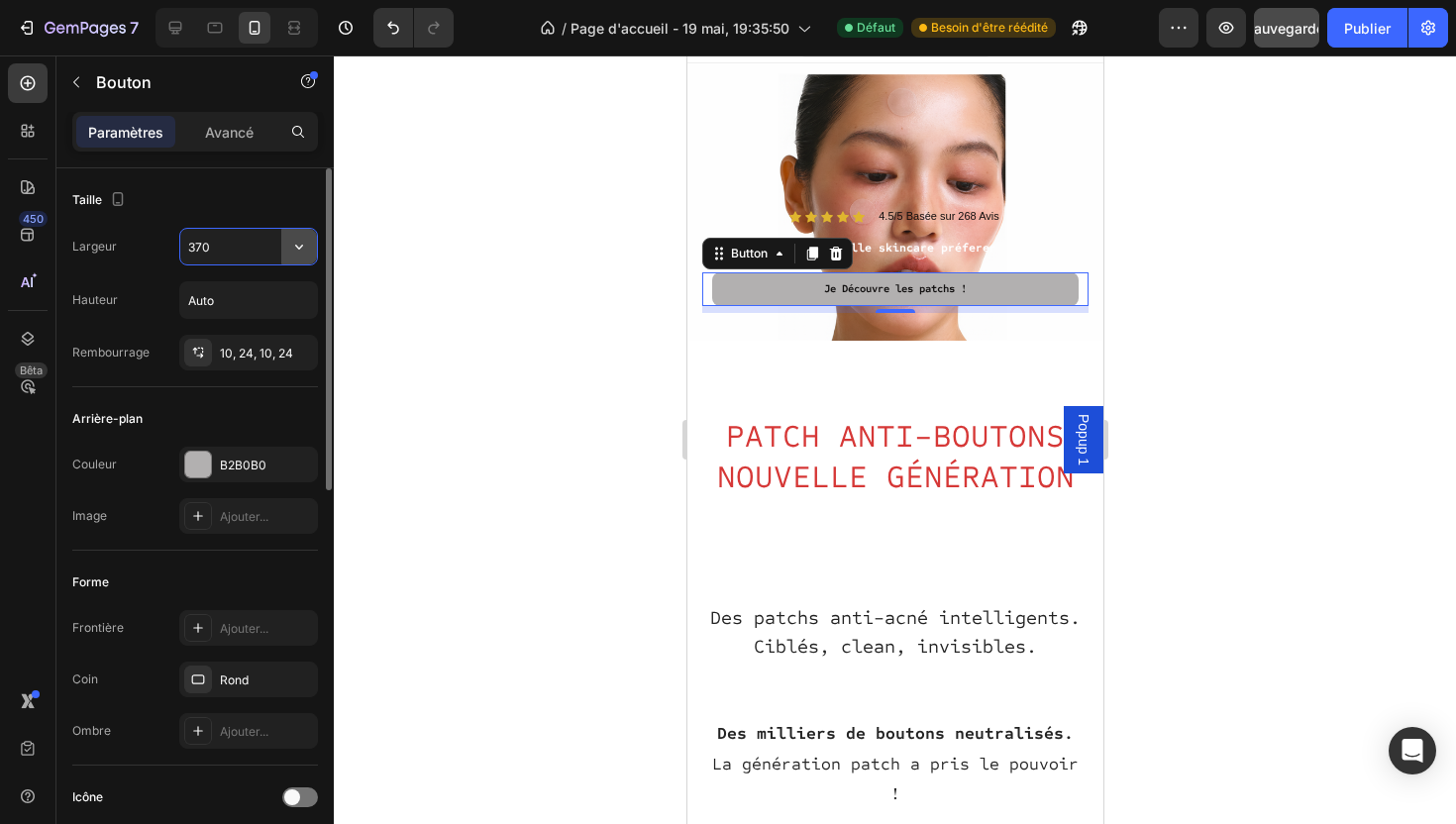 click 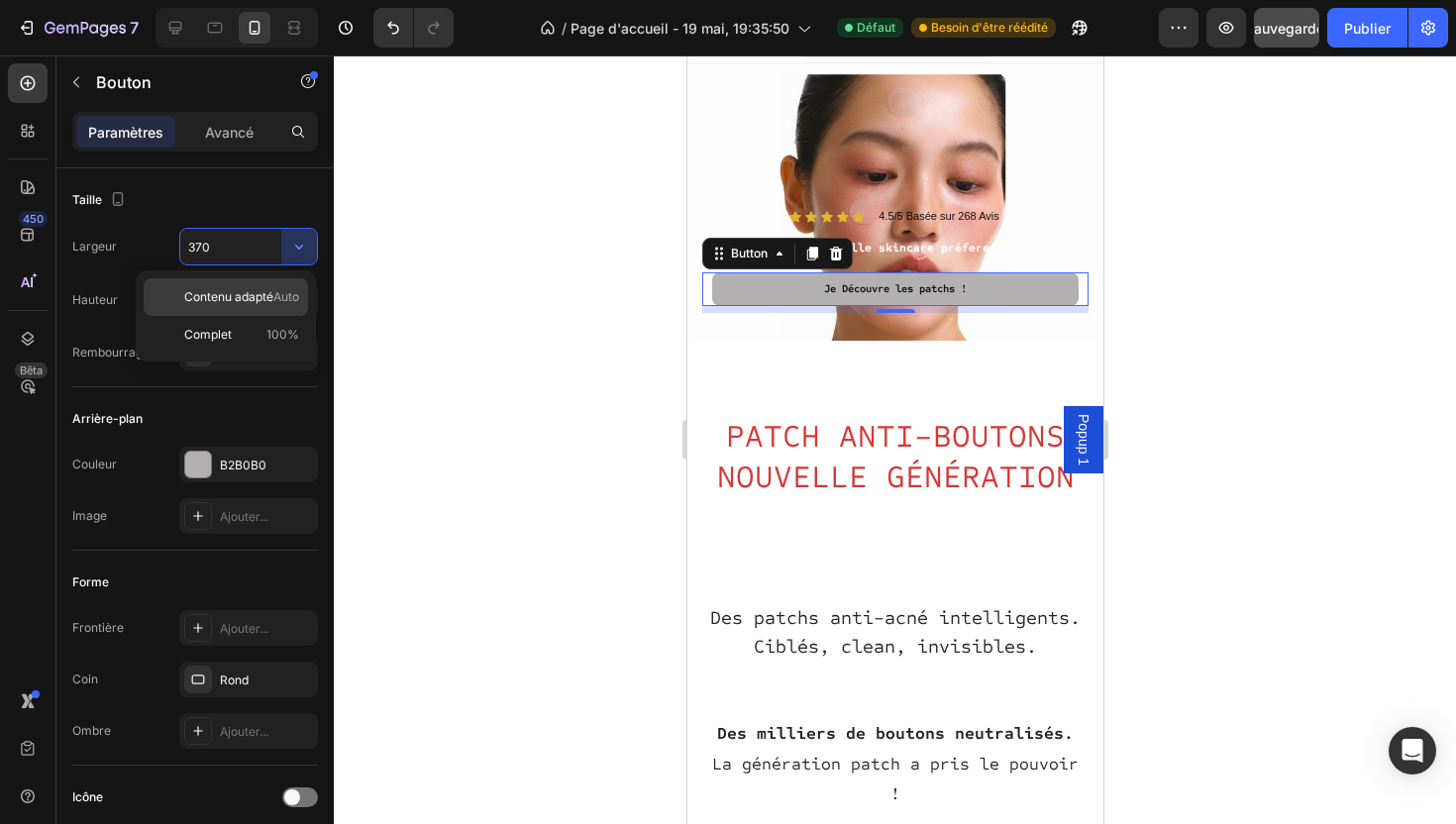 click on "Contenu adapté" at bounding box center (229, 296) 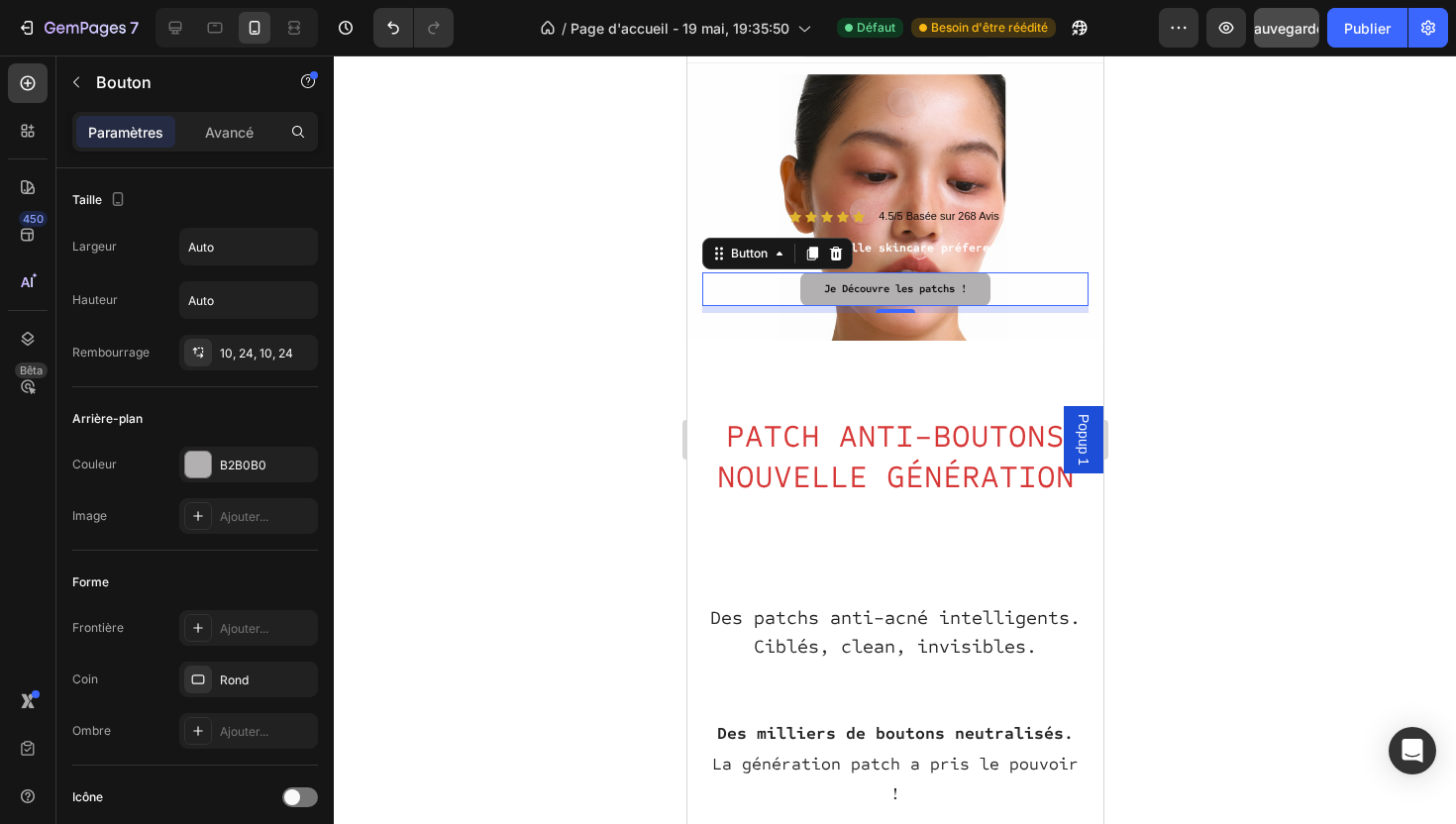 click 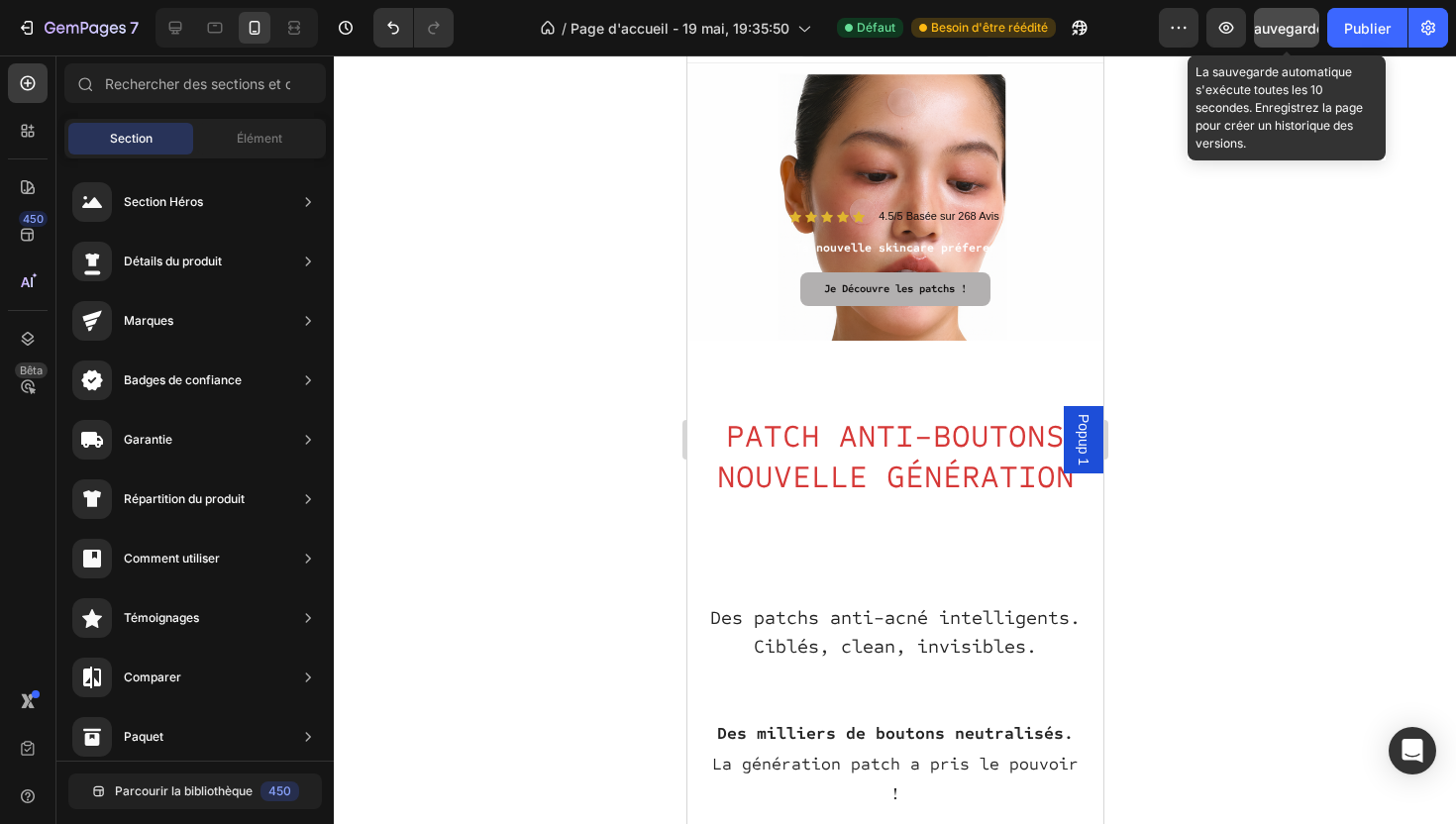 click on "Sauvegarder" 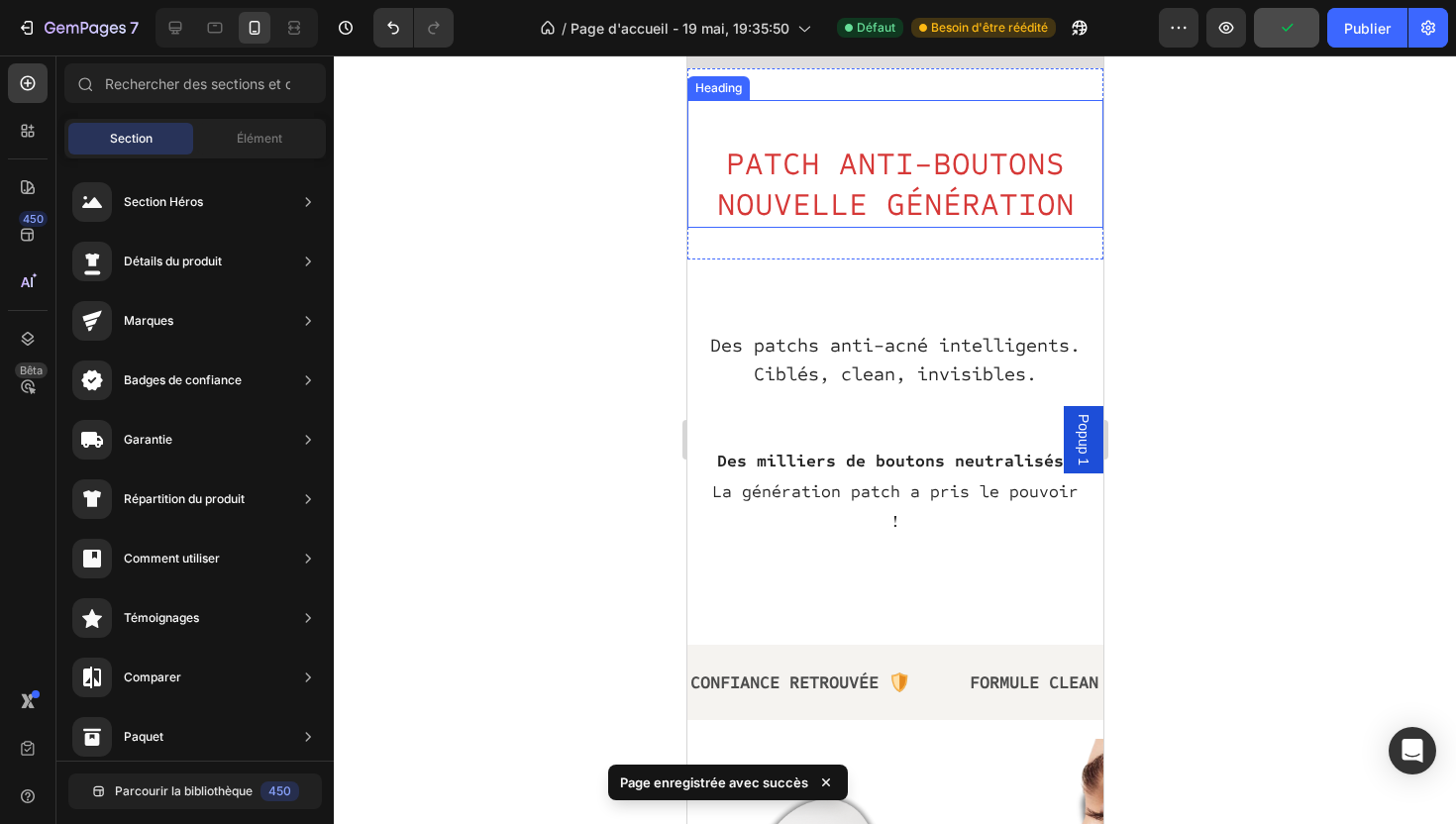 scroll, scrollTop: 382, scrollLeft: 0, axis: vertical 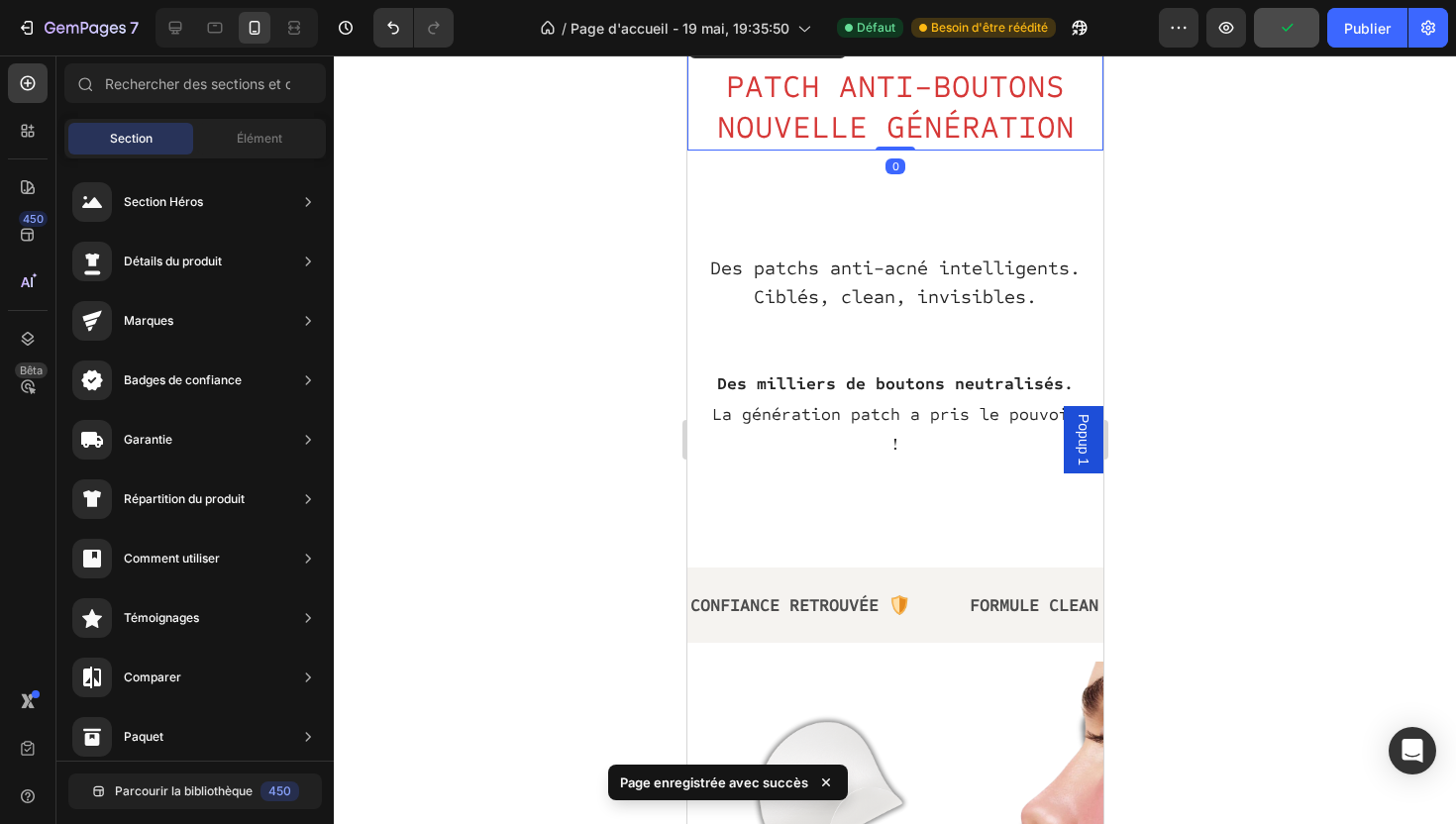 click on "PATCH ANTI-BOUTONS NOUVELLE GÉNÉRATION" at bounding box center [894, 86] 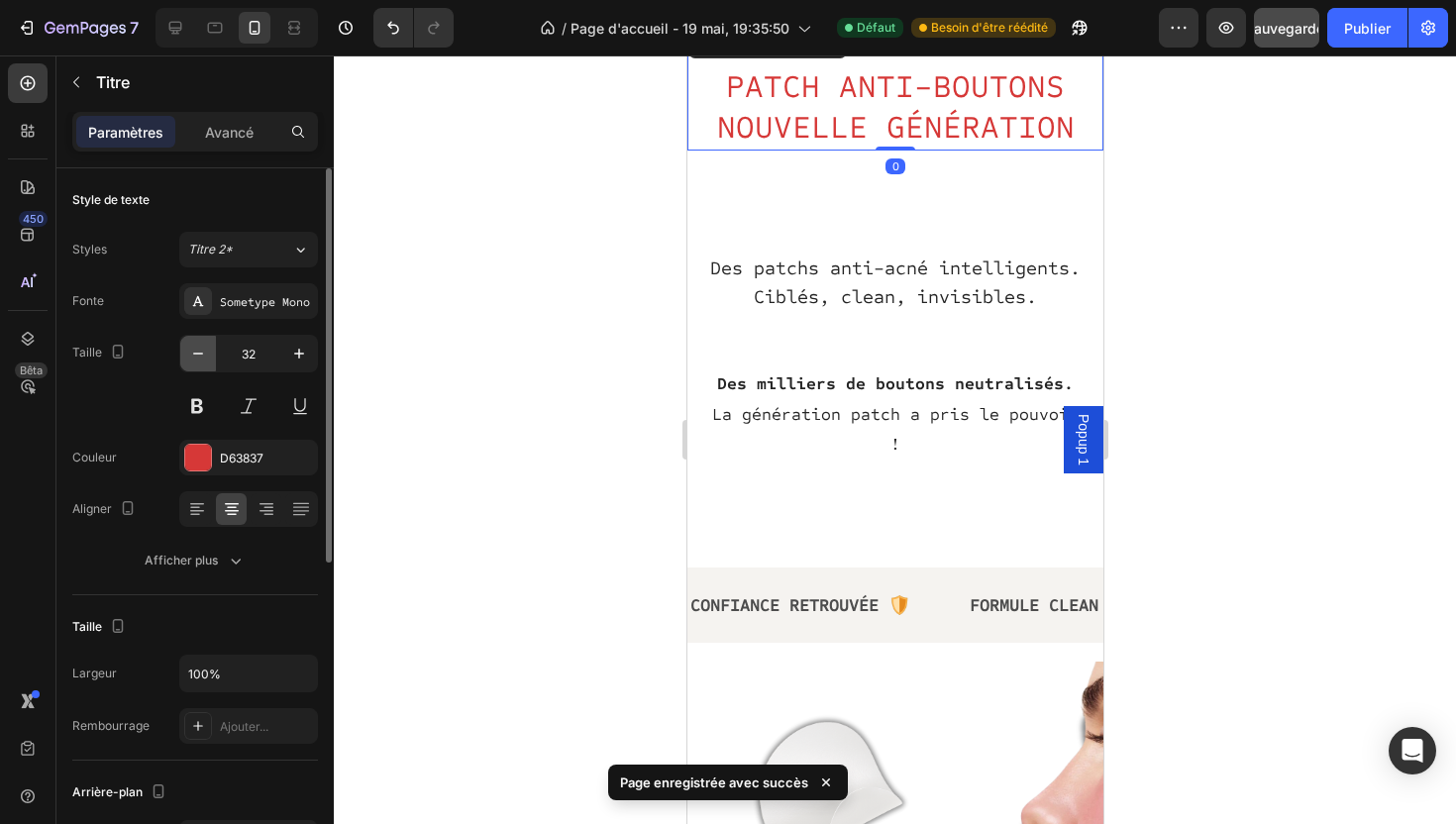 click at bounding box center (198, 354) 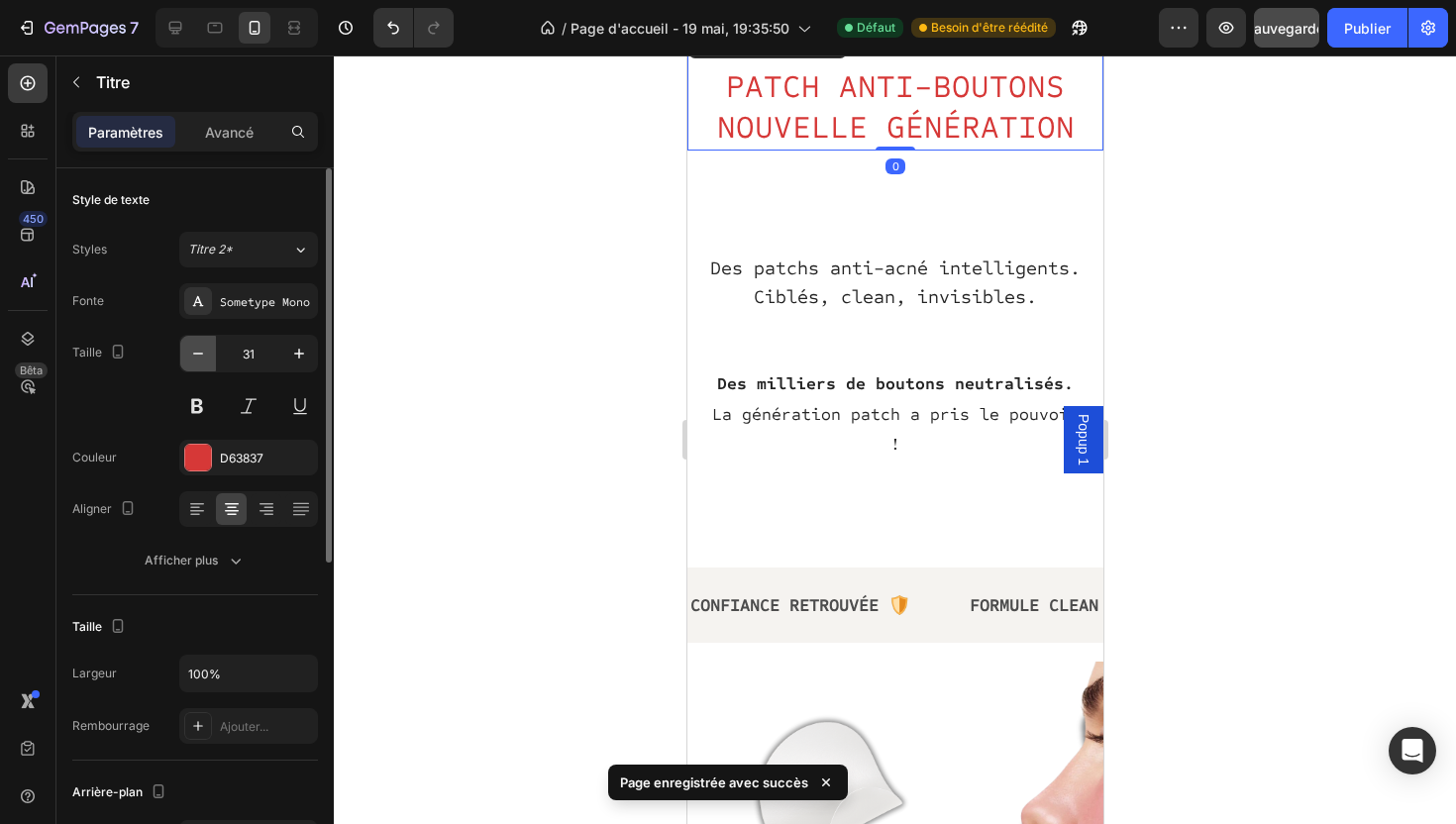 click at bounding box center (198, 354) 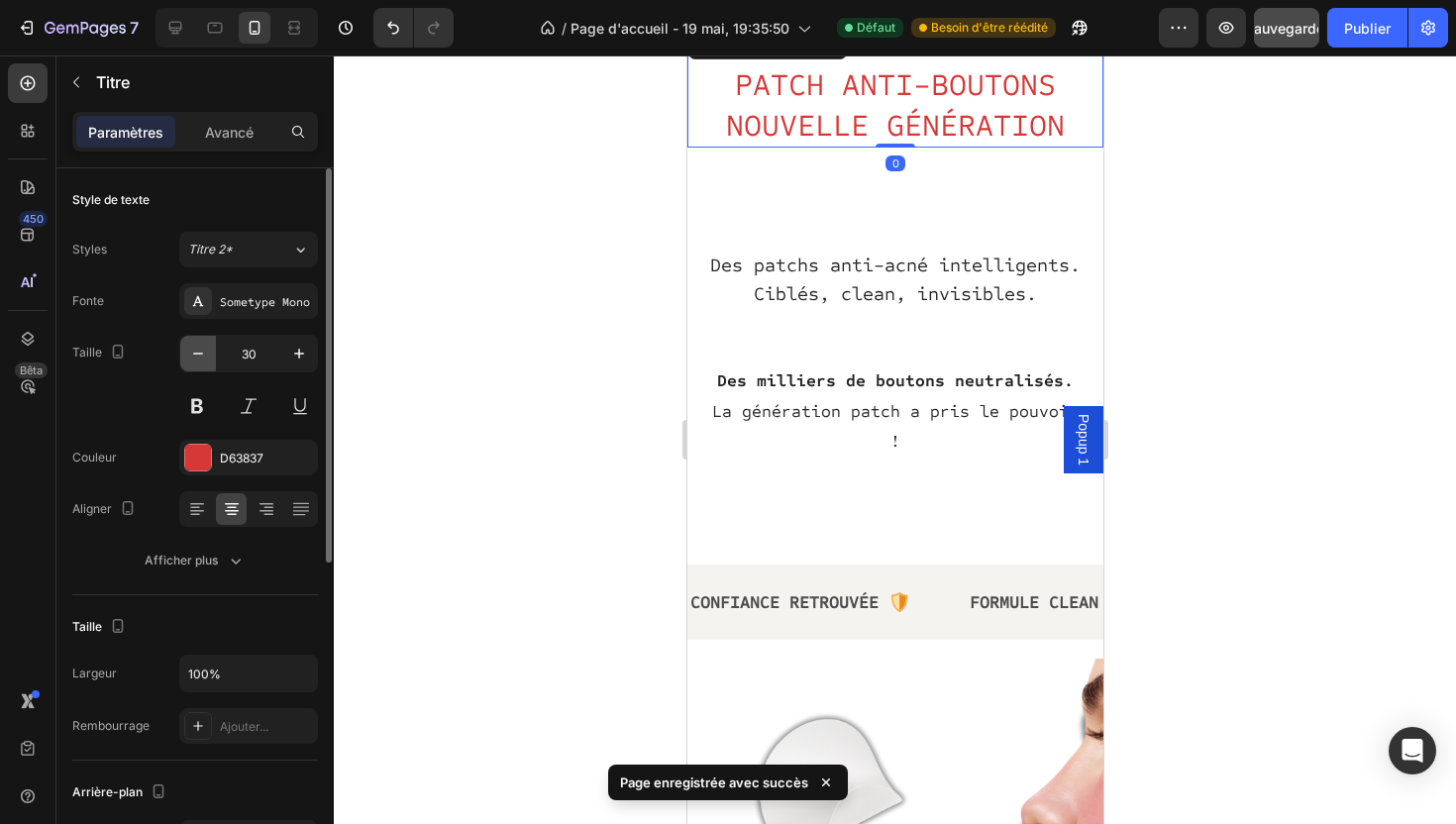 click at bounding box center (198, 354) 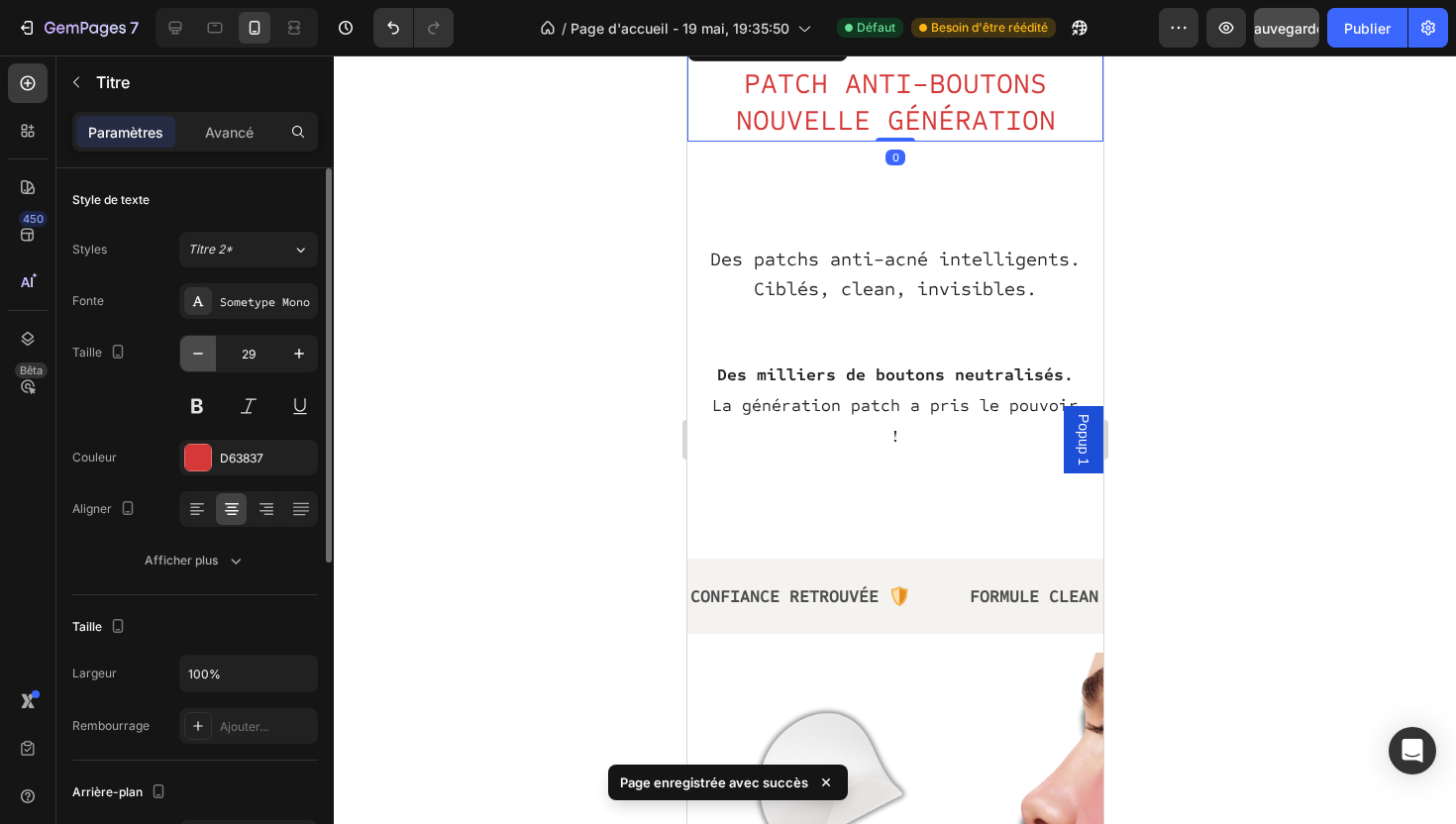 click at bounding box center (198, 354) 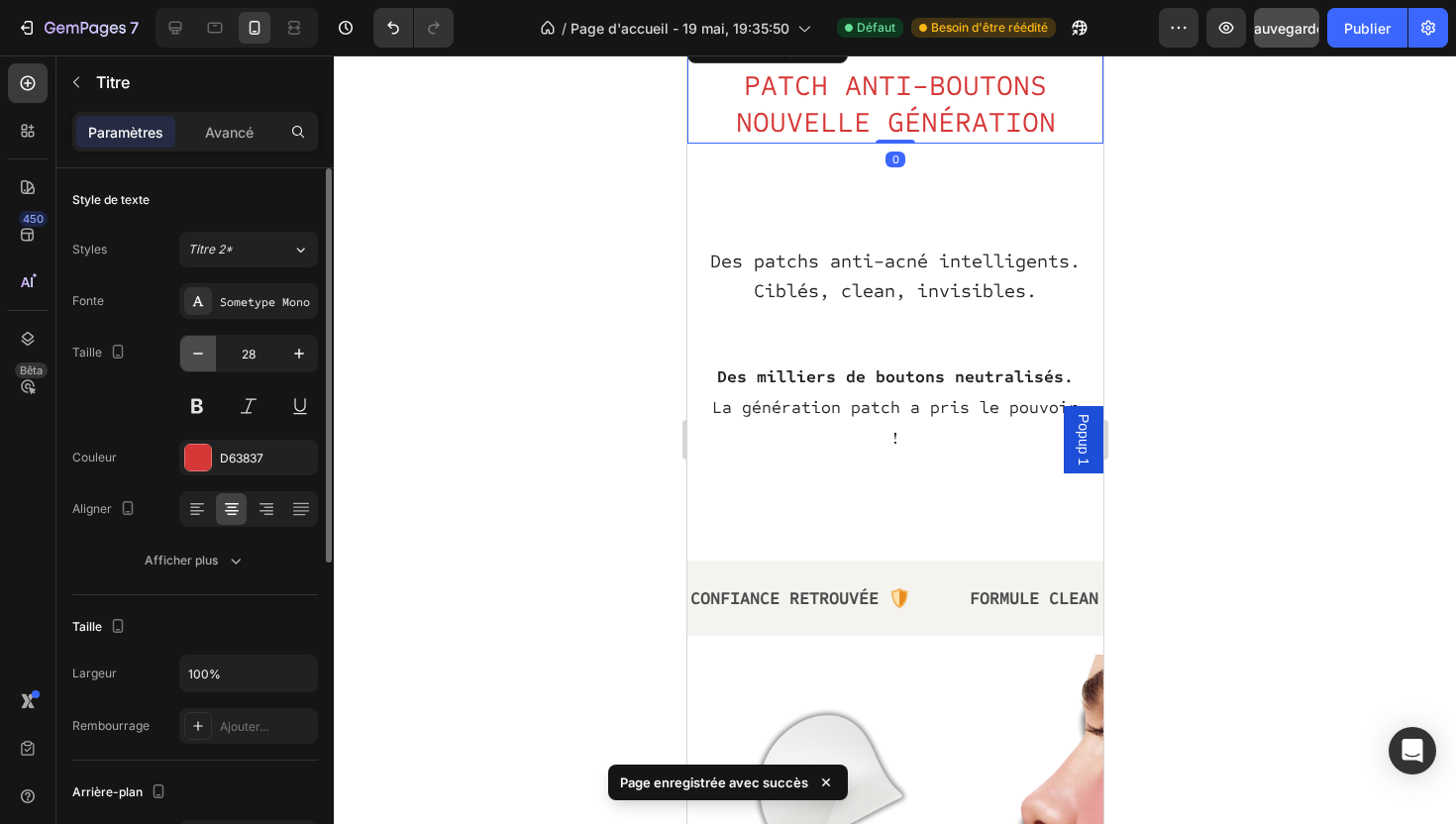 click at bounding box center [198, 354] 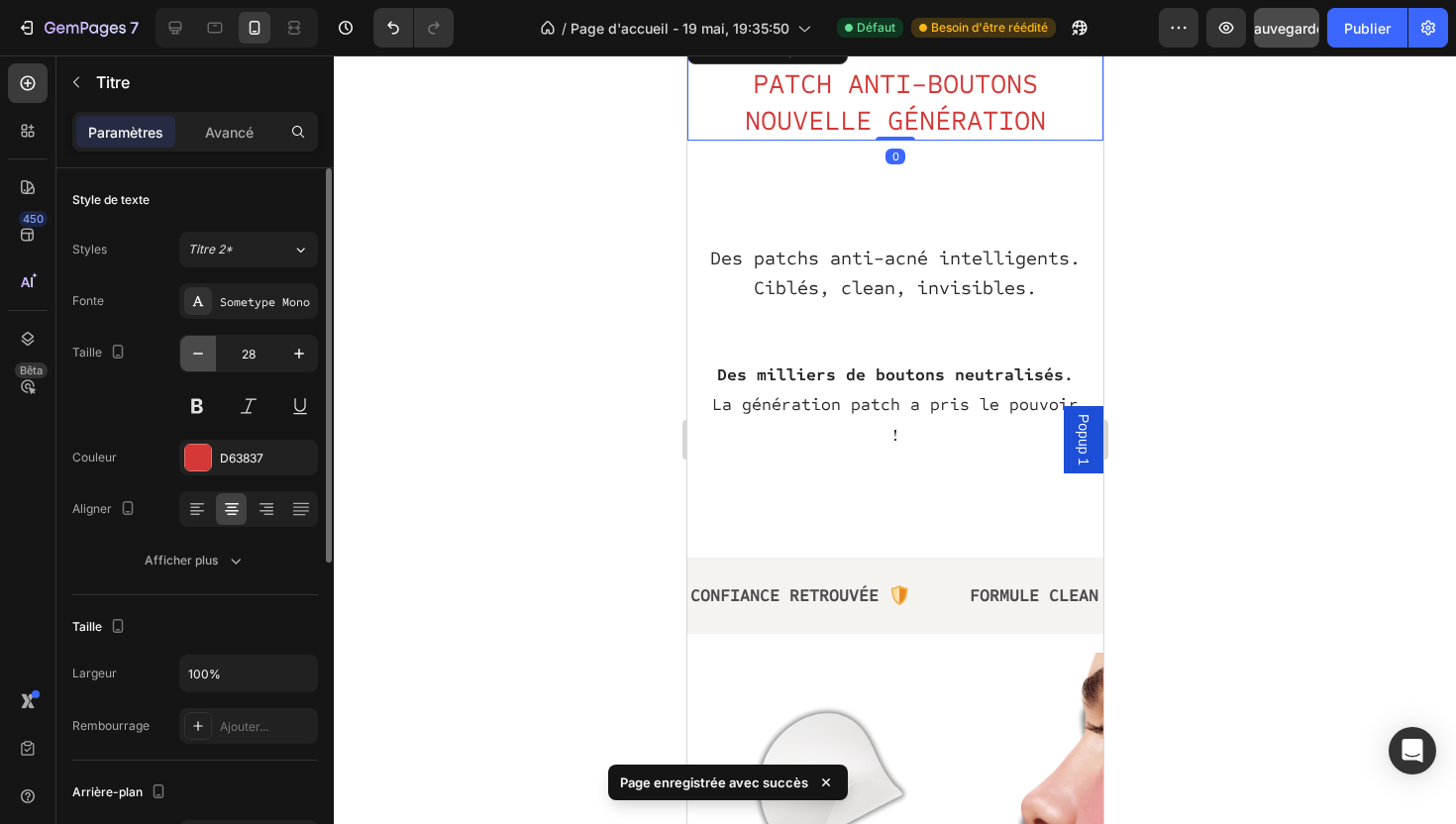 type on "27" 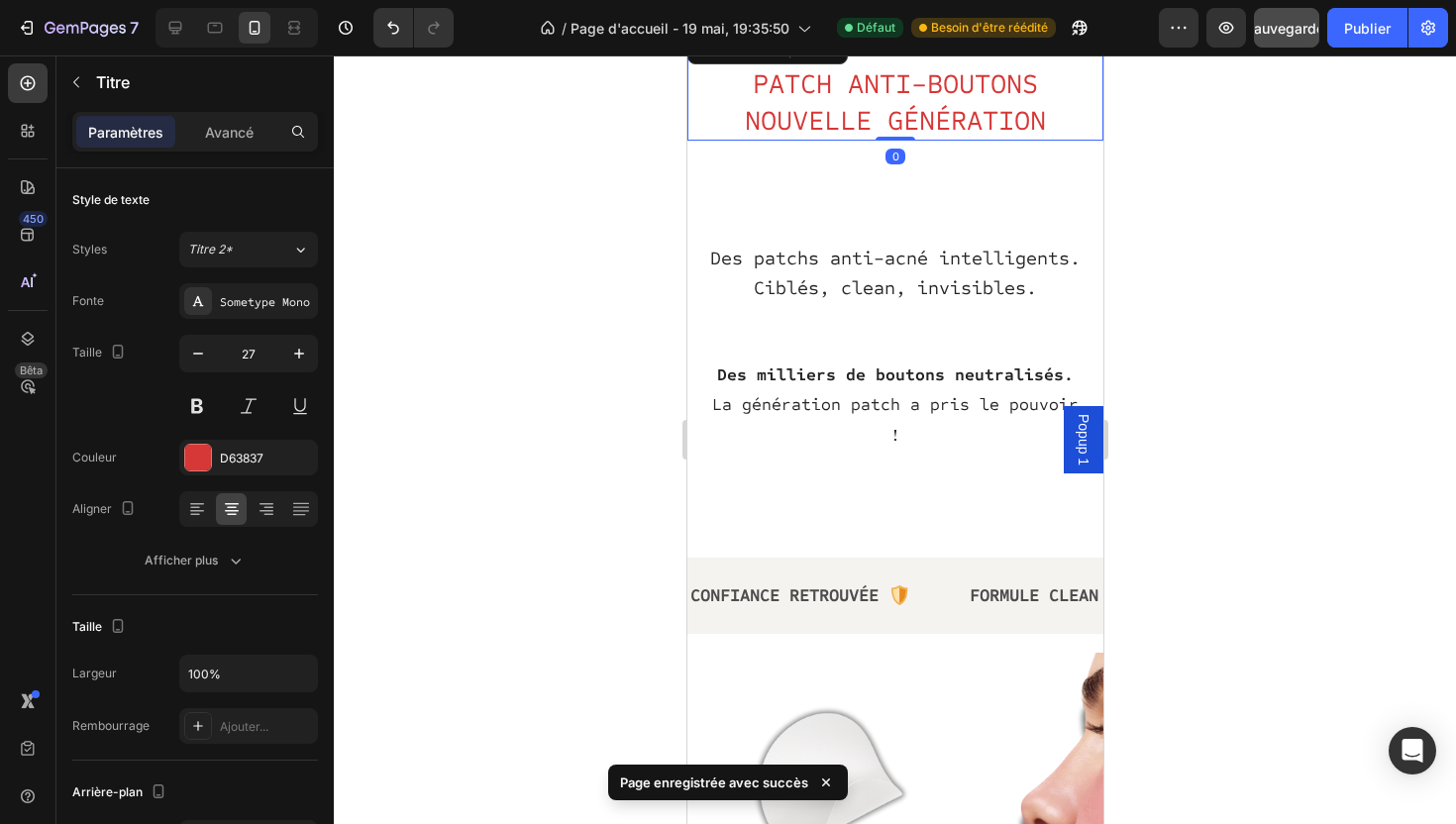 scroll, scrollTop: 375, scrollLeft: 0, axis: vertical 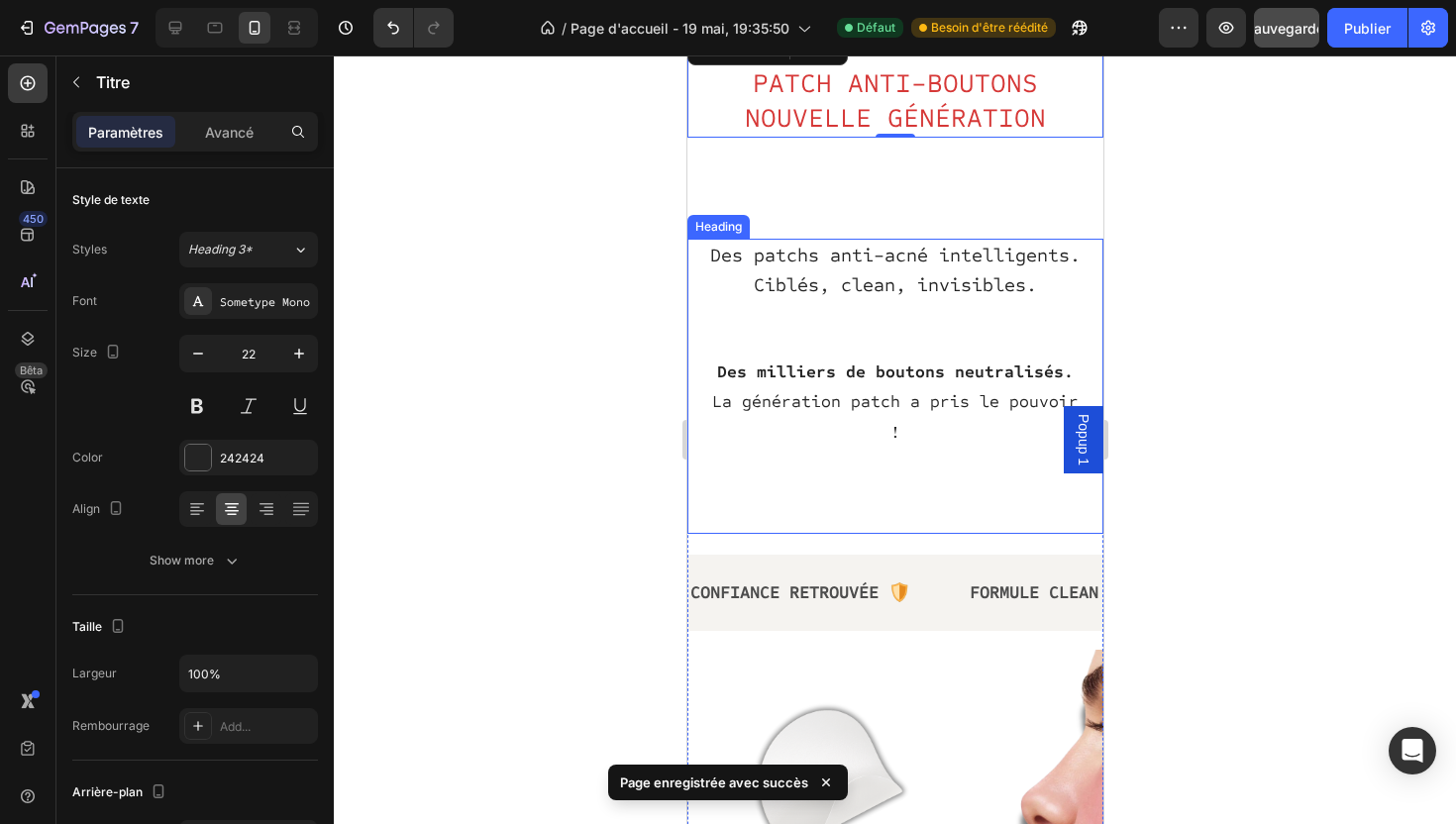 click on "Des patchs anti-acné intelligents. Ciblés, clean, invisibles." at bounding box center (894, 269) 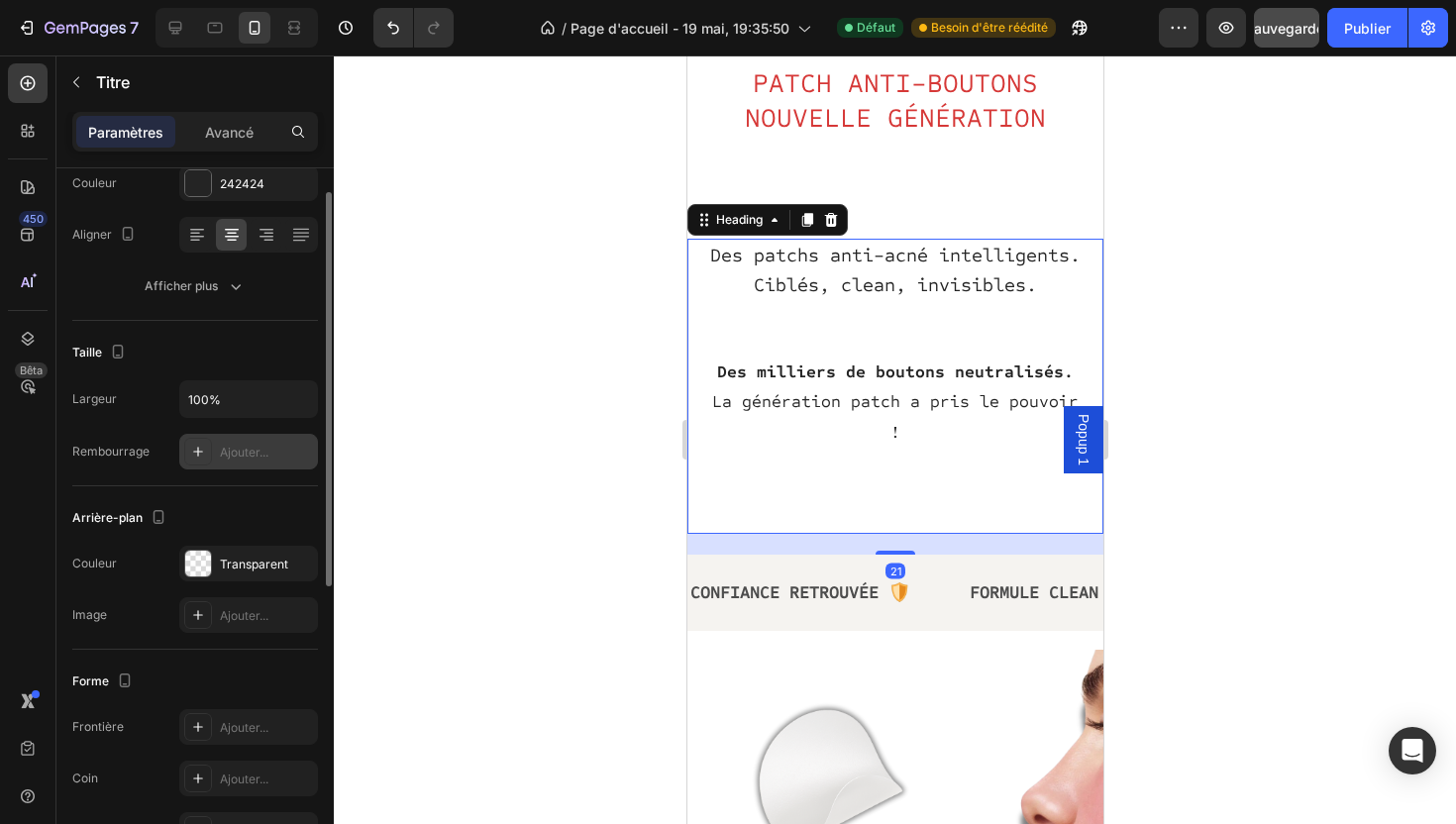 scroll, scrollTop: 0, scrollLeft: 0, axis: both 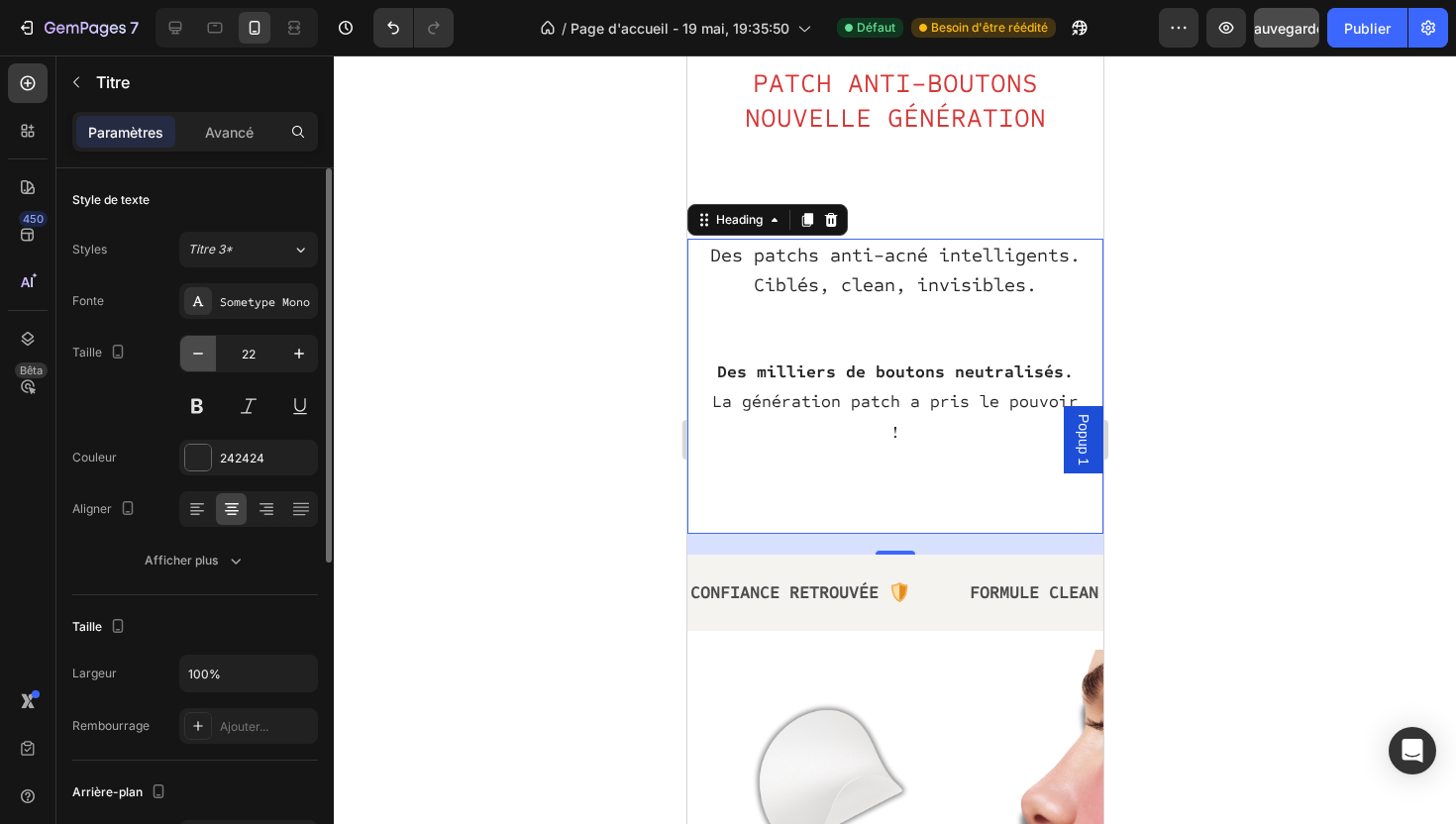 click 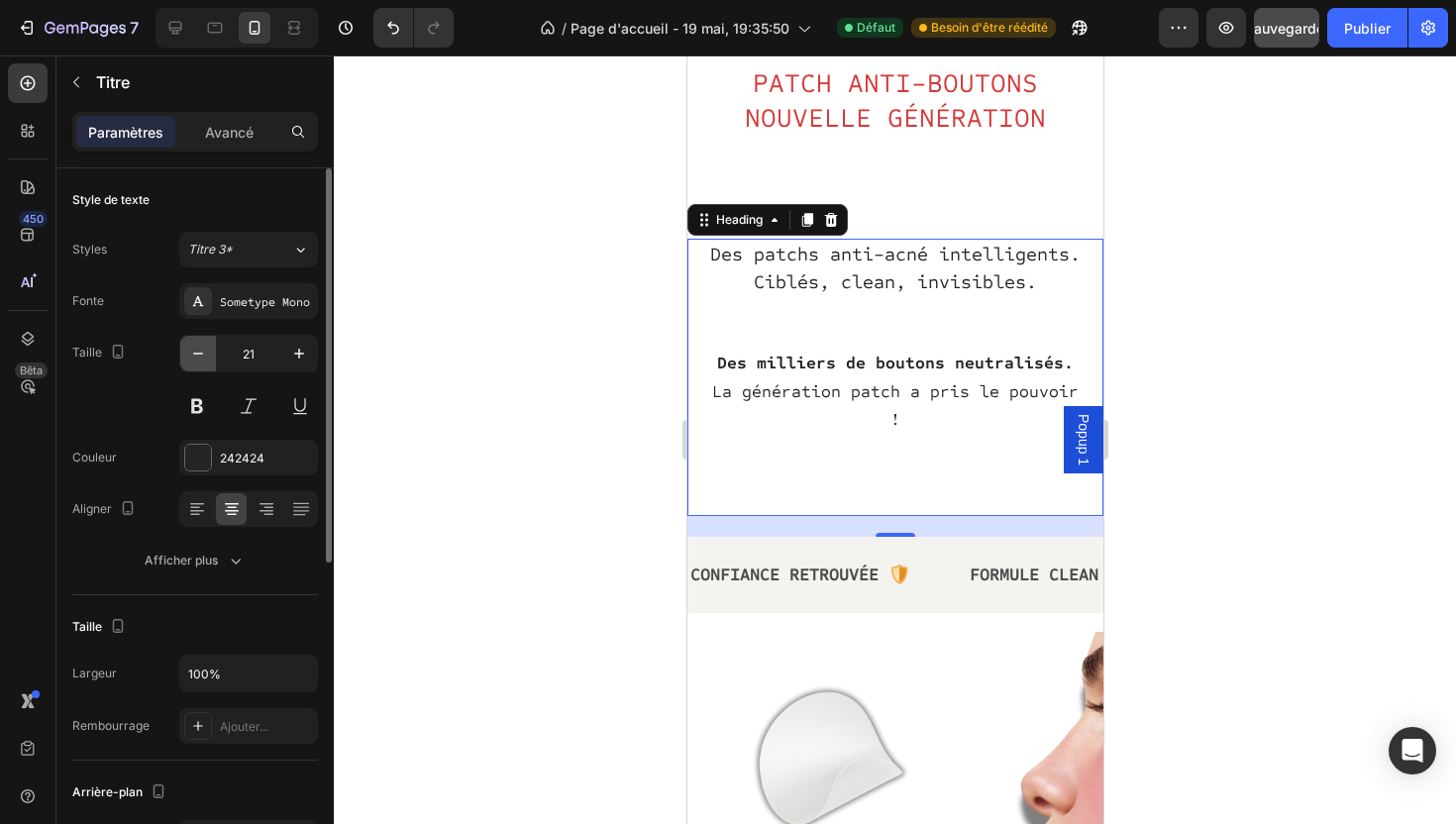 click 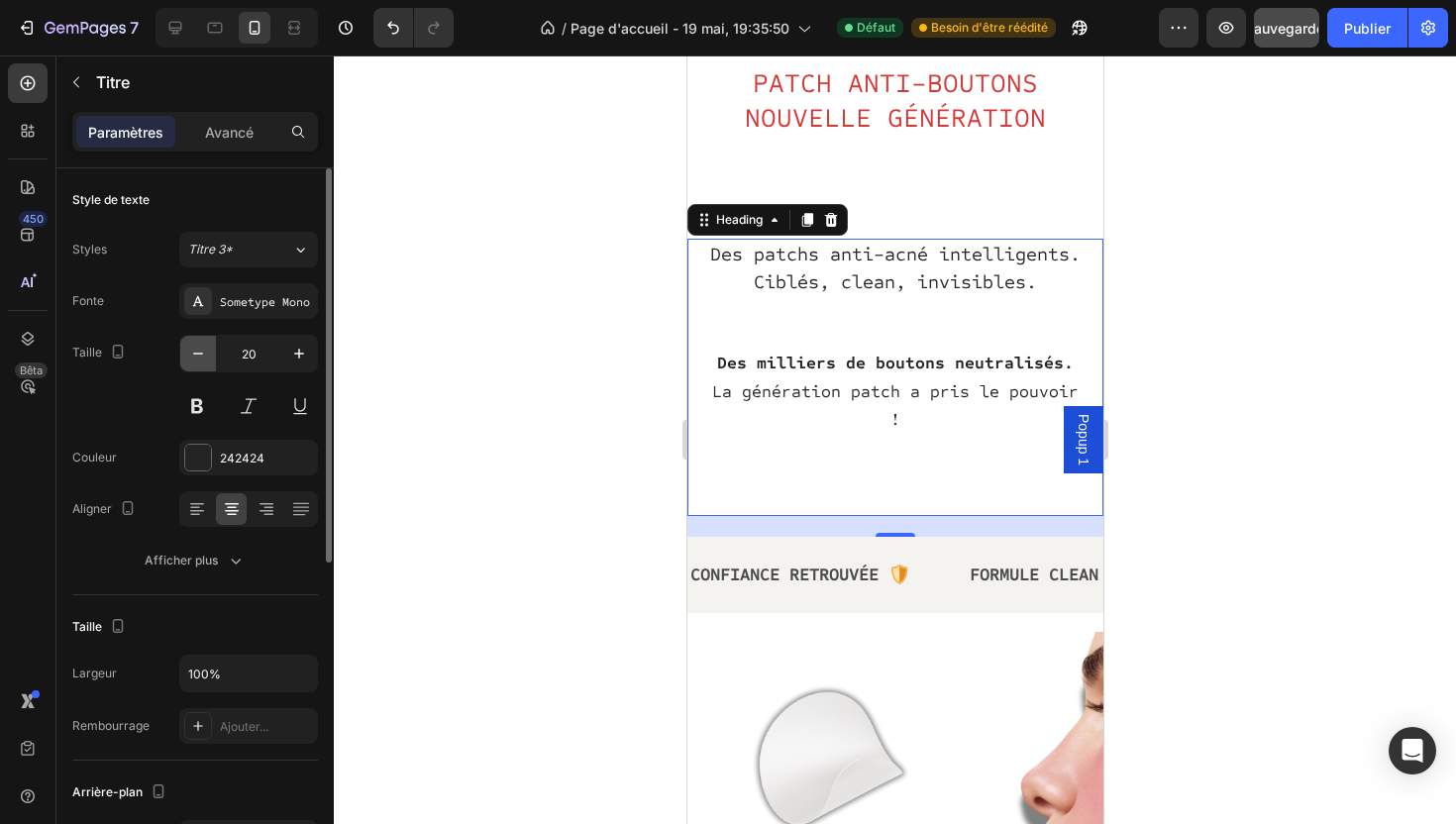 click 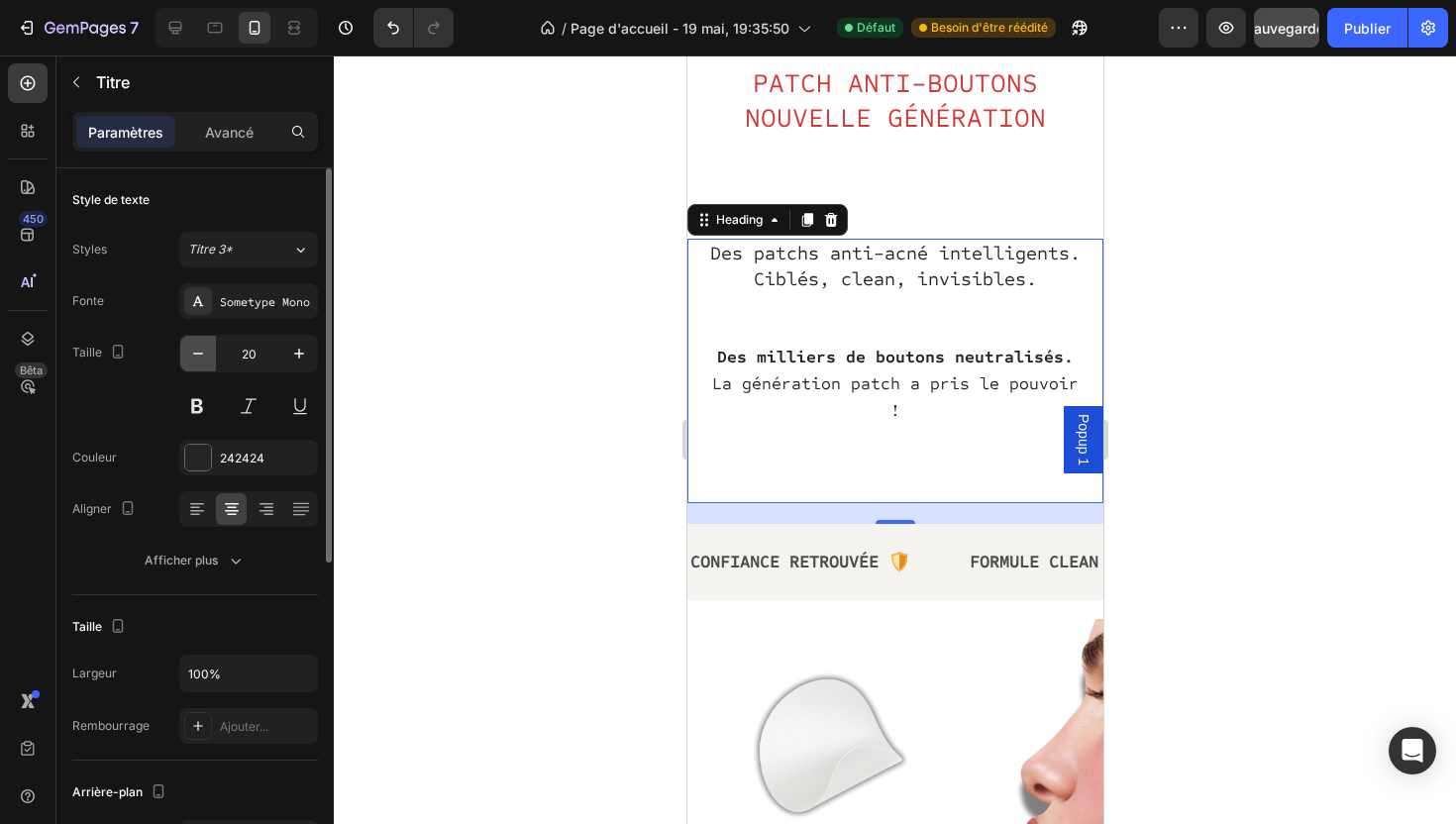 type on "19" 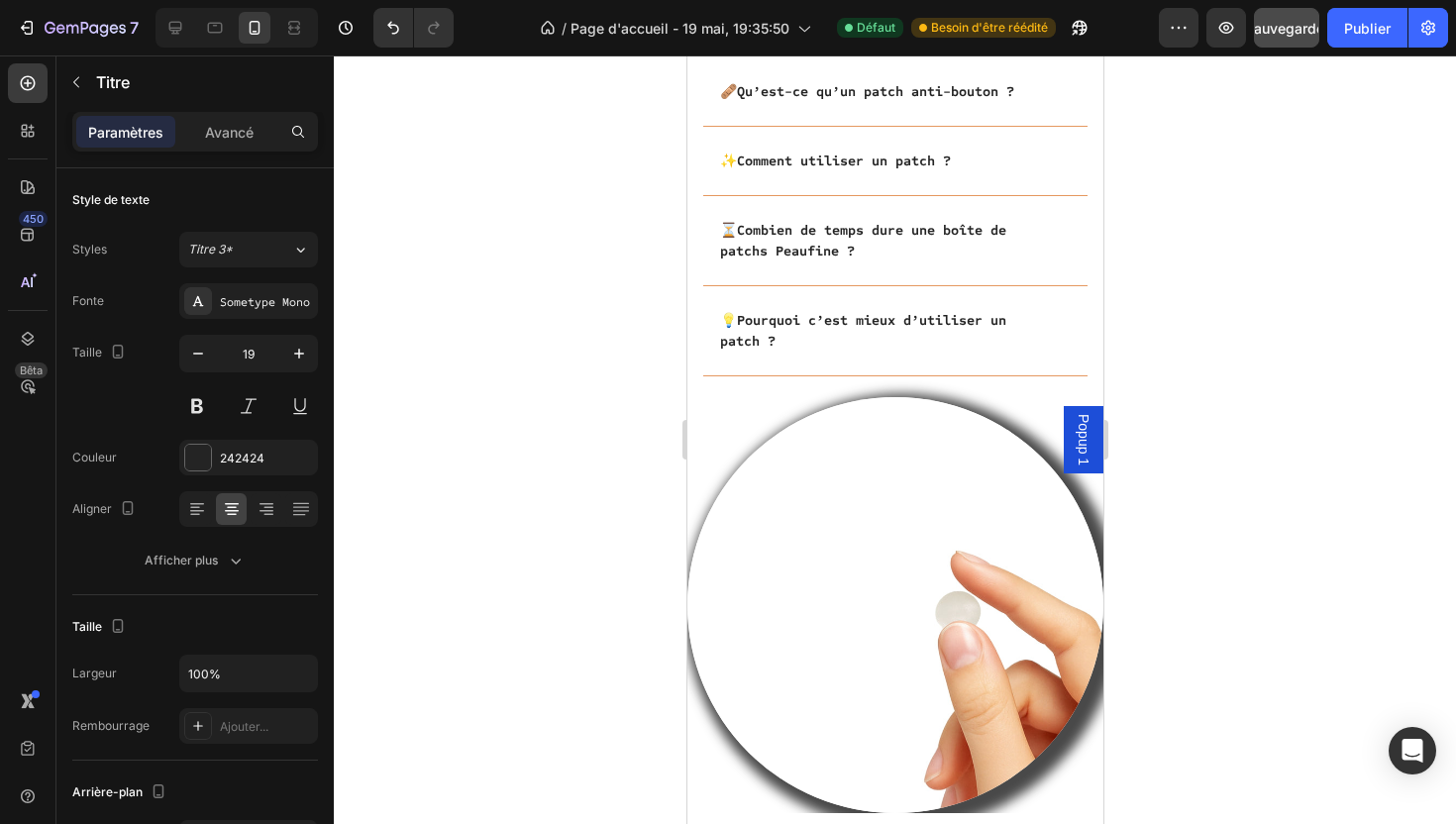 scroll, scrollTop: 2635, scrollLeft: 0, axis: vertical 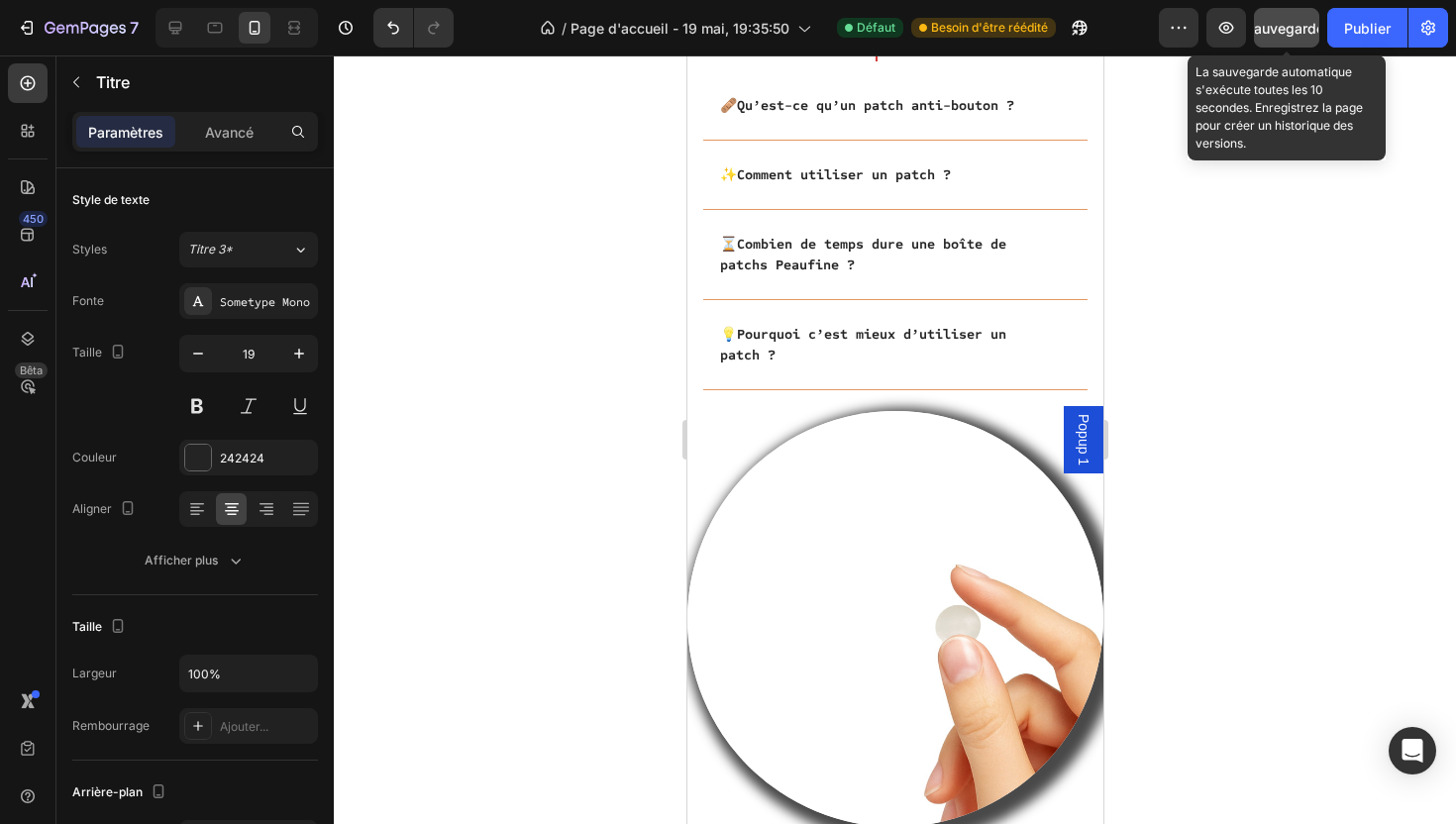 click on "Sauvegarder" 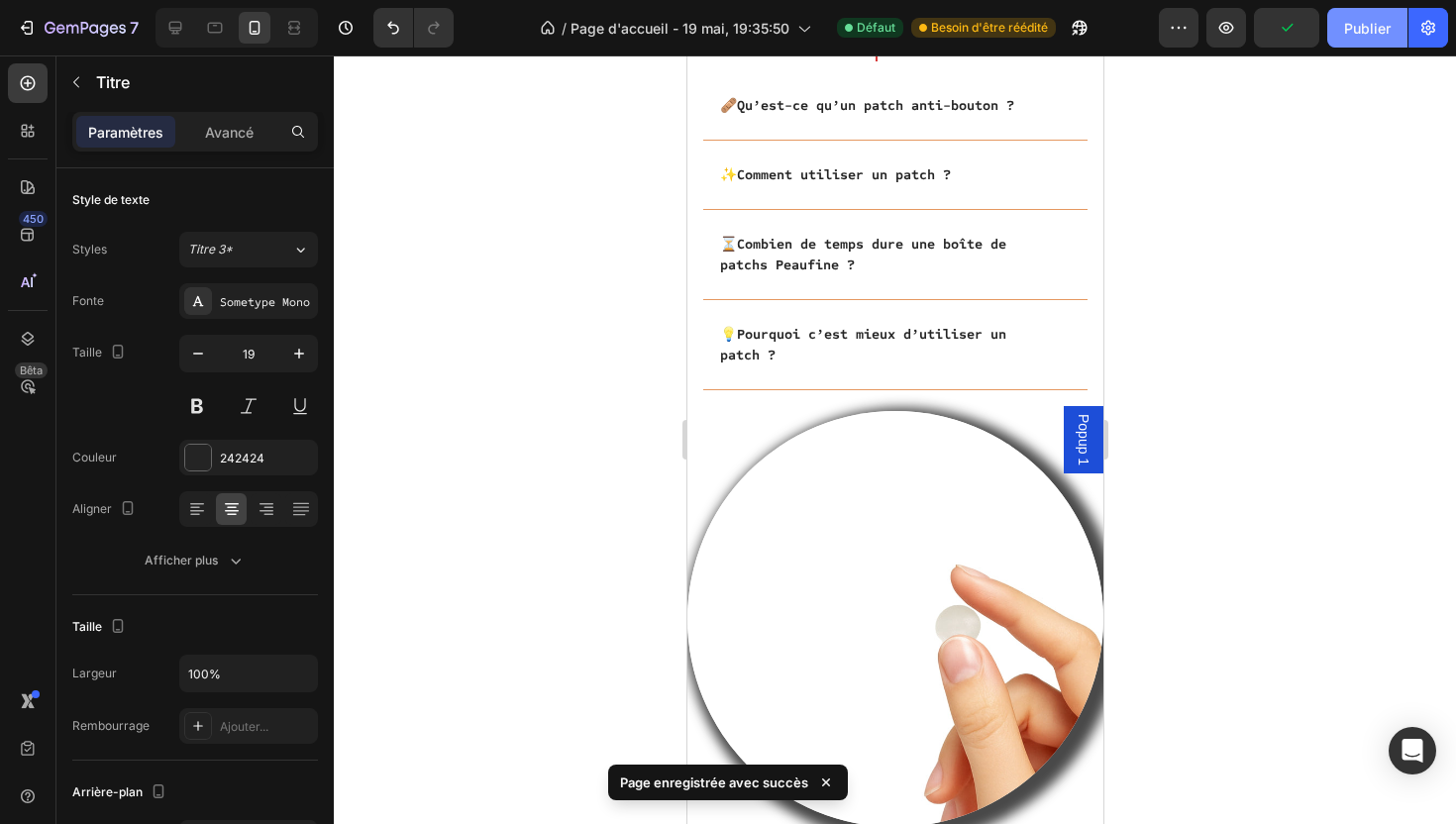 click on "Publier" 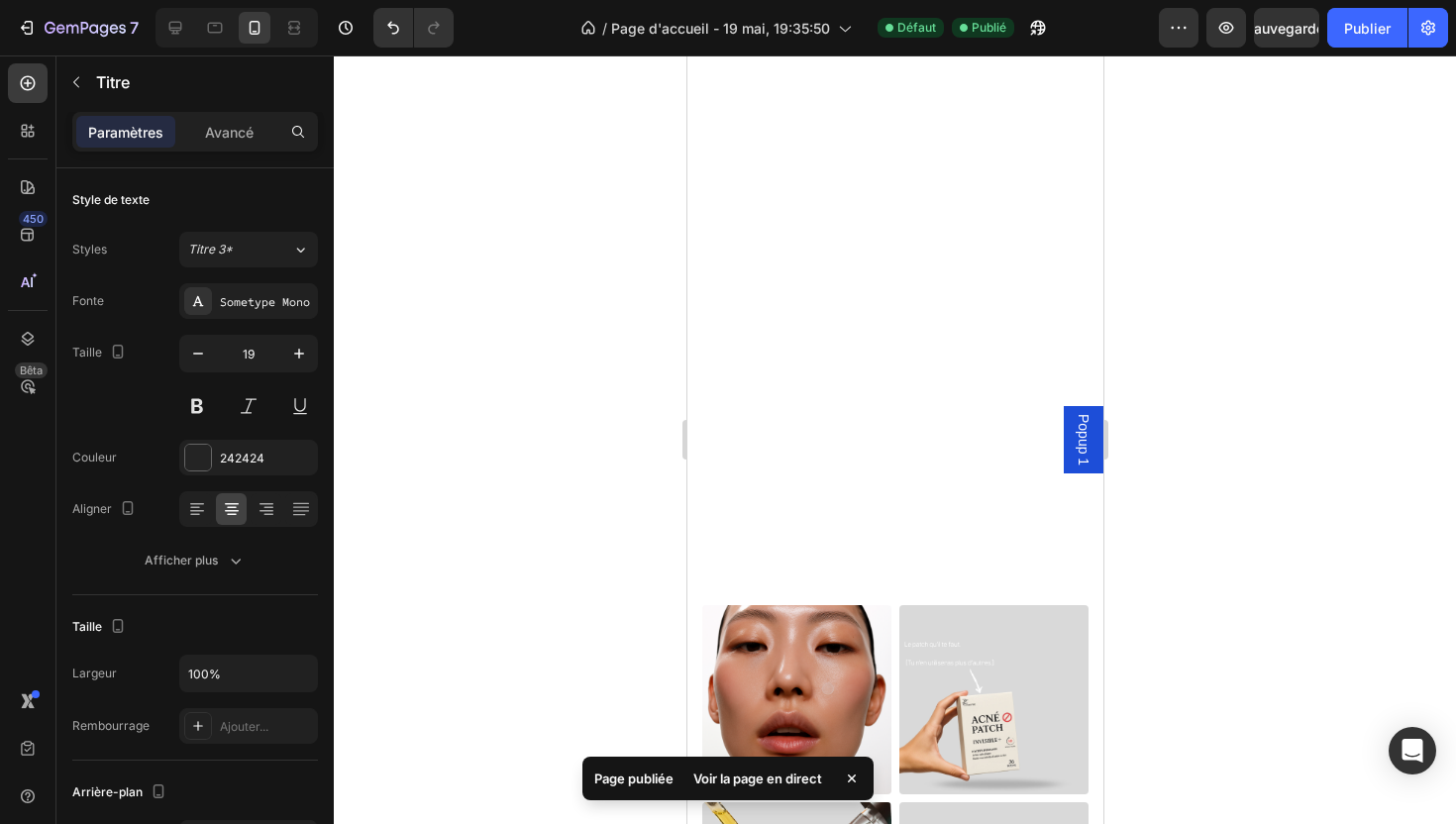 scroll, scrollTop: 0, scrollLeft: 0, axis: both 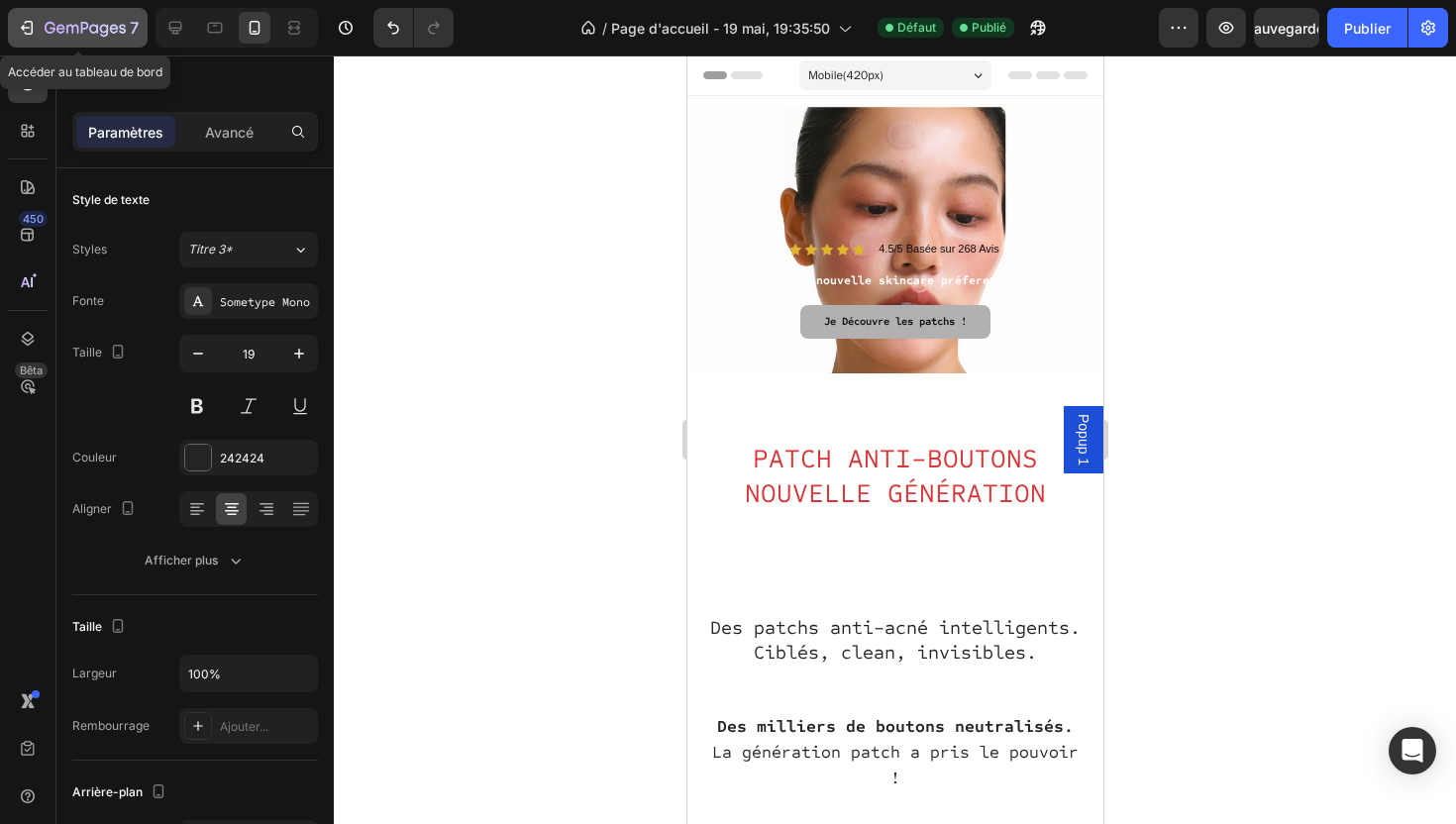 click on "7" 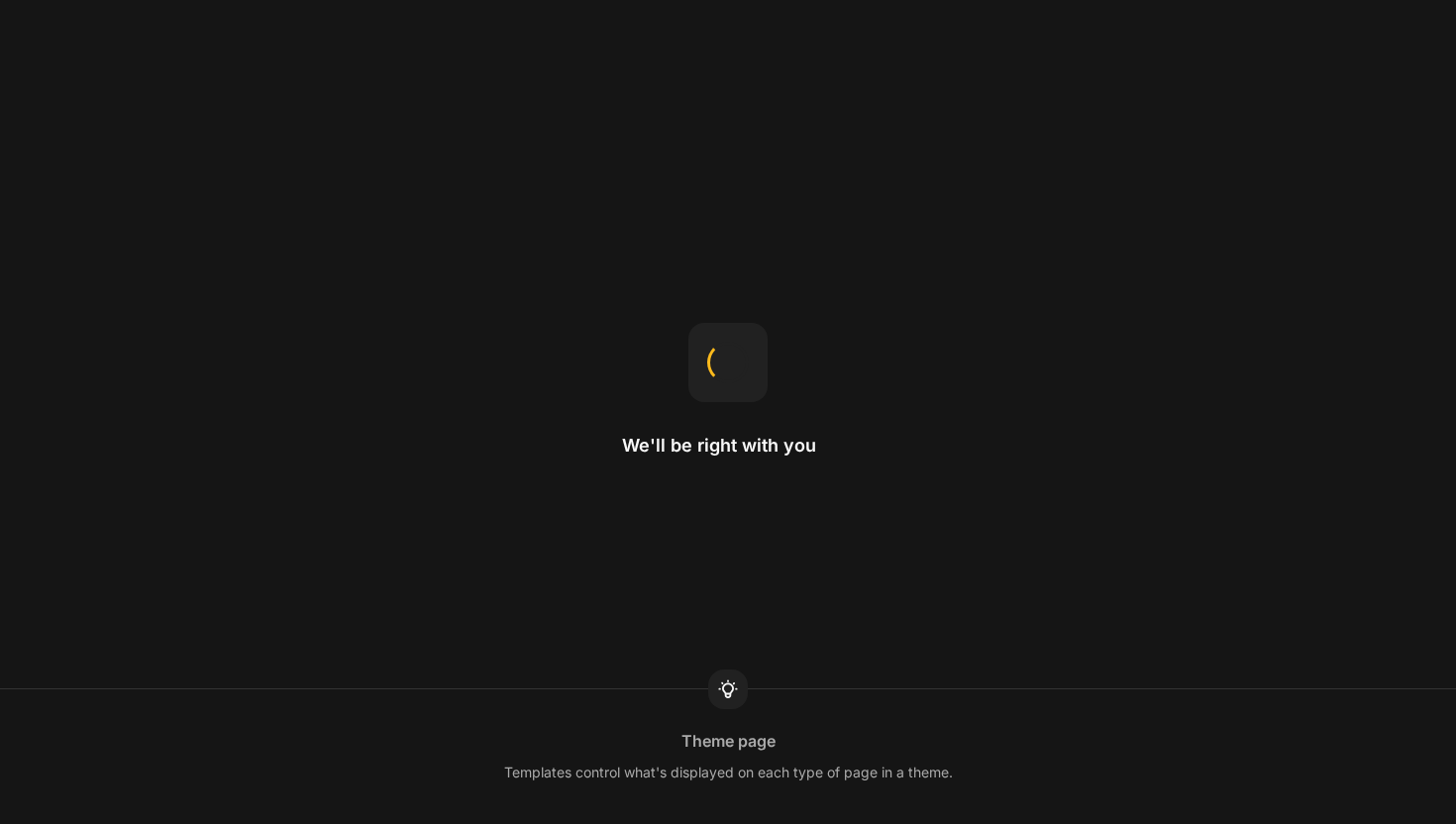 scroll, scrollTop: 0, scrollLeft: 0, axis: both 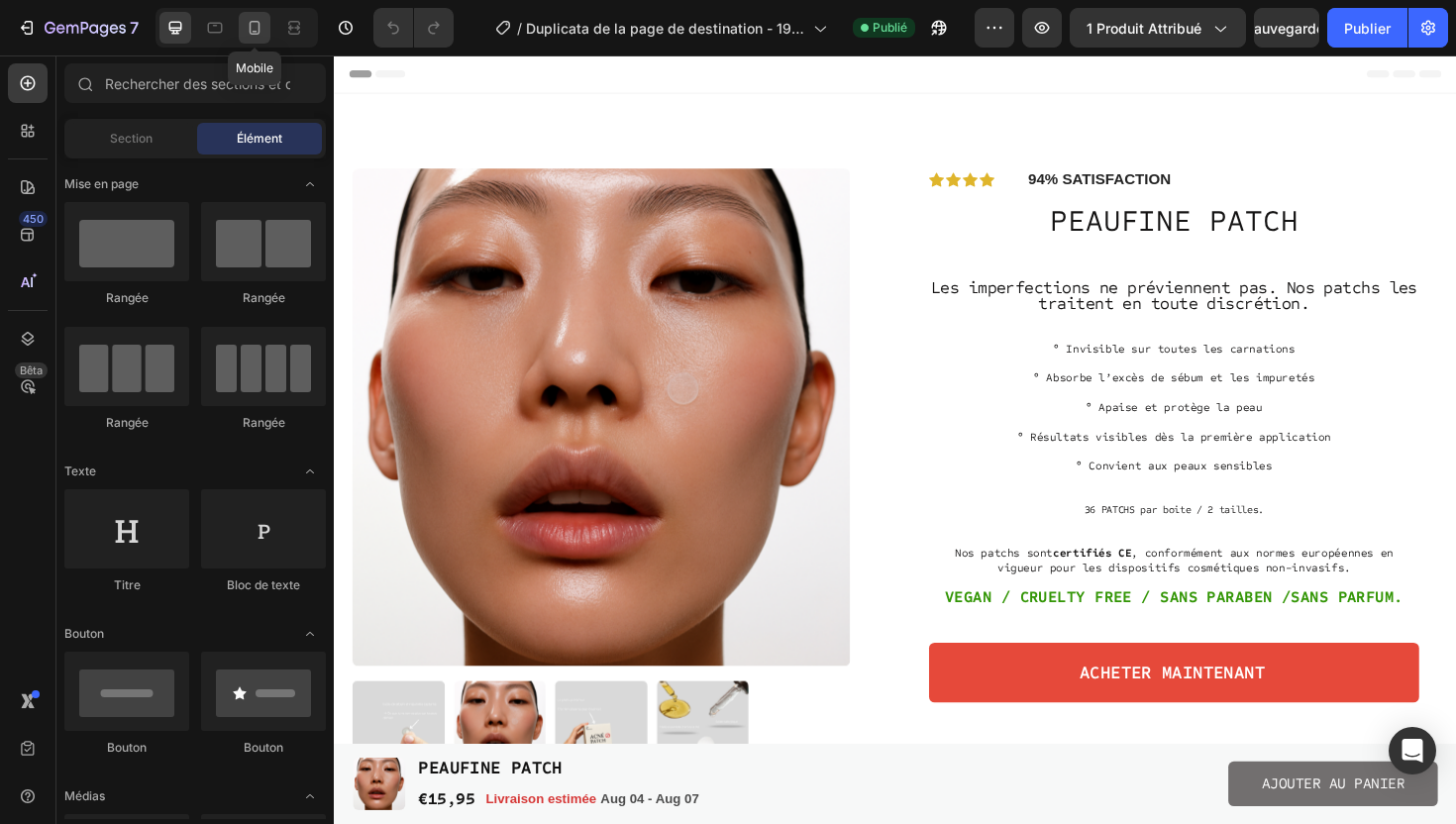 click 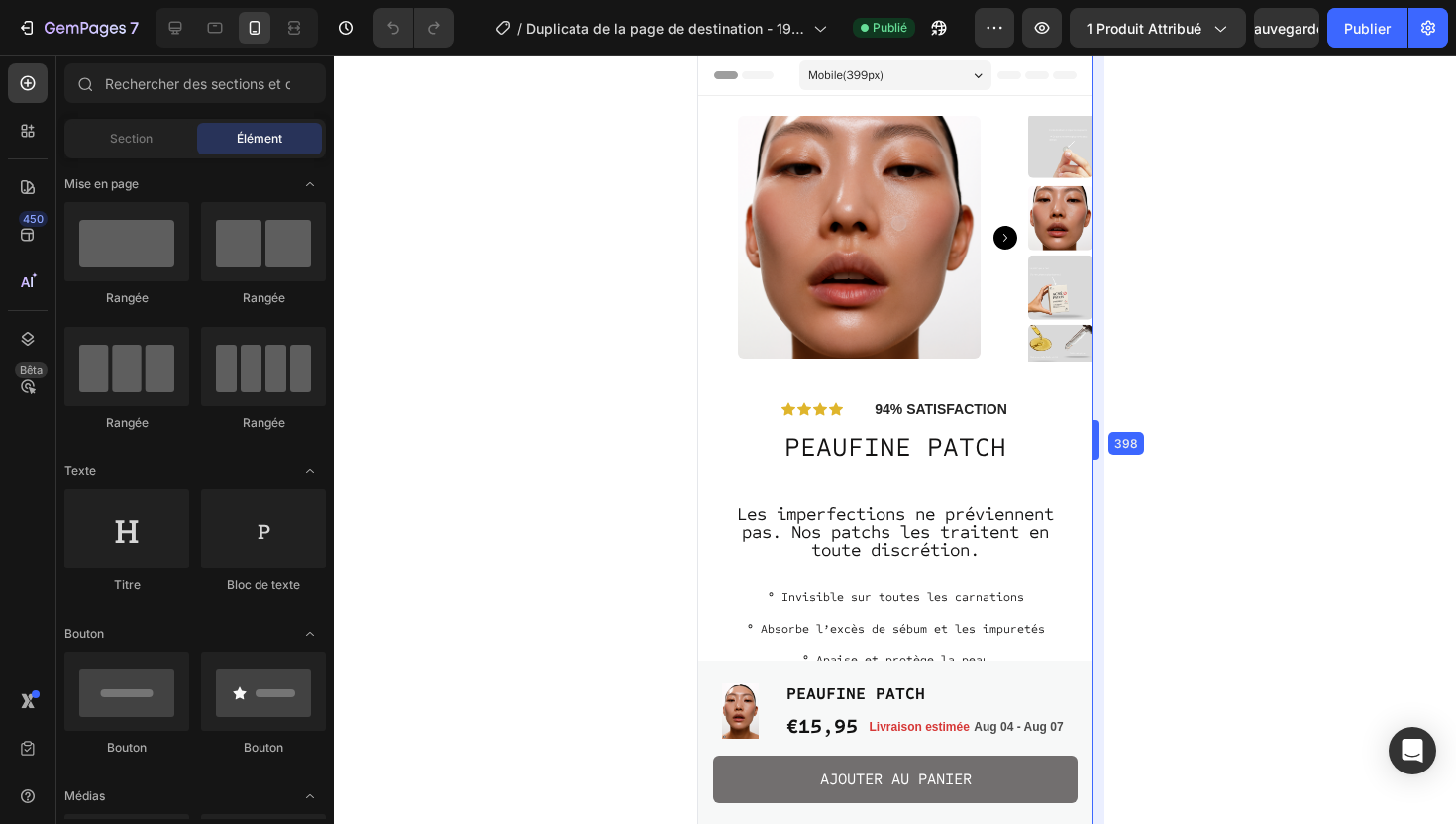 drag, startPoint x: 1153, startPoint y: 446, endPoint x: 1039, endPoint y: 446, distance: 114 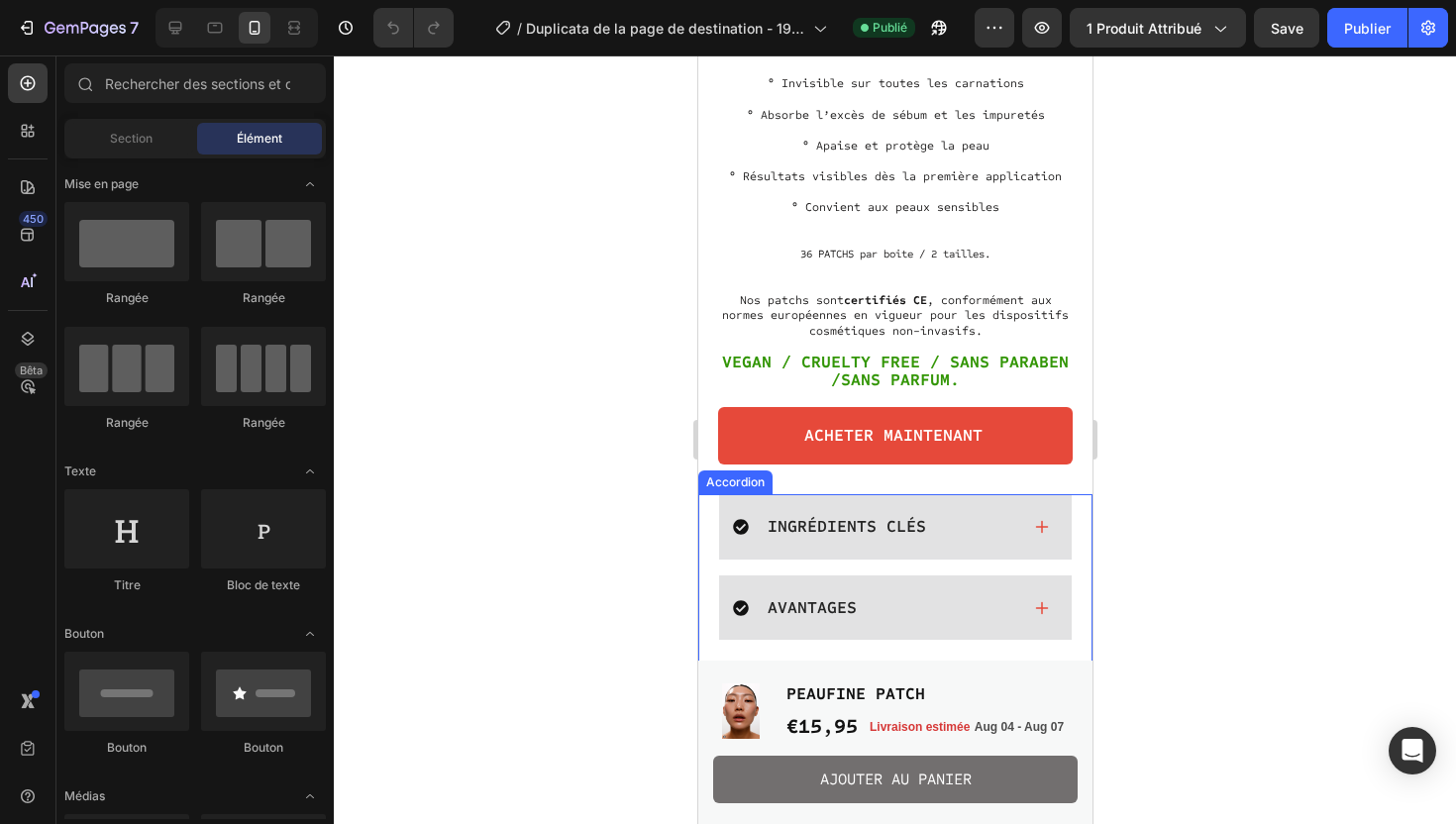 scroll, scrollTop: 502, scrollLeft: 0, axis: vertical 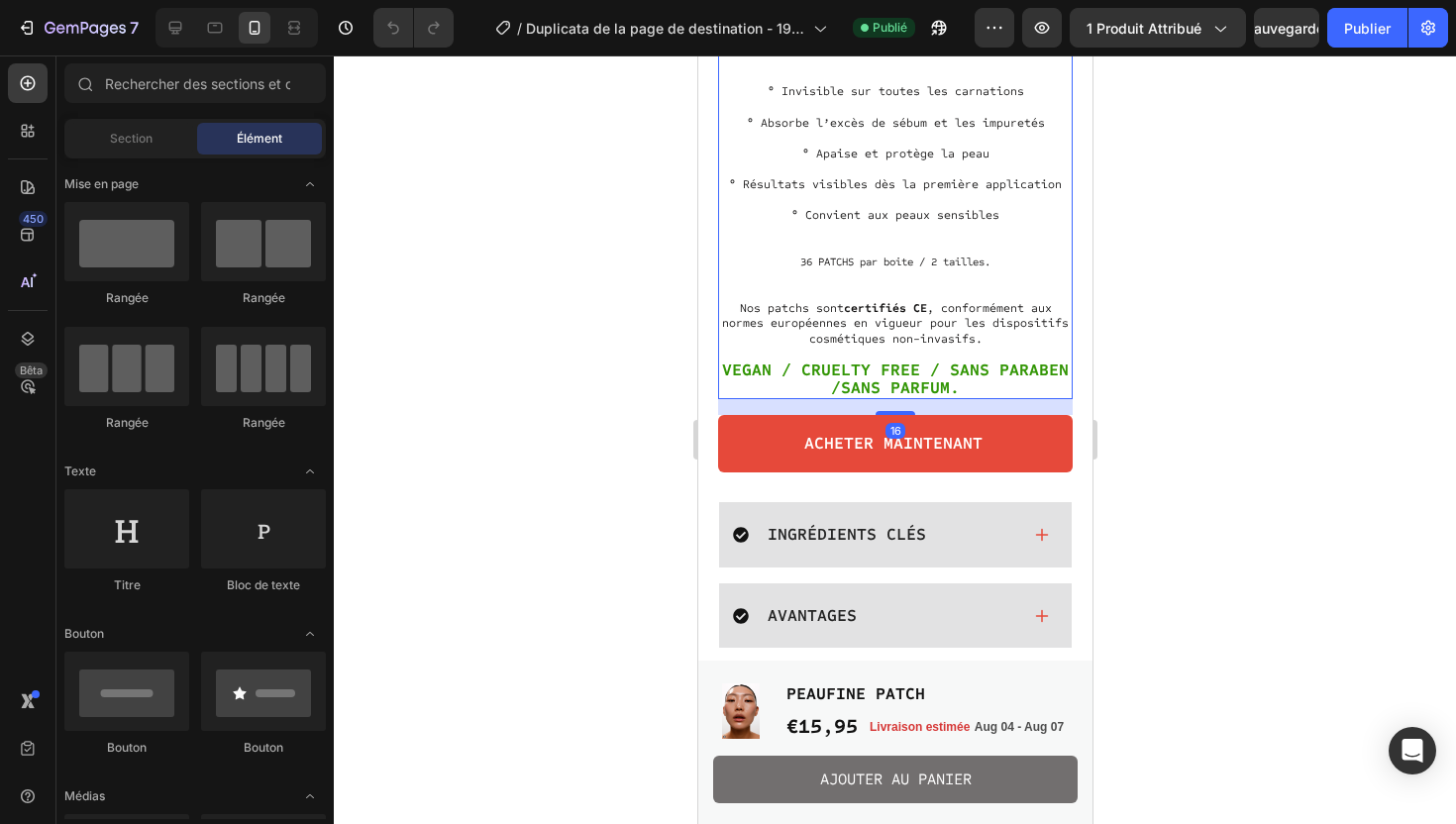 click on "VEGAN / CRUELTY FREE / SANS PARABEN /SANS PARFUM." at bounding box center [894, 378] 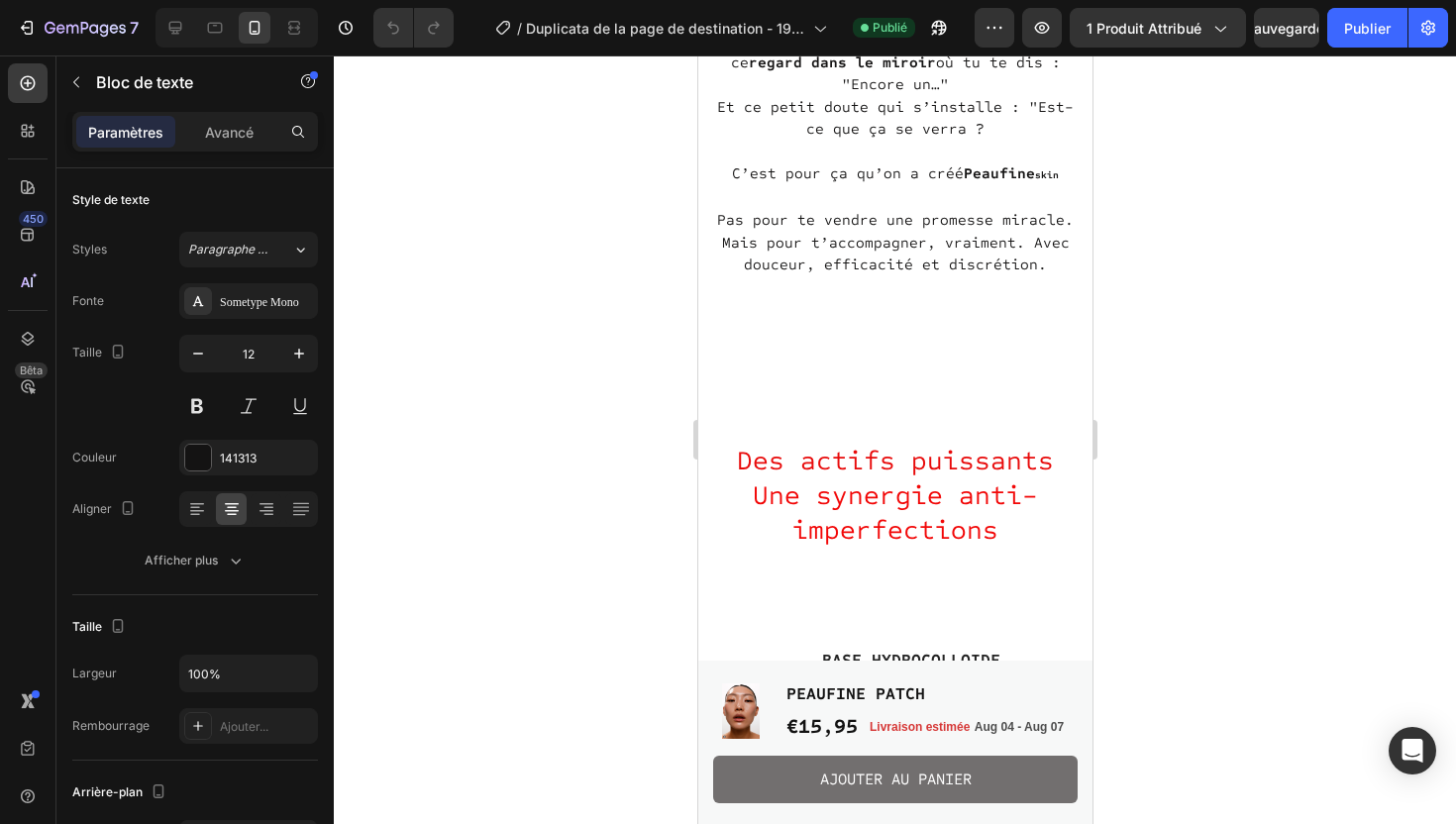 scroll, scrollTop: 1805, scrollLeft: 0, axis: vertical 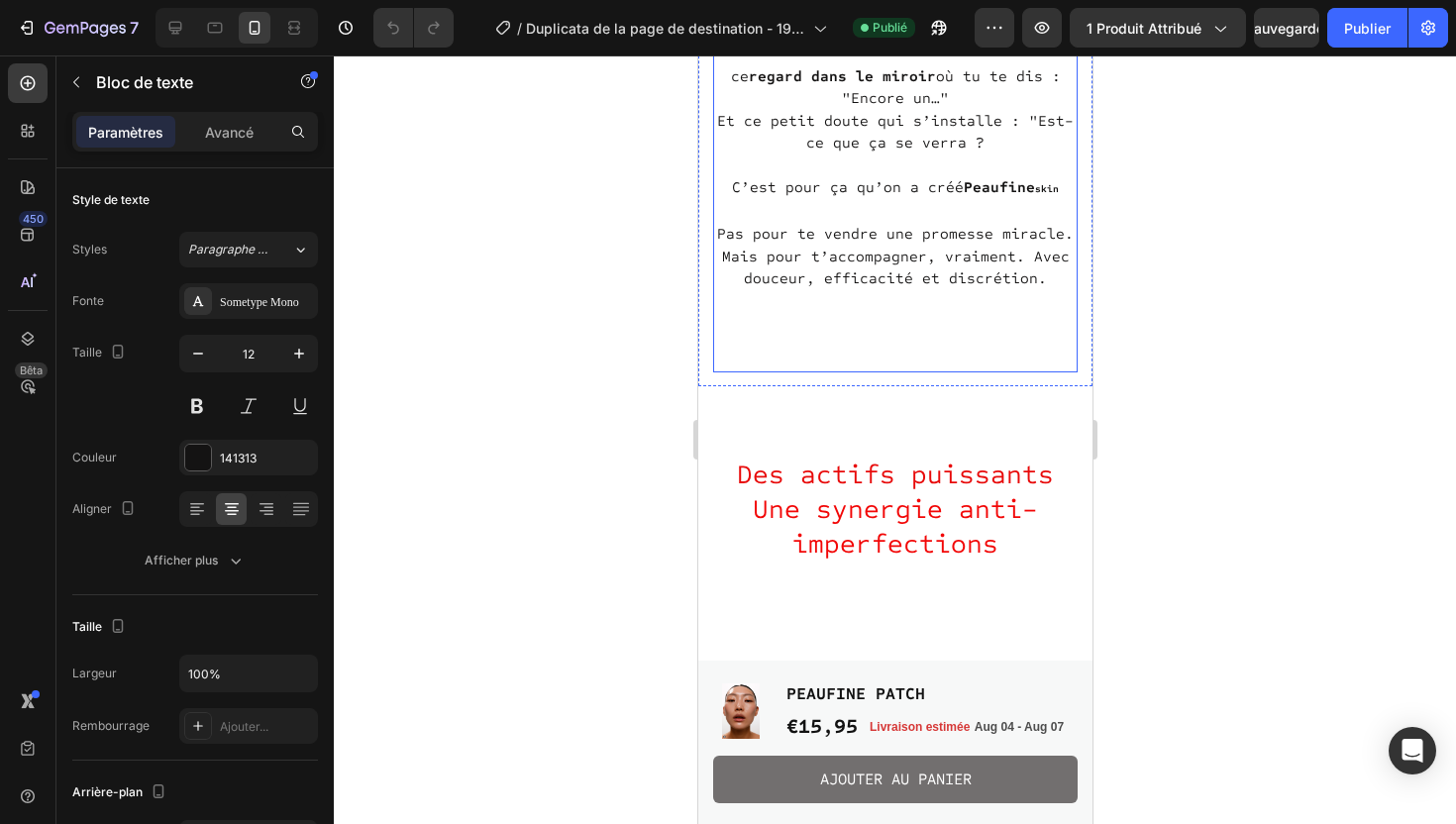 click on "💭 On connaît tous ce moment où…   … le bouton qui arrive toujours  au mauvais moment . Un rendez-vous, une photo, un événement… et bim. Tu ne vois plus que lui.     ce  regard dans le miroir  où tu te dis : "Encore un…" Et ce petit doute qui s’installe : "Est-ce que ça se verra ?   C’est pour ça qu’on a créé  Peaufine skin   Pas pour te vendre une promesse miracle. Mais pour t’accompagner, vraiment. Avec douceur, efficacité et discrétion.       Text Block" at bounding box center (894, 84) 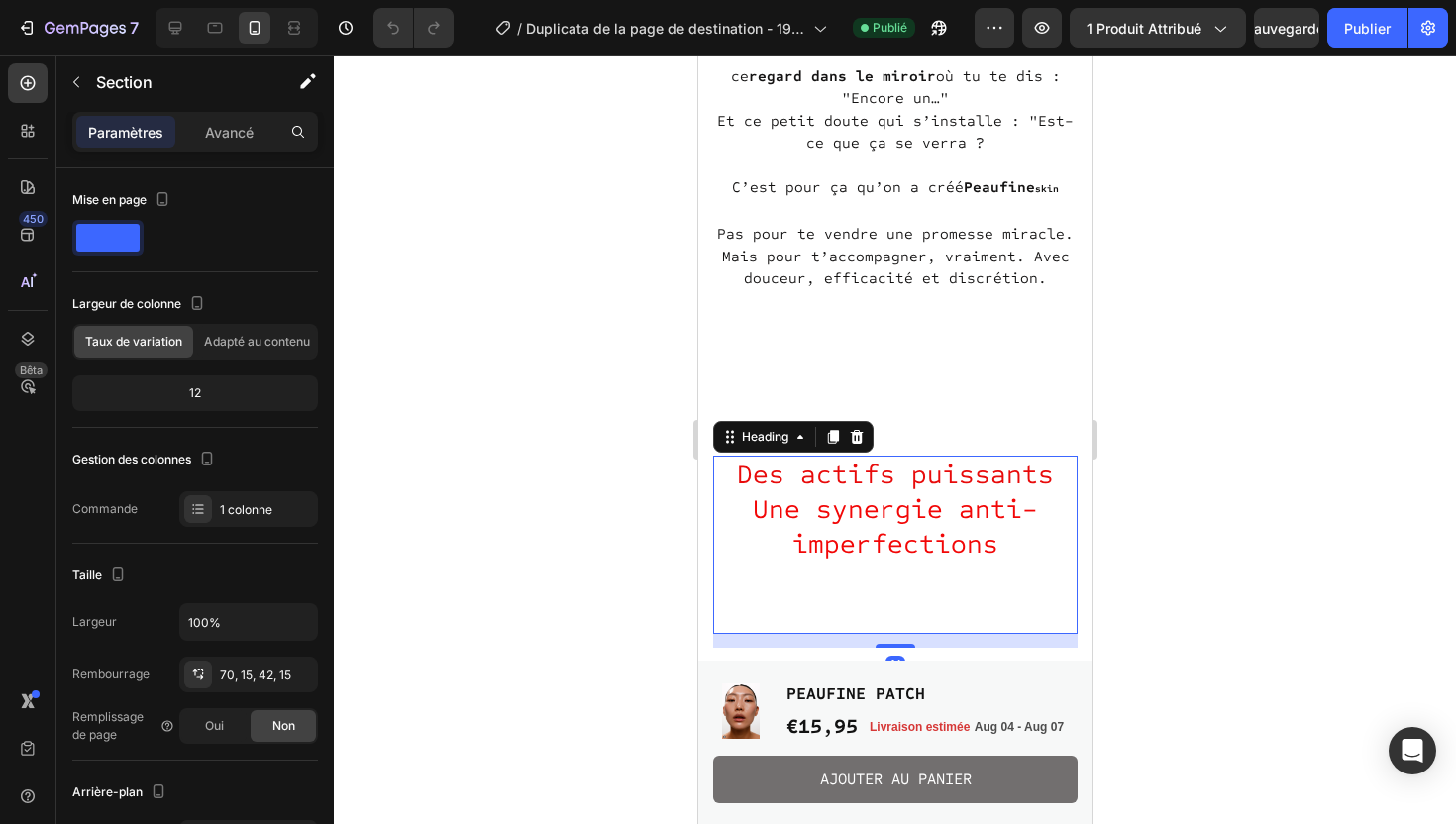 click on "Des actifs puissants" at bounding box center (894, 474) 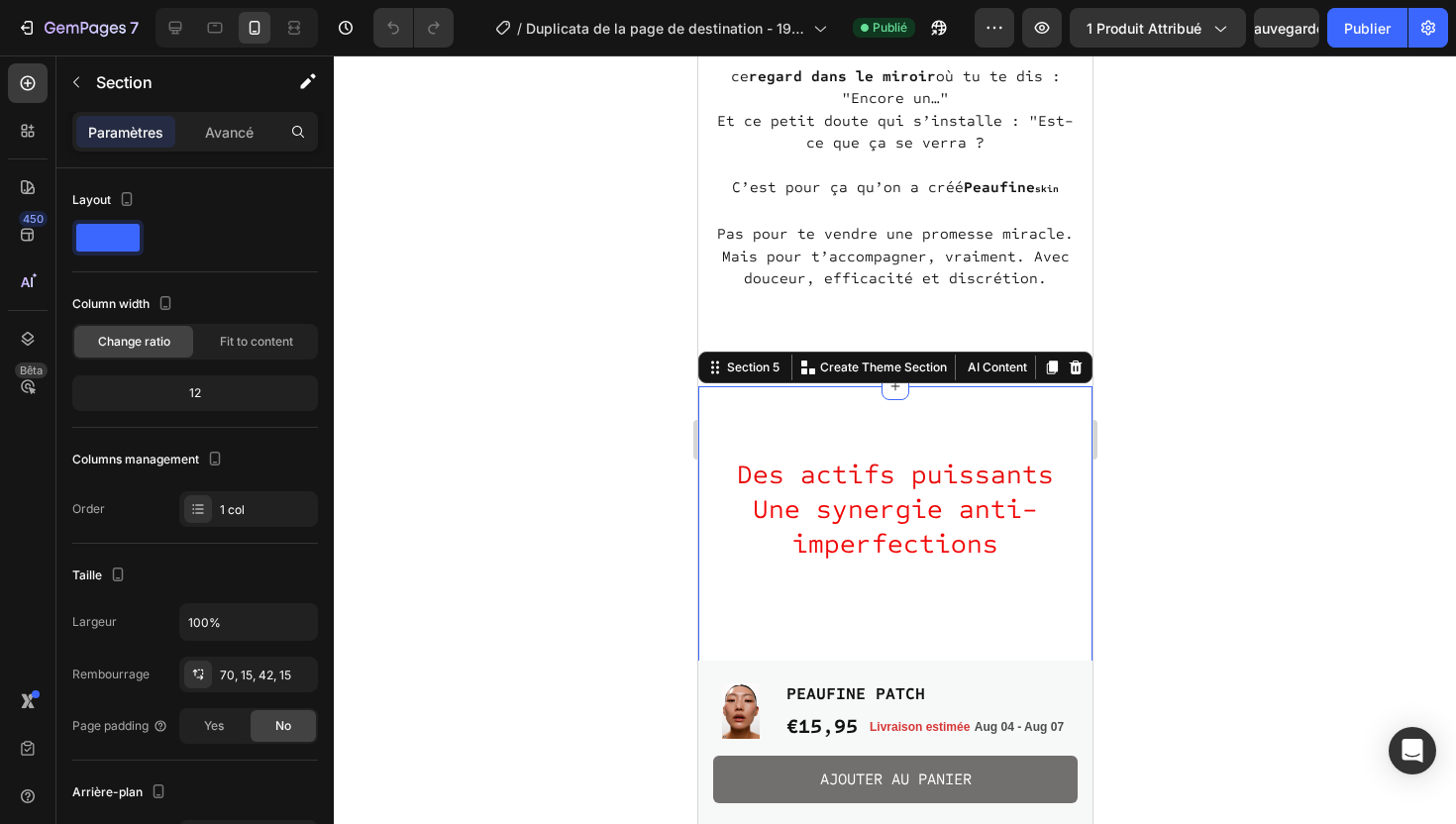 click on "Mobile  ( 398 px) iPhone 13 Mini iPhone 13 Pro iPhone 11 Pro Max iPhone 15 Pro Max Pixel 7 Galaxy S8+ Galaxy S20 Ultra iPad Mini iPad Air iPad Pro Header Product Images PEAUFINE PATCH Product Title €15,95 Product Price Product Price
Livraison estimée
[DATE] - [DATE]
Delivery Date Row Row AJOUTER AU PANIER Button Product Sticky Image     💭 On connaît tous ce moment où…   … le bouton qui arrive toujours  au mauvais moment . Un rendez-vous, une photo, un événement… et bim. Tu ne vois plus que lui.     ce  regard dans le miroir  où tu te dis : "Encore un…" Et ce petit doute qui s’installe : "Est-ce que ça se verra ?   C’est pour ça qu’on a créé  Peaufine skin   Pas pour te vendre une promesse miracle. Mais pour t’accompagner, vraiment. Avec douceur, efficacité et discrétion.       Text Block Row Section 4 ⁠⁠⁠⁠⁠⁠⁠ Des actifs puissants Une synergie anti-imperfections      Heading Row BASE HYDROCOLLOIDE Text Block" at bounding box center (894, 809) 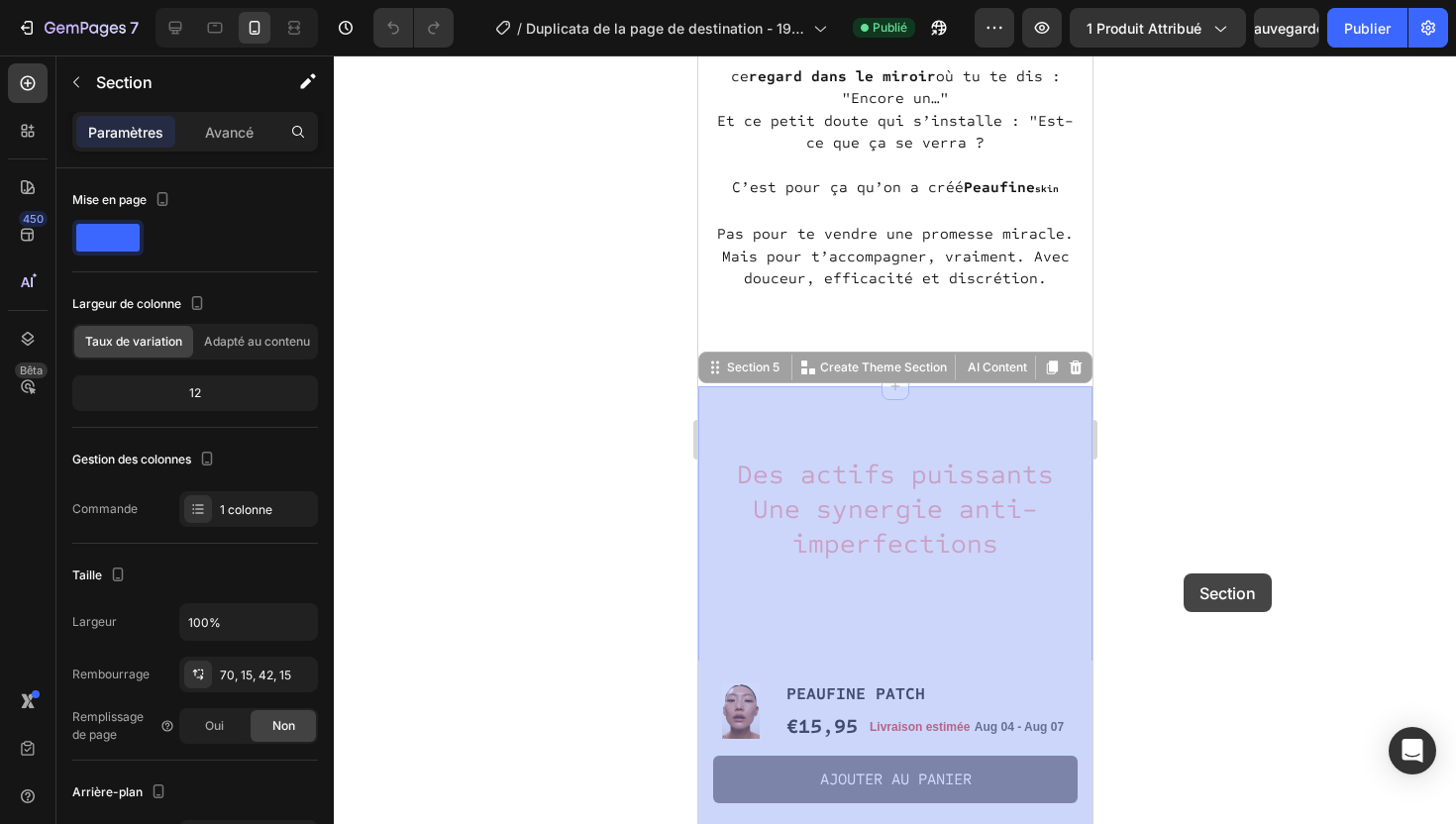 click 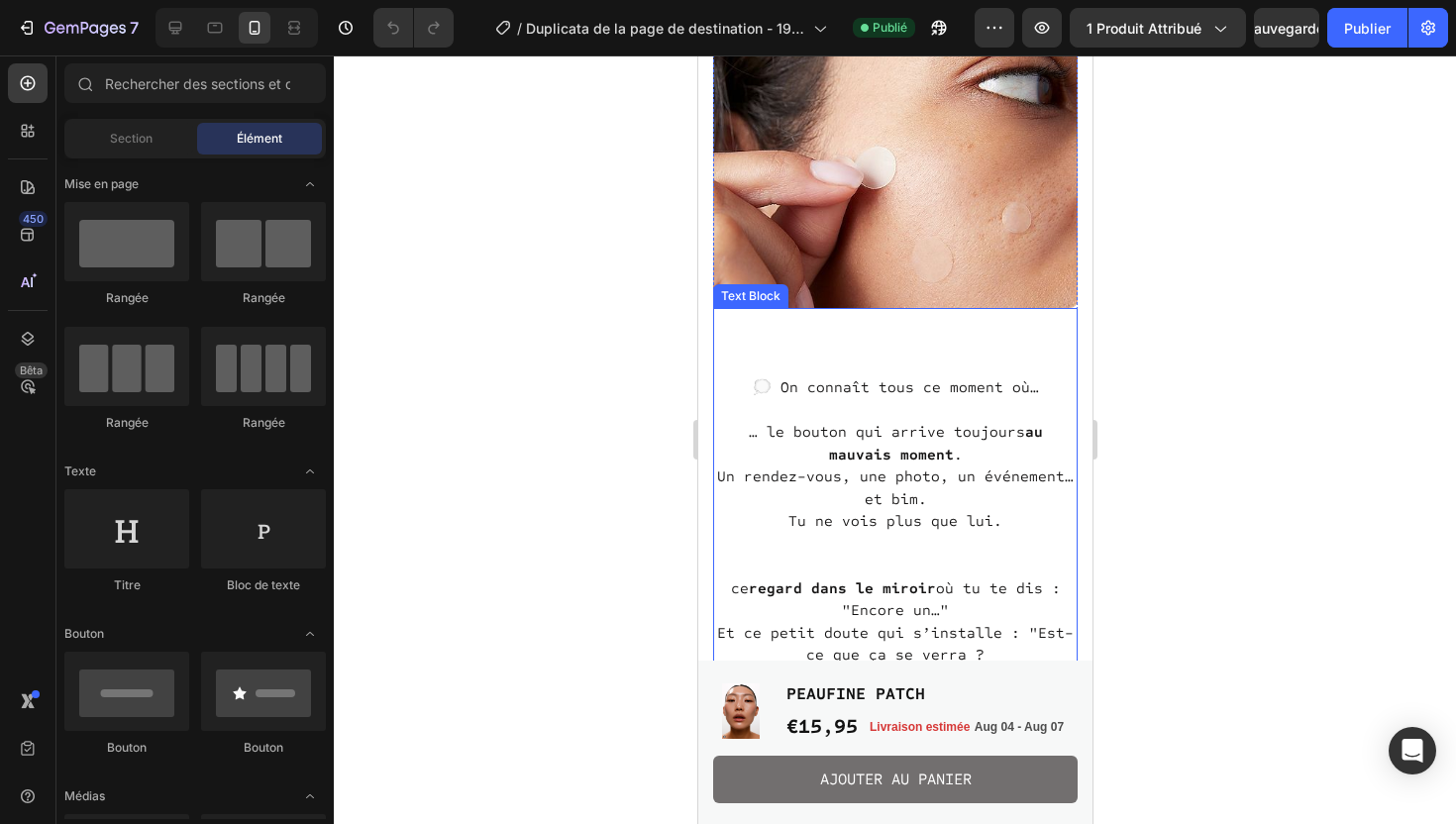 scroll, scrollTop: 1329, scrollLeft: 0, axis: vertical 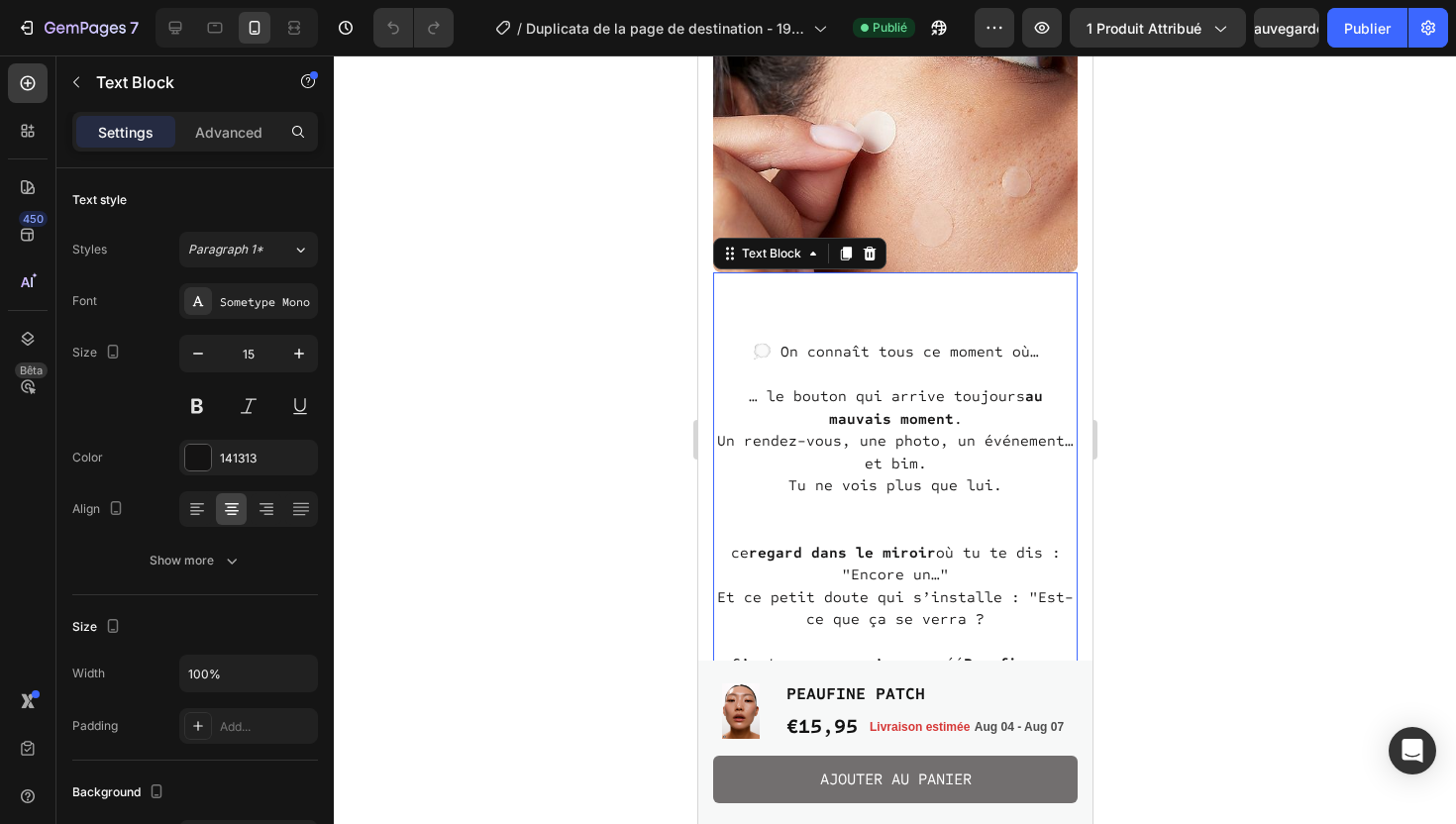 click on "… le bouton qui arrive toujours  au mauvais moment ." at bounding box center (894, 407) 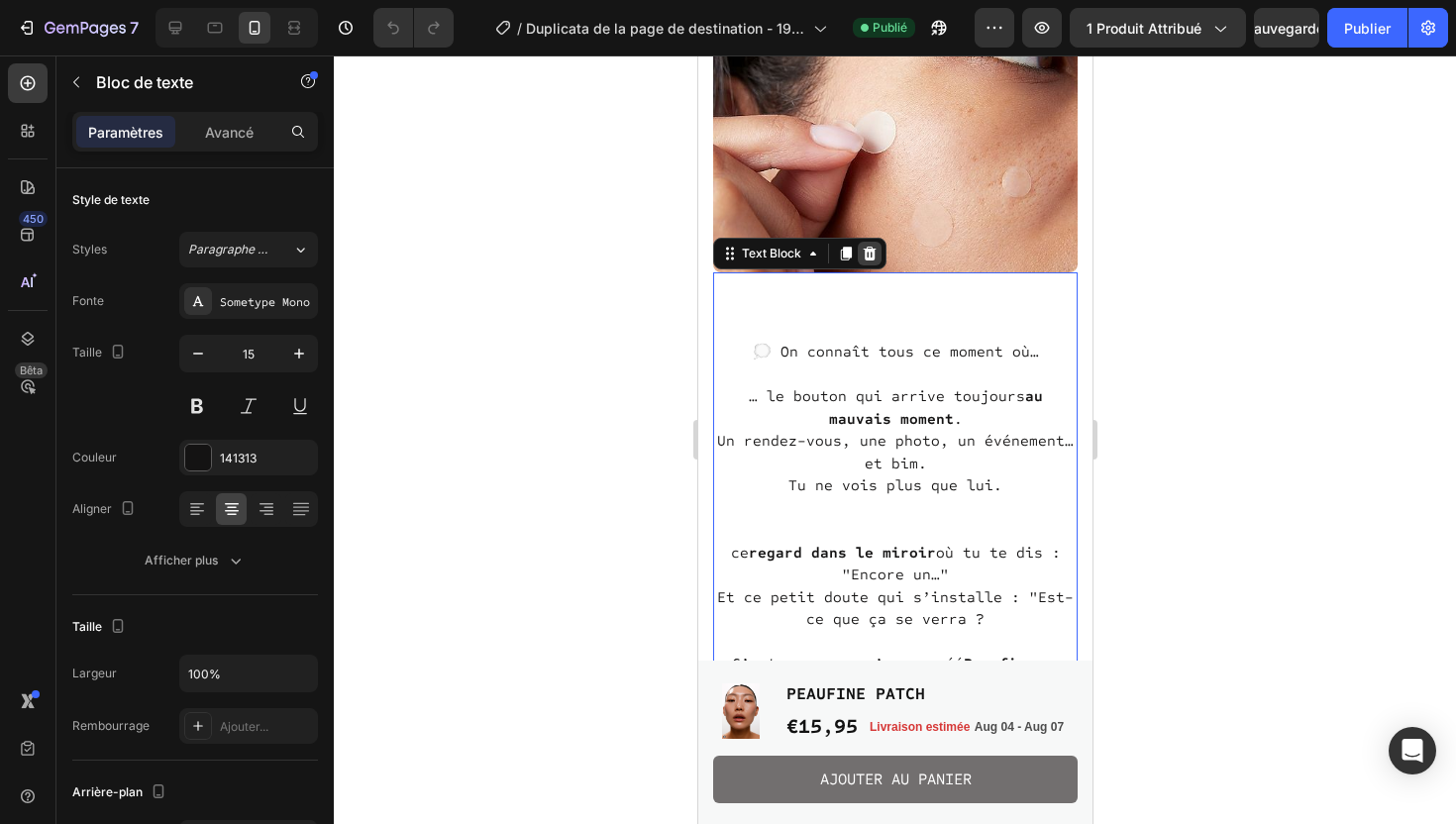 click 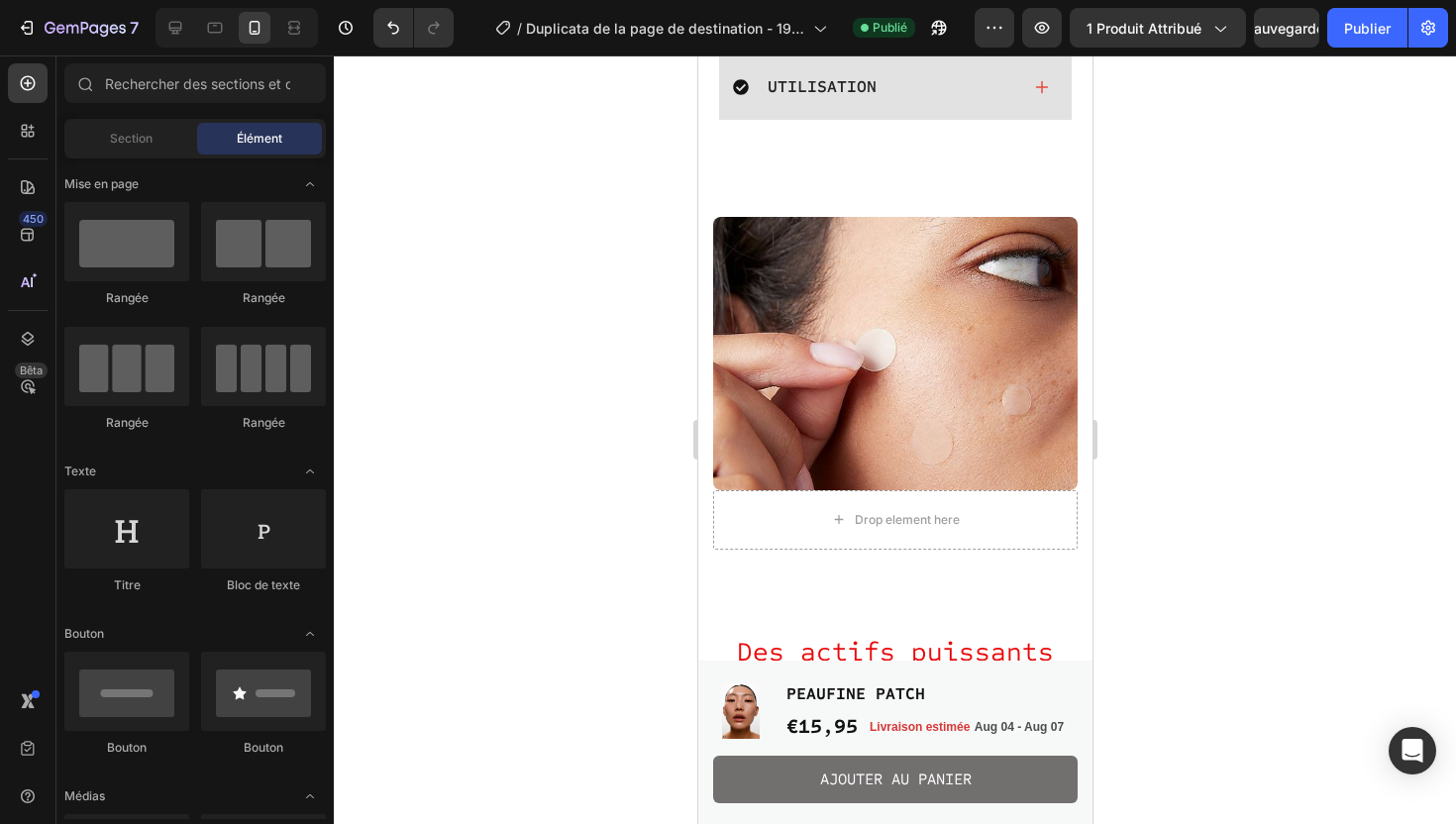 scroll, scrollTop: 1113, scrollLeft: 0, axis: vertical 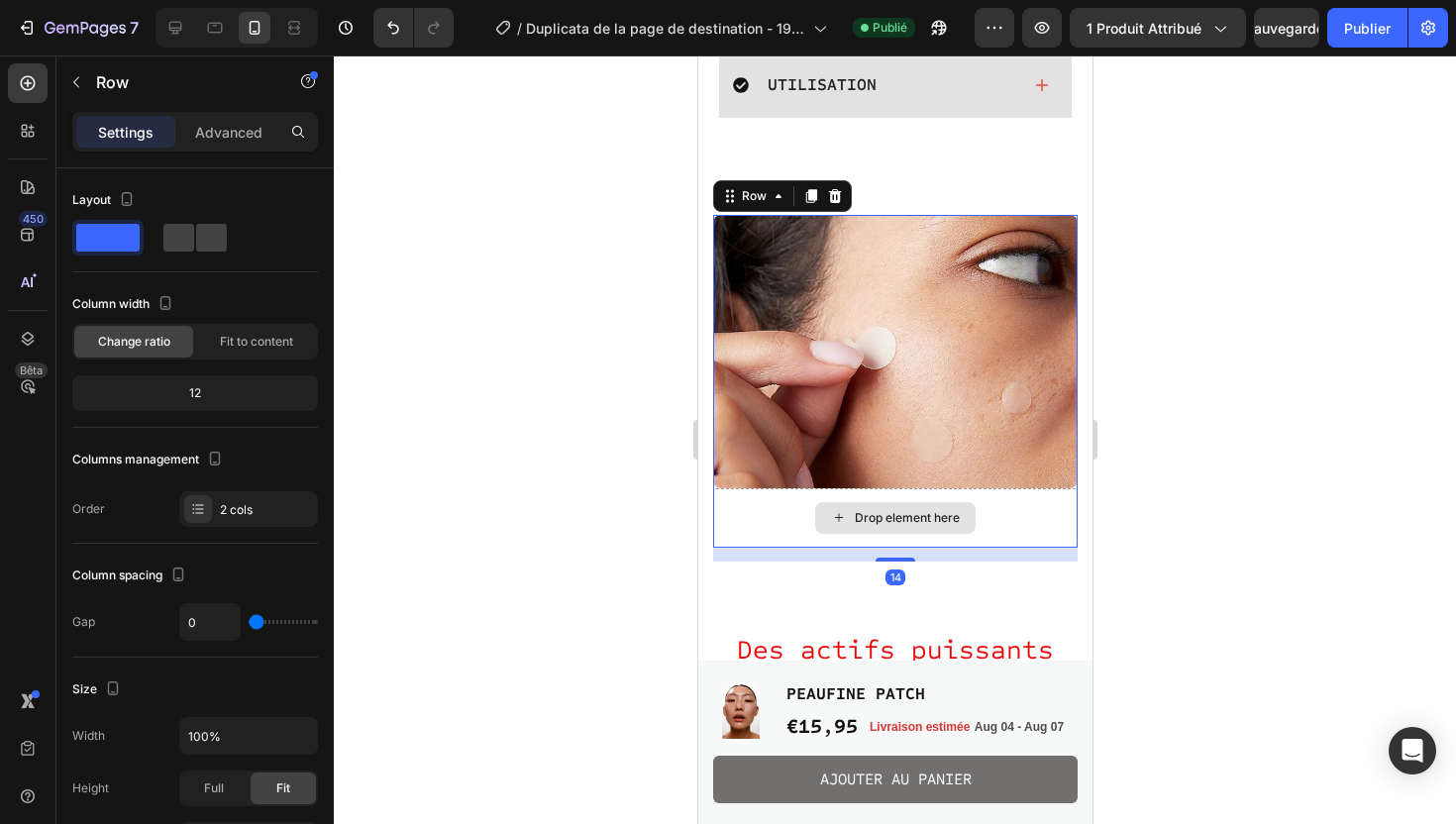 click on "Drop element here" at bounding box center (894, 518) 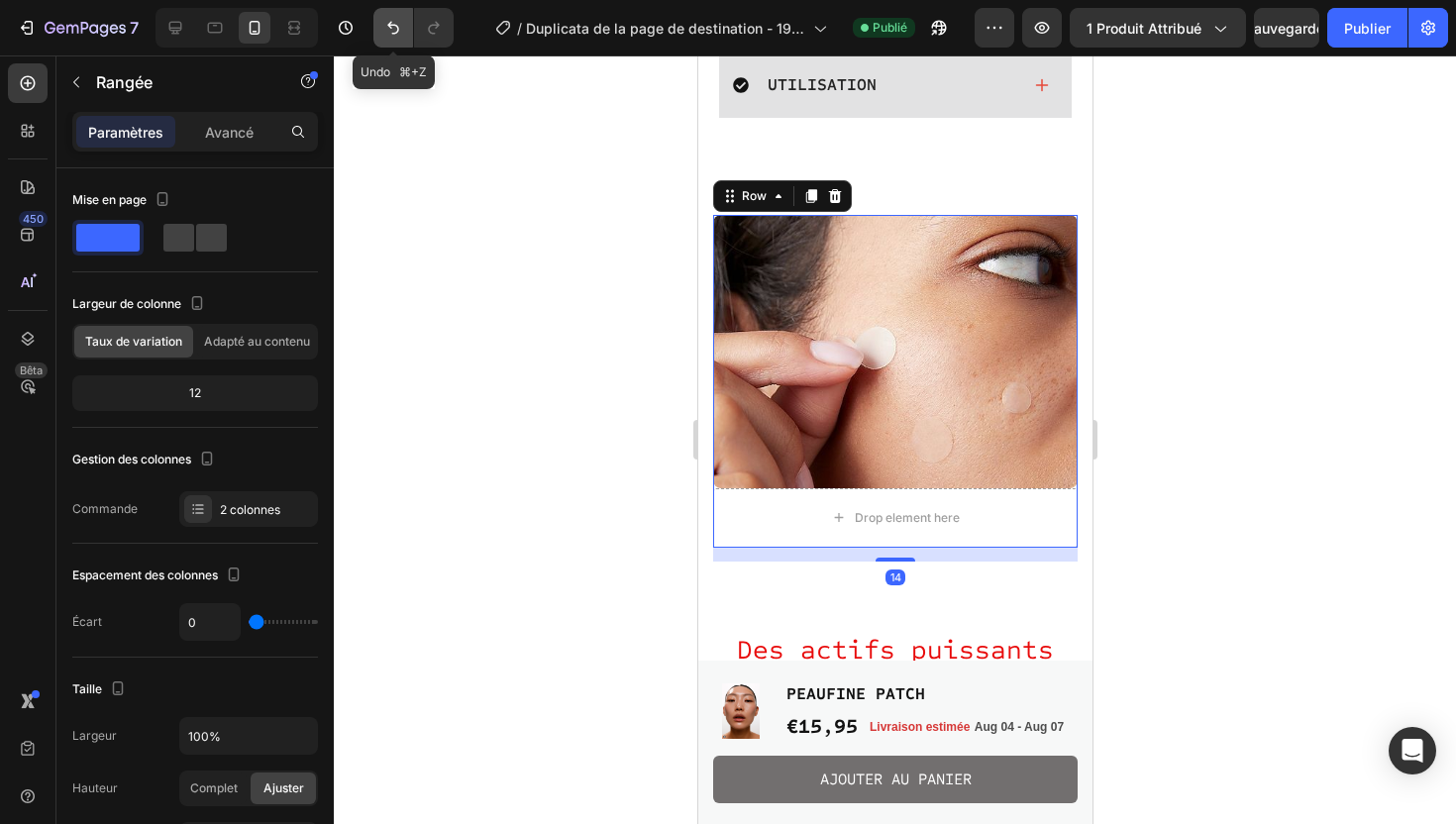 click 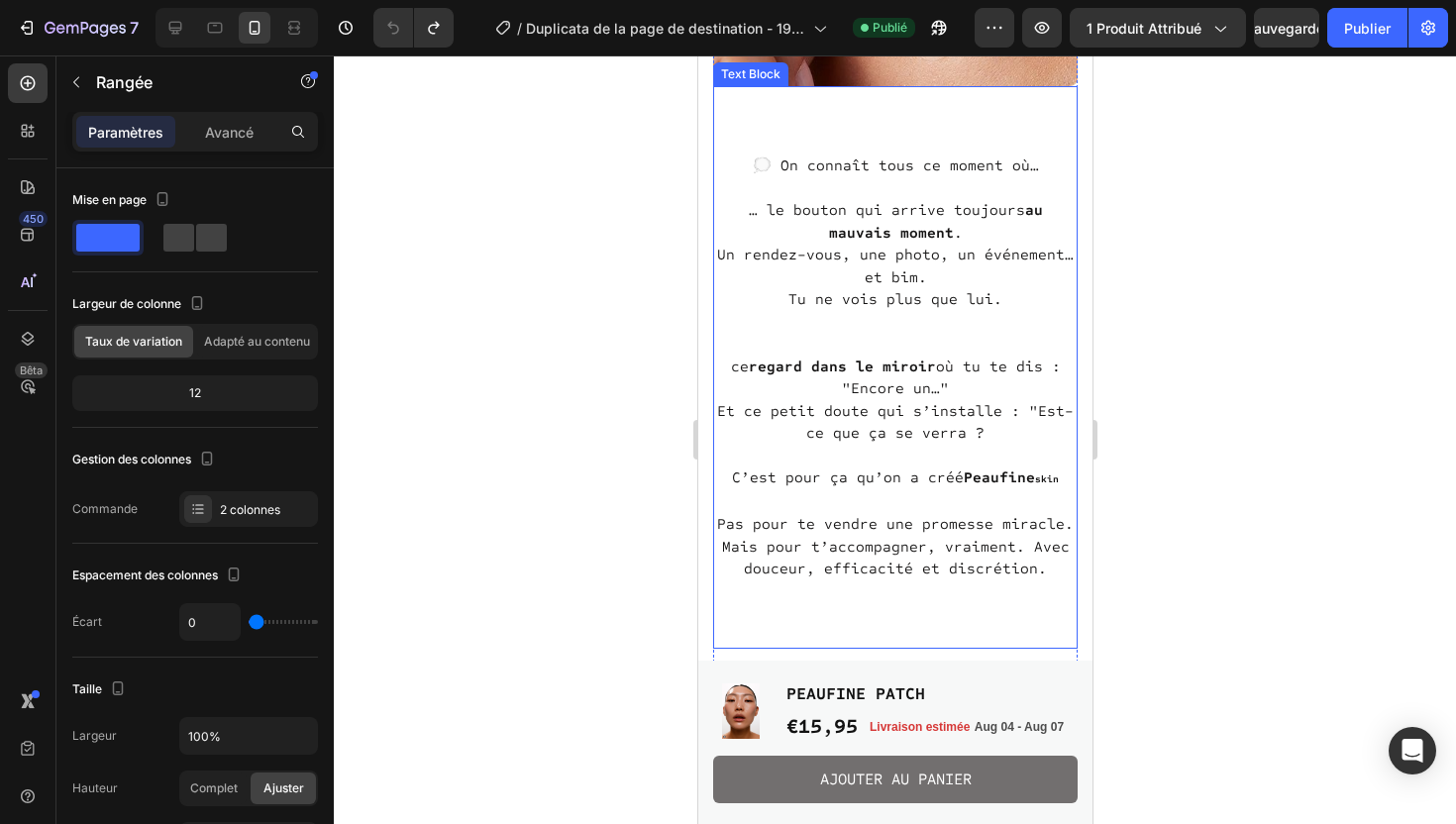 scroll, scrollTop: 1576, scrollLeft: 0, axis: vertical 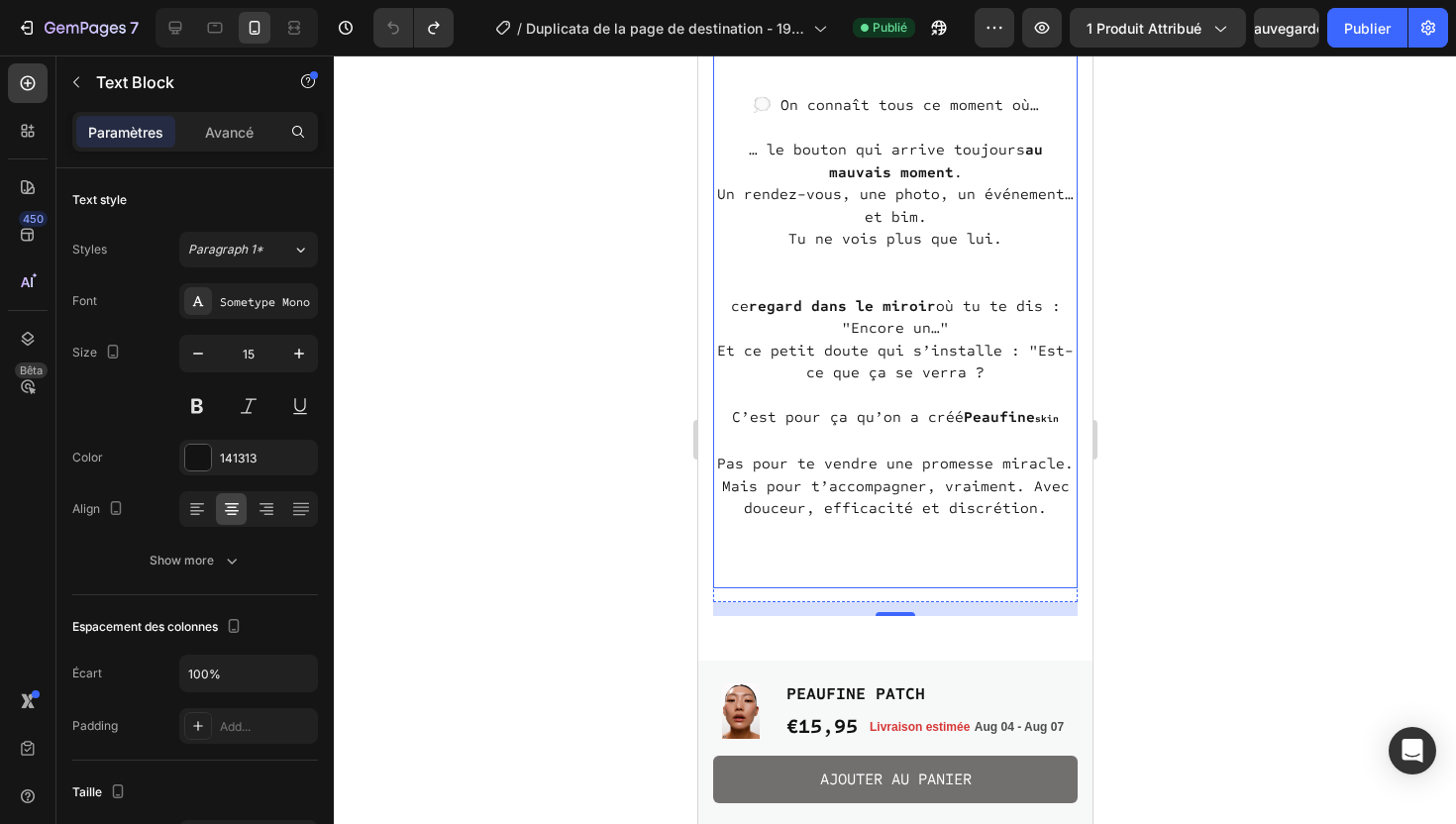 click on ""Encore un…" Et ce petit doute qui s’installe : "Est-ce que ça se verra ?" at bounding box center [894, 351] 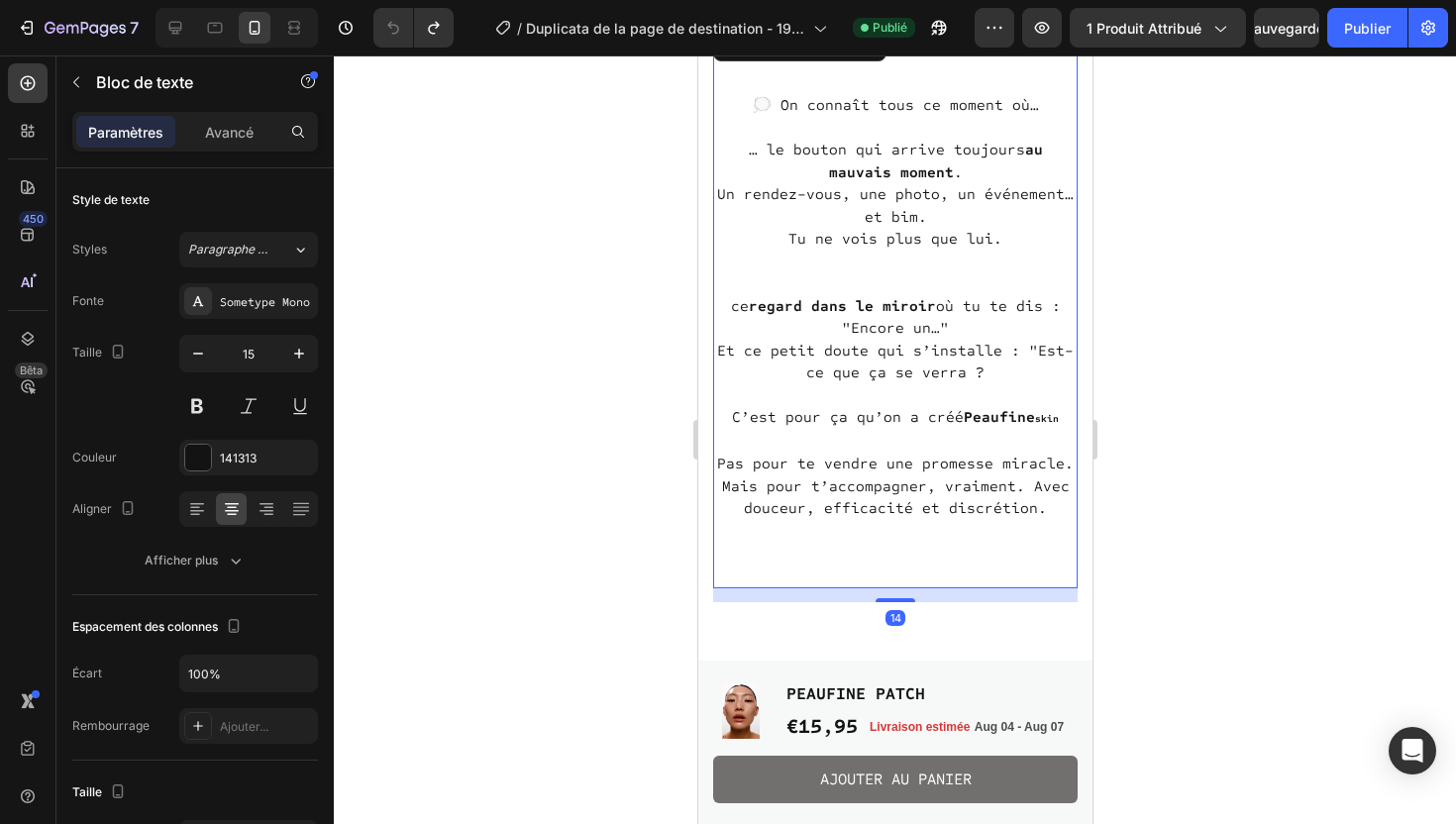 click on "ce  regard dans le miroir  où tu te dis :" at bounding box center [894, 306] 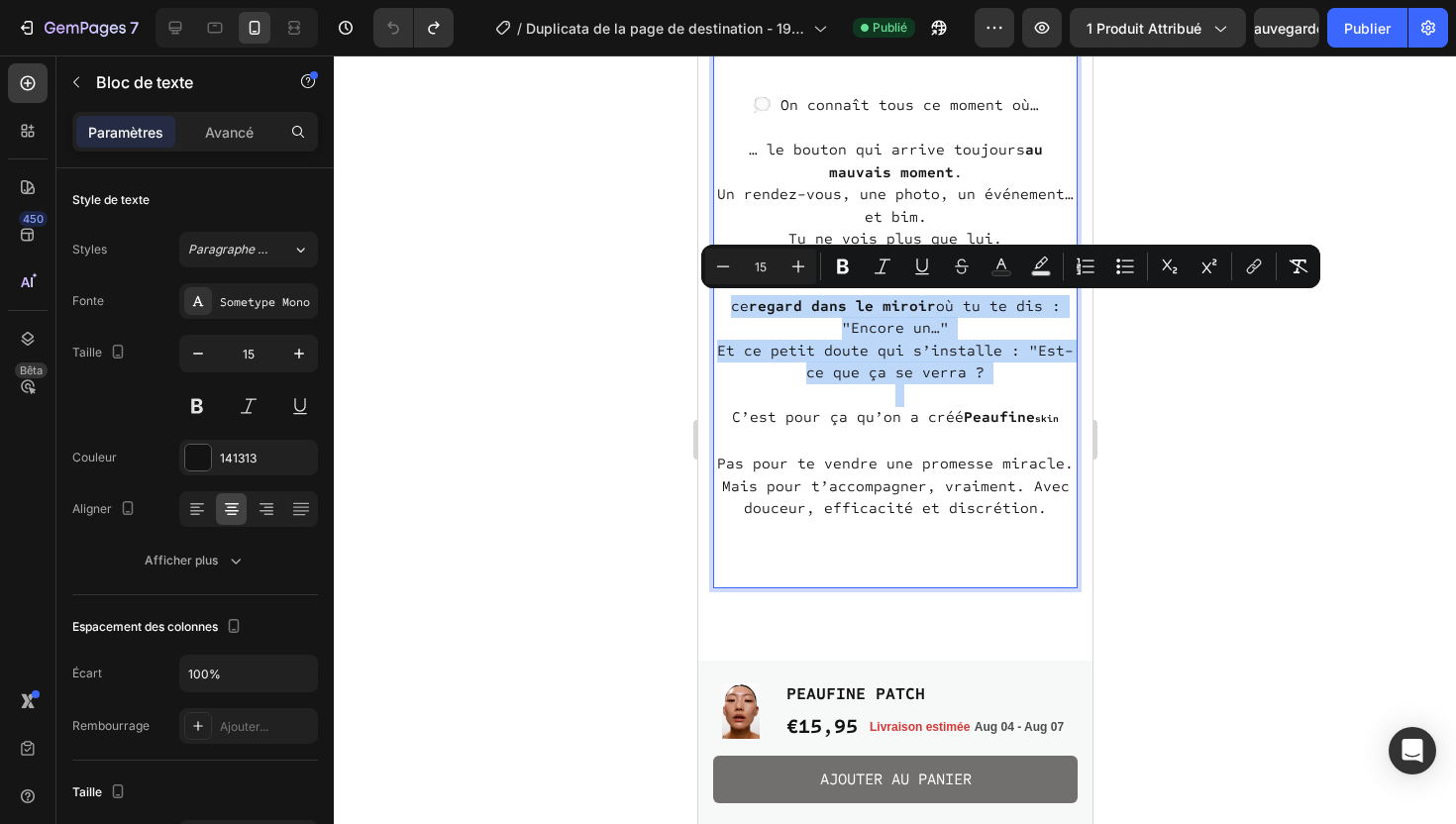 drag, startPoint x: 725, startPoint y: 300, endPoint x: 980, endPoint y: 392, distance: 271.08855 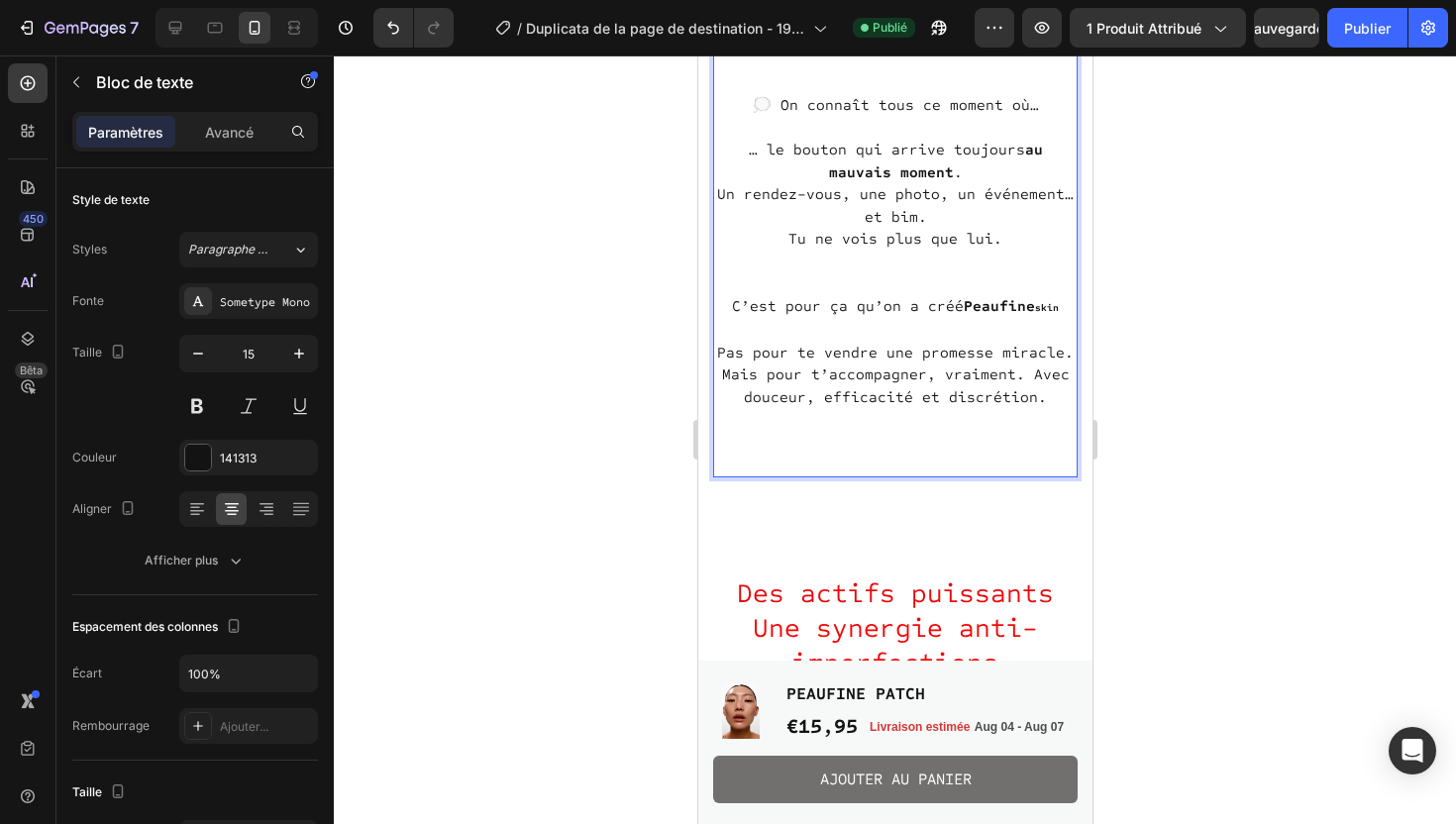 click on "skin" at bounding box center (1046, 308) 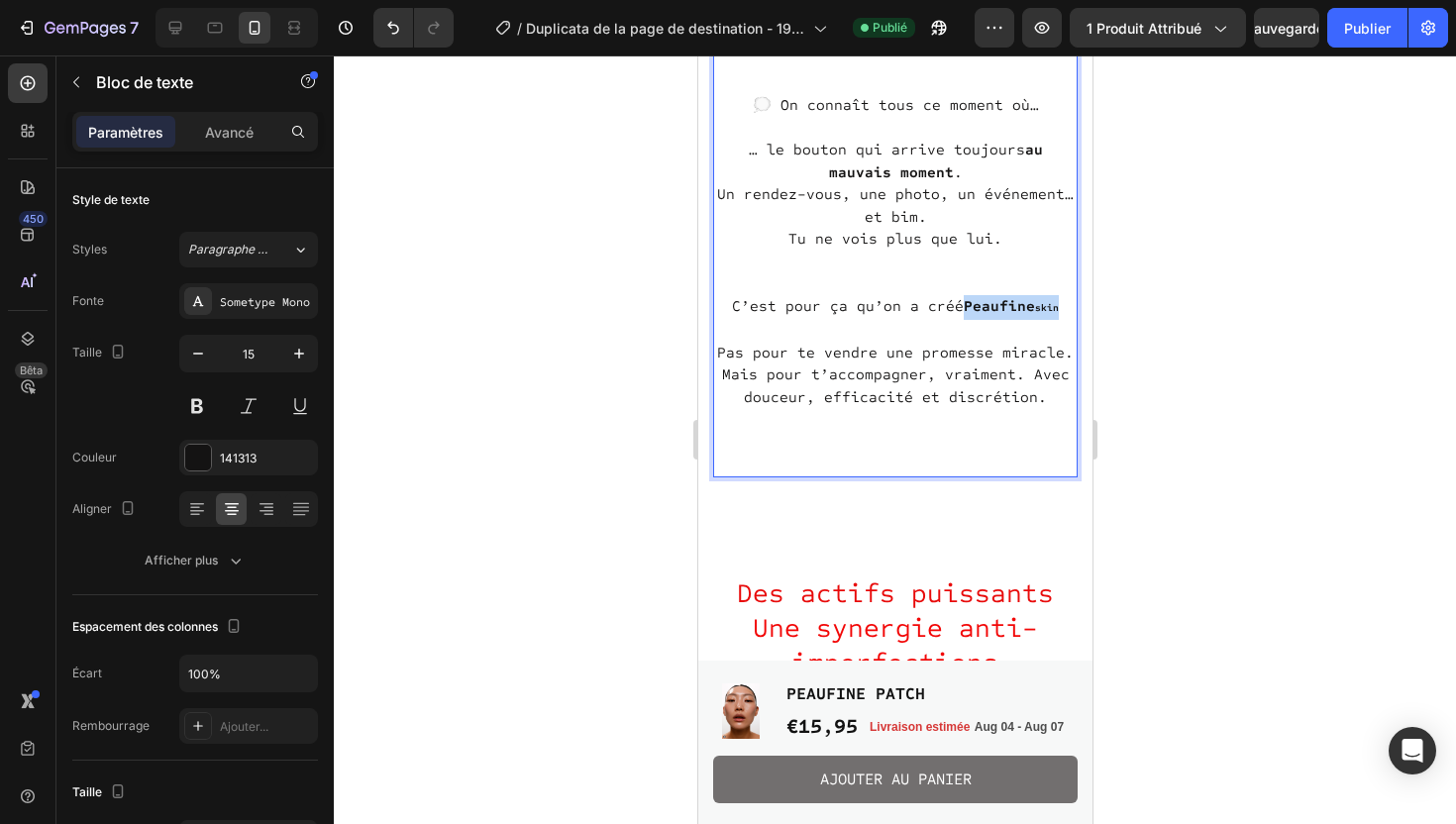 click on "skin" at bounding box center (1046, 308) 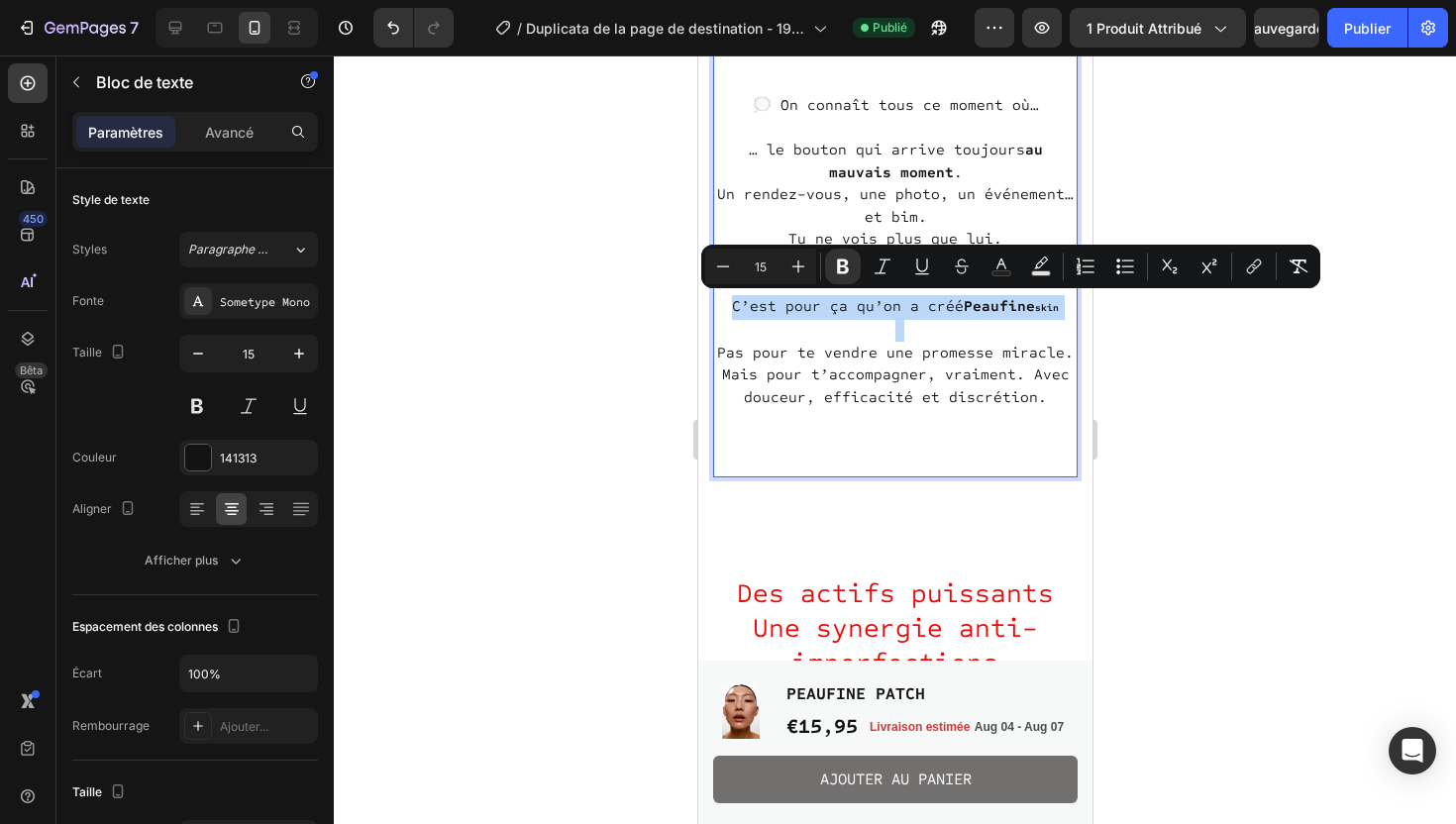 click on "skin" at bounding box center (1046, 308) 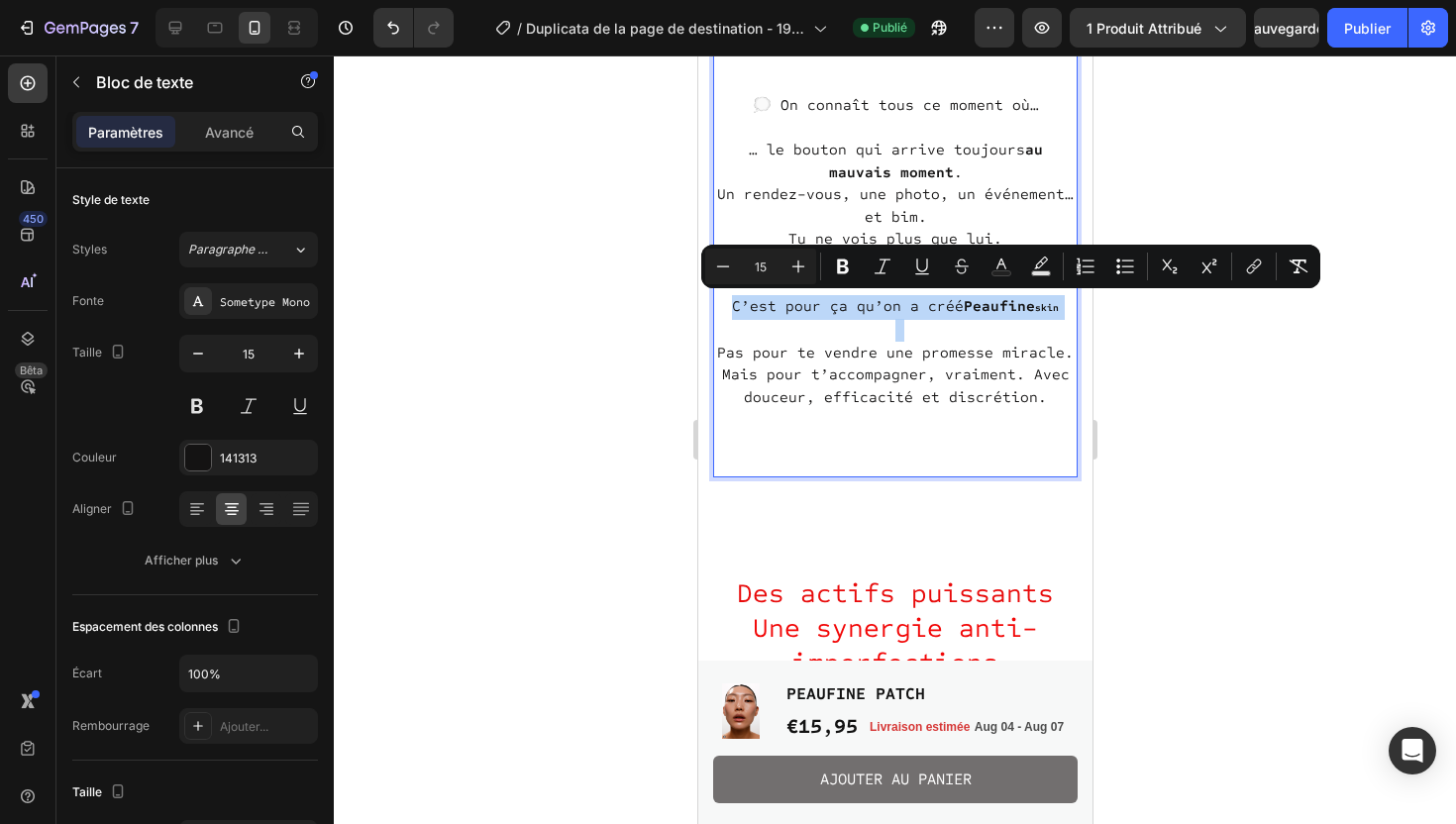 click on "skin" at bounding box center [1046, 308] 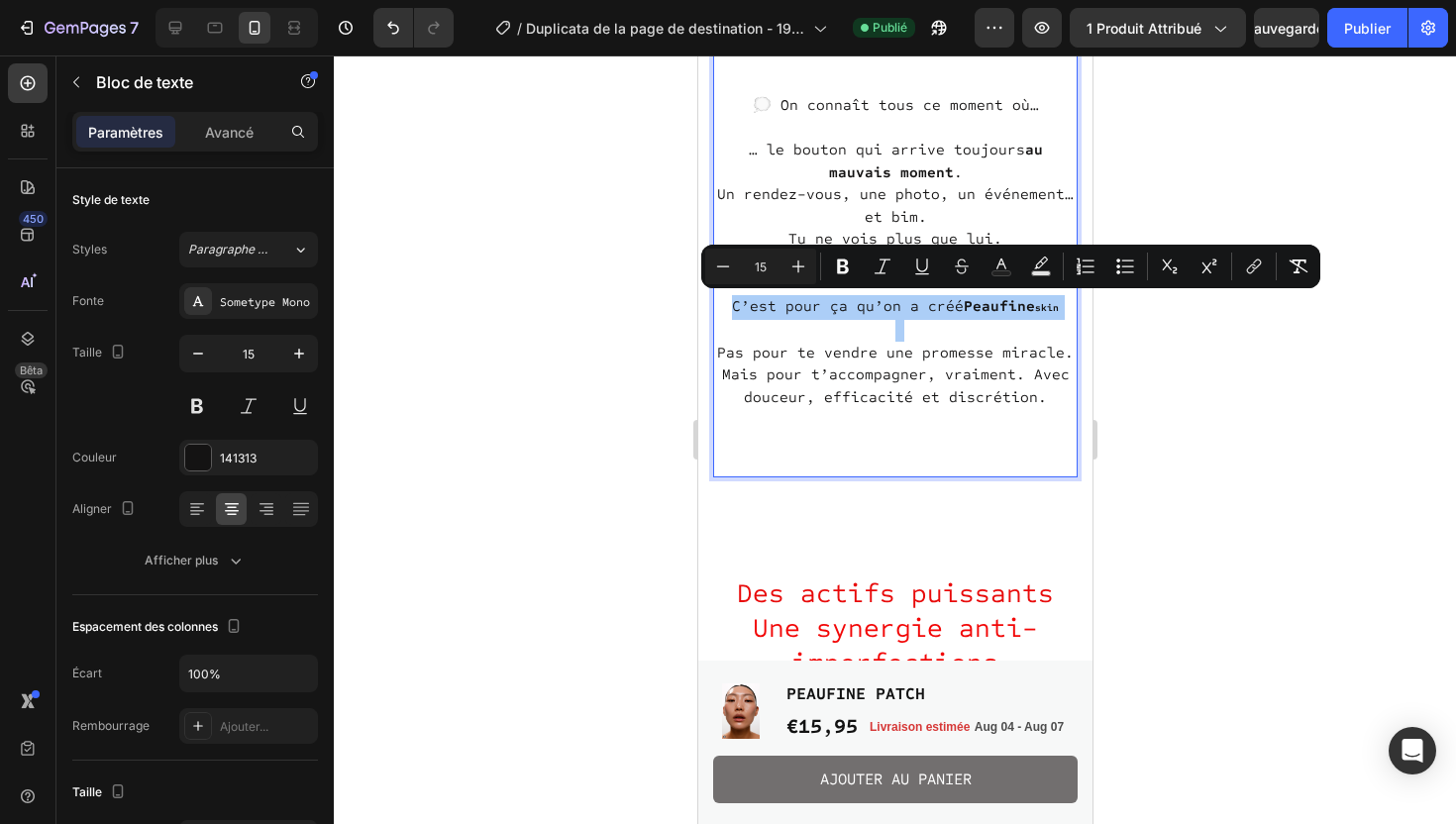 click 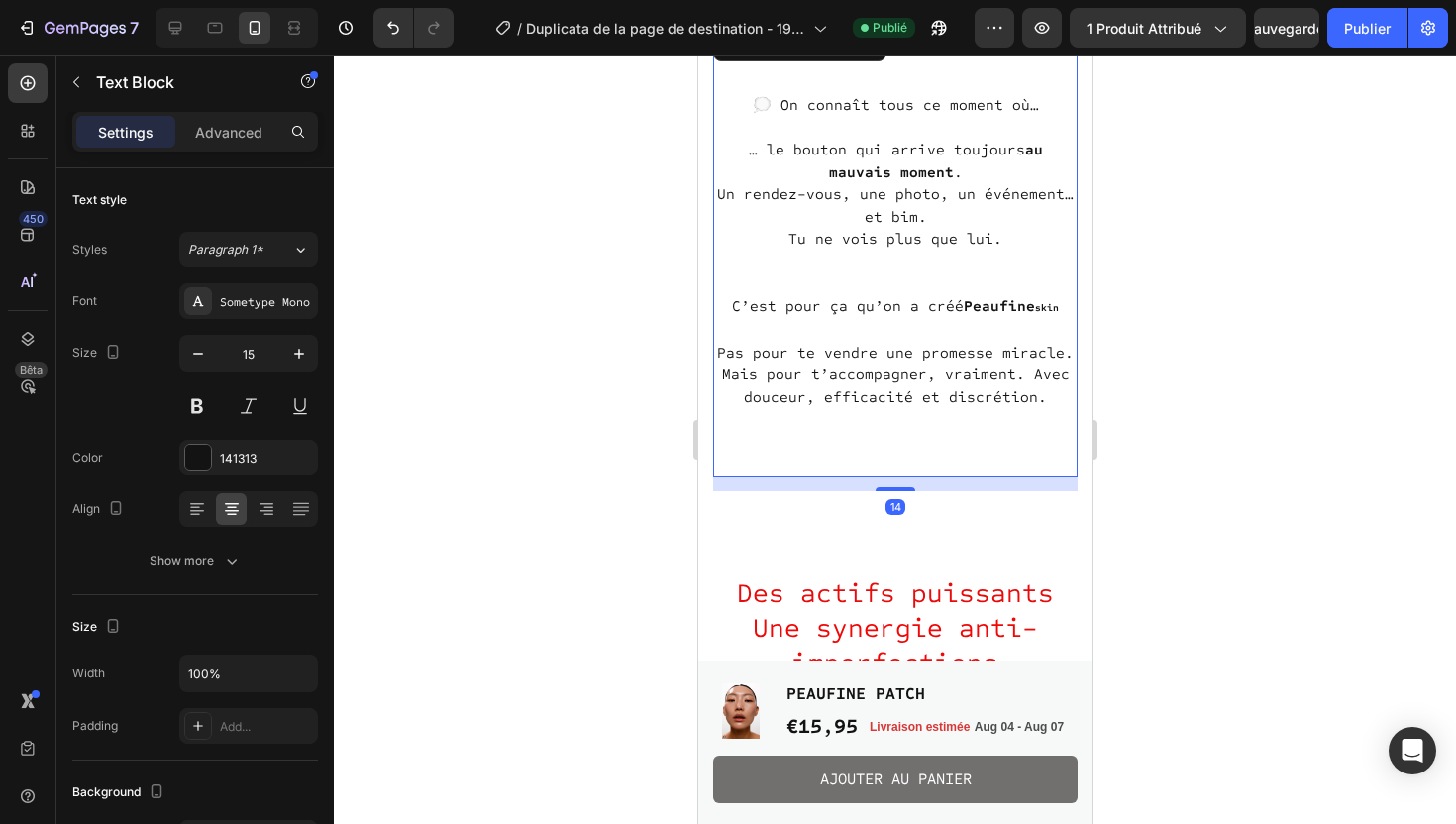 click on "C’est pour ça qu’on a créé  Peaufine skin" at bounding box center (894, 307) 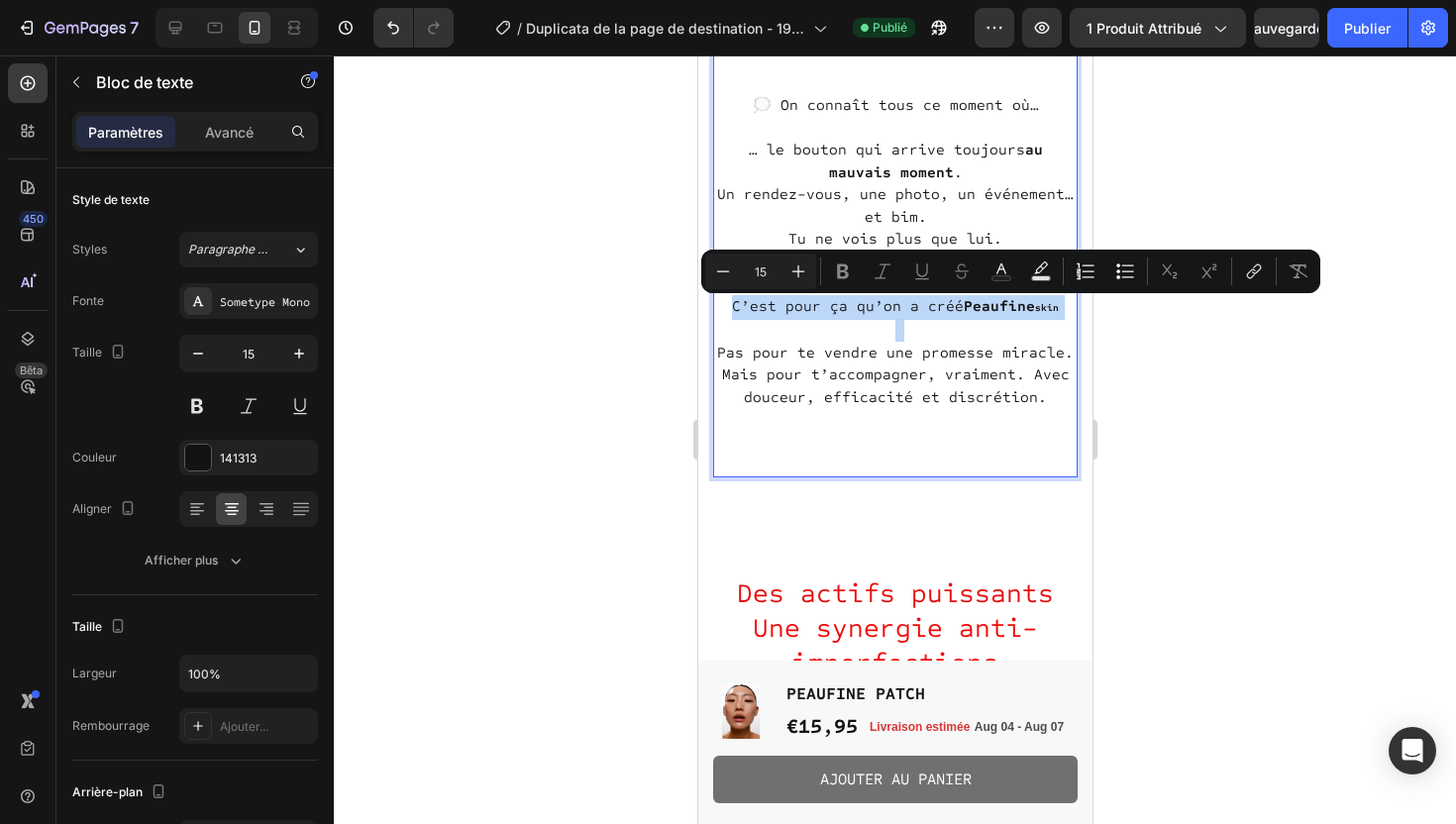 click on "C’est pour ça qu’on a créé  Peaufine skin" at bounding box center [894, 307] 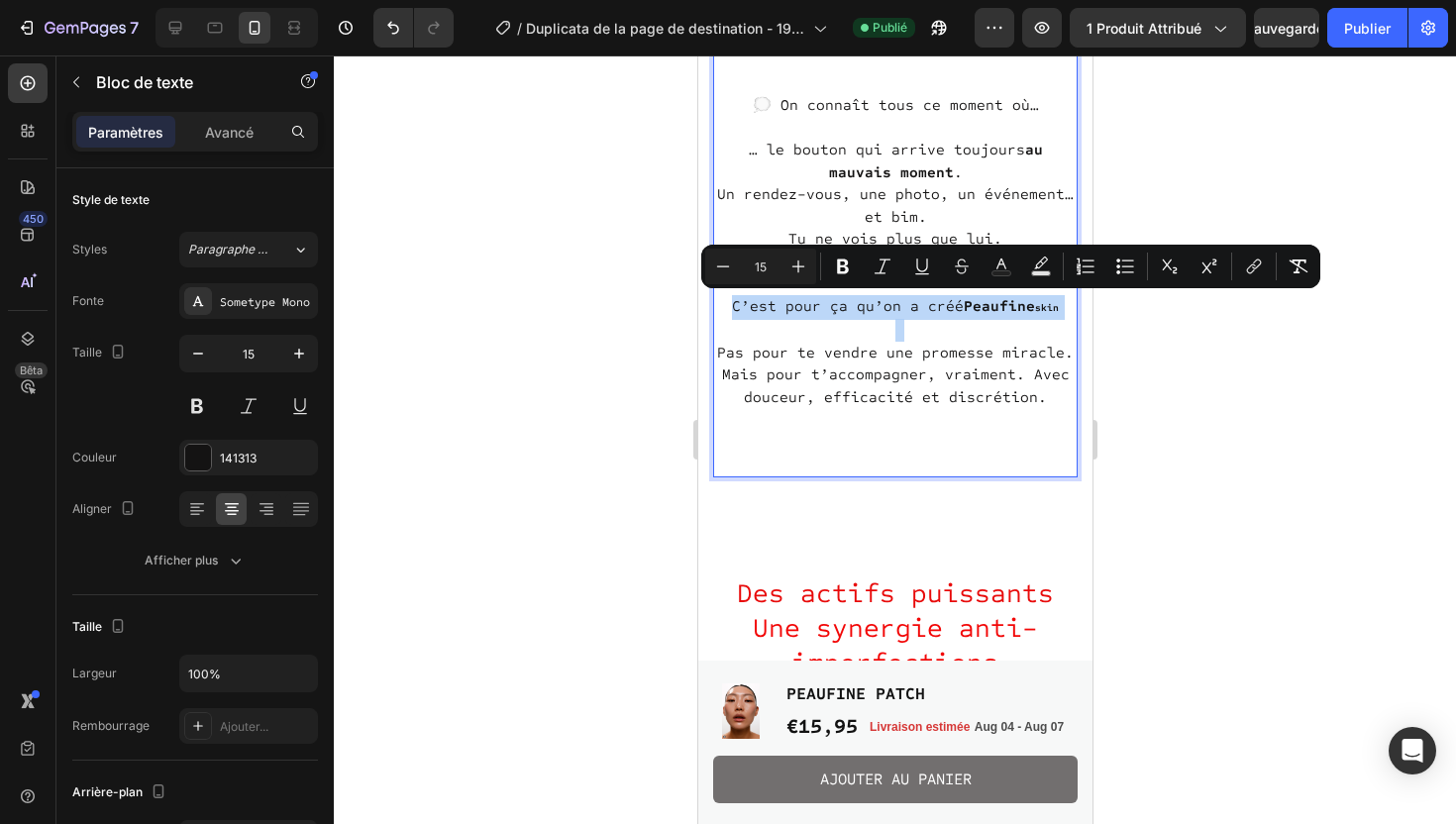 click on "skin" at bounding box center [1046, 308] 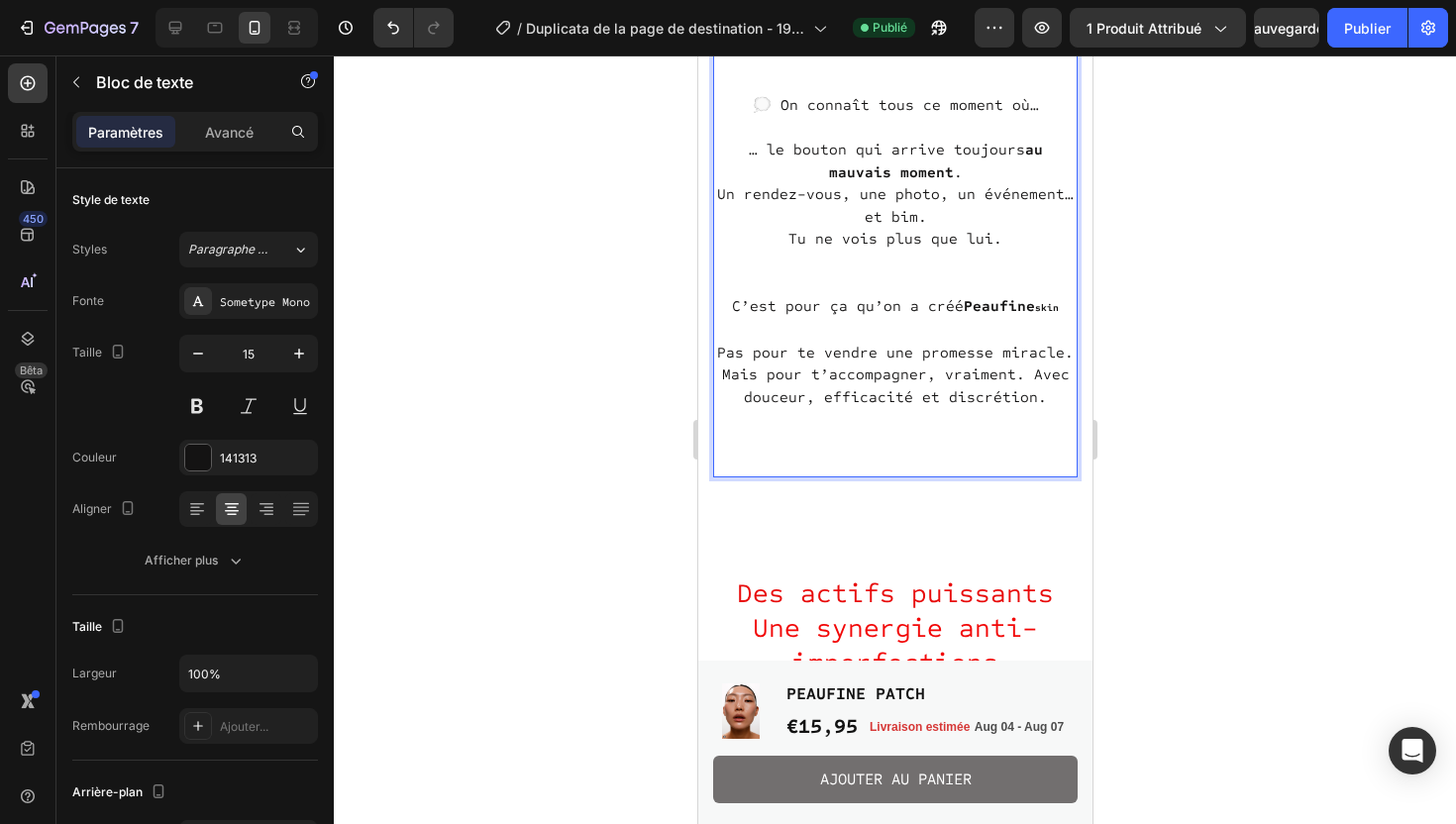 click on "skin" at bounding box center [1046, 308] 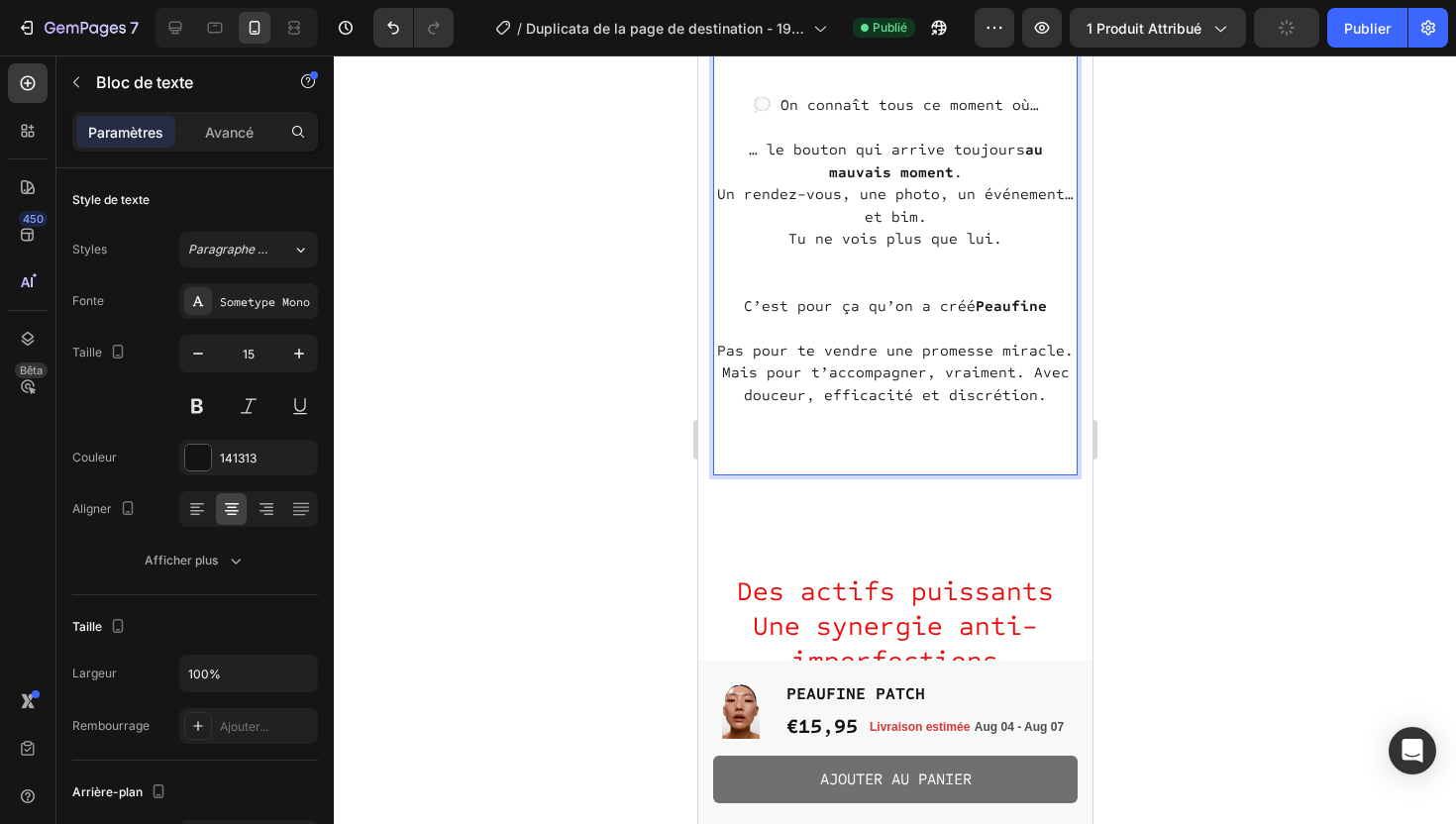 click 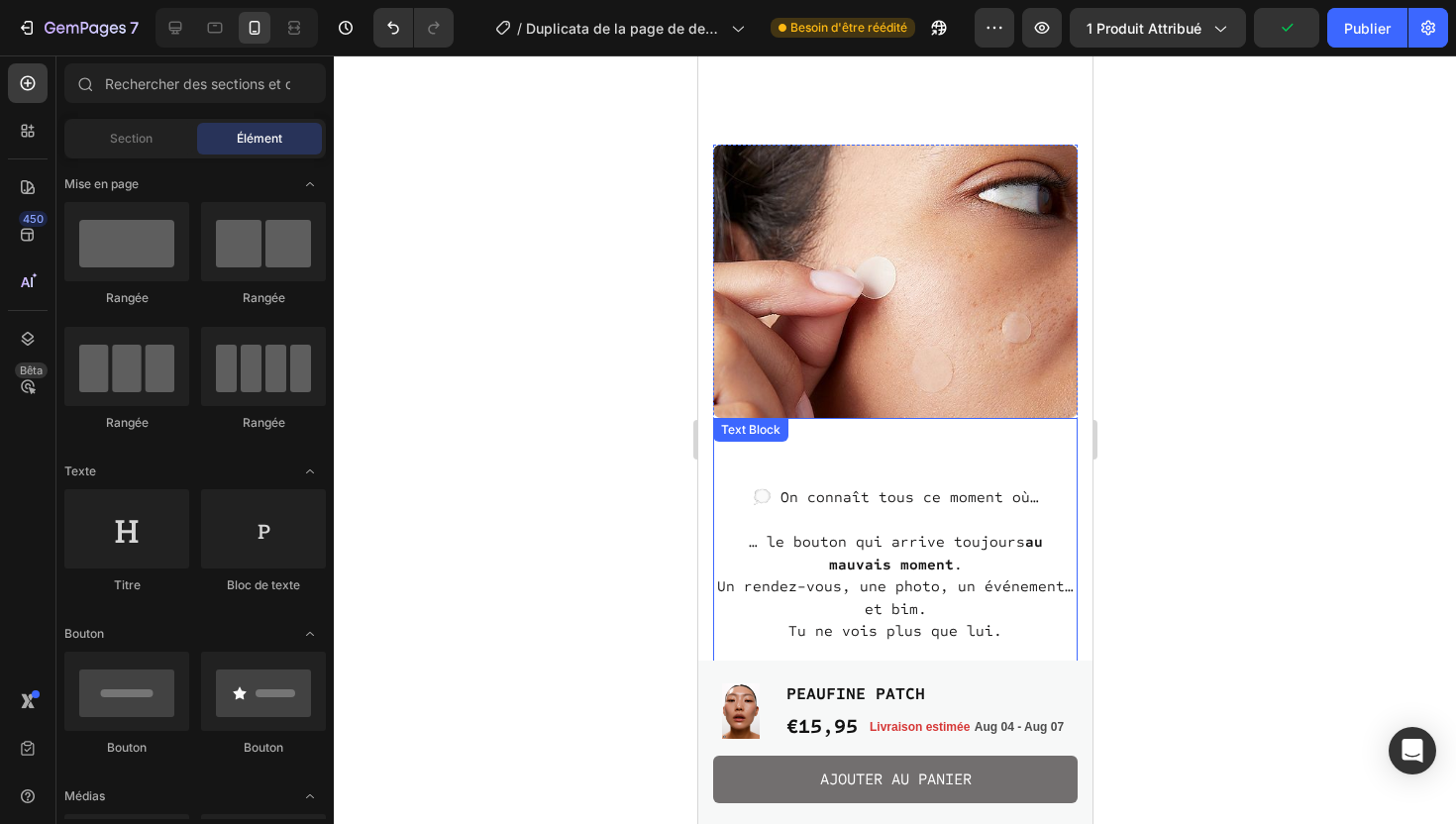scroll, scrollTop: 1196, scrollLeft: 0, axis: vertical 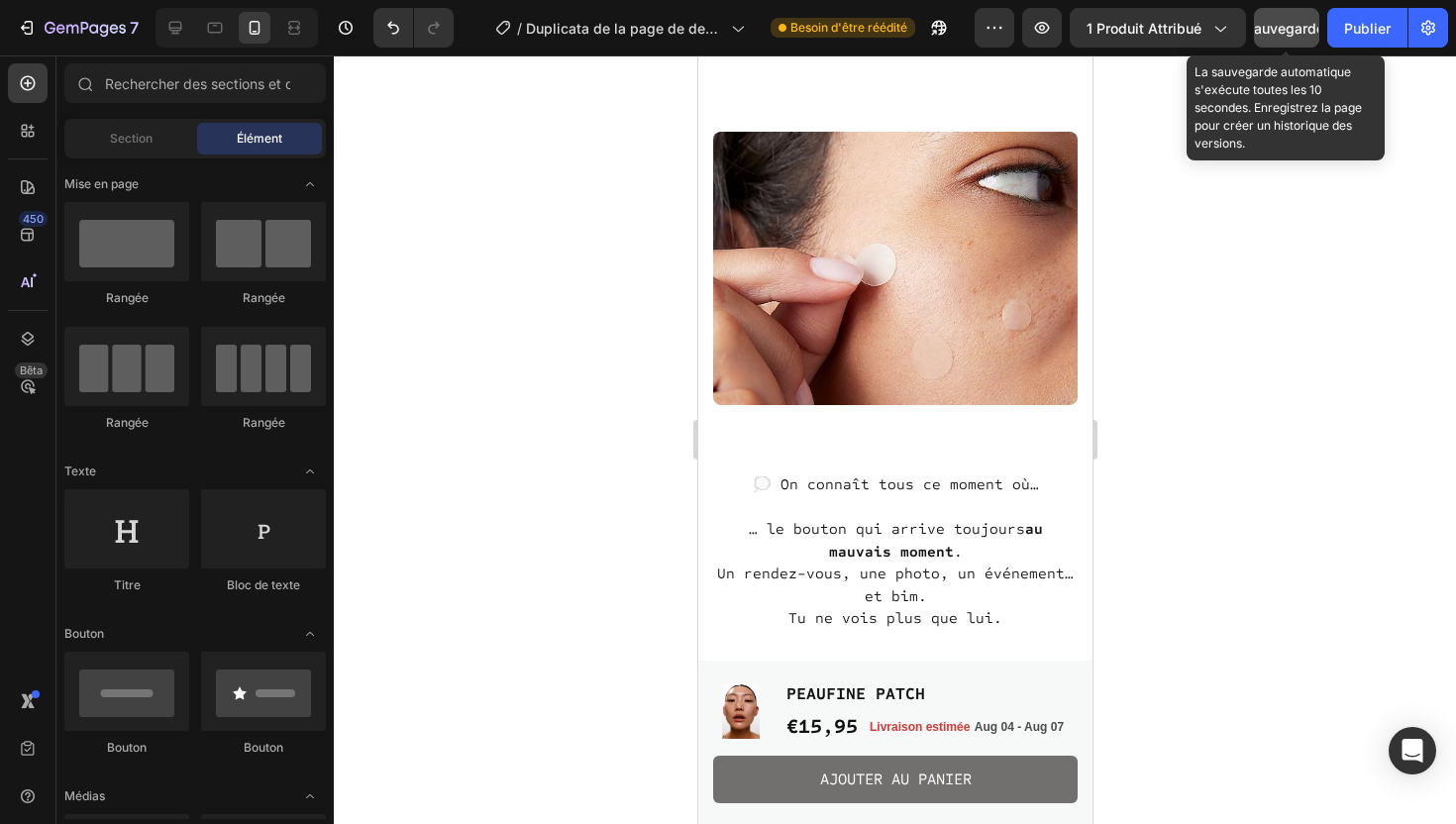 click on "Sauvegarder" at bounding box center [1287, 28] 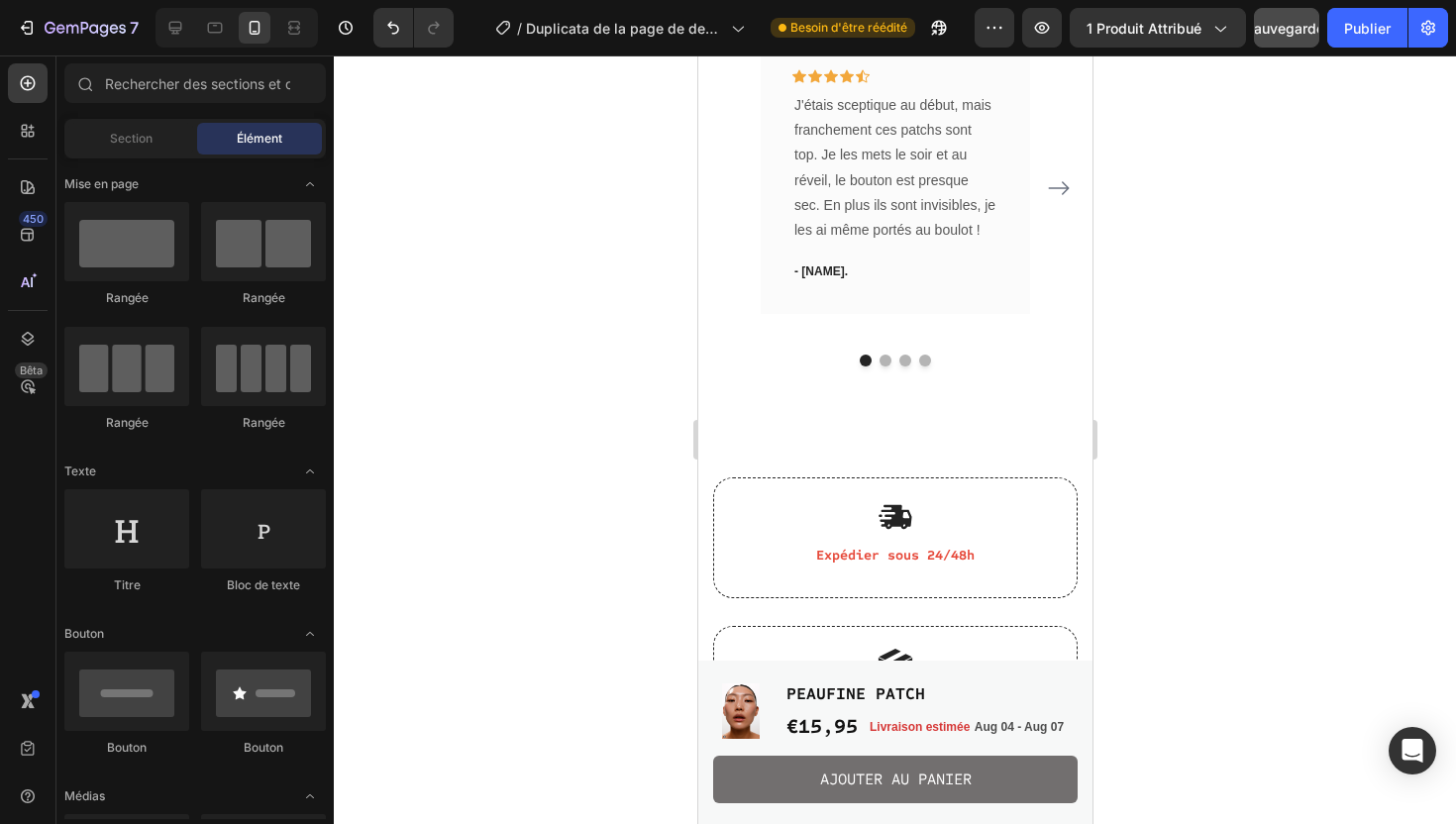 scroll, scrollTop: 4247, scrollLeft: 0, axis: vertical 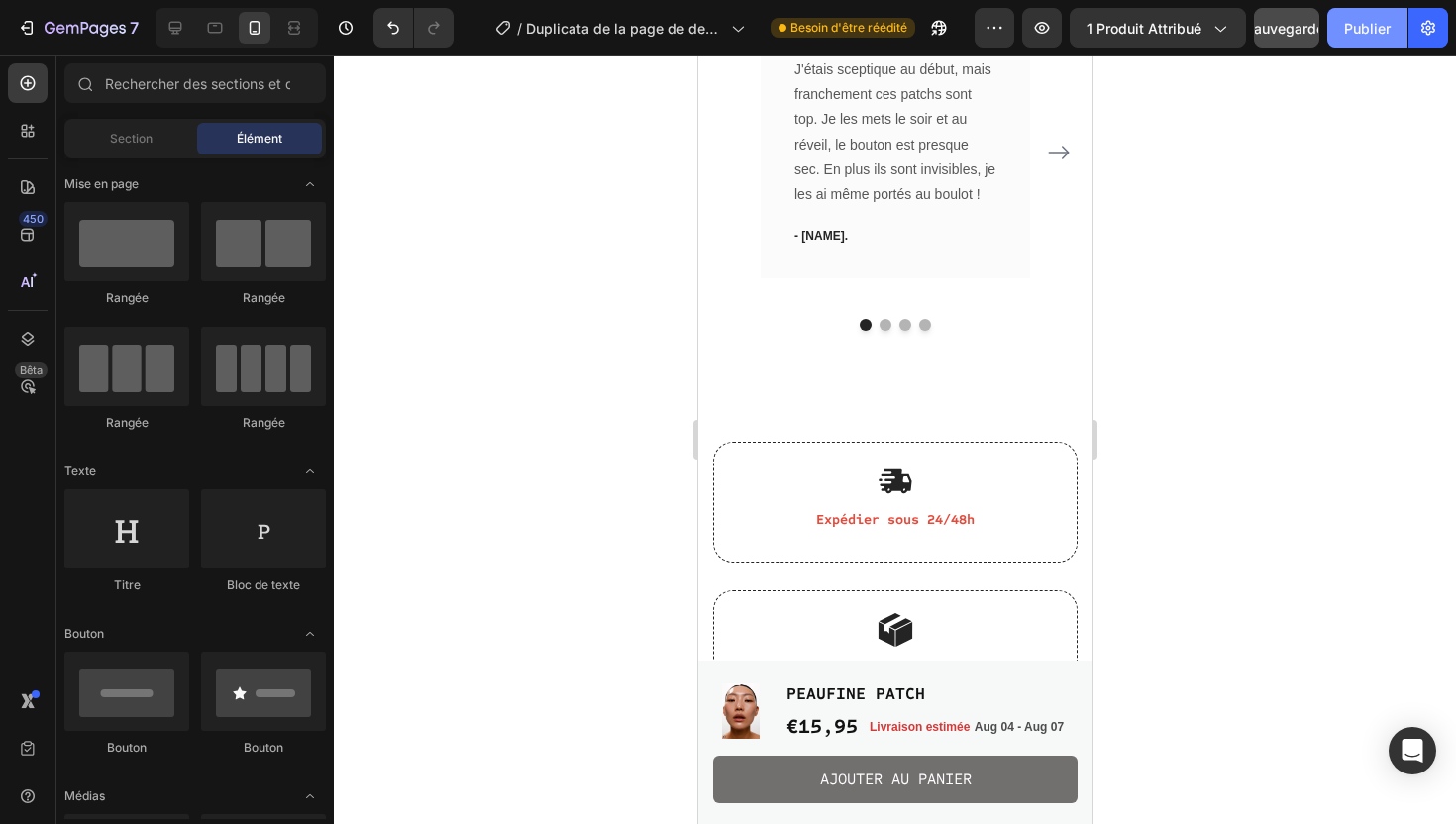 click on "Publier" 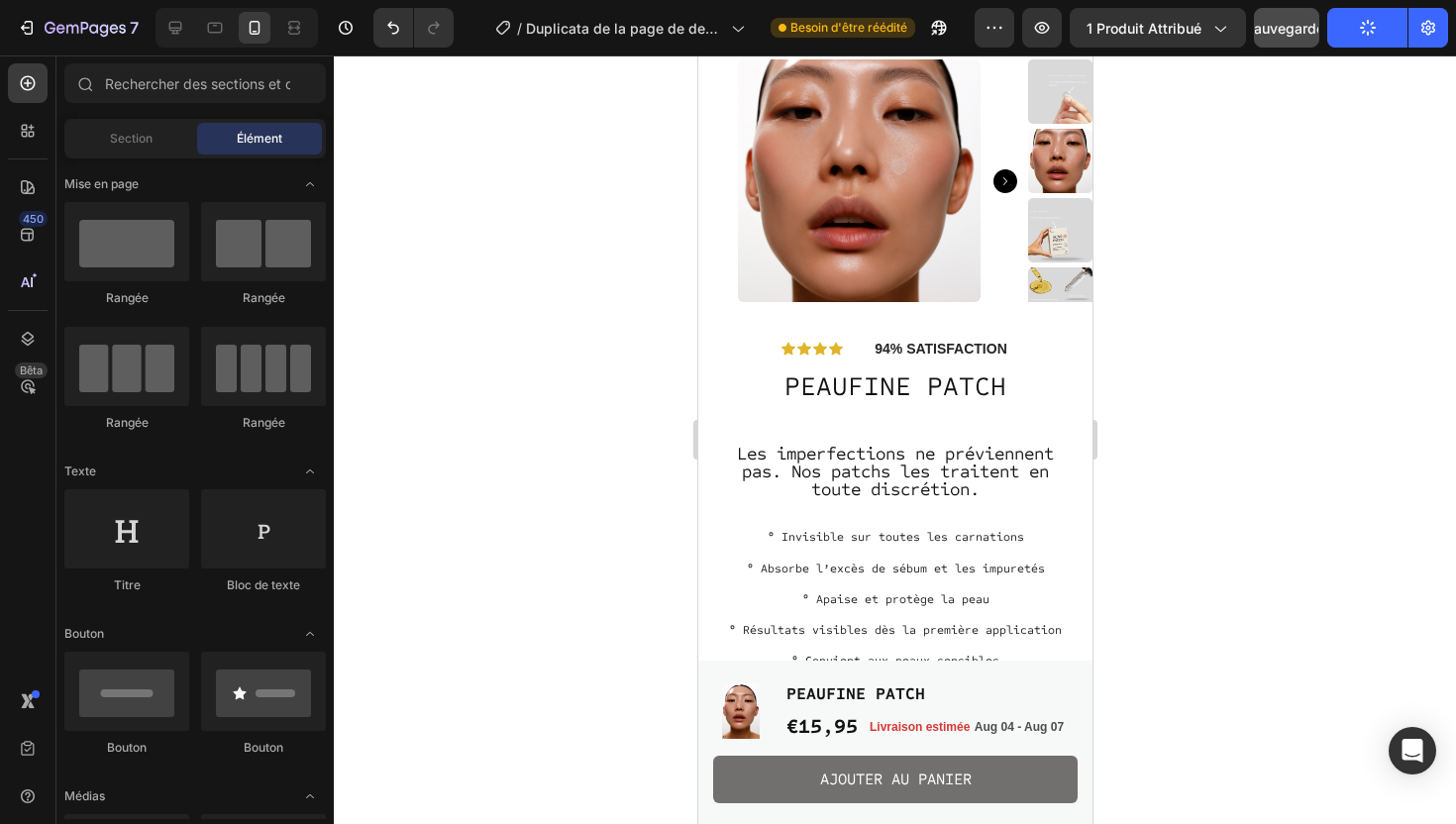 scroll, scrollTop: 44, scrollLeft: 0, axis: vertical 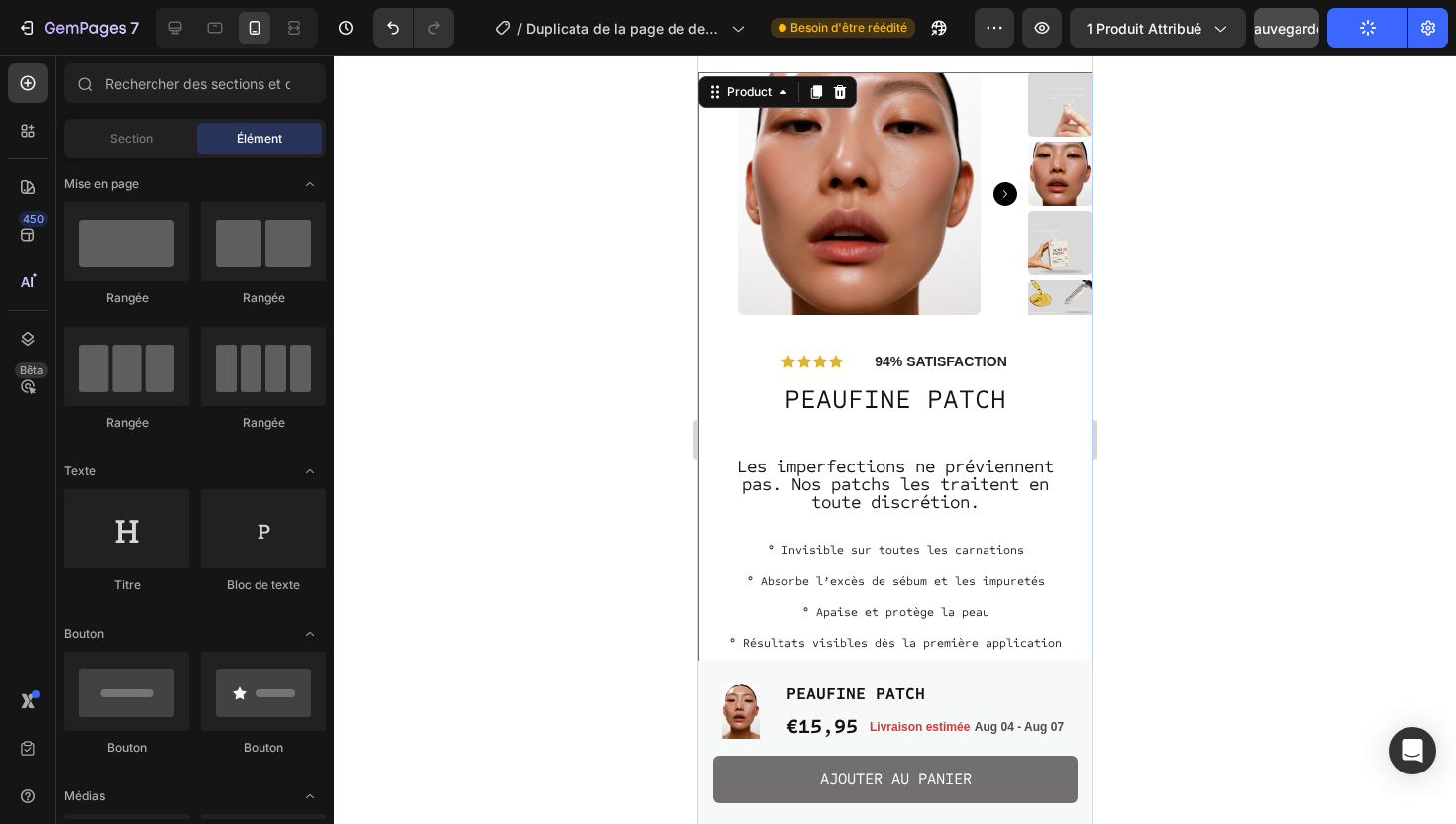 click on "Product Images" at bounding box center [894, 211] 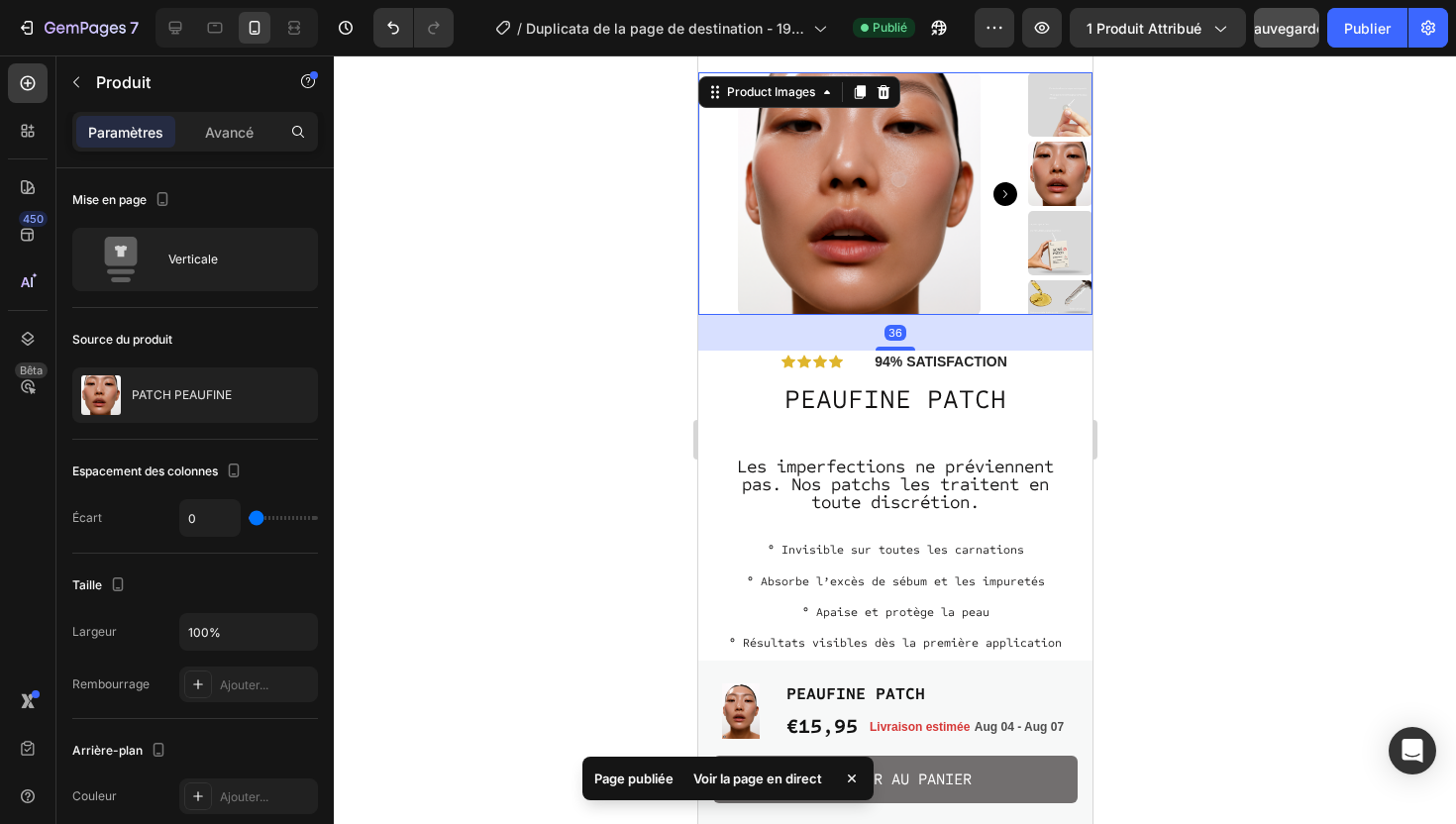 click at bounding box center (858, 193) 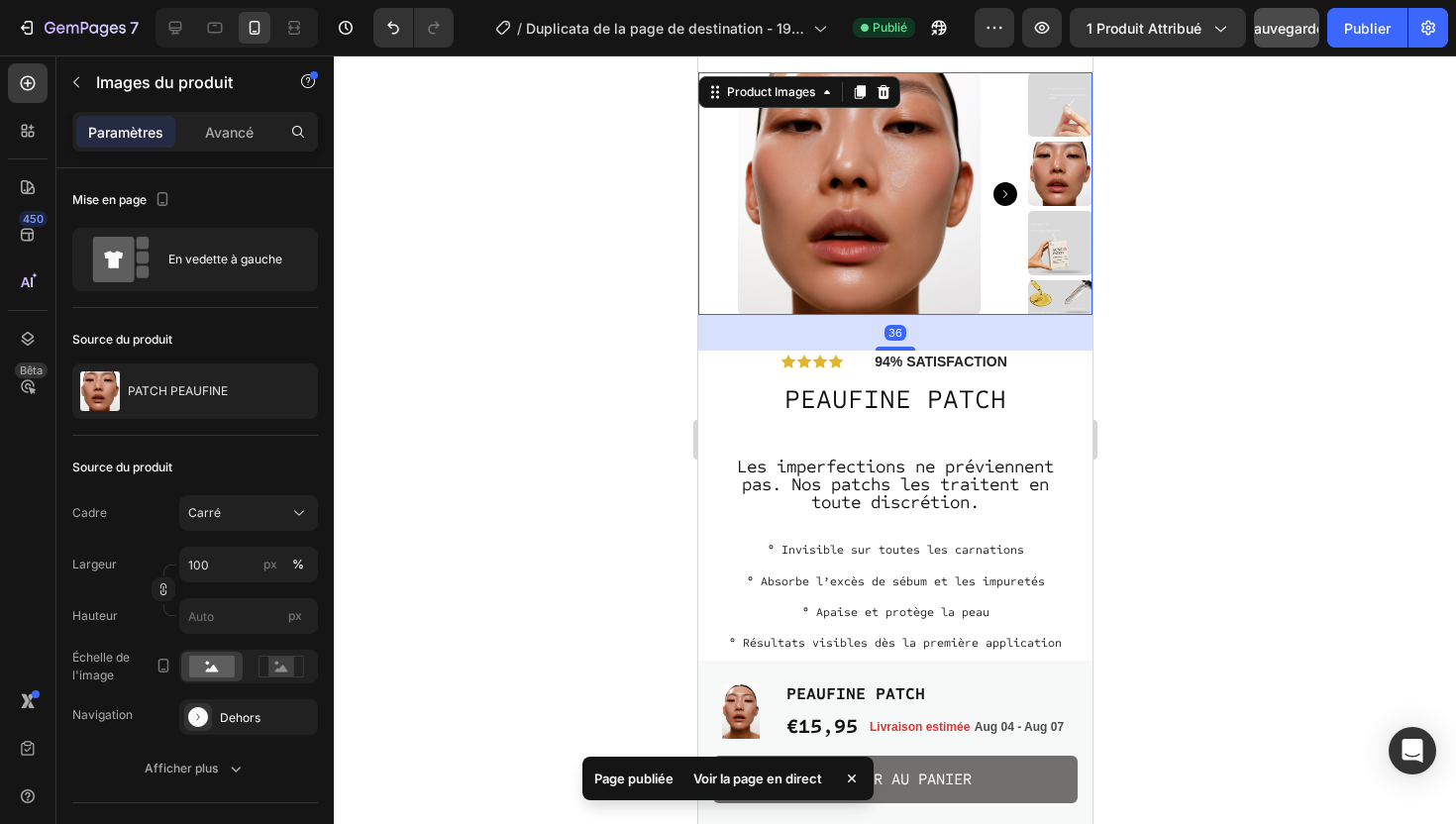 click on "Paramètres Avancé" at bounding box center [195, 132] 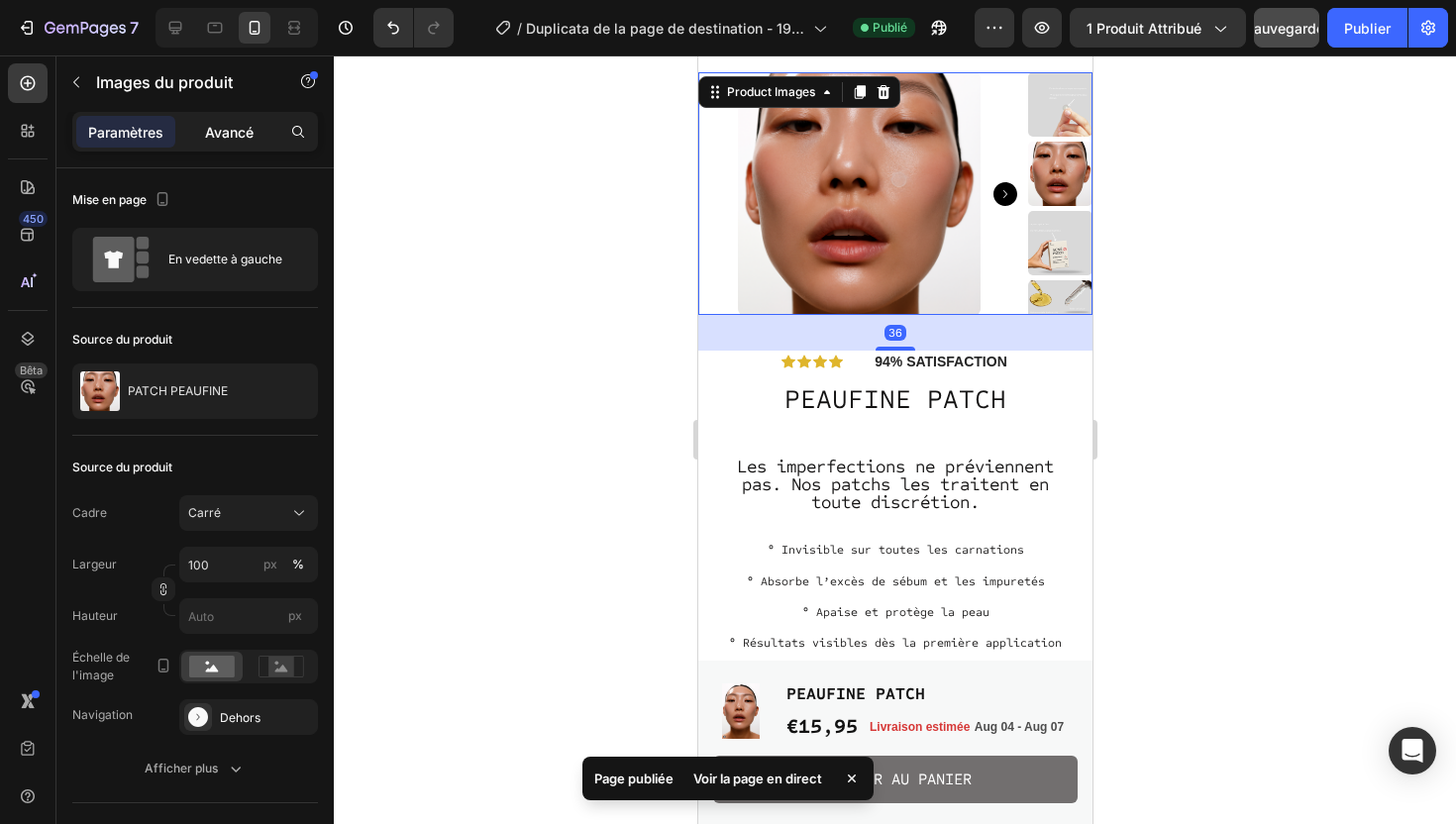 click on "Avancé" 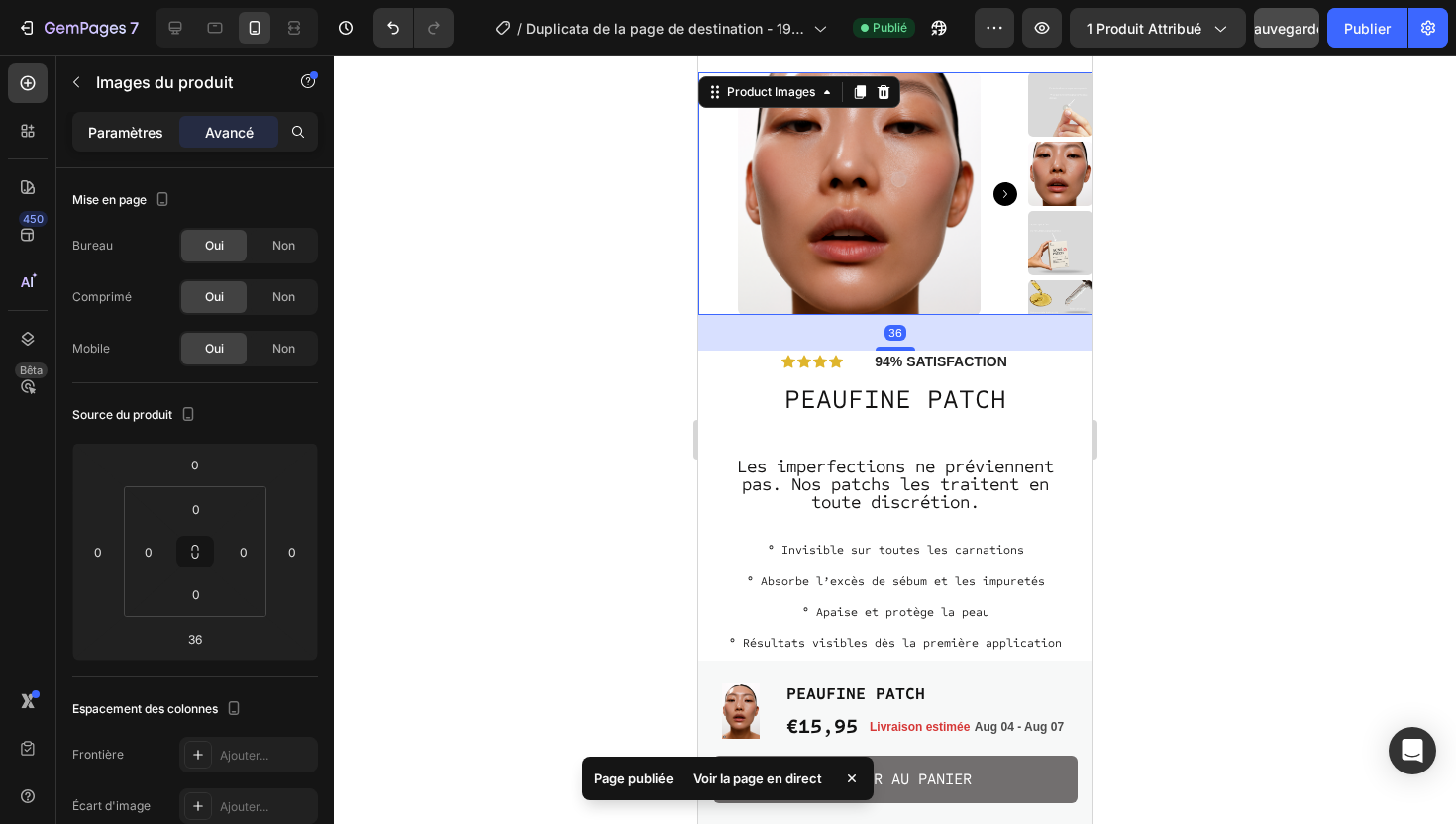 click on "Paramètres" at bounding box center [126, 132] 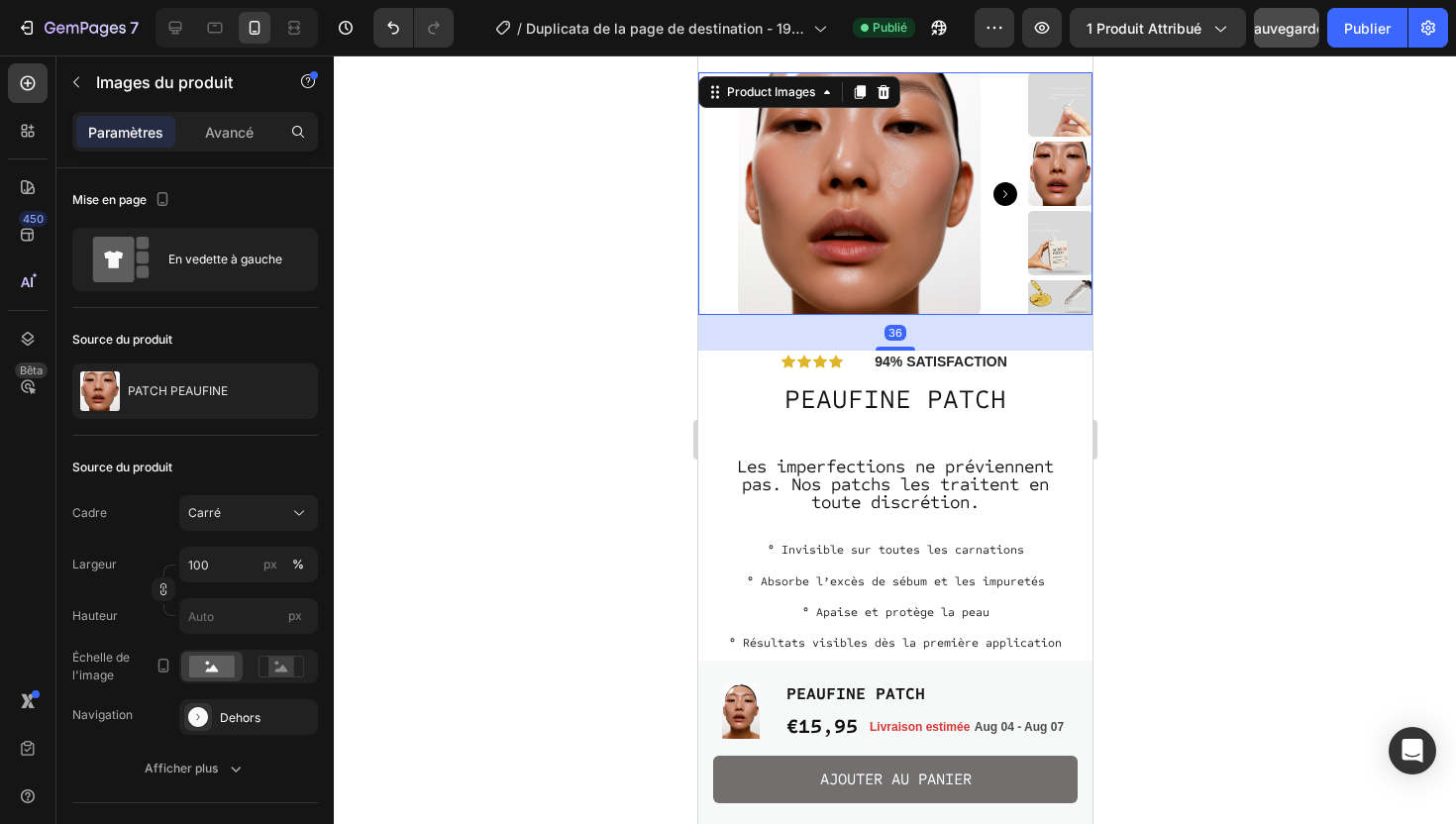 click at bounding box center (858, 193) 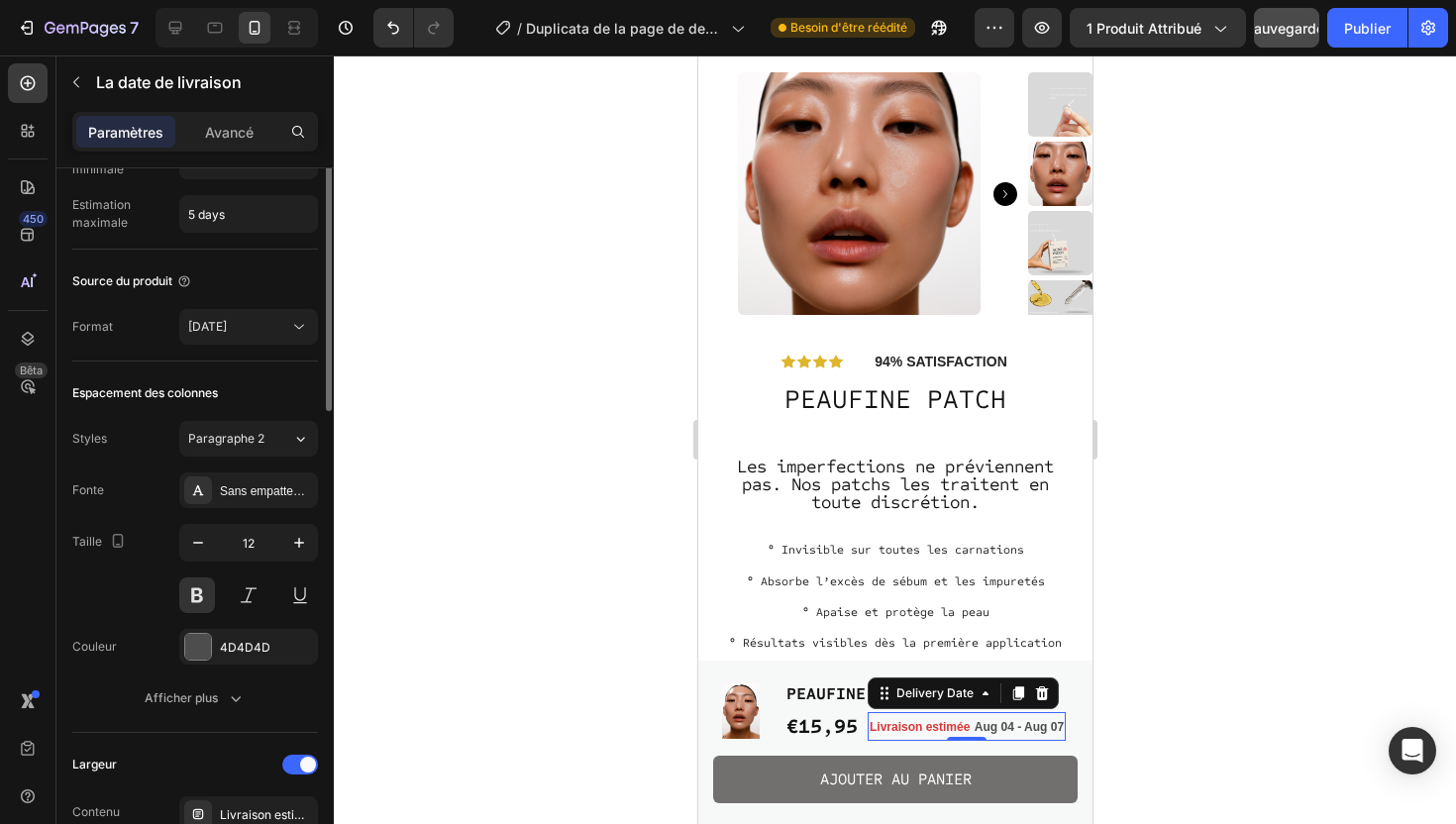 scroll, scrollTop: 0, scrollLeft: 0, axis: both 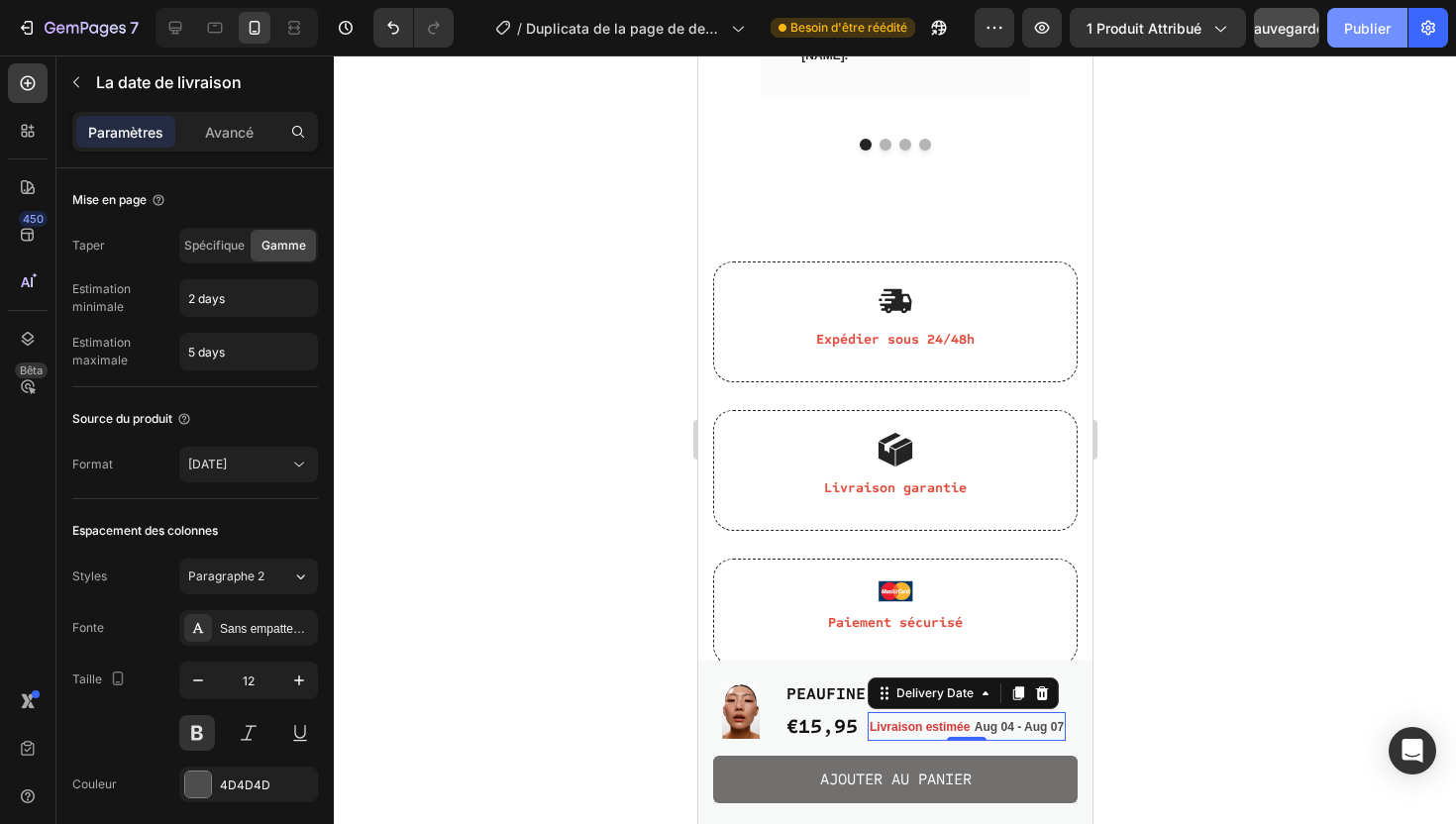 click on "Publier" at bounding box center [1367, 28] 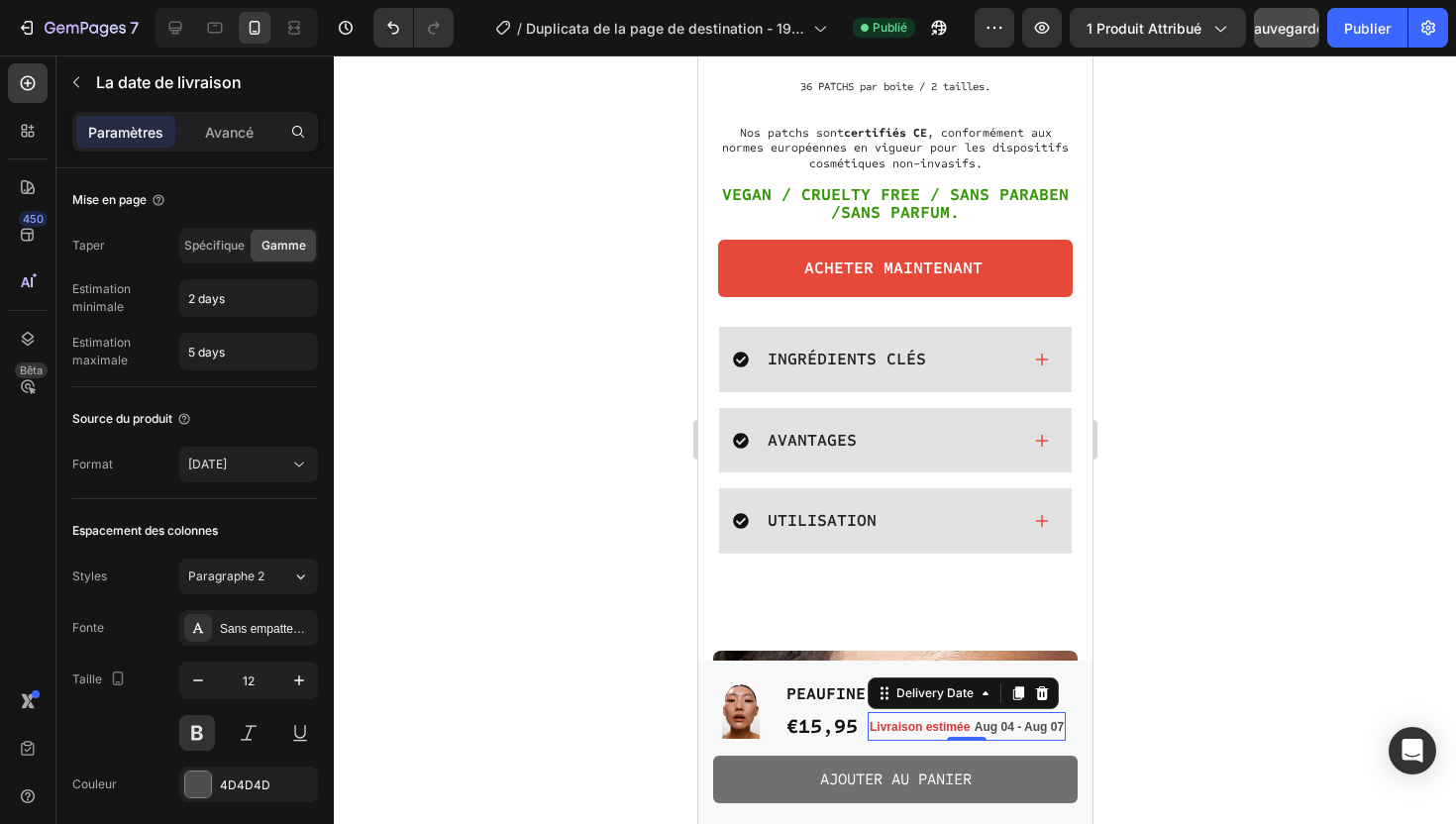 scroll, scrollTop: 0, scrollLeft: 0, axis: both 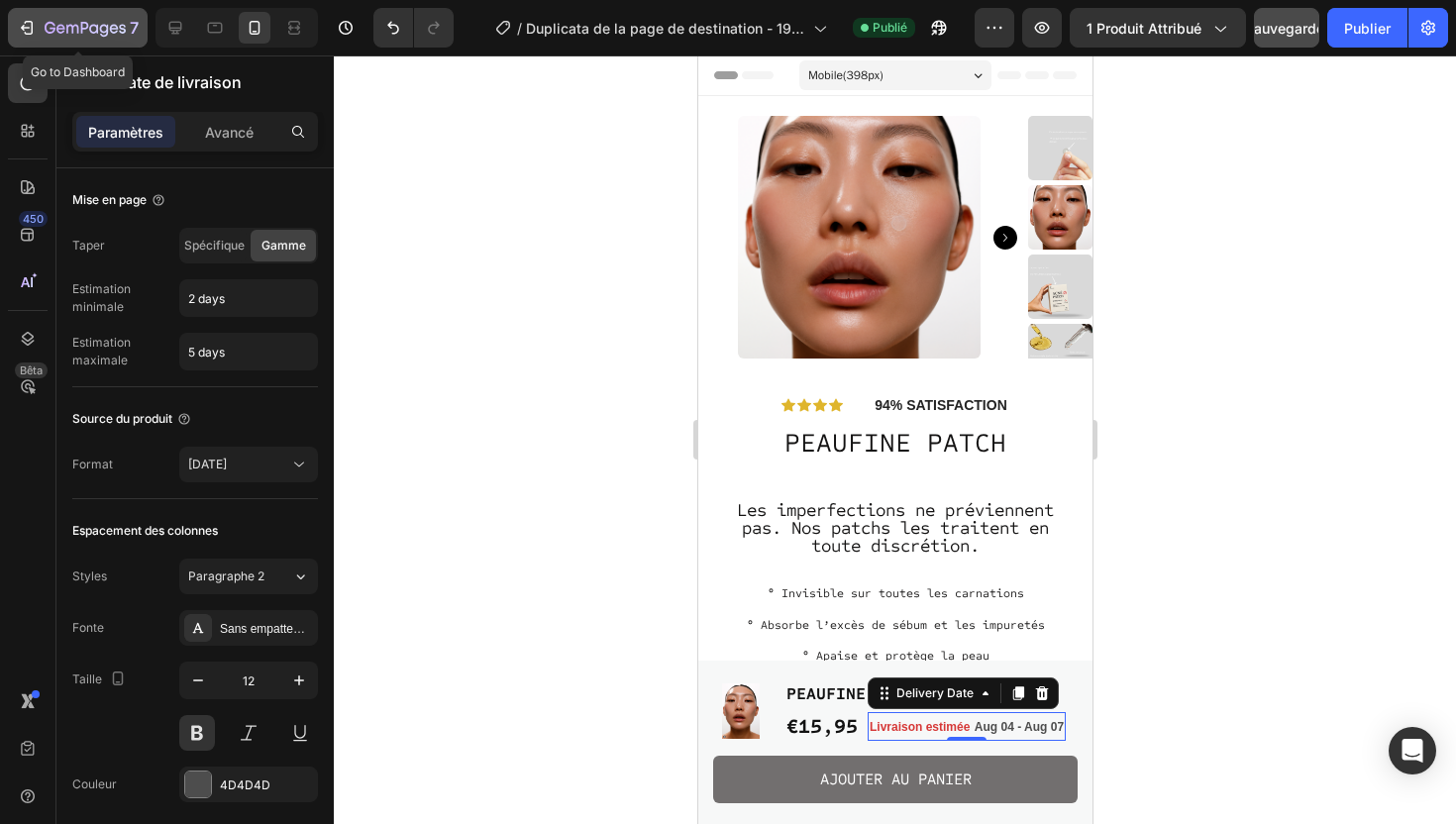 click 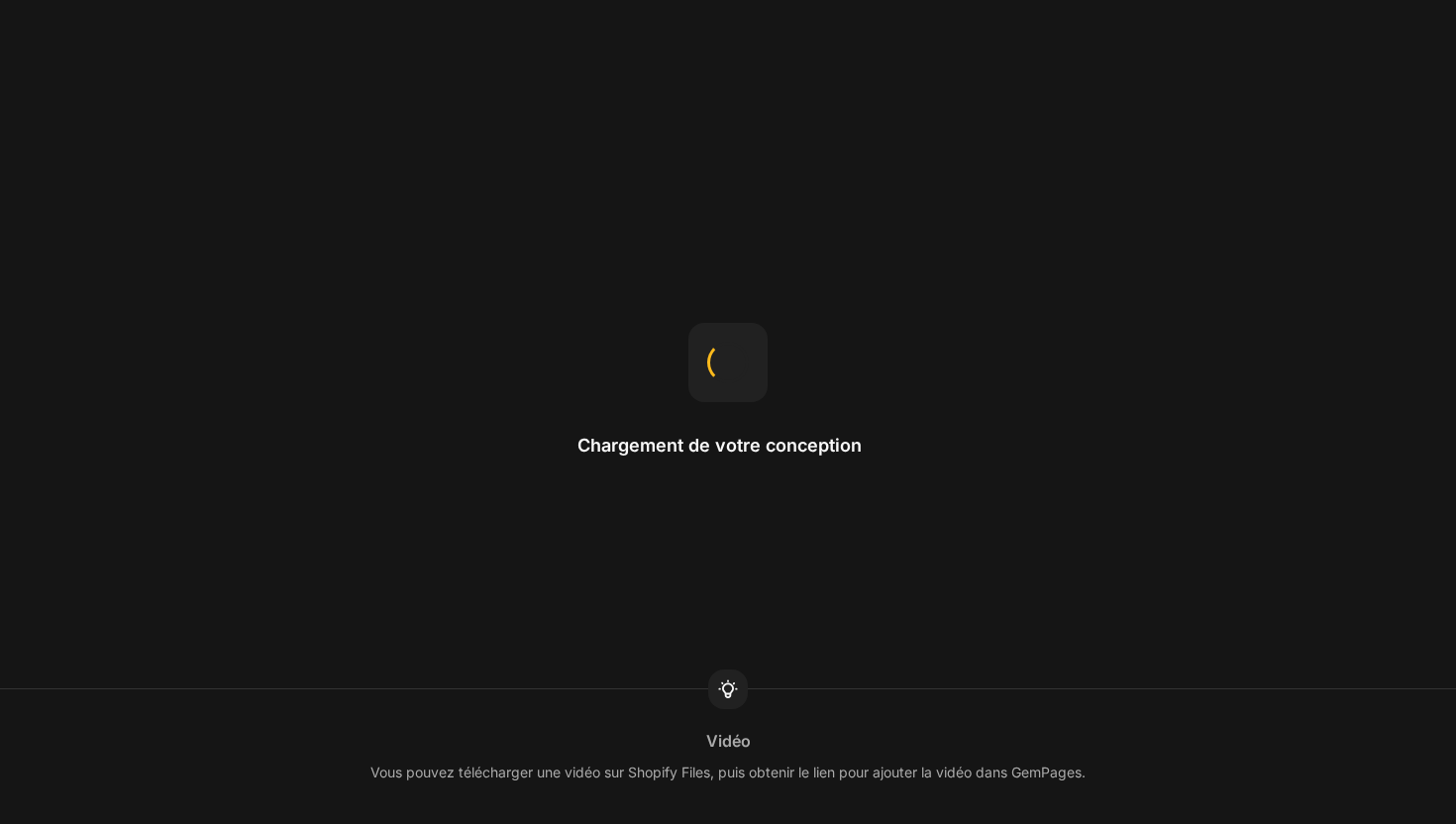 scroll, scrollTop: 0, scrollLeft: 0, axis: both 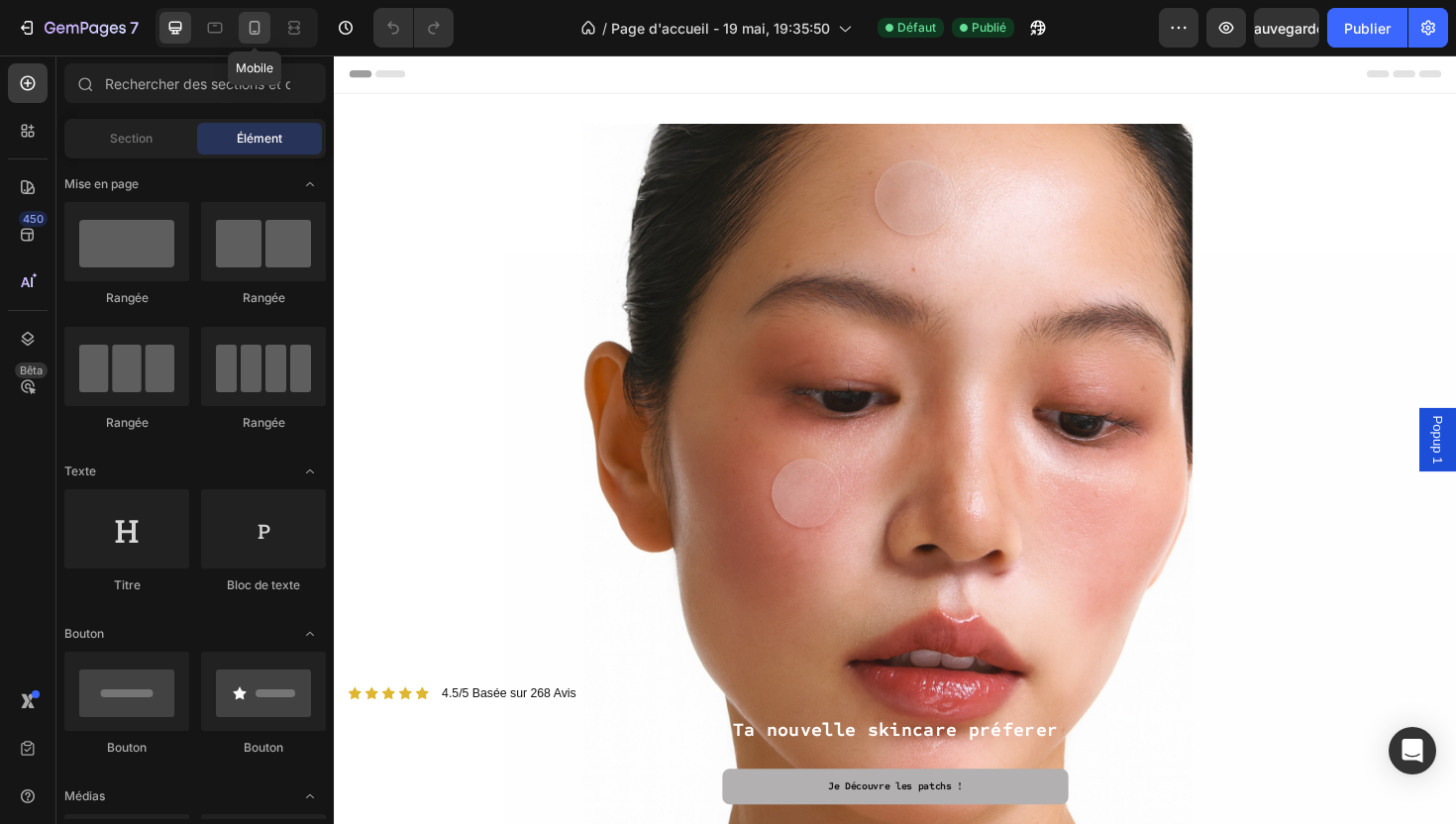 click 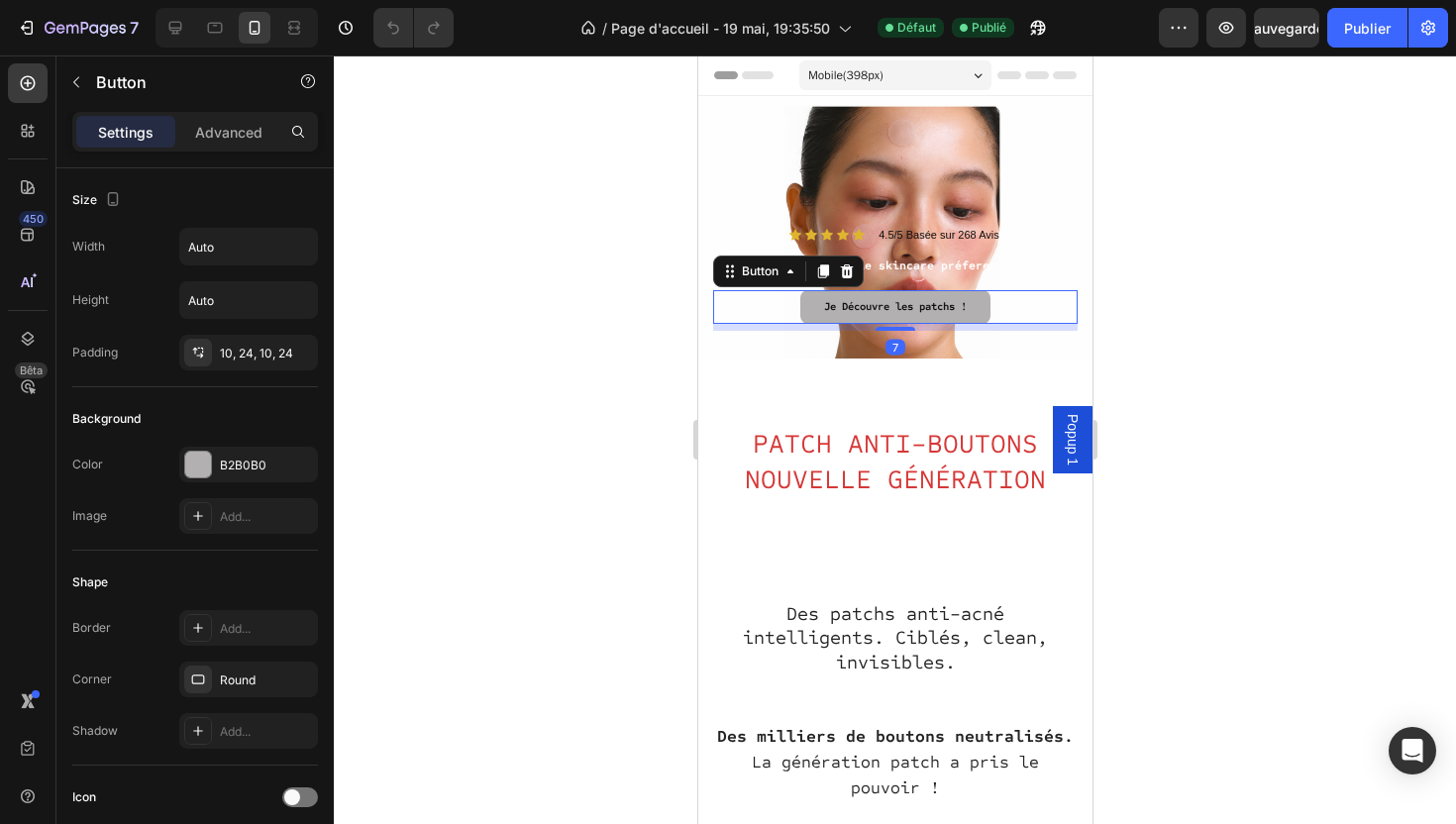 click on "Icon Icon Icon Icon Icon Icon List  4.5/5 Basée sur 268 Avis Text Block Row Text Block Ta nouvelle skincare préferer Text Block Je Découvre les patchs ! Button   7" at bounding box center (894, 278) 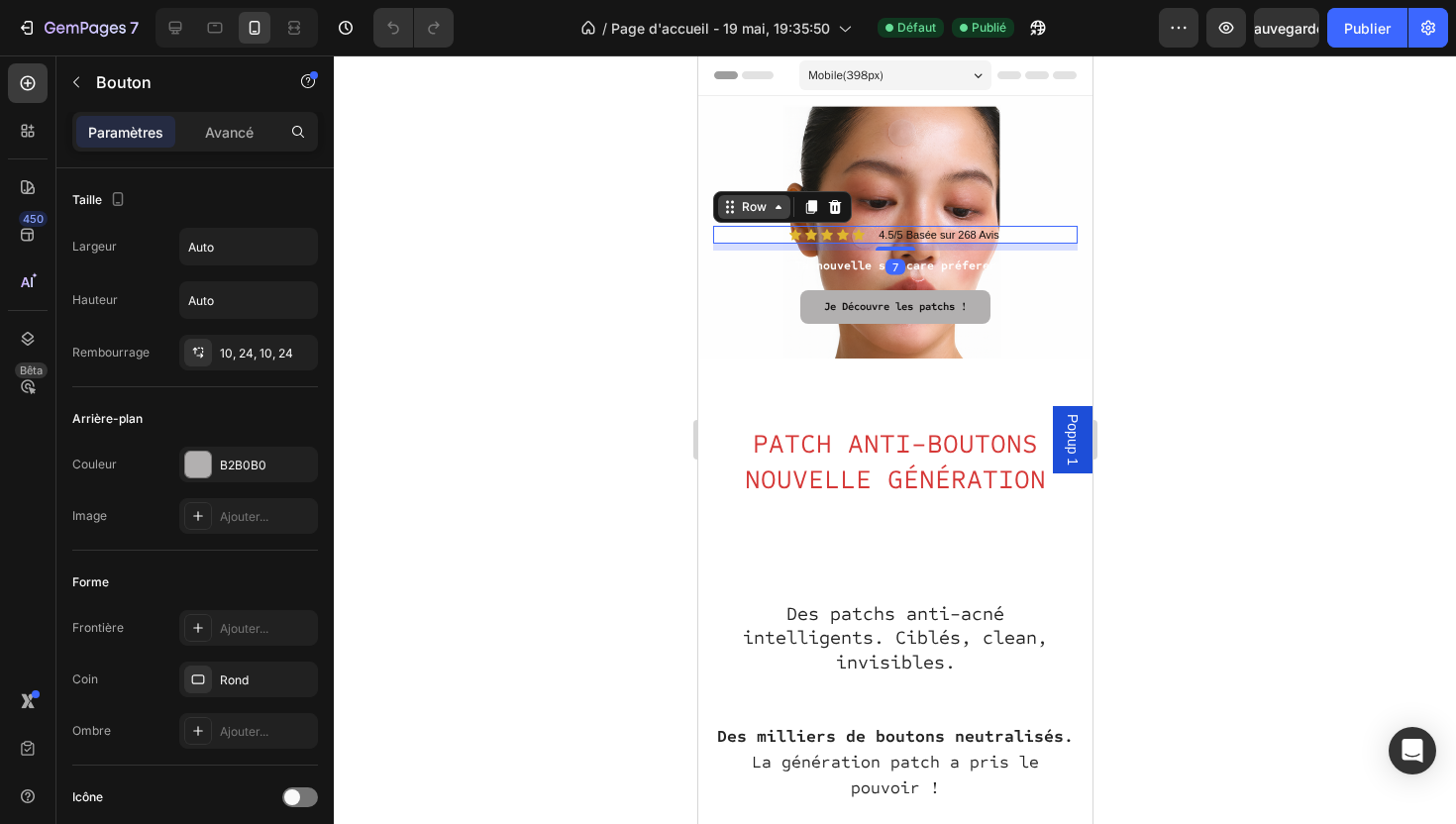 click on "Row" at bounding box center (753, 207) 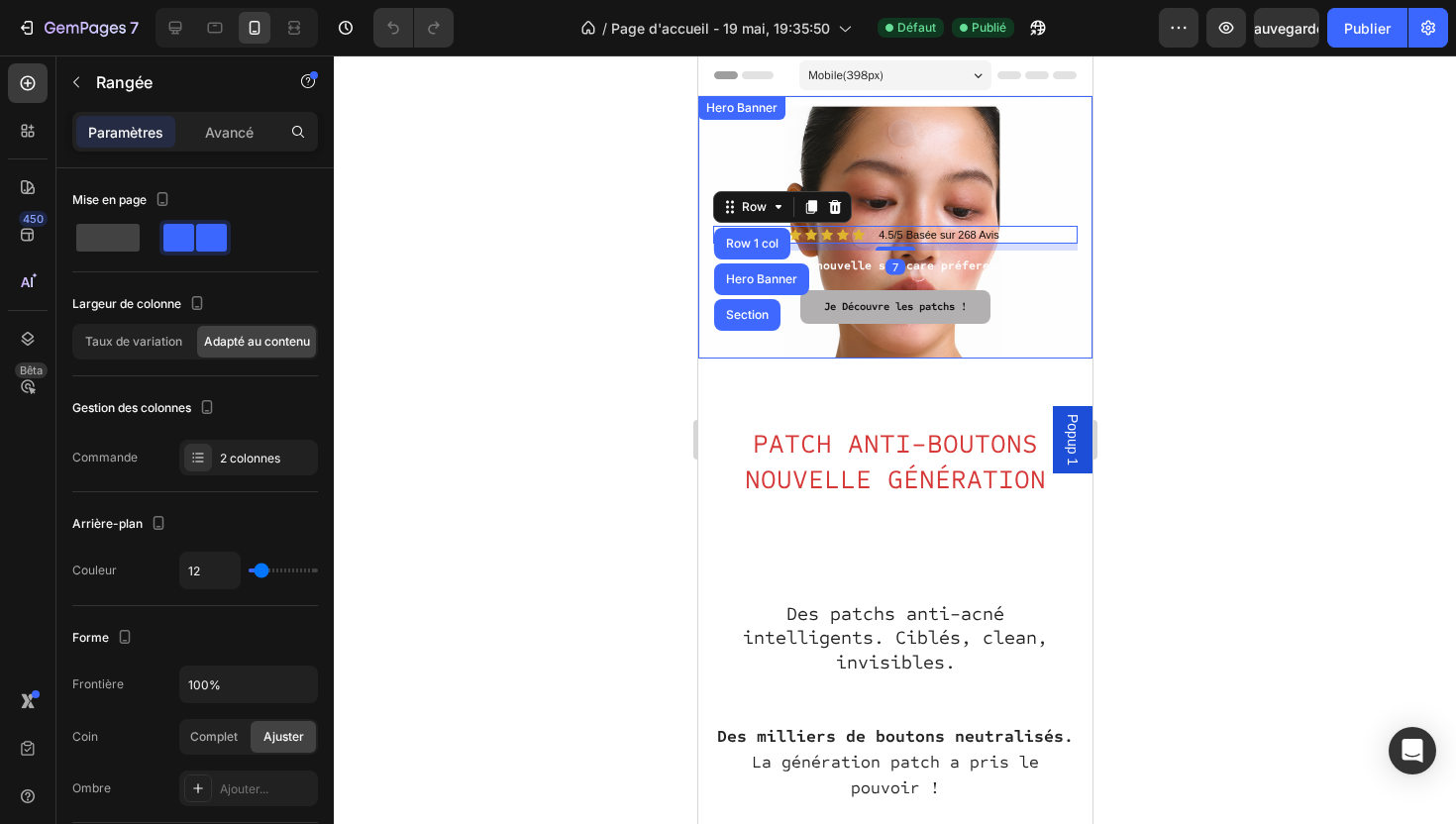 click on "Icon Icon Icon Icon Icon Icon List  4.5/5 Basée sur 268 Avis Text Block Row Row 1 col Hero Banner Section   7 Text Block Ta nouvelle skincare préferer Text Block Je Découvre les patchs ! Button Row Hero Banner" at bounding box center (894, 227) 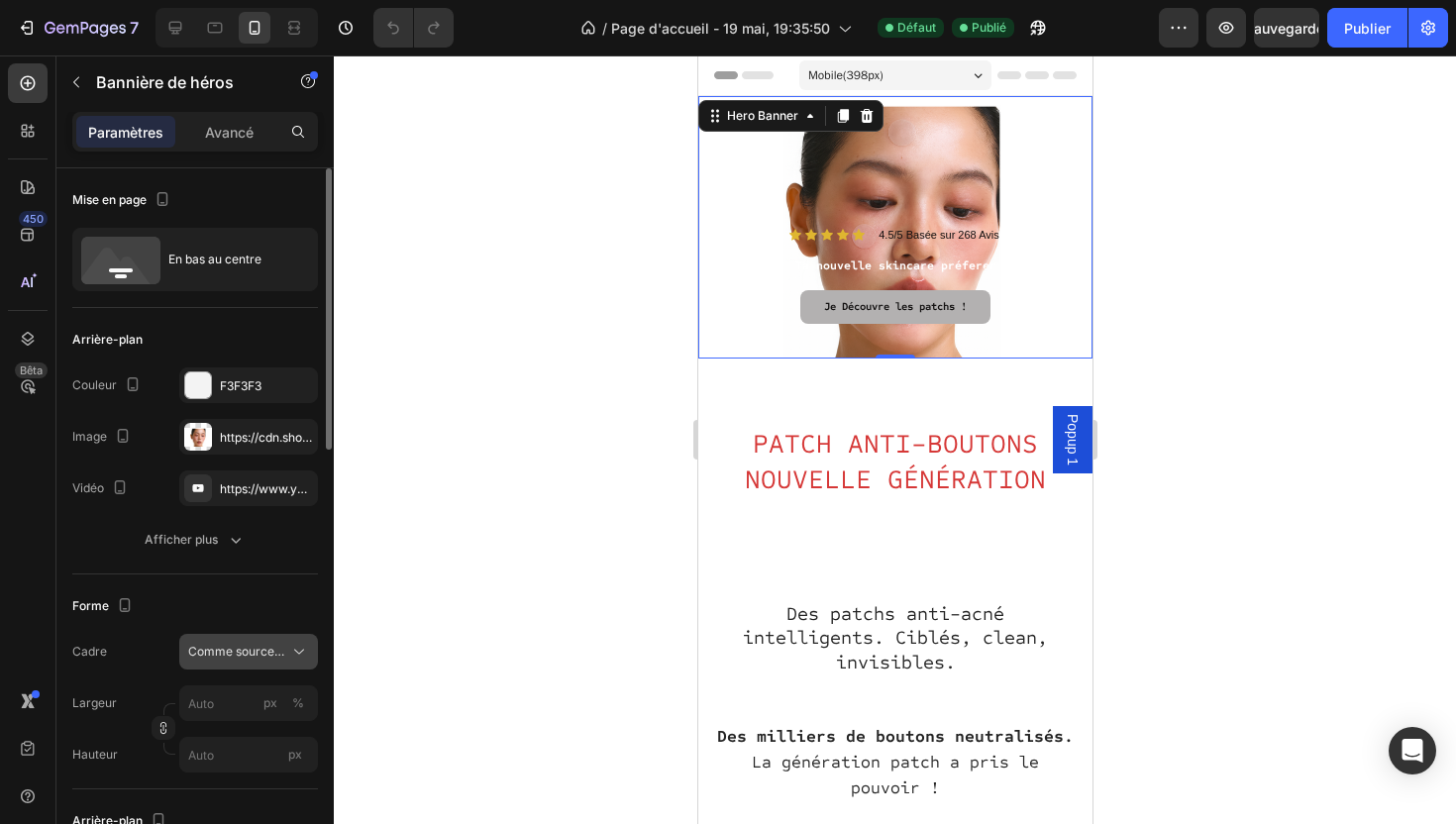 click on "Comme source de bannière" at bounding box center (265, 651) 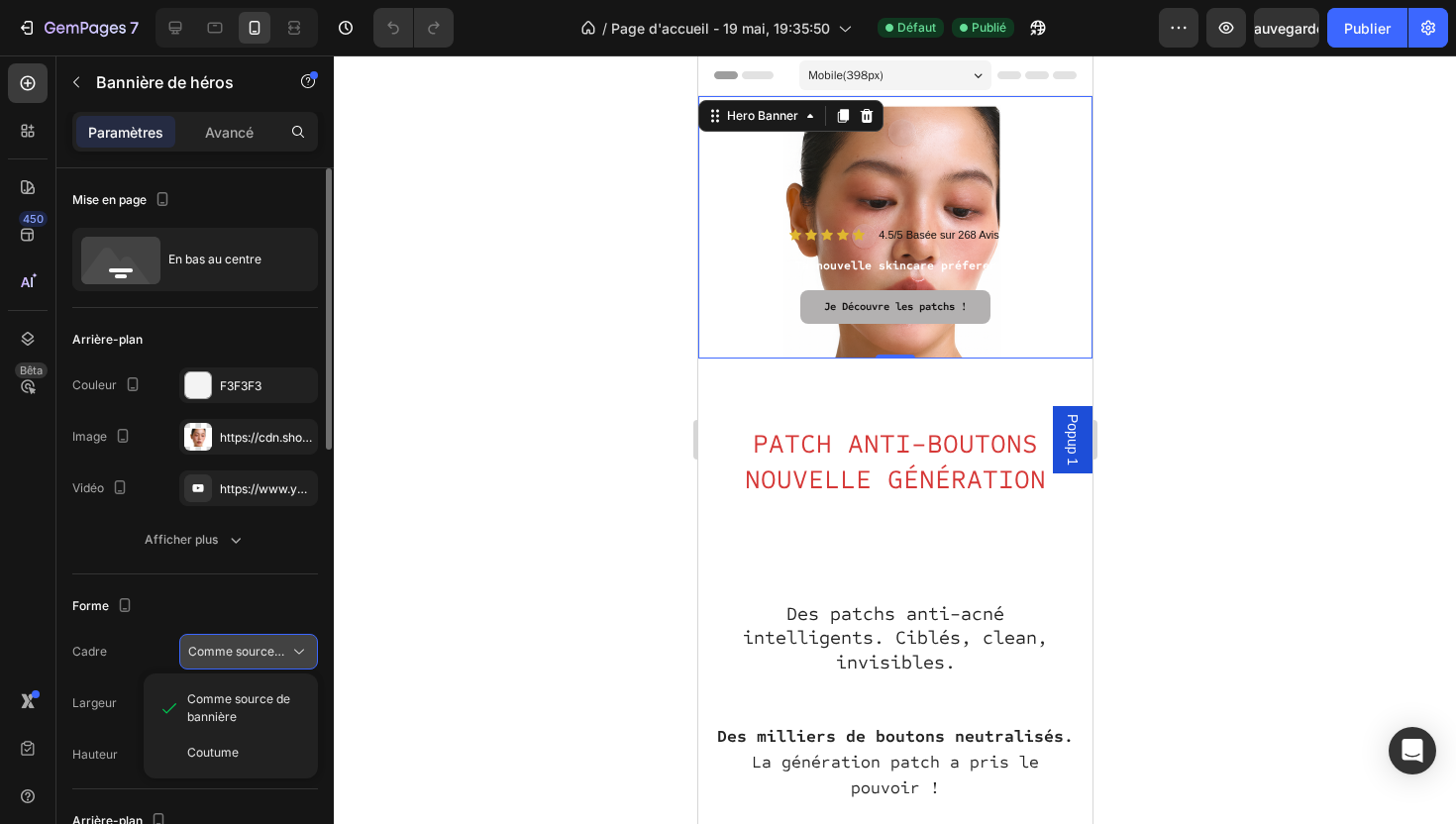 click on "Comme source de bannière" at bounding box center [265, 651] 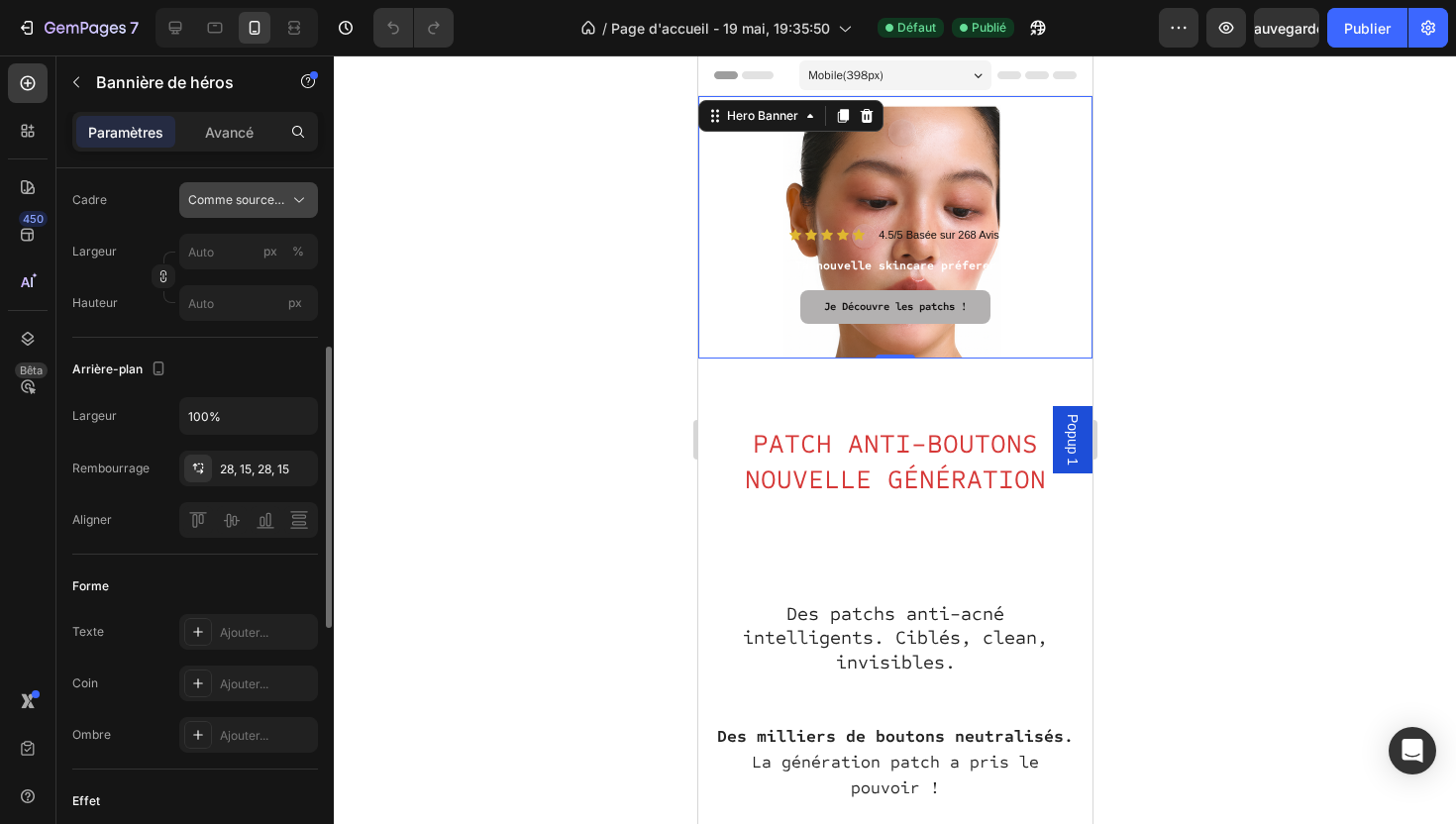 scroll, scrollTop: 456, scrollLeft: 0, axis: vertical 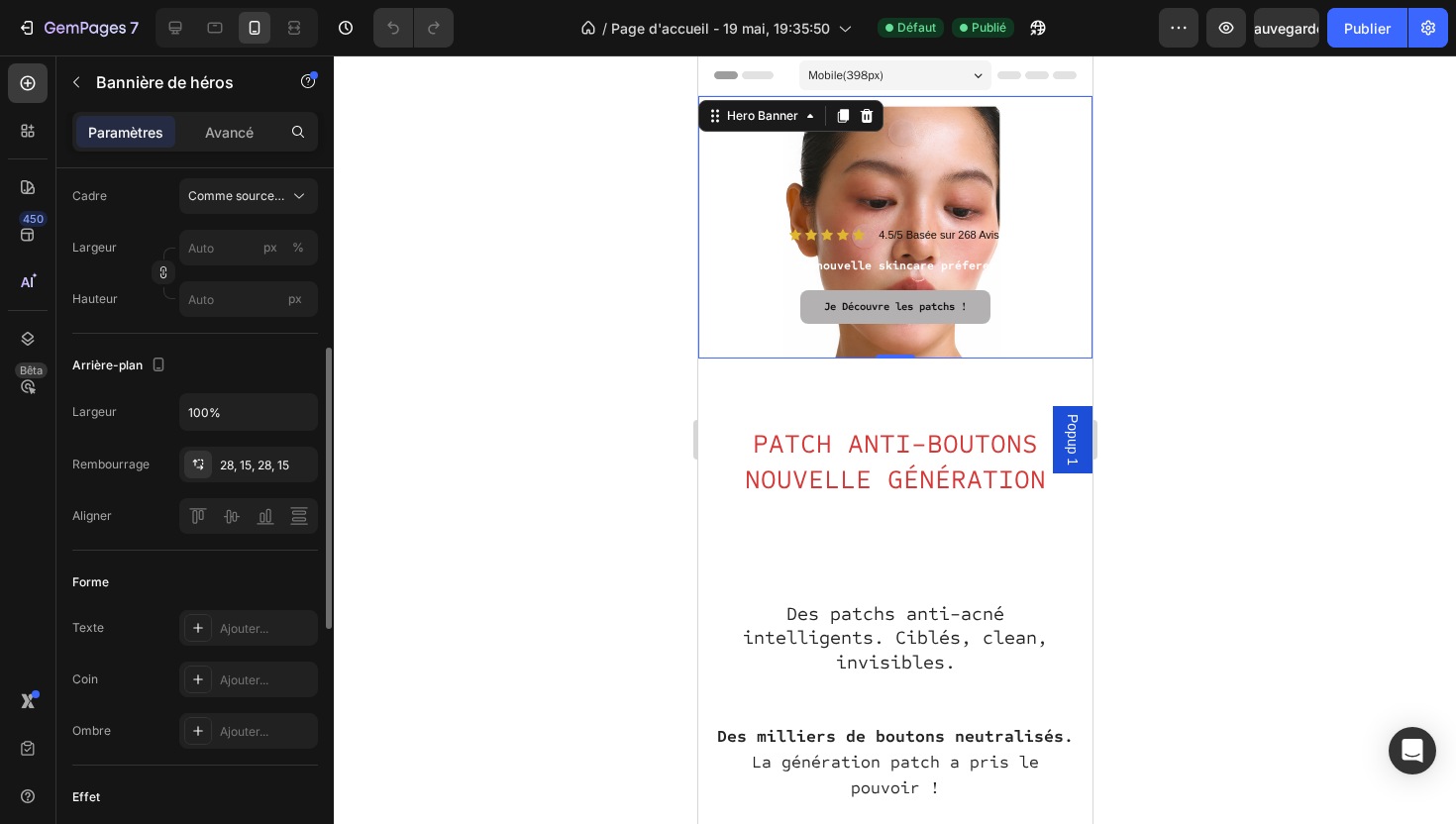 click at bounding box center (894, 227) 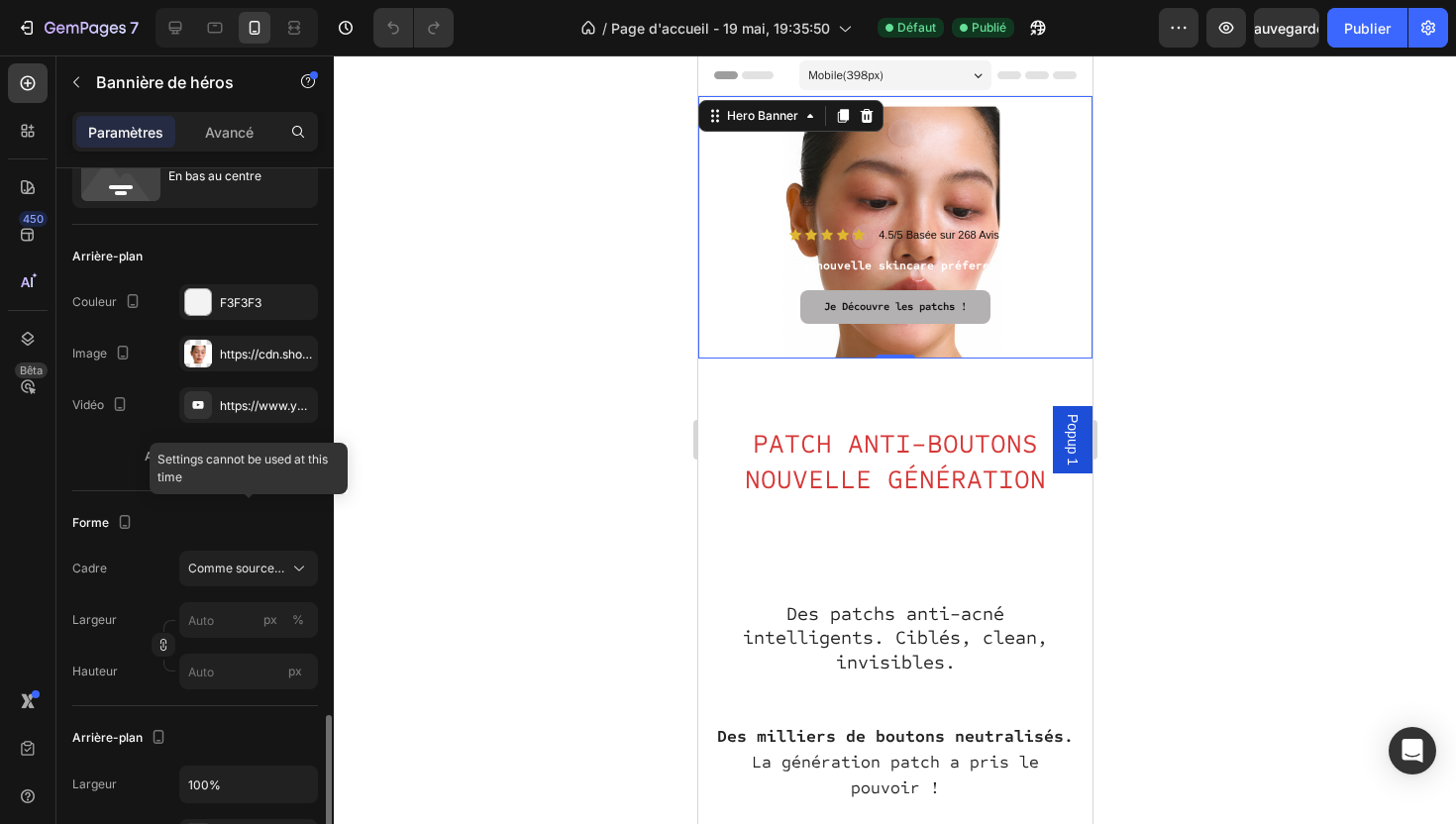 scroll, scrollTop: 0, scrollLeft: 0, axis: both 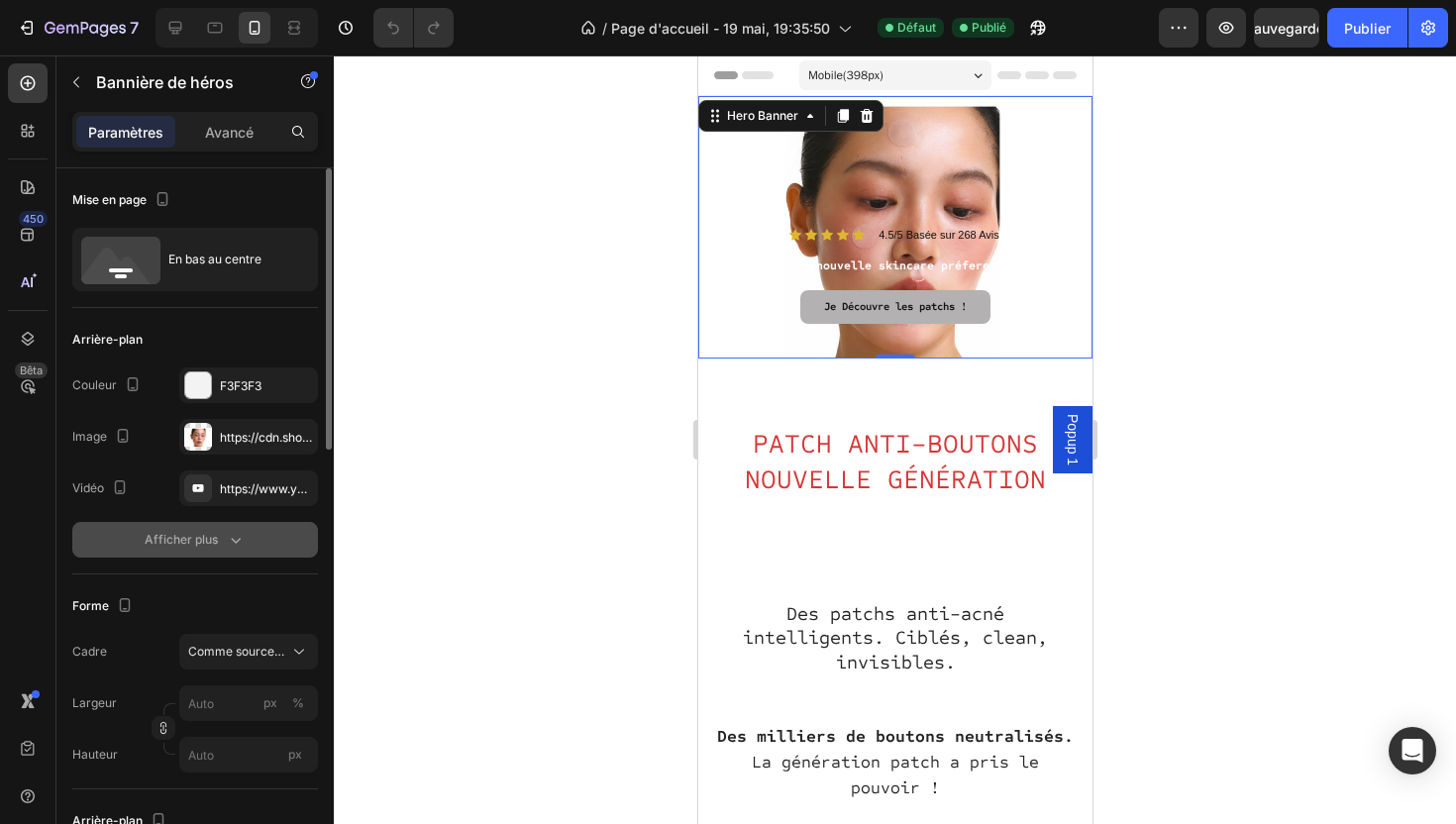 click on "Afficher plus" 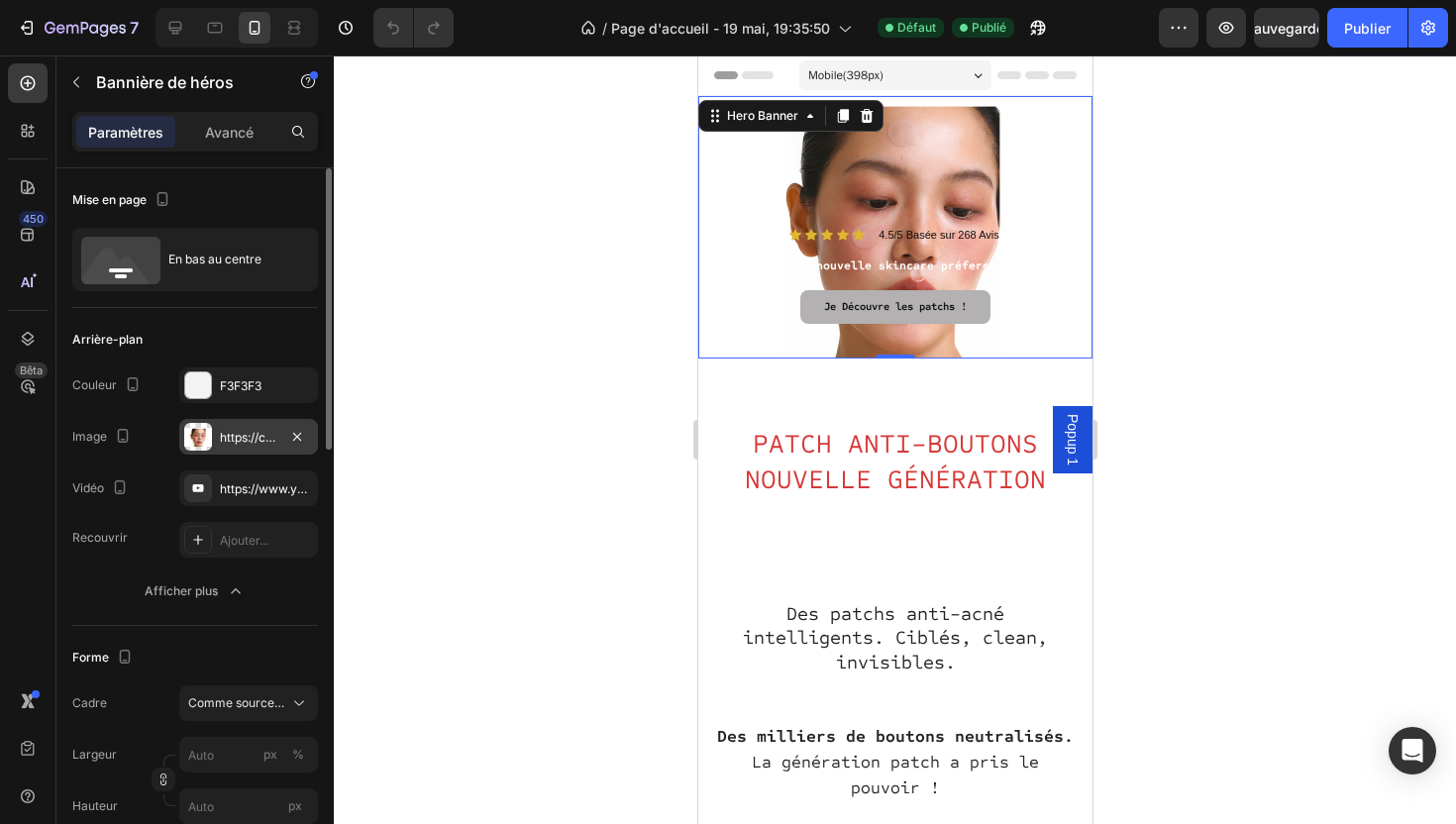 click on "https://cdn.shopify.com/s/files/1/0942/5200/7756/files/gempages_567315602071356325-31c66f70-780a-4bb6-a78a-6b9fa9db5e9d.png" at bounding box center [600, 437] 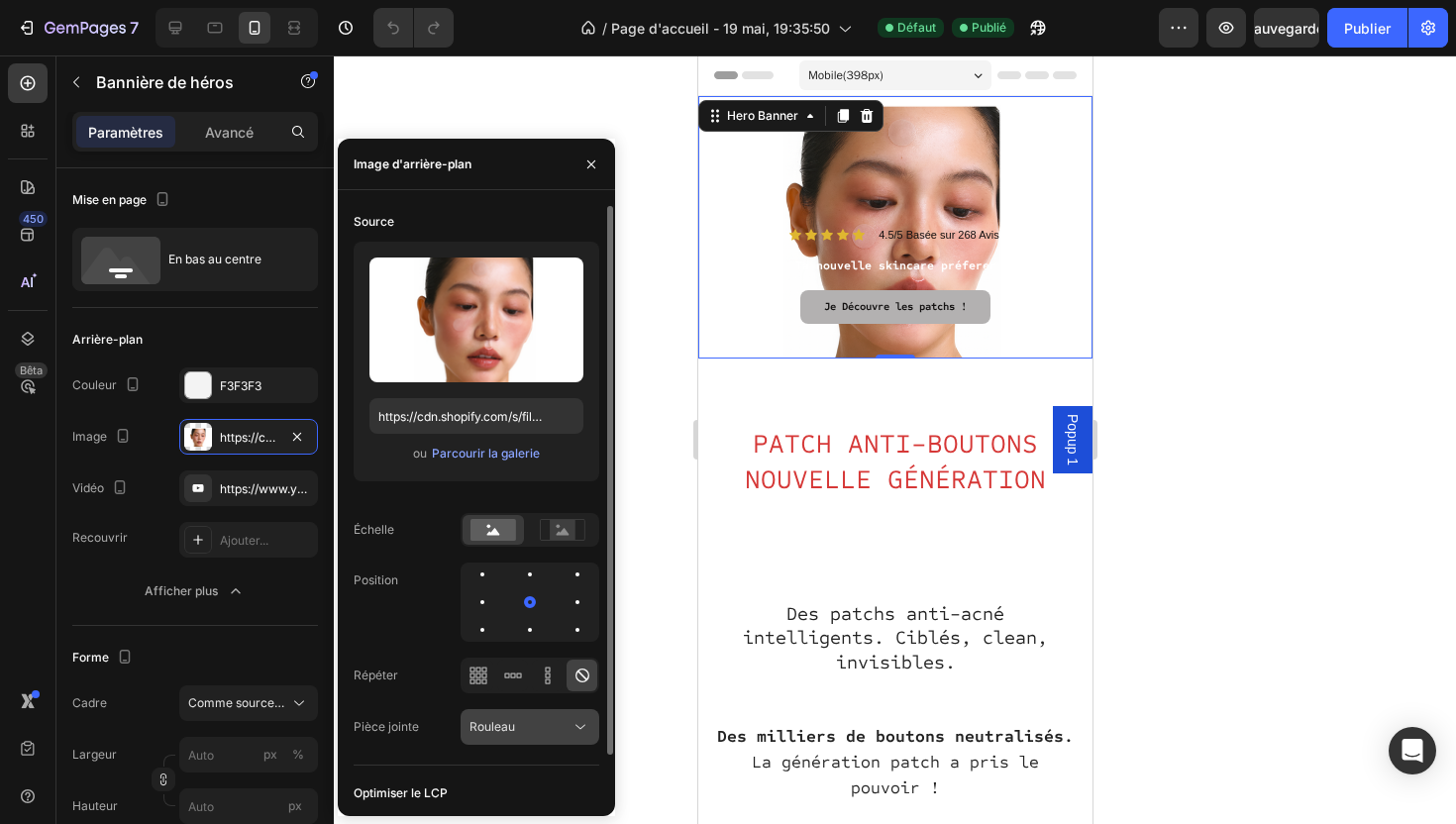 scroll, scrollTop: 49, scrollLeft: 0, axis: vertical 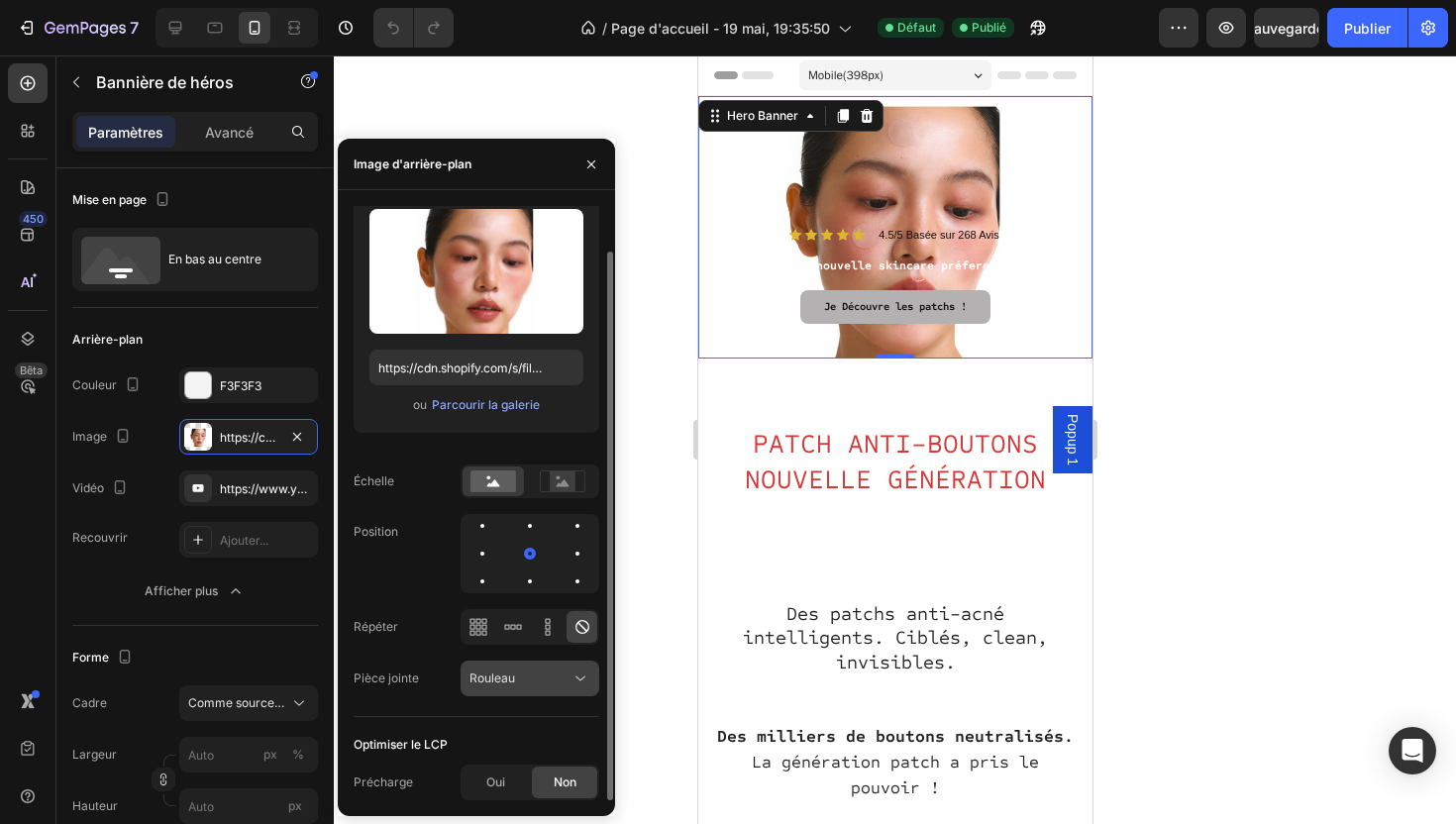 click on "Rouleau" at bounding box center (520, 678) 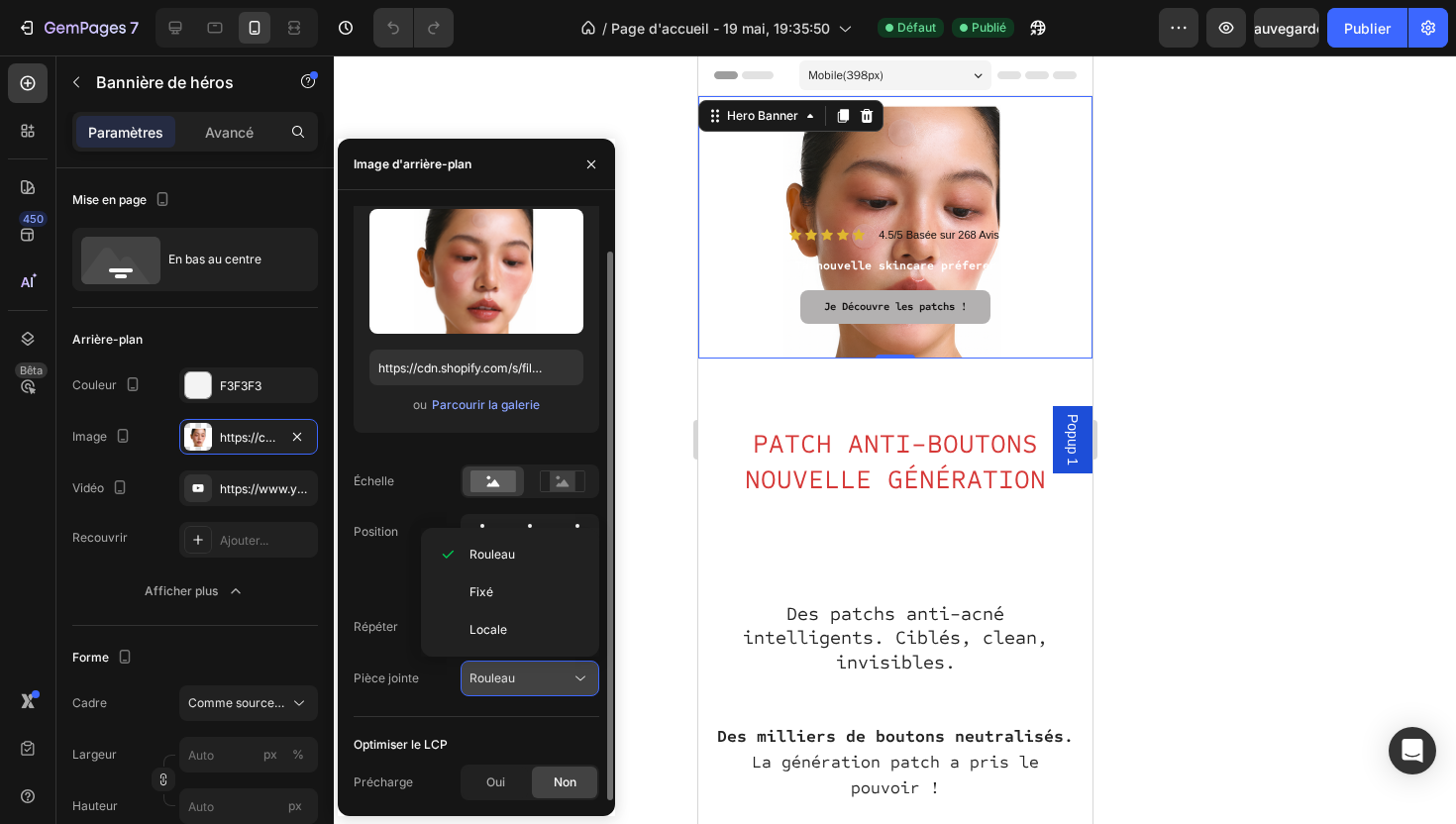 click on "Rouleau" at bounding box center (520, 678) 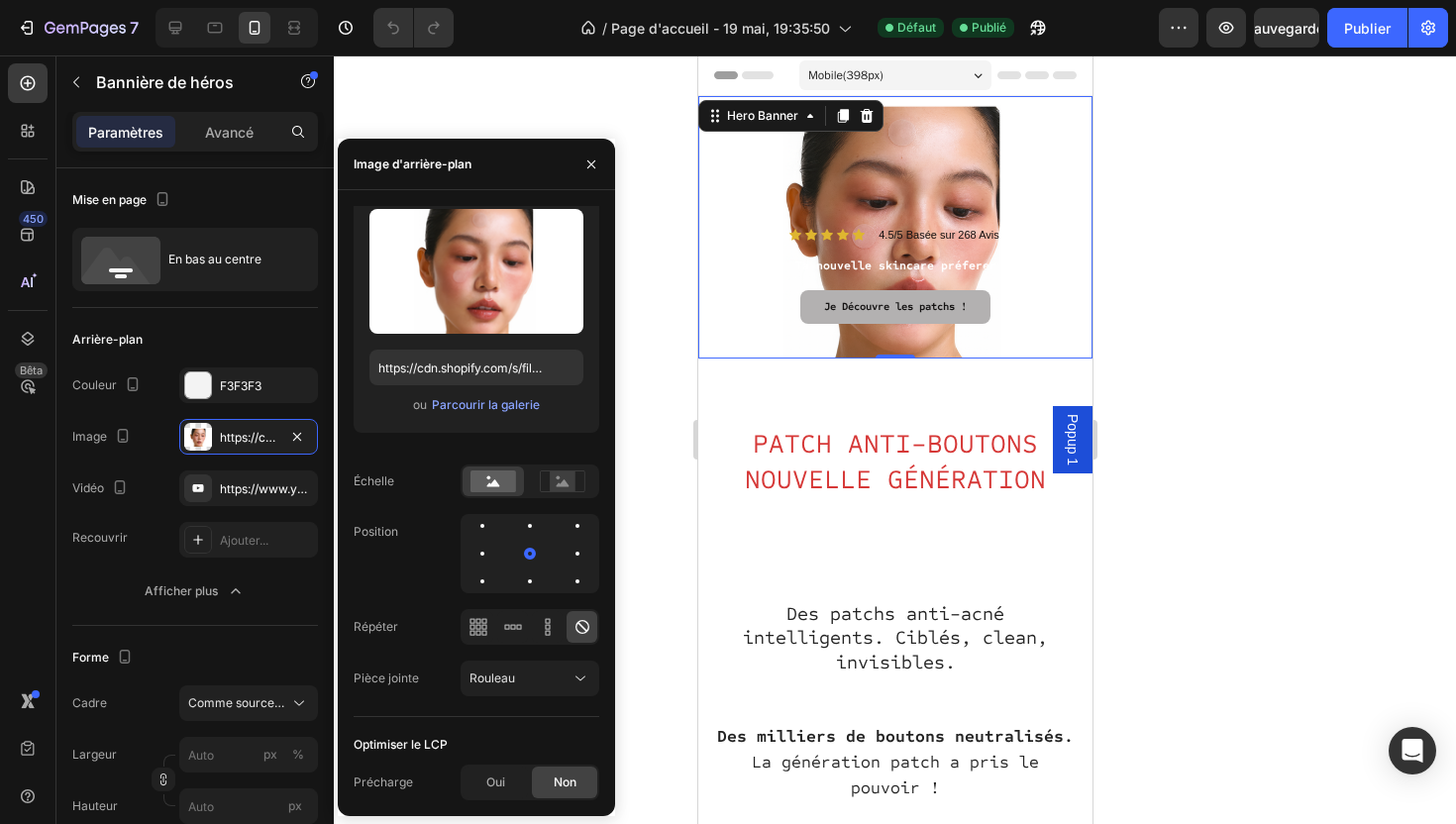 click 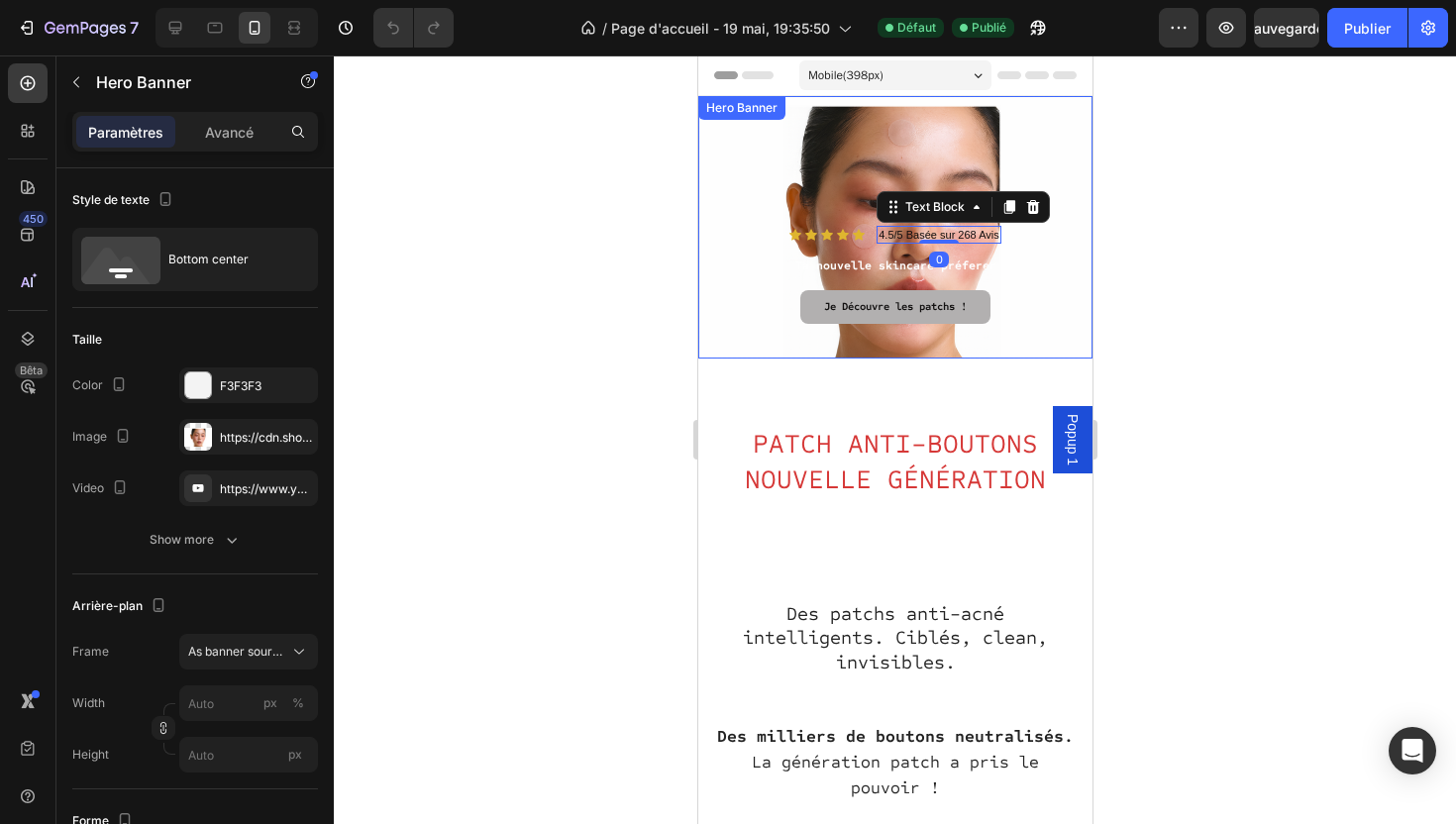 click on "Icon Icon Icon Icon Icon Icon List  4.5/5 Basée sur 268 Avis Text Block   0 Row Text Block Ta nouvelle skincare préferer Text Block Je Découvre les patchs ! Button Row" at bounding box center [894, 278] 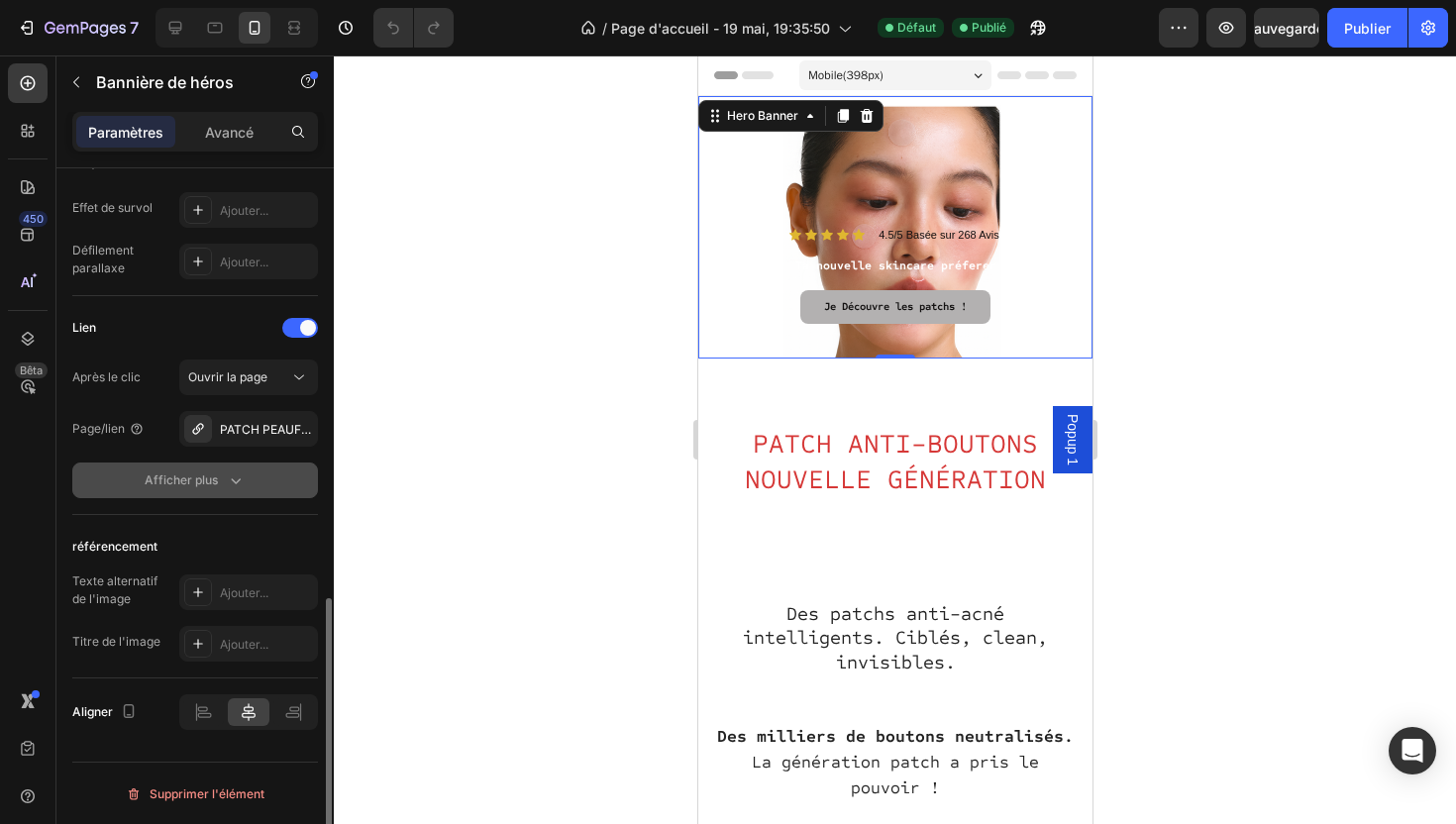 scroll, scrollTop: 0, scrollLeft: 0, axis: both 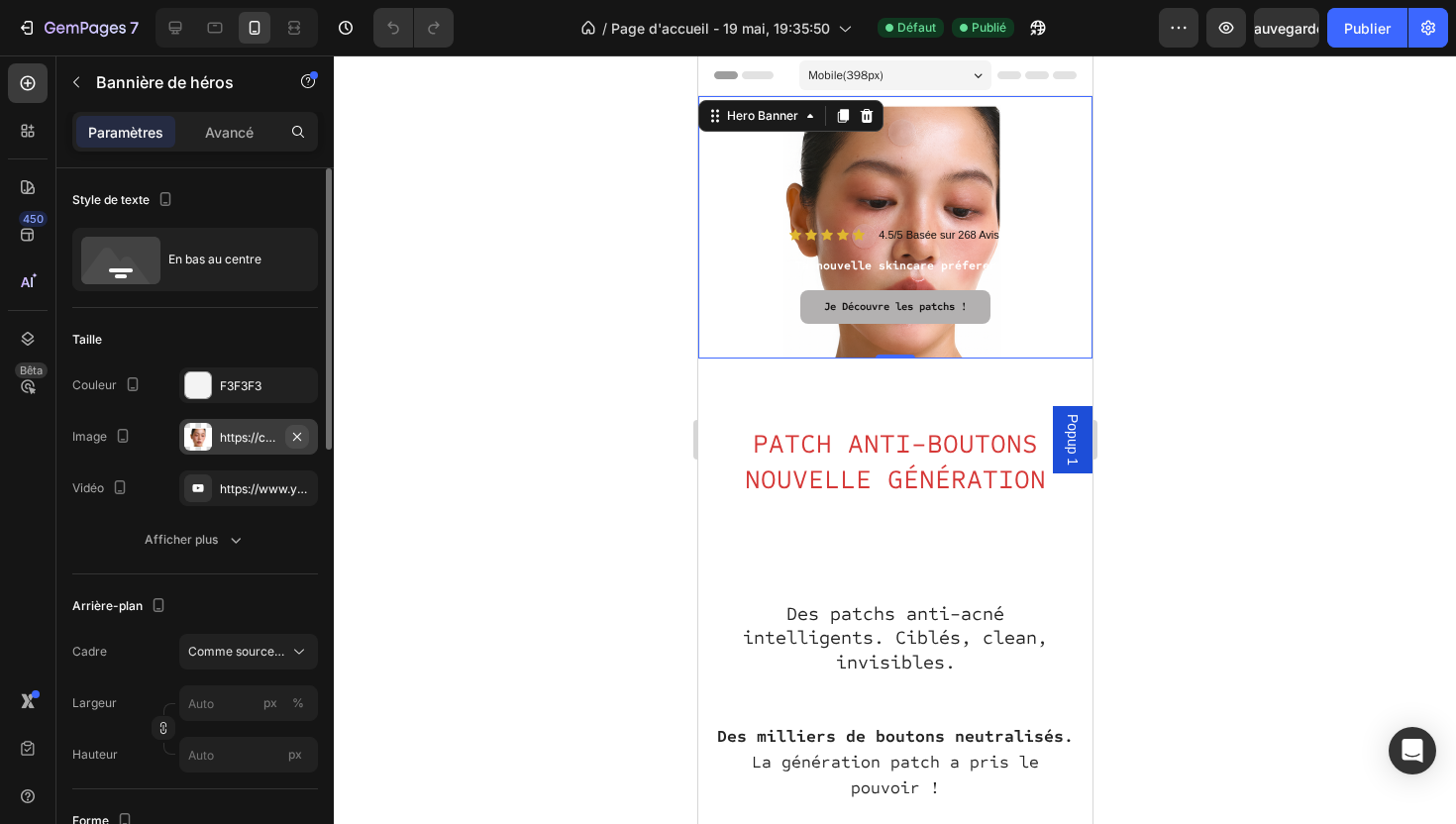 click 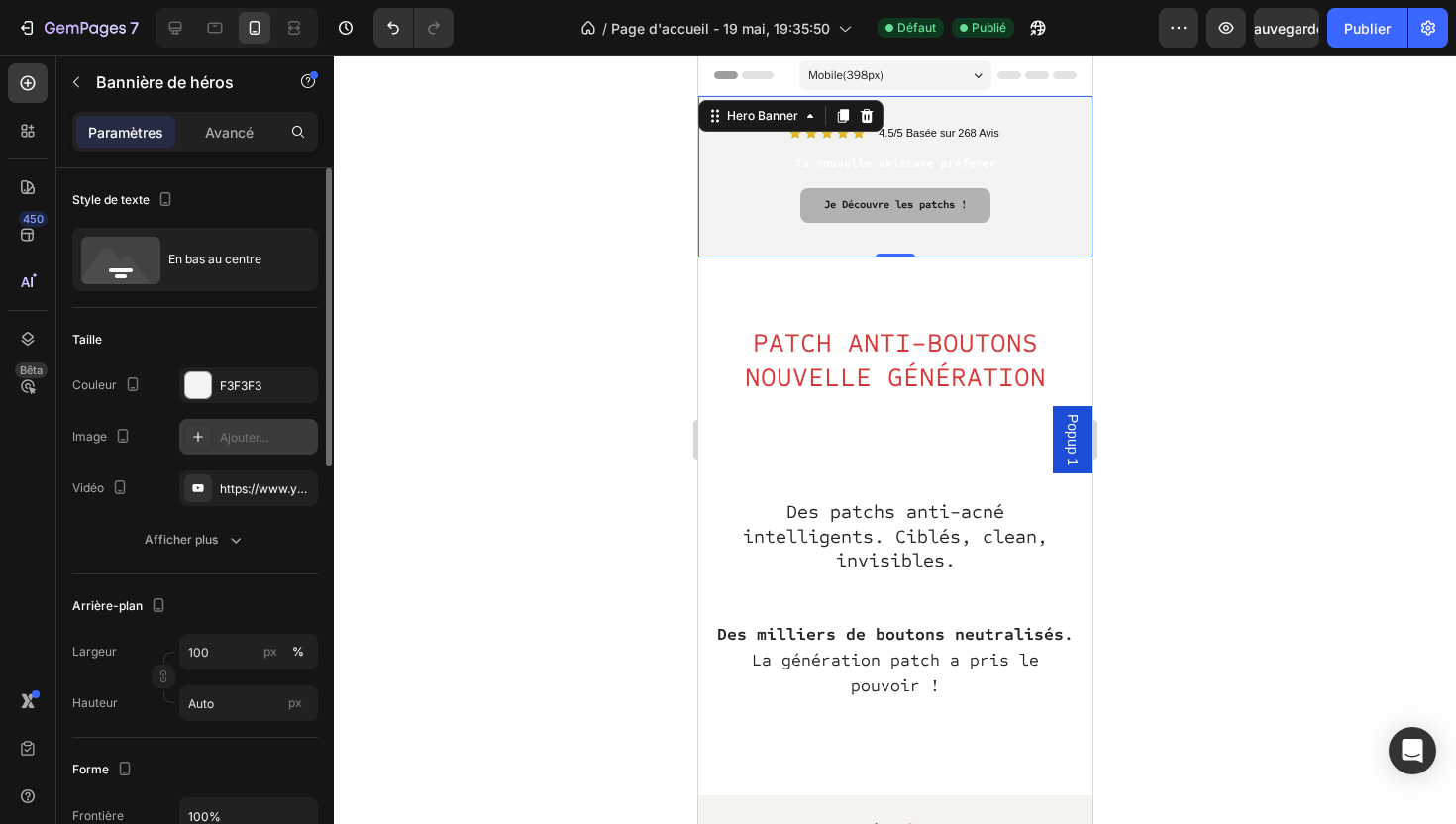 click on "Les modifications peuvent être masquées par la vidéo. Couleur F3F3F3 Image Ajouter... Vidéo [URL]" 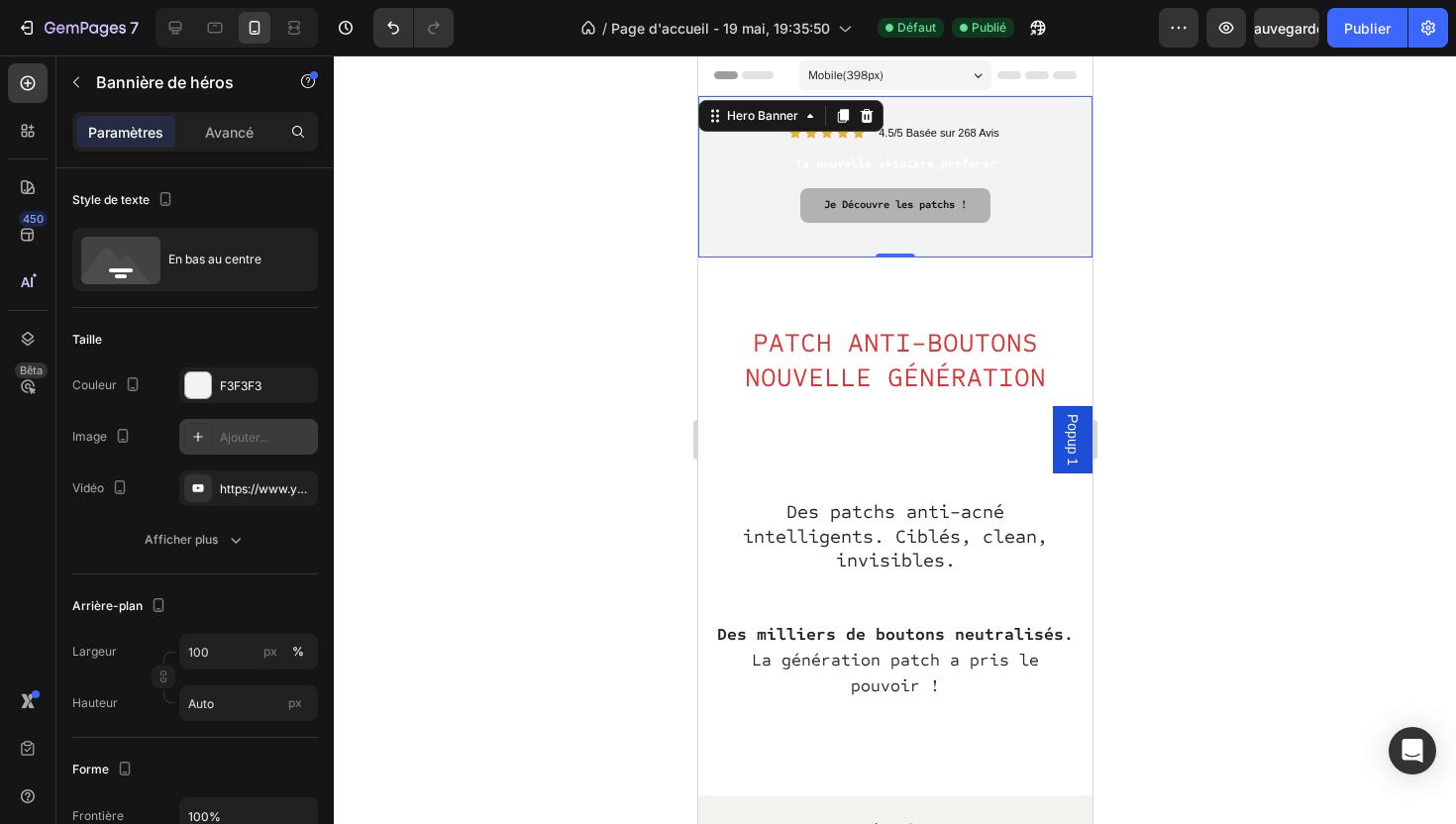 click at bounding box center (198, 437) 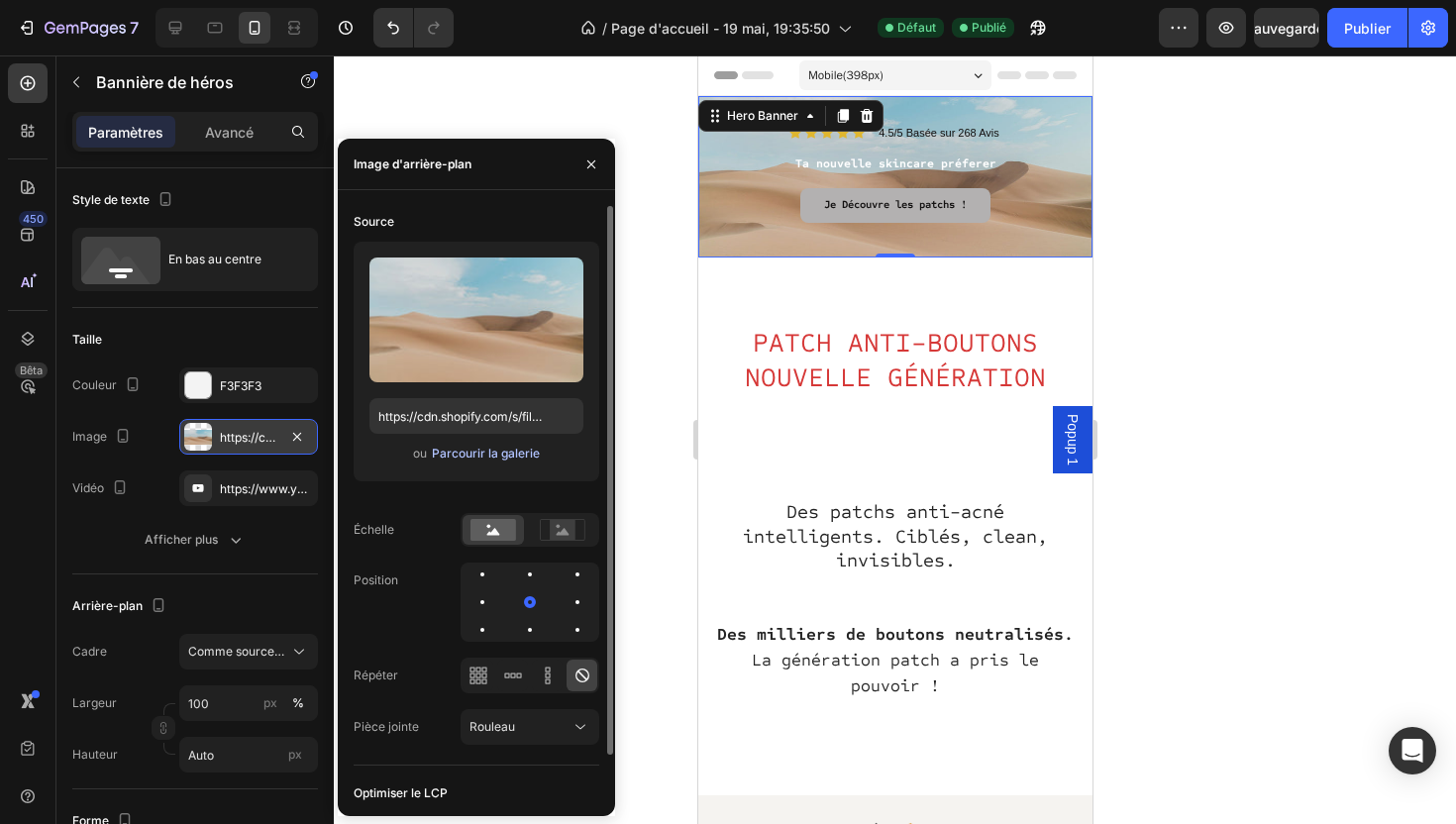 click on "Parcourir la galerie" at bounding box center (485, 453) 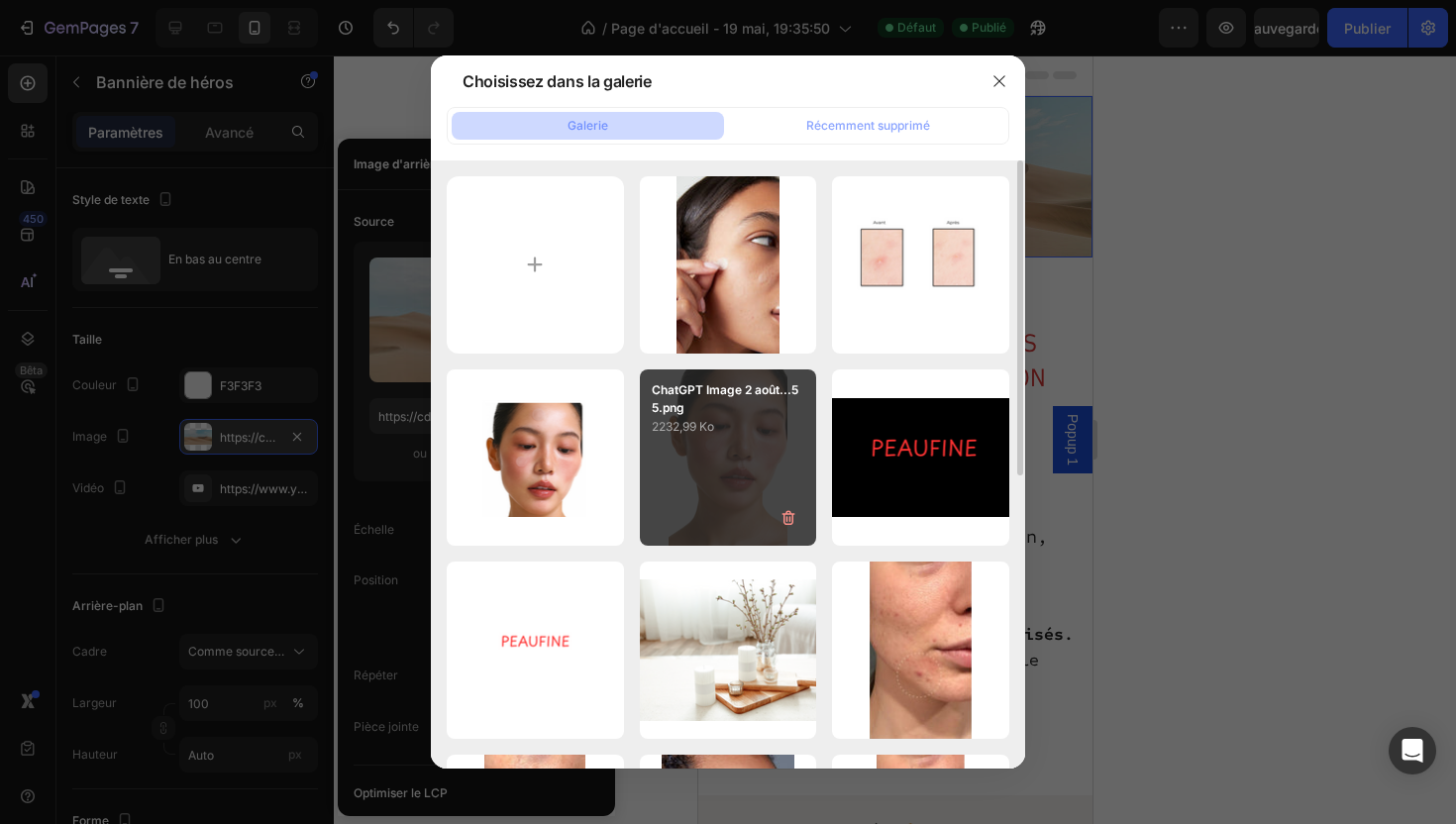 click on "2232,99 Ko" at bounding box center (728, 427) 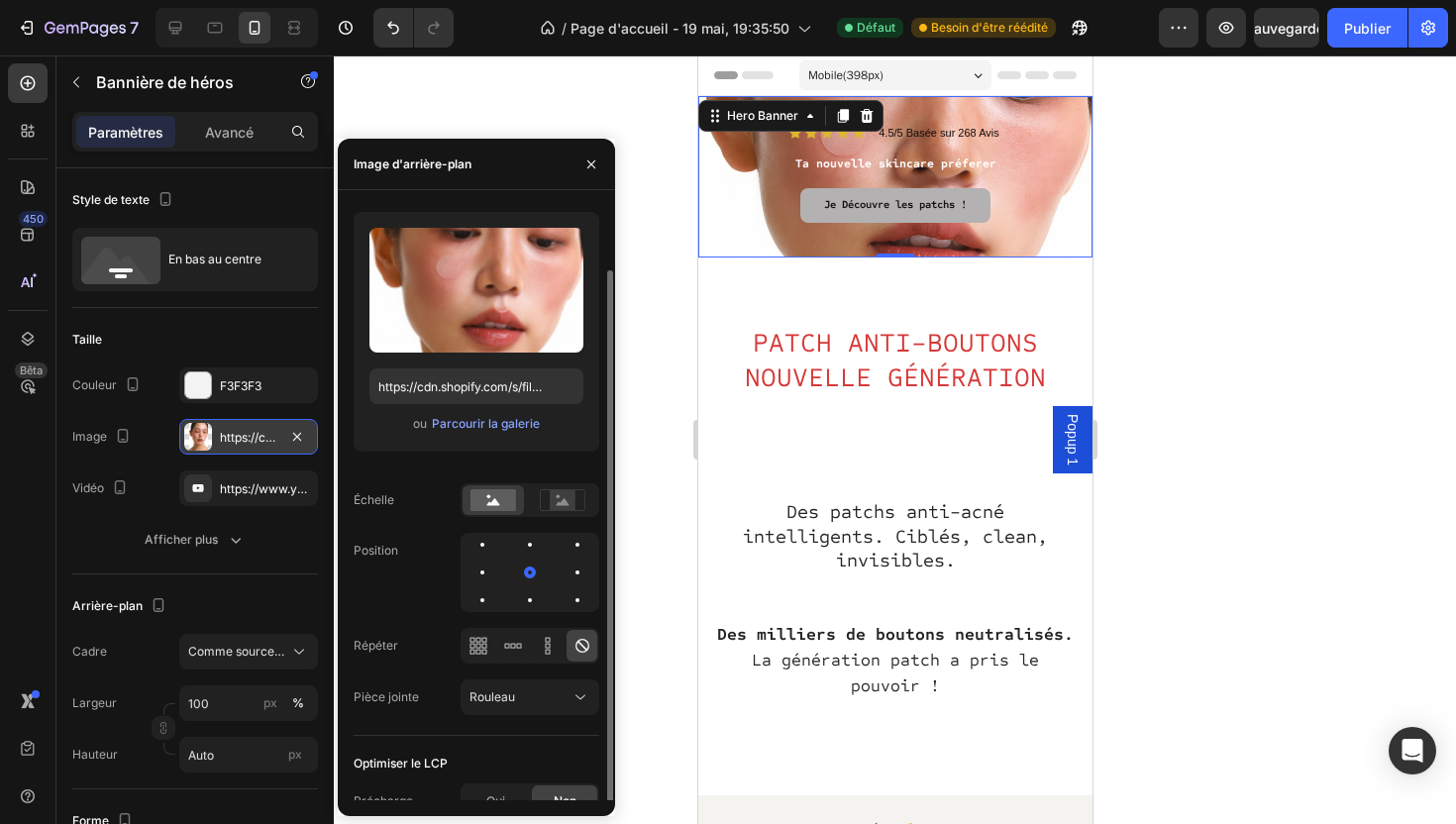 scroll, scrollTop: 49, scrollLeft: 0, axis: vertical 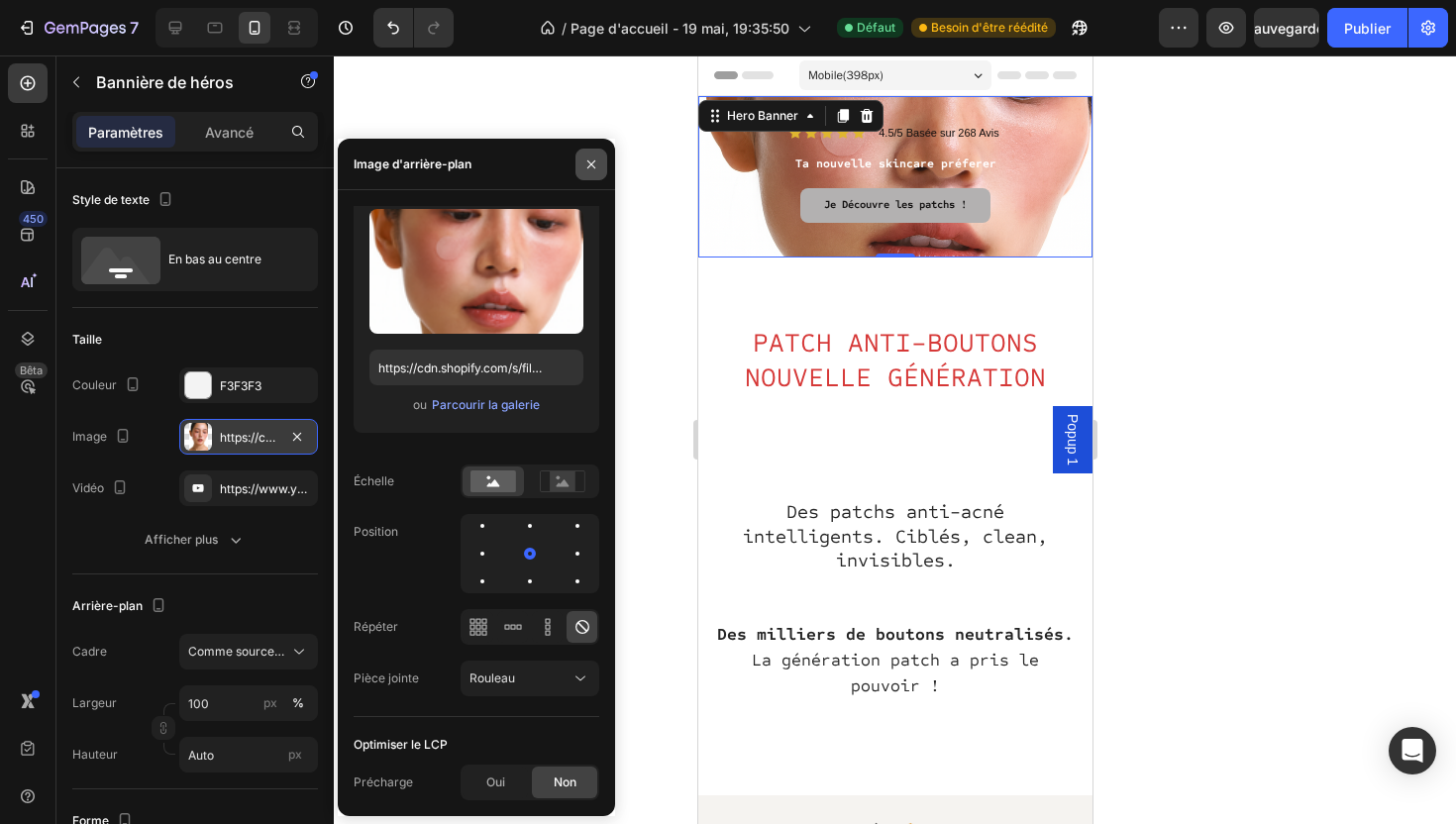click 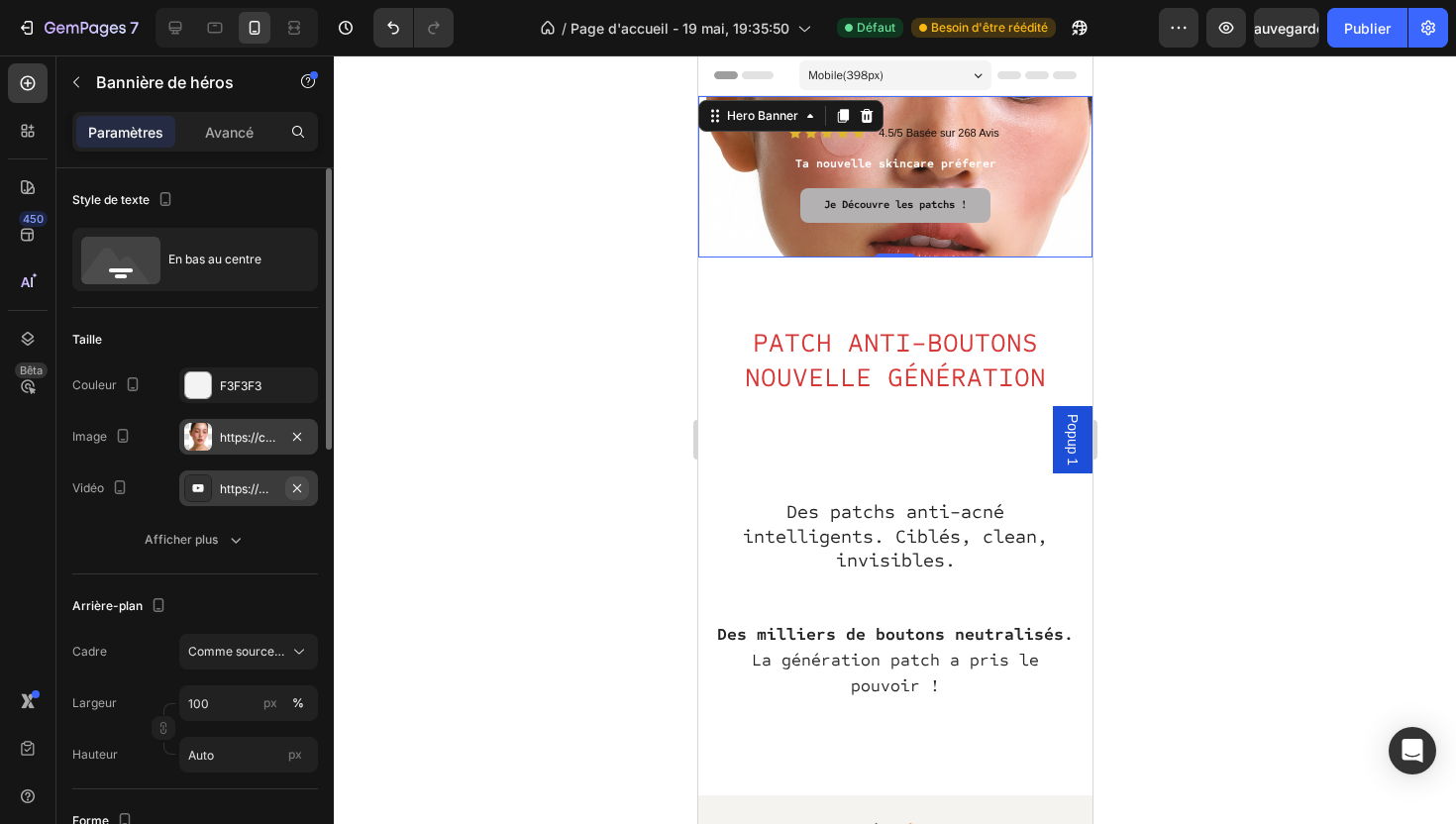 click 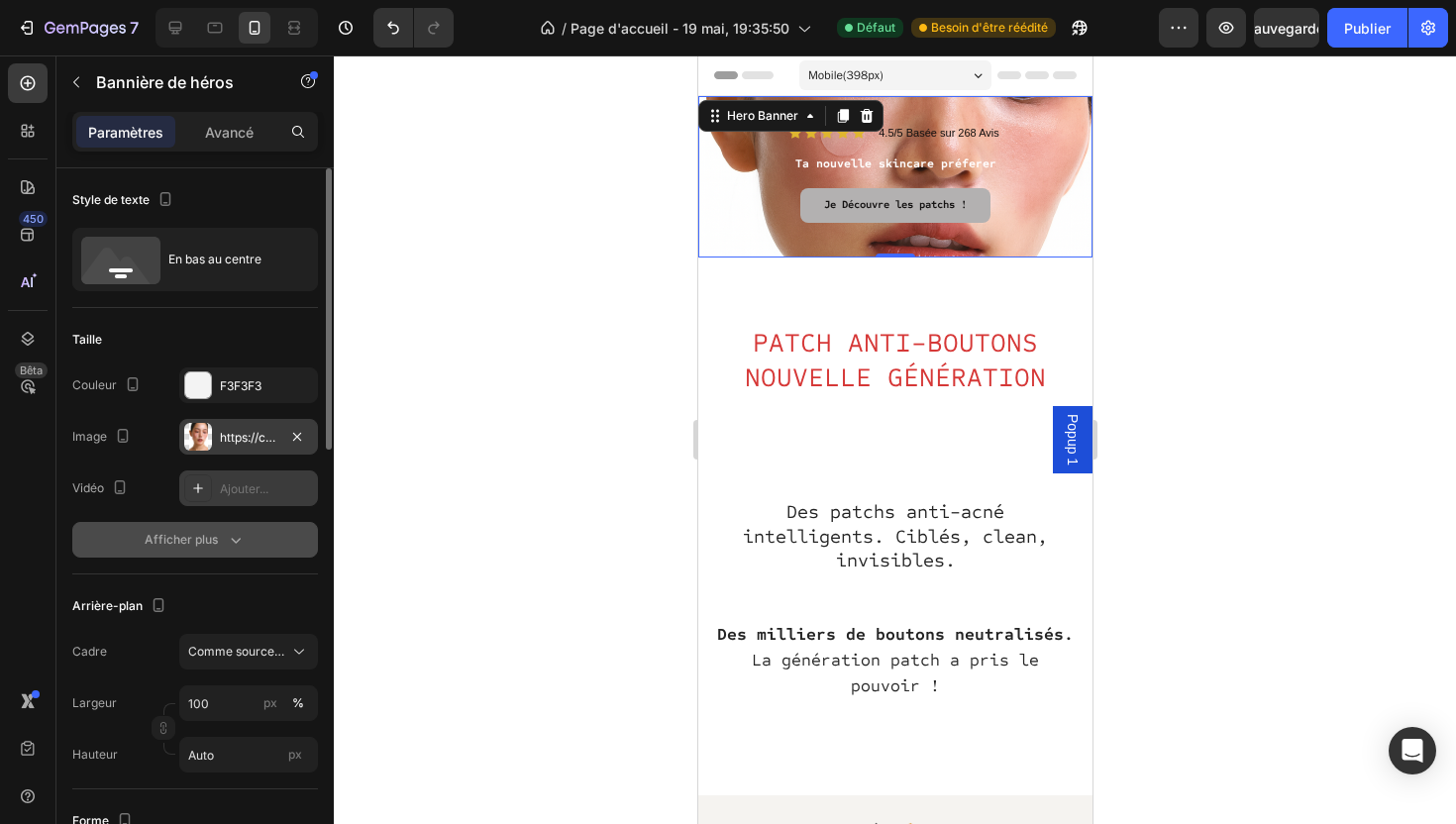 click on "Afficher plus" at bounding box center (181, 539) 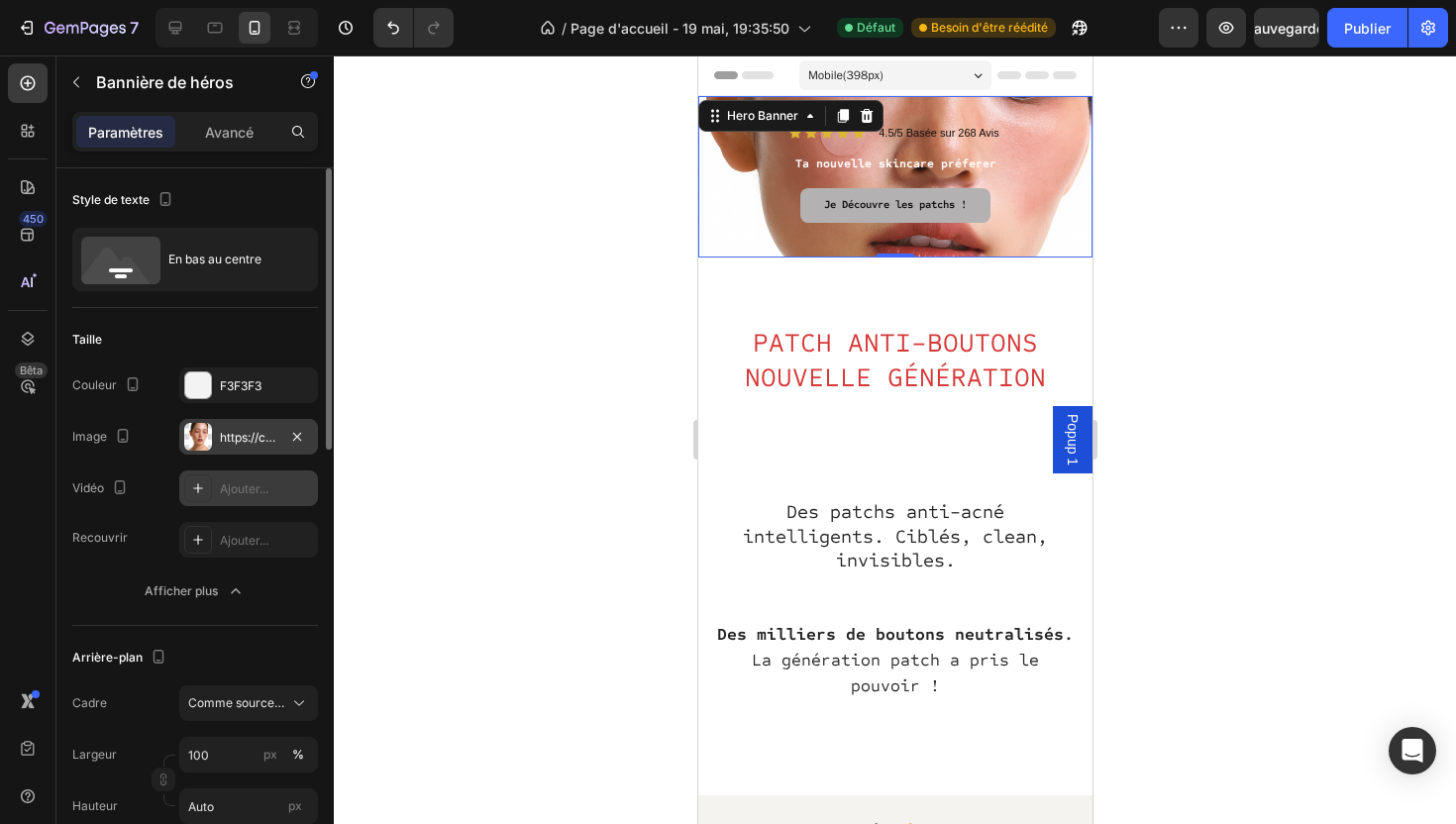 scroll, scrollTop: 9, scrollLeft: 0, axis: vertical 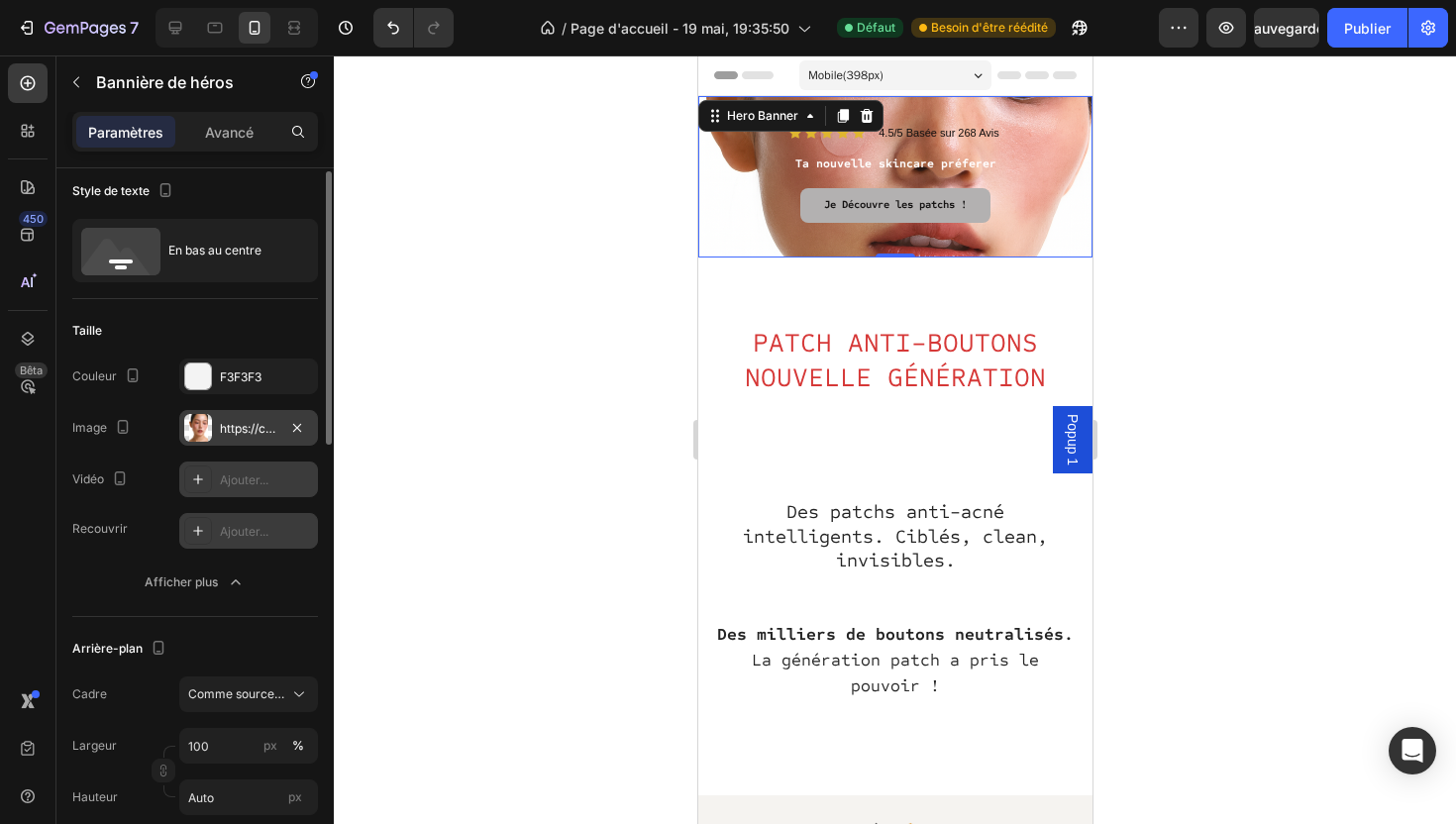 click on "Ajouter..." at bounding box center (249, 531) 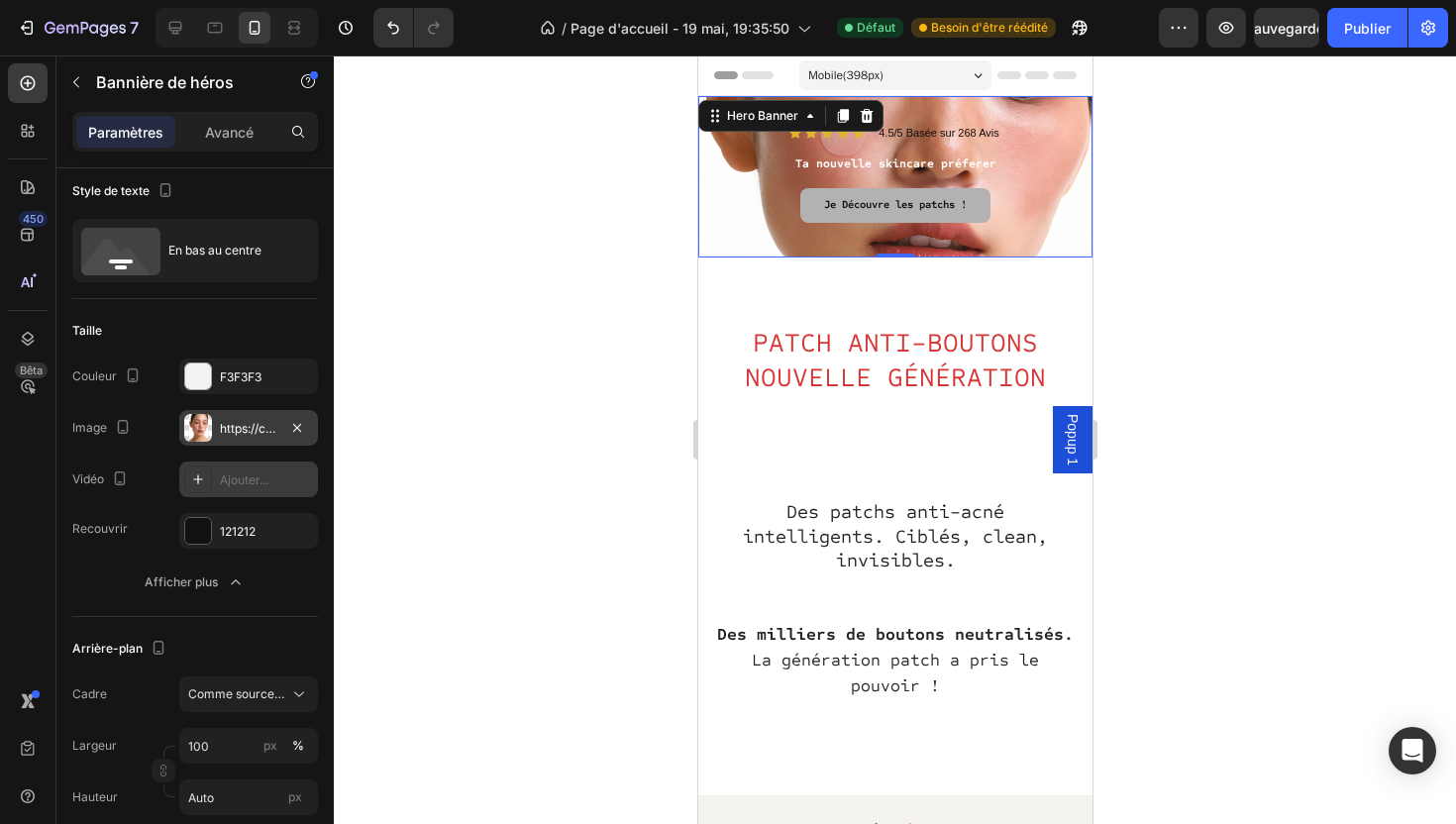 click 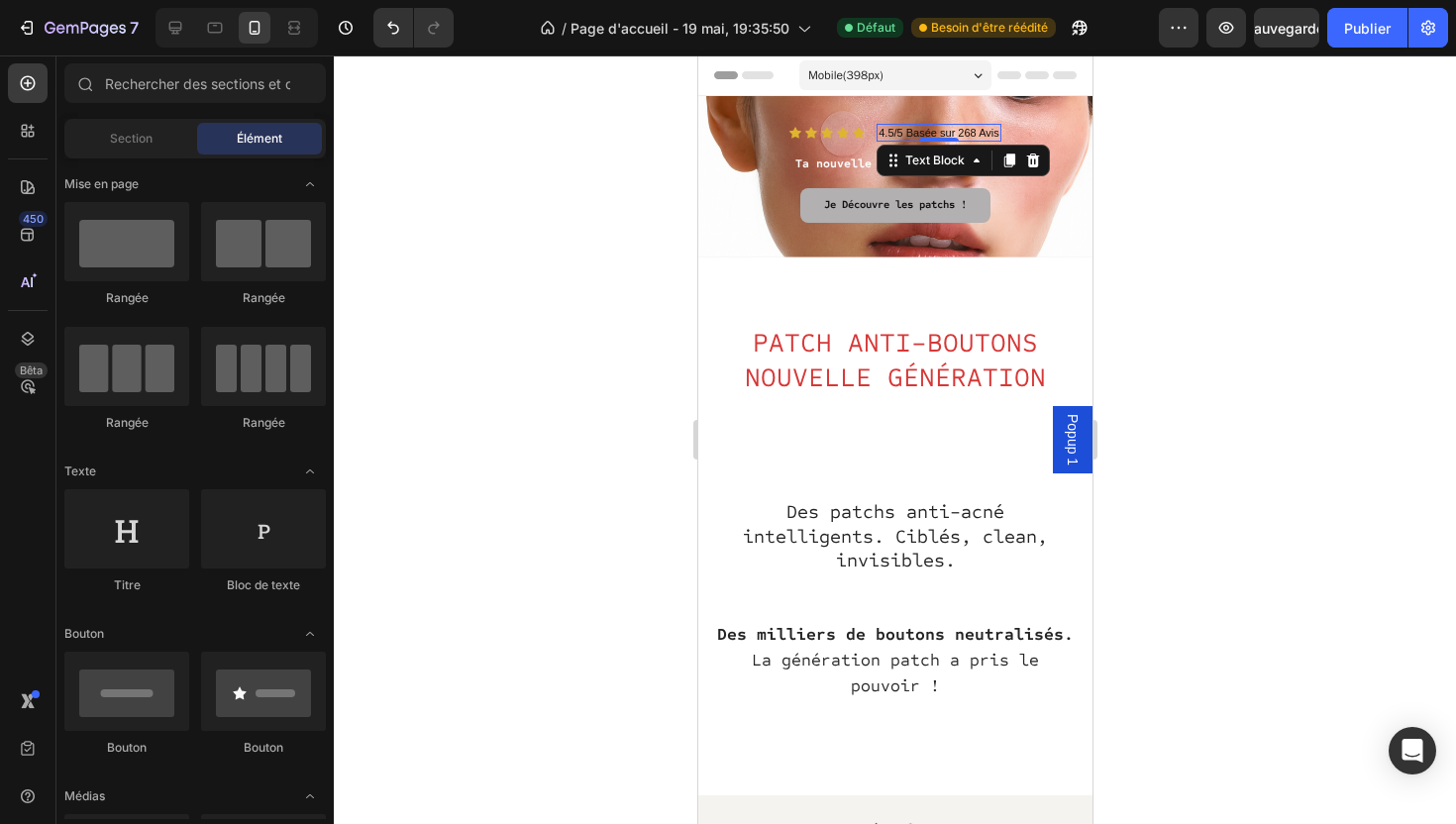 click on "4.5/5 Basée sur 268 Avis" at bounding box center [938, 133] 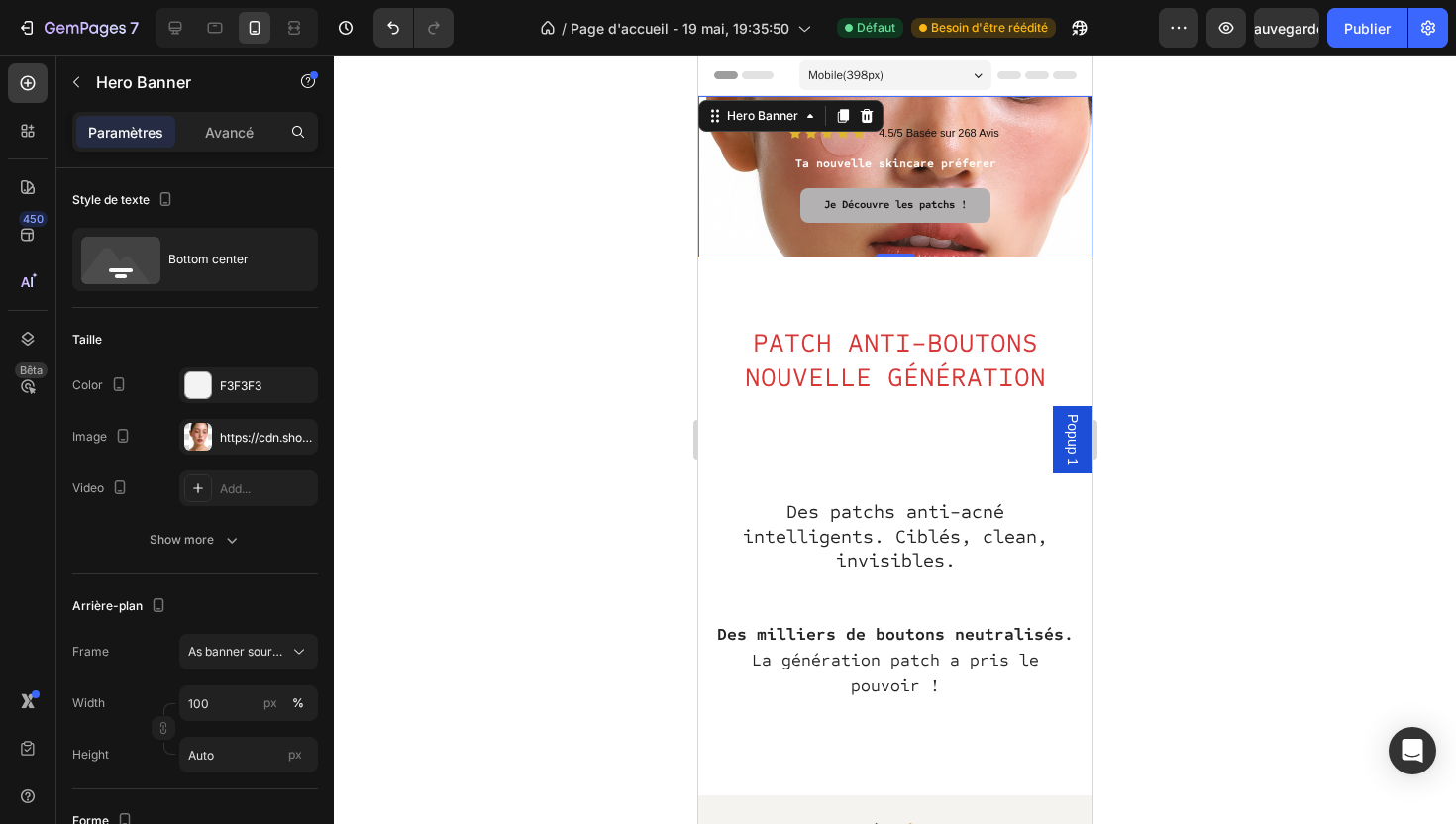 click on "Icon Icon Icon Icon Icon Icon List  4.5/5 Basée sur 268 Avis Text Block Row Text Block Ta nouvelle skincare préferer Text Block Je Découvre les patchs ! Button Row Hero Banner   0" at bounding box center [894, 176] 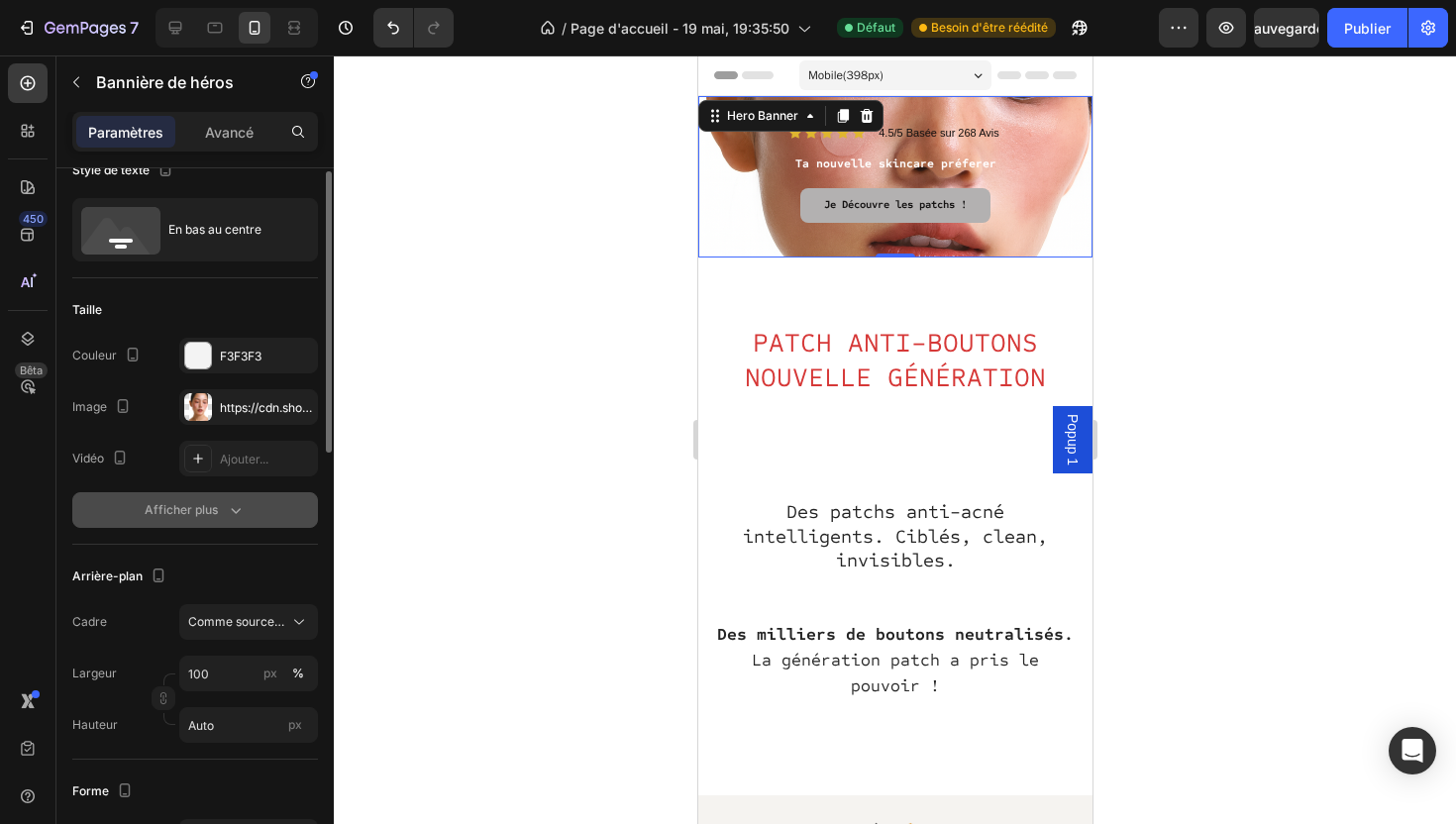 scroll, scrollTop: 33, scrollLeft: 0, axis: vertical 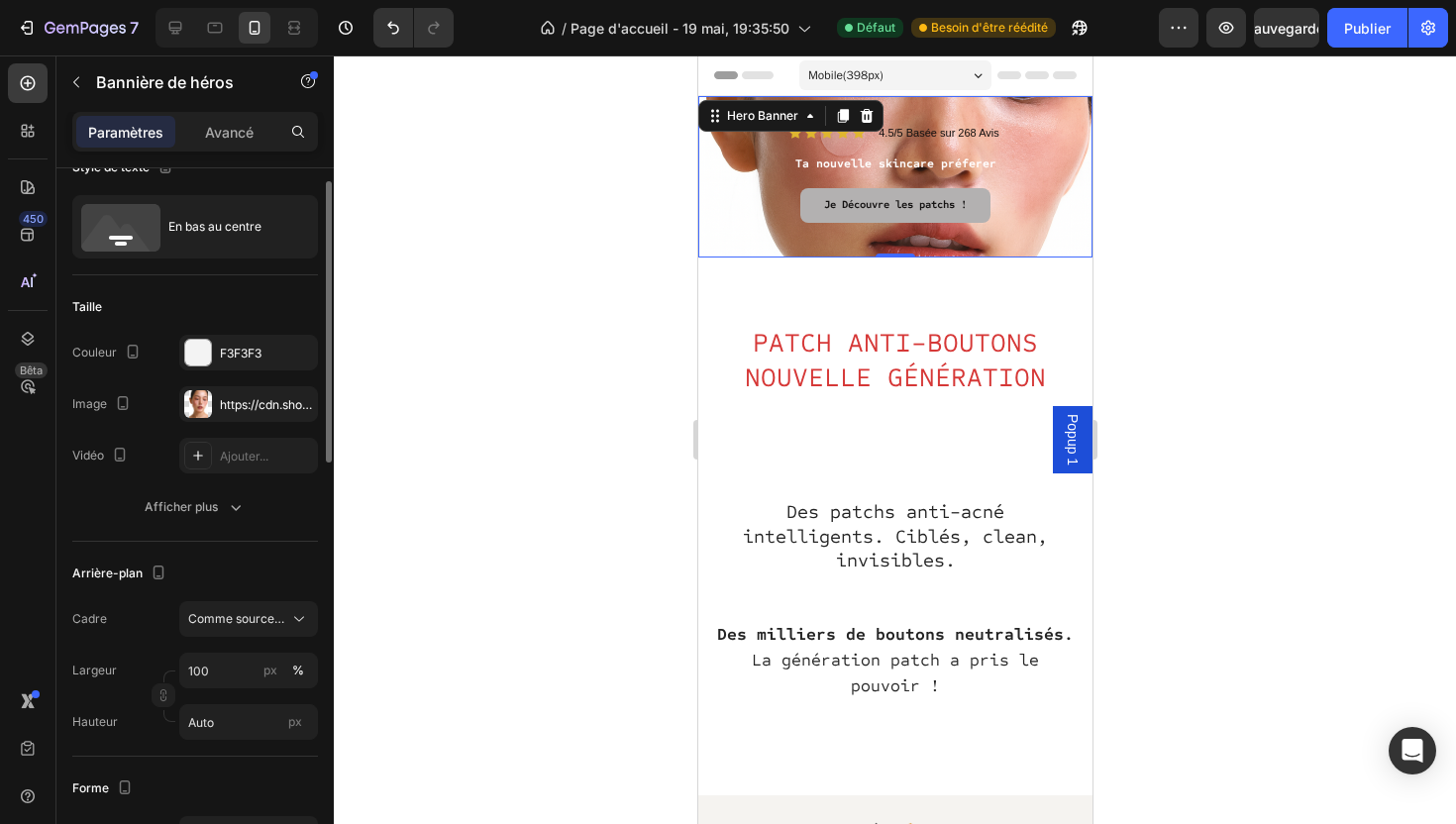 click on "Arrière-plan Cadre Comme source de bannière Largeur 100 px % Hauteur Auto px" 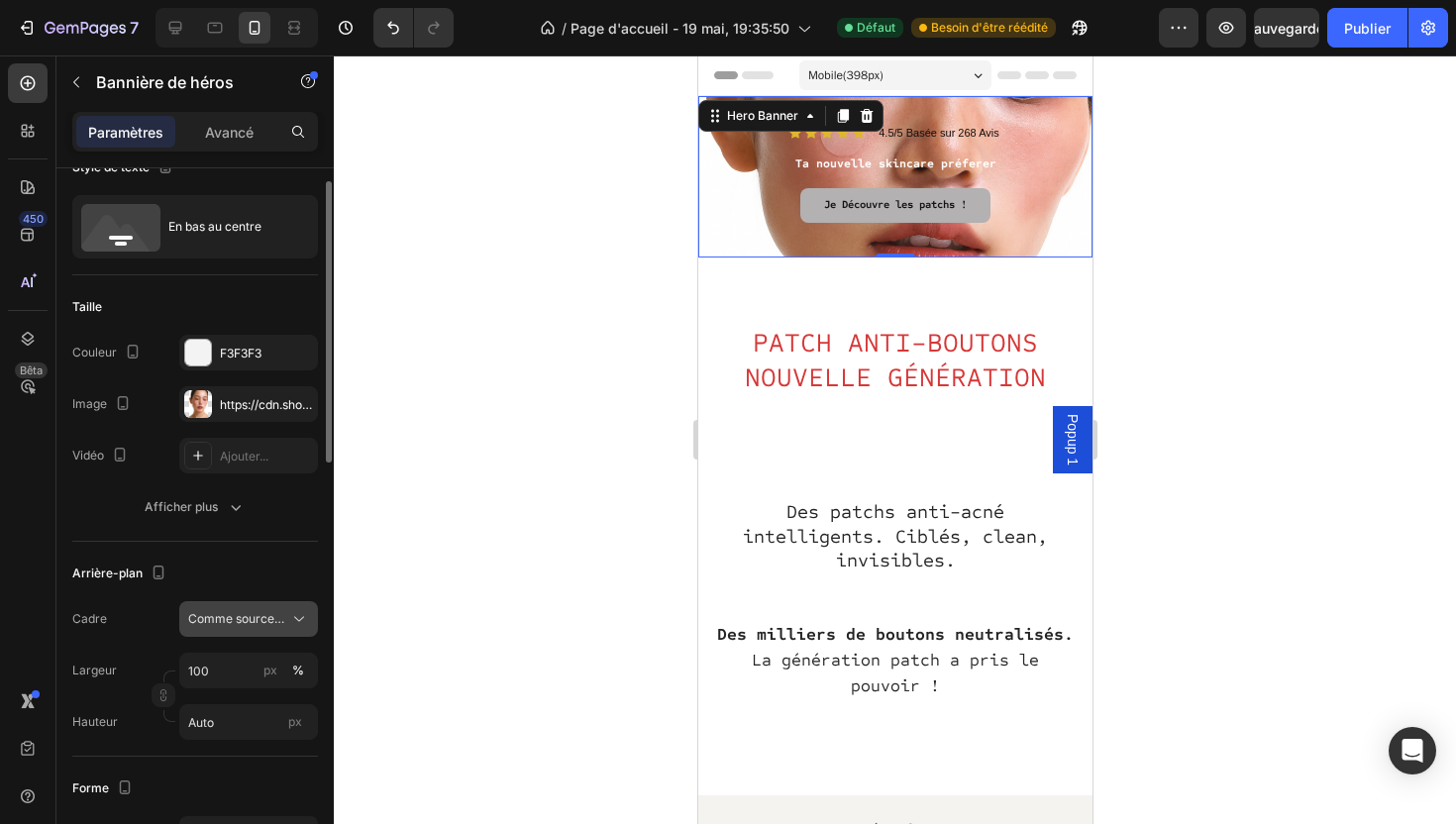 click on "Comme source de bannière" at bounding box center [265, 618] 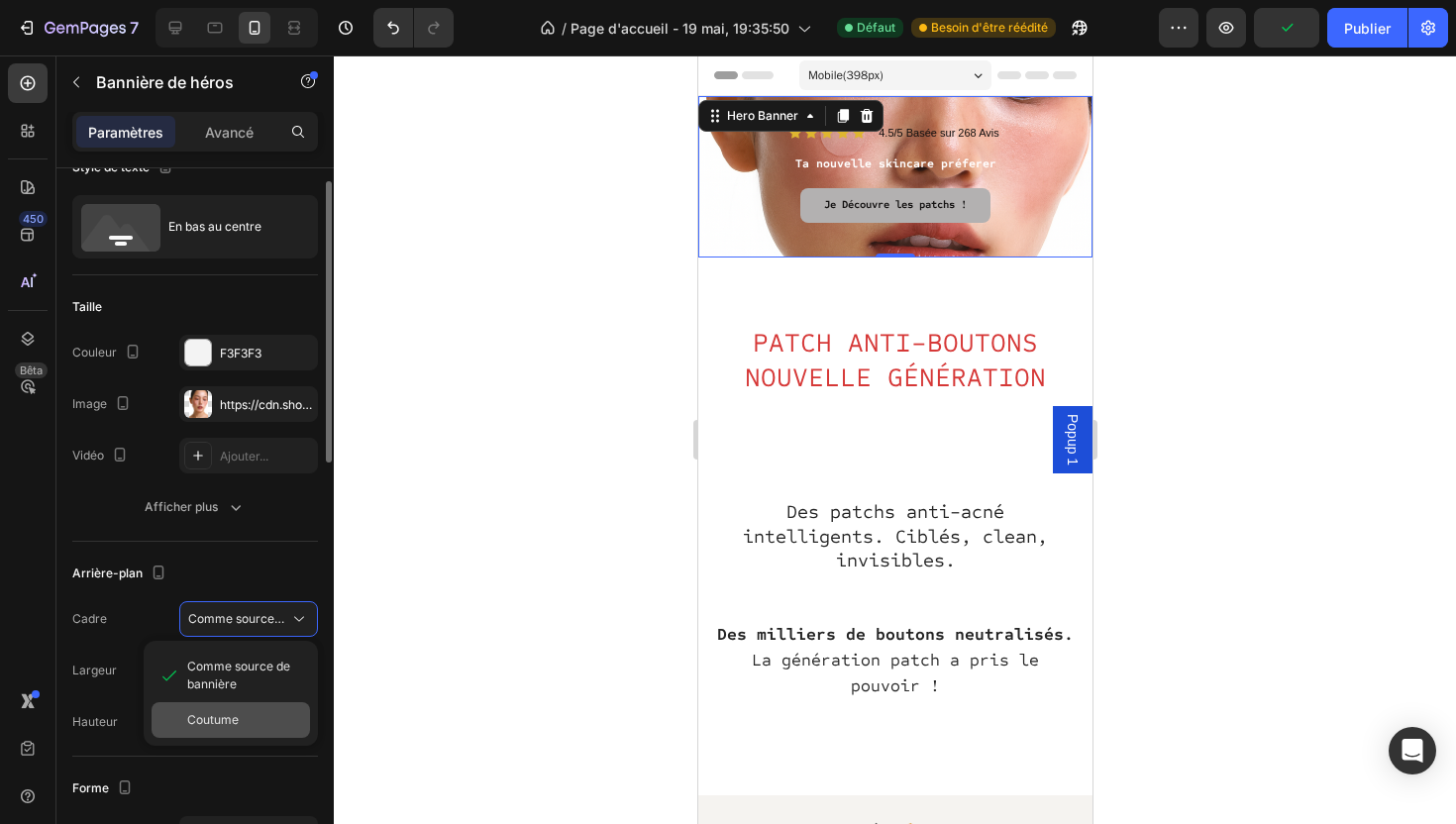 click on "Coutume" at bounding box center [213, 719] 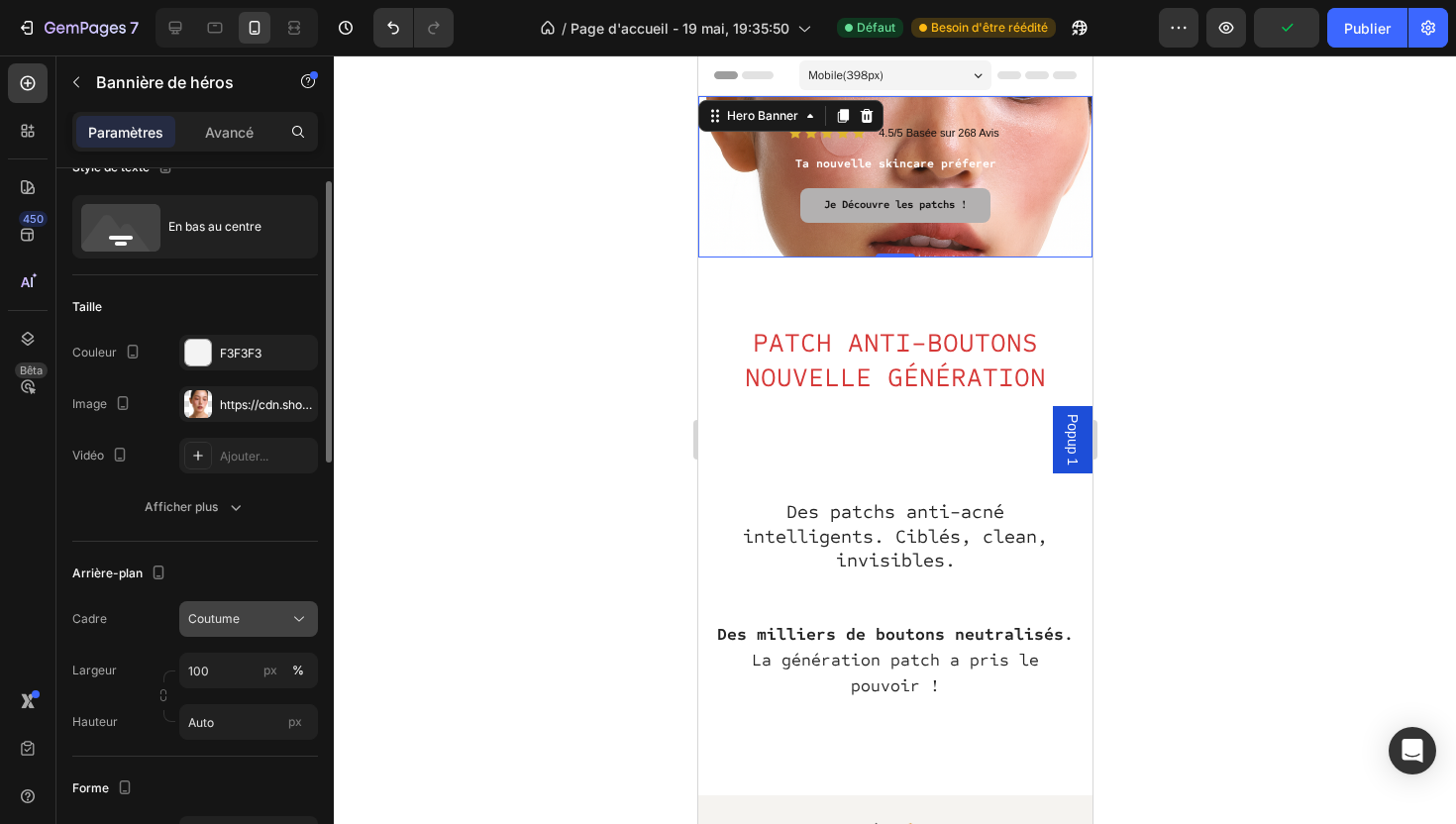 click on "Coutume" 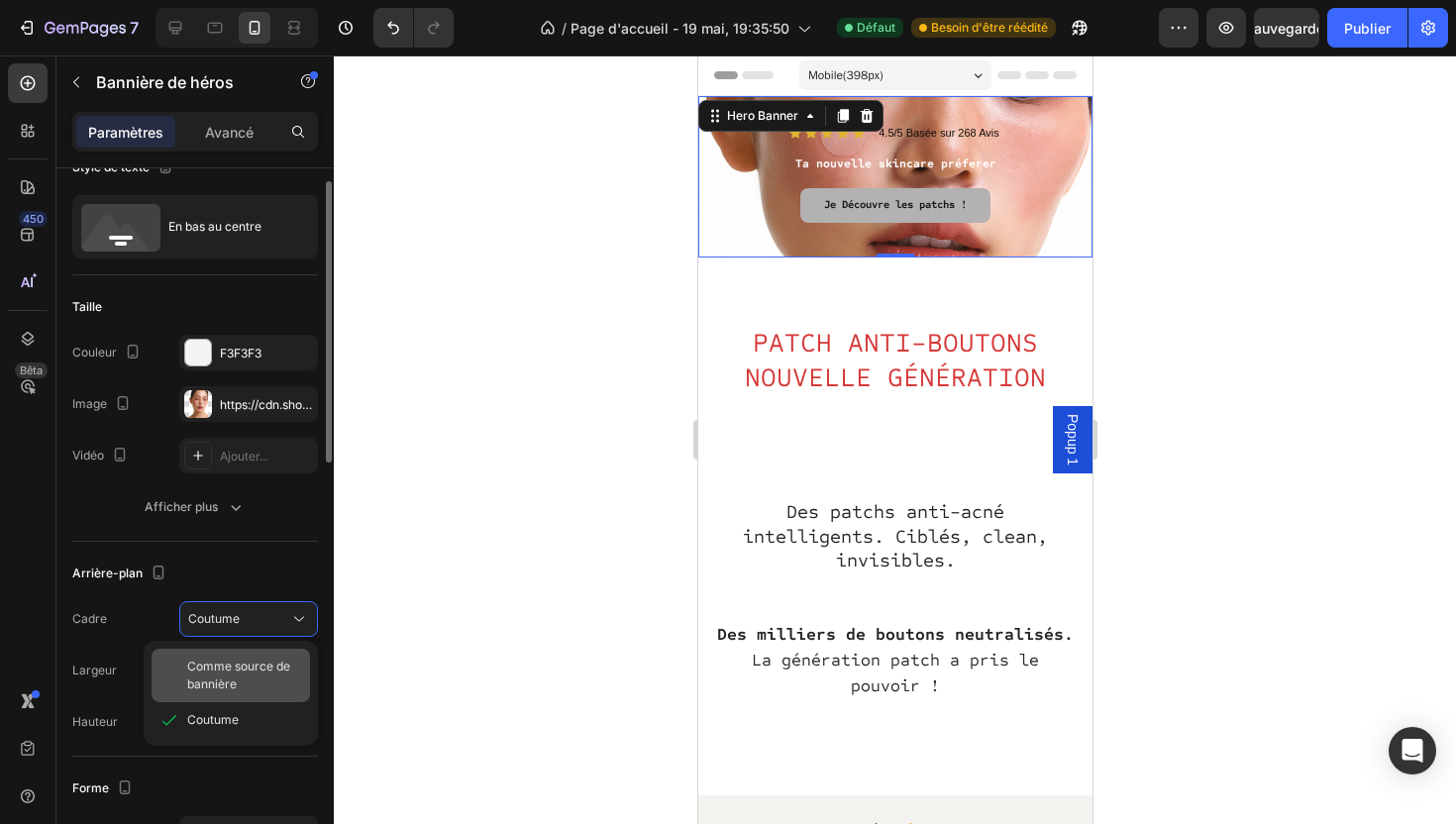 click on "Comme source de bannière" at bounding box center [239, 674] 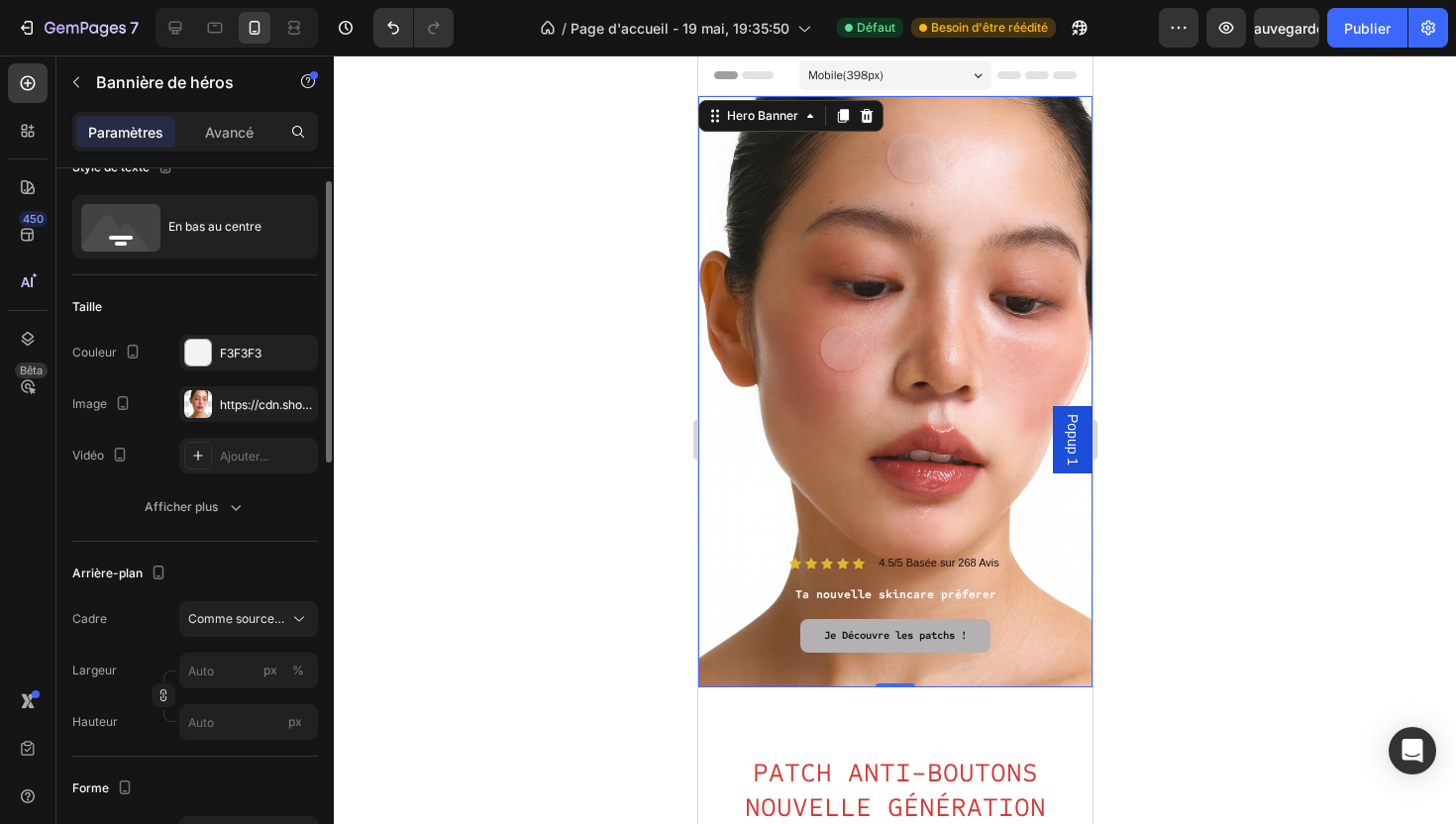 click 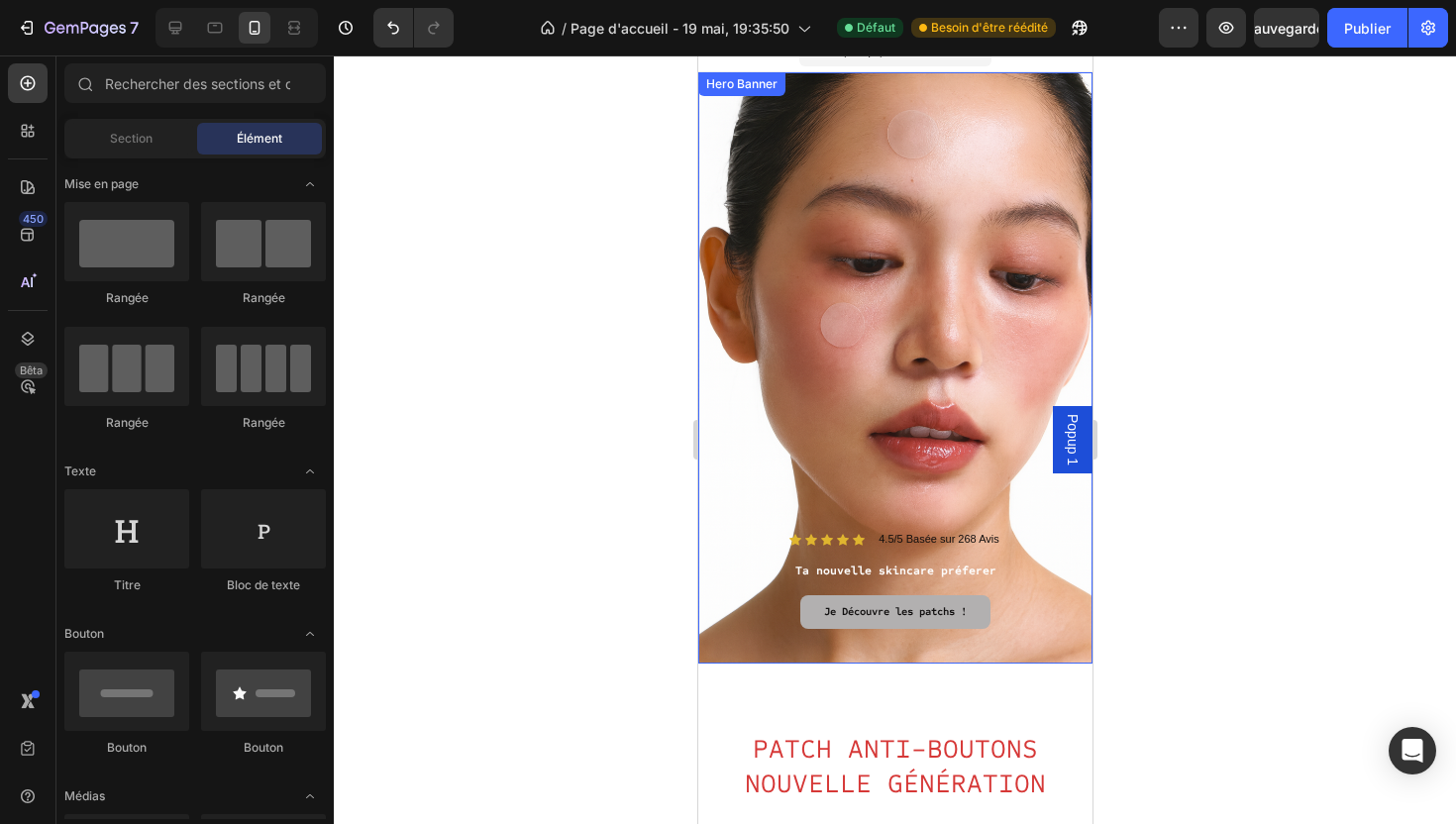 scroll, scrollTop: 0, scrollLeft: 0, axis: both 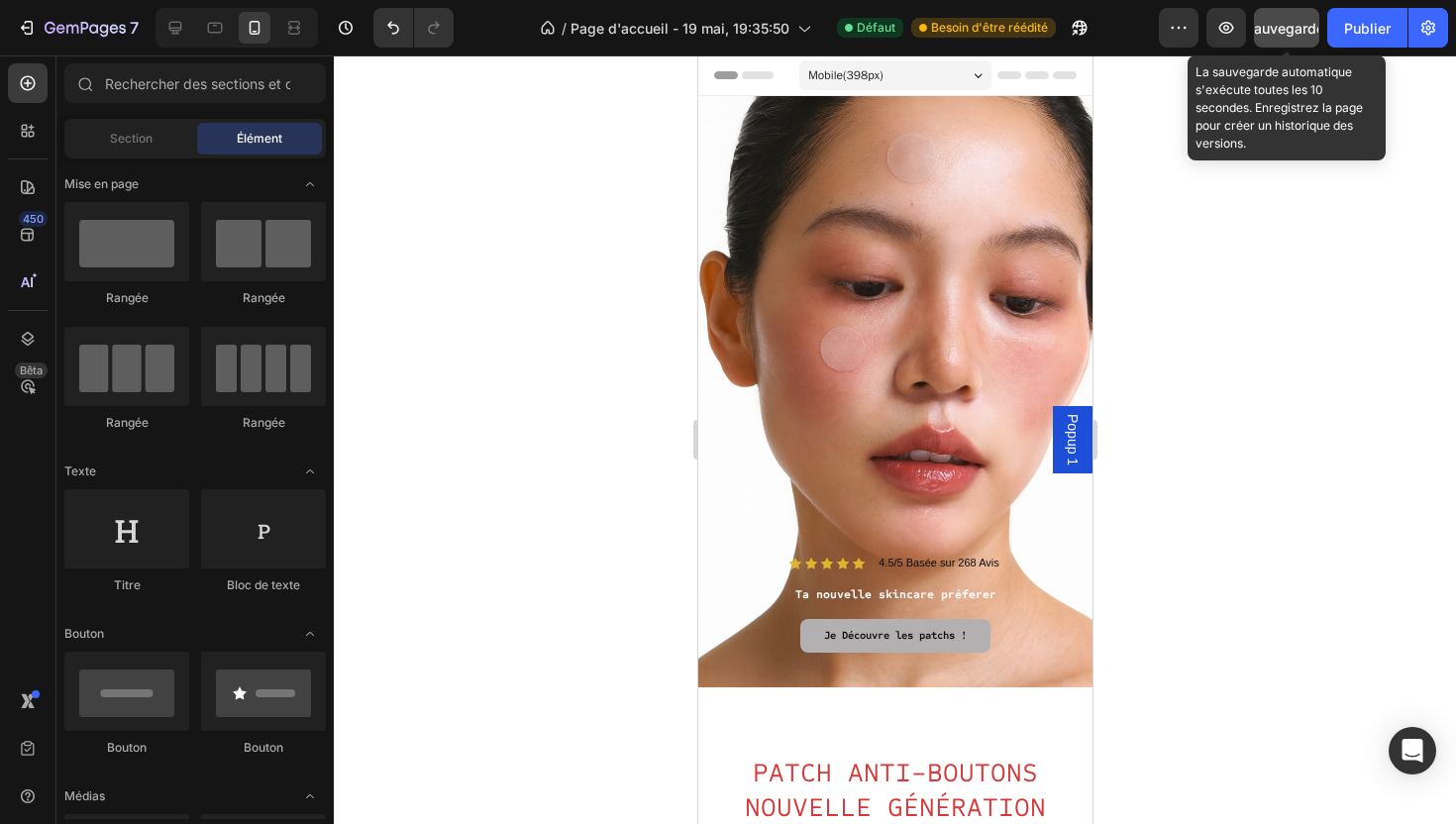 click on "Sauvegarder" at bounding box center (1287, 28) 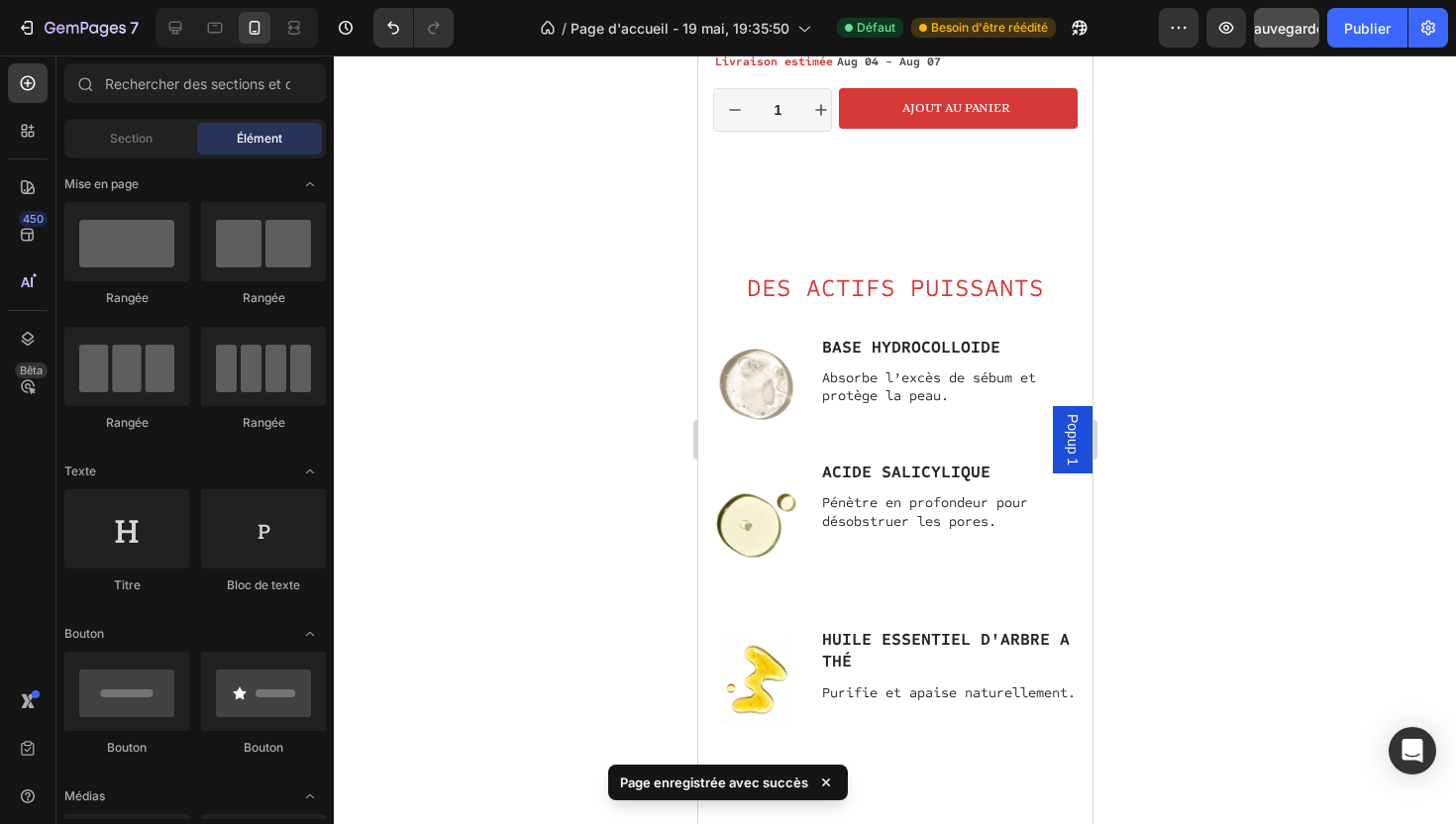 scroll, scrollTop: 2405, scrollLeft: 0, axis: vertical 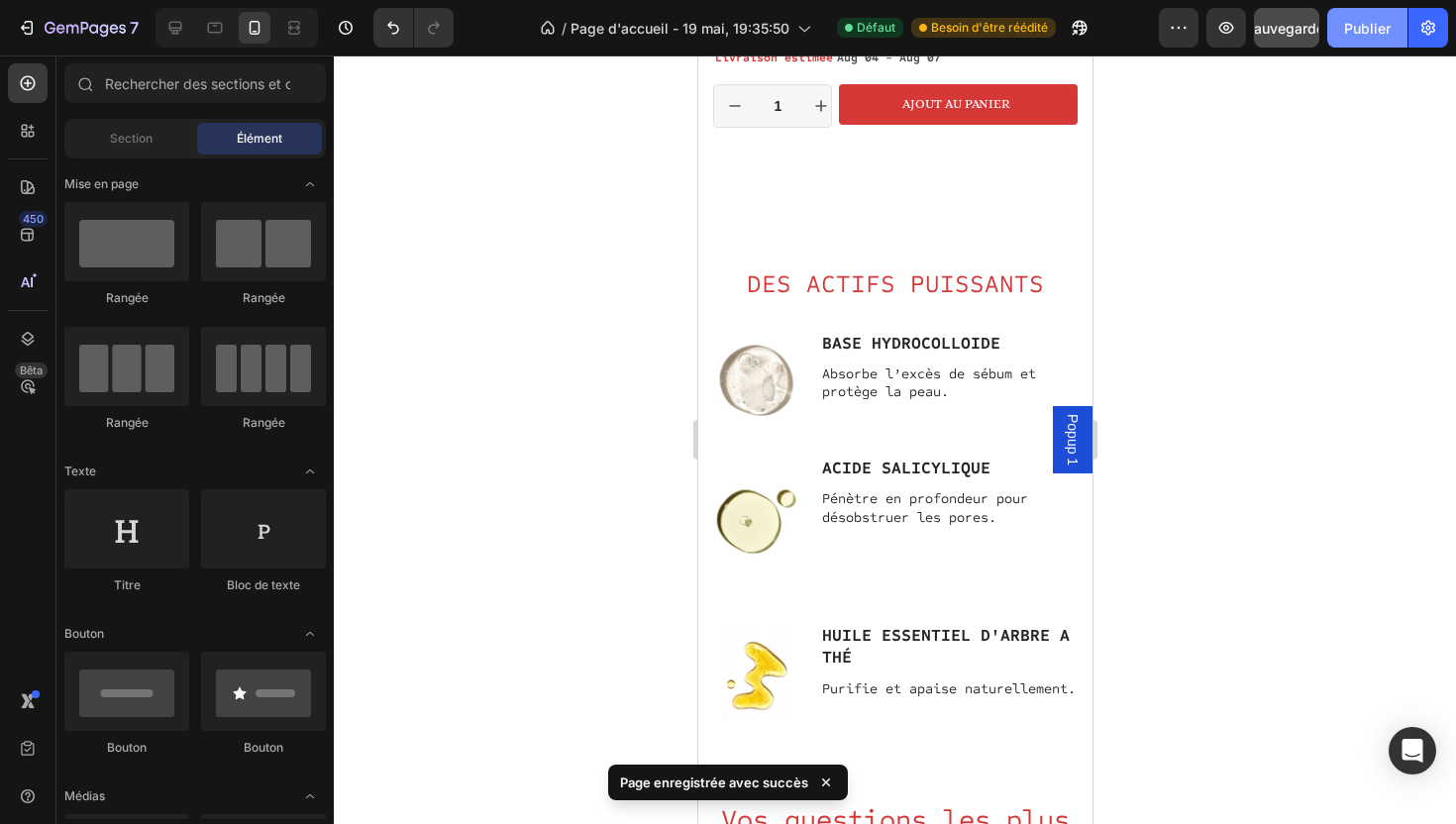 click on "Publier" 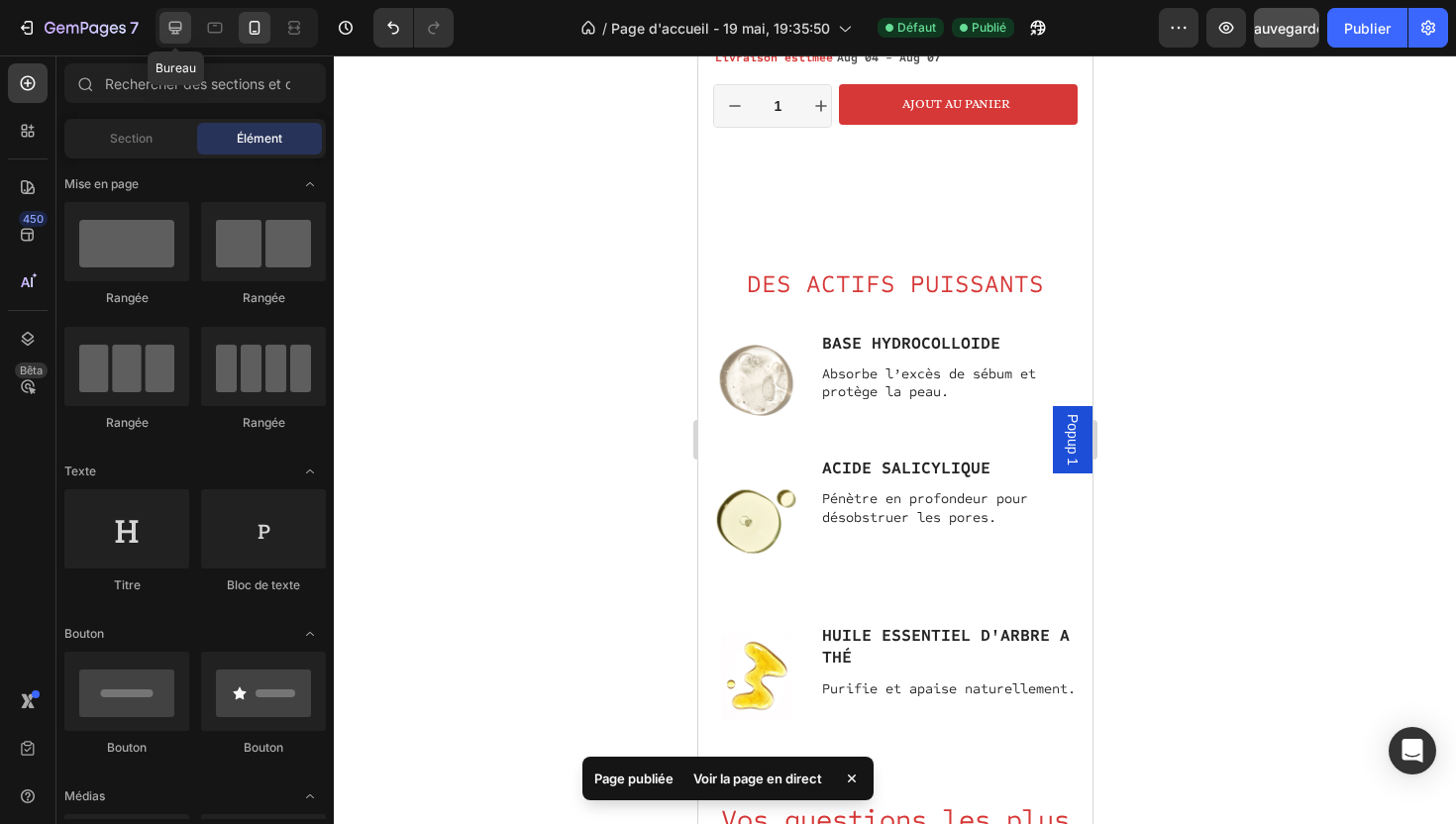 click 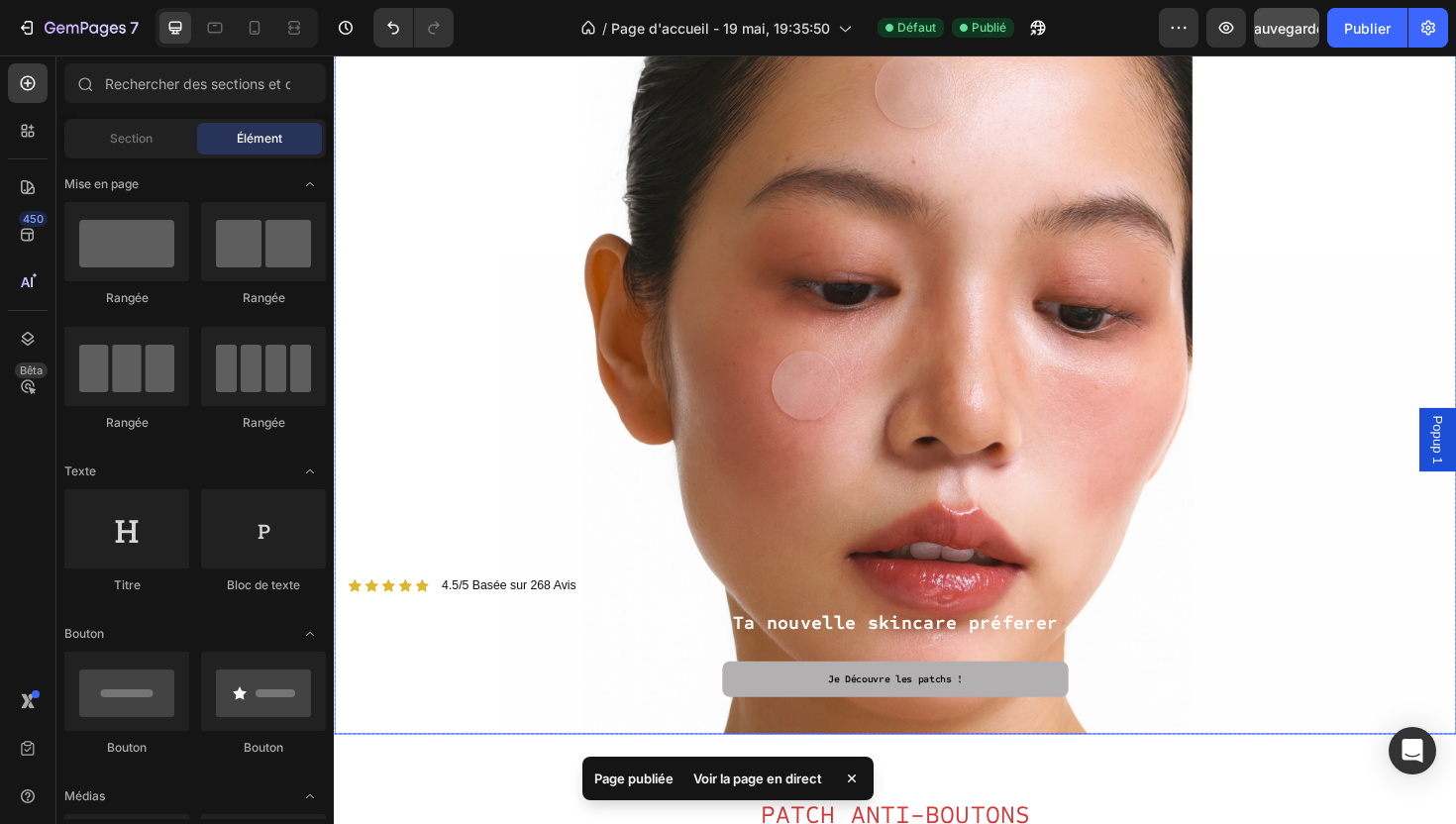 scroll, scrollTop: 0, scrollLeft: 0, axis: both 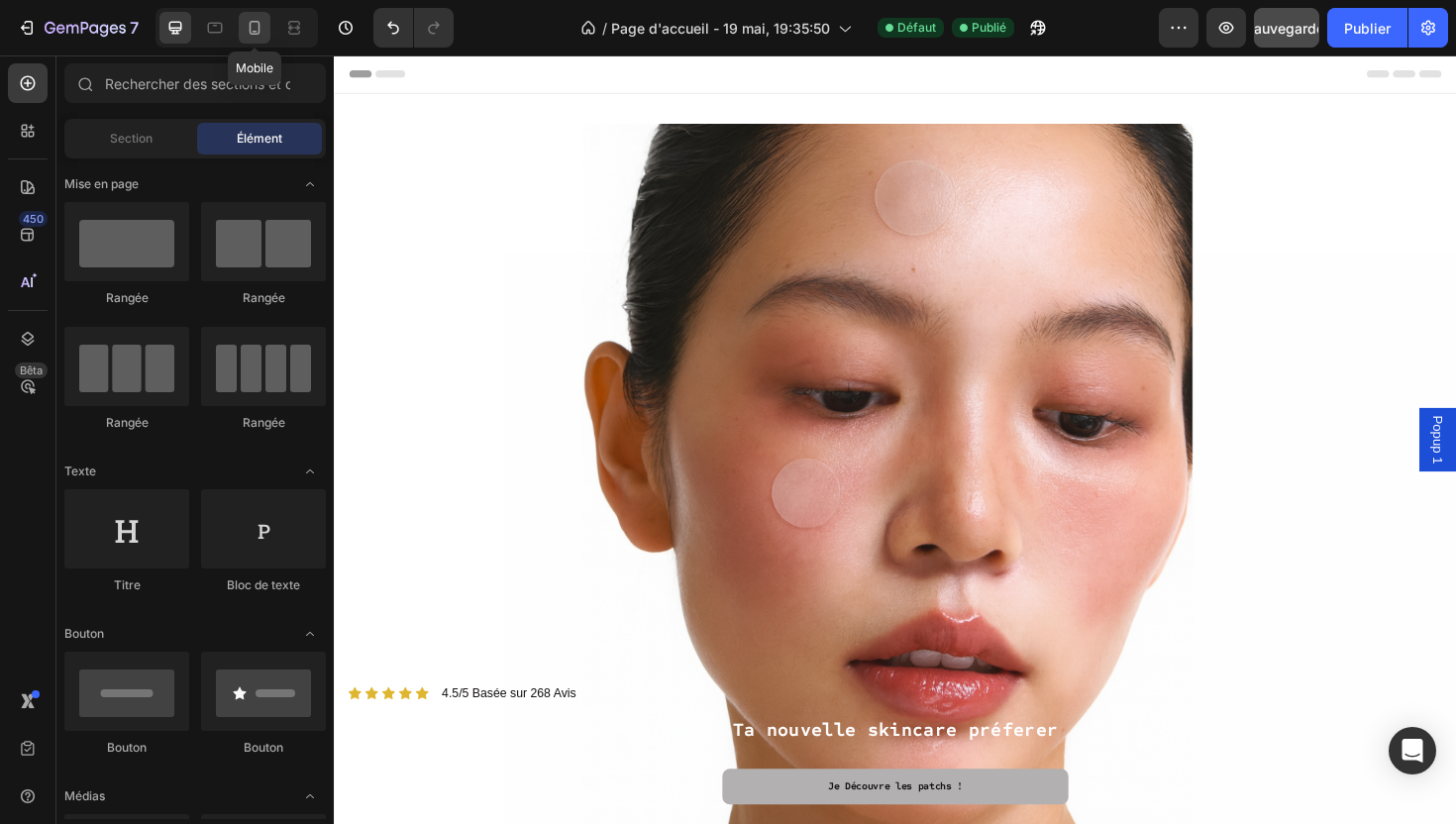 click 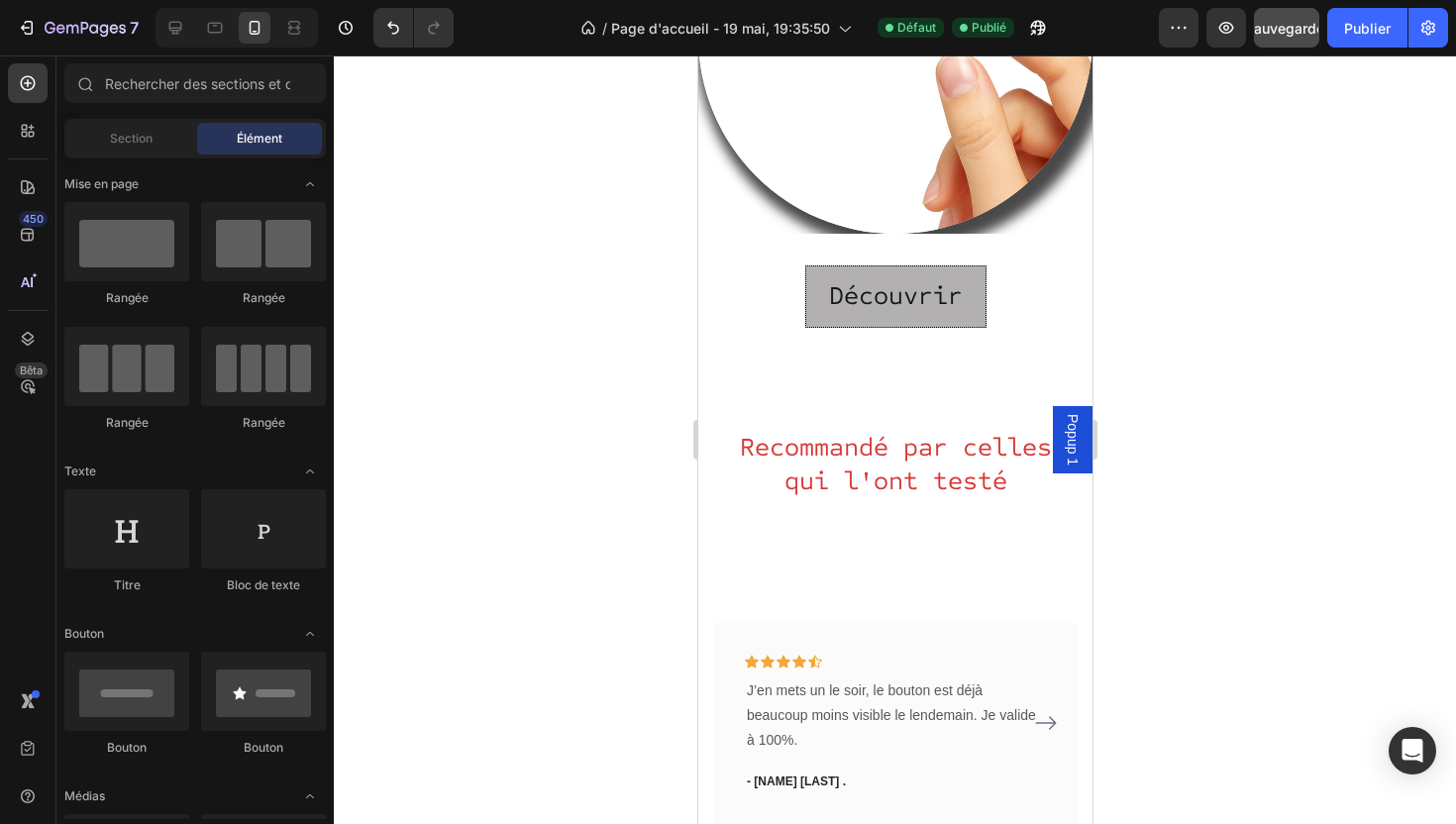scroll, scrollTop: 3338, scrollLeft: 0, axis: vertical 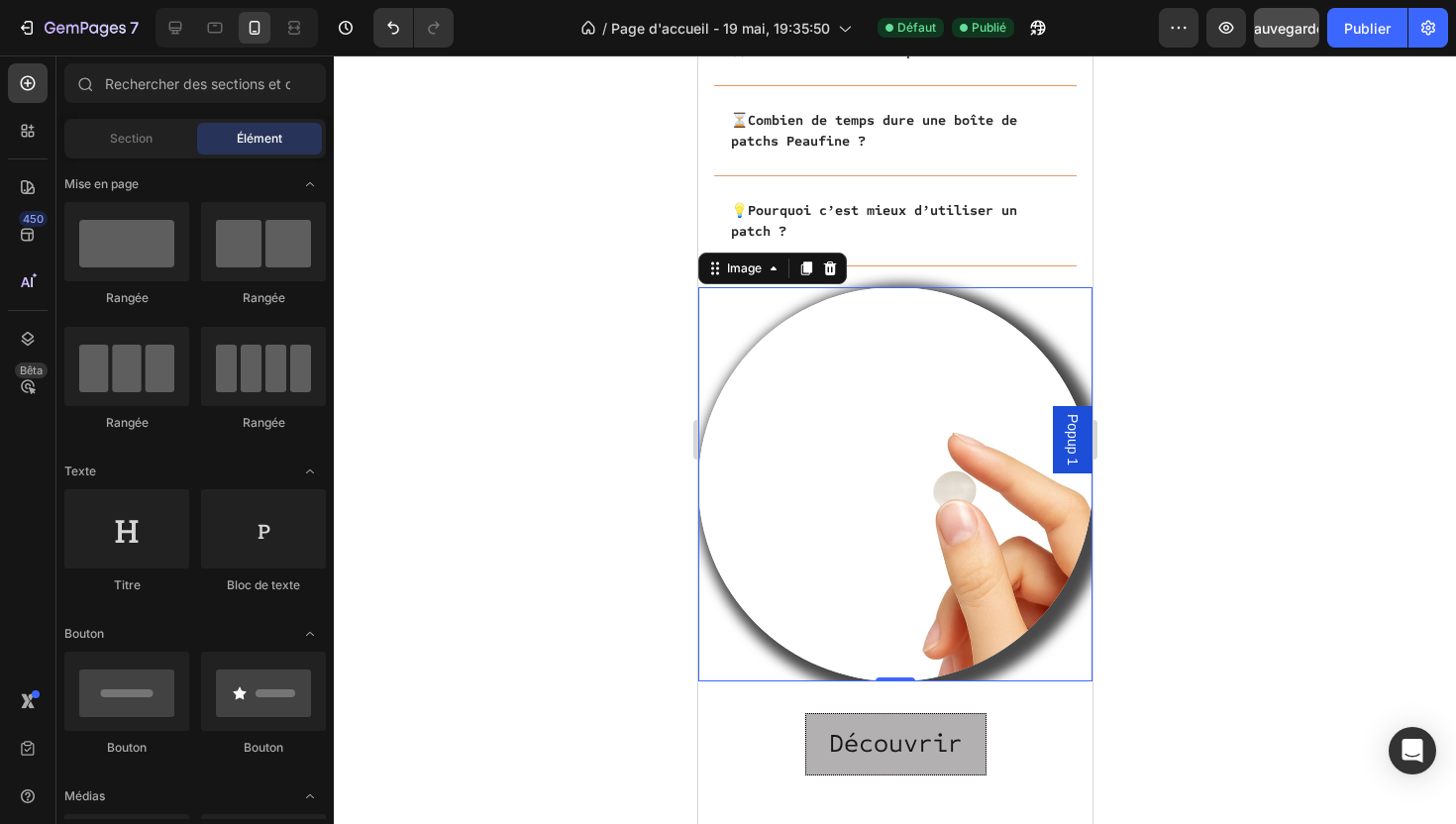 click at bounding box center (894, 484) 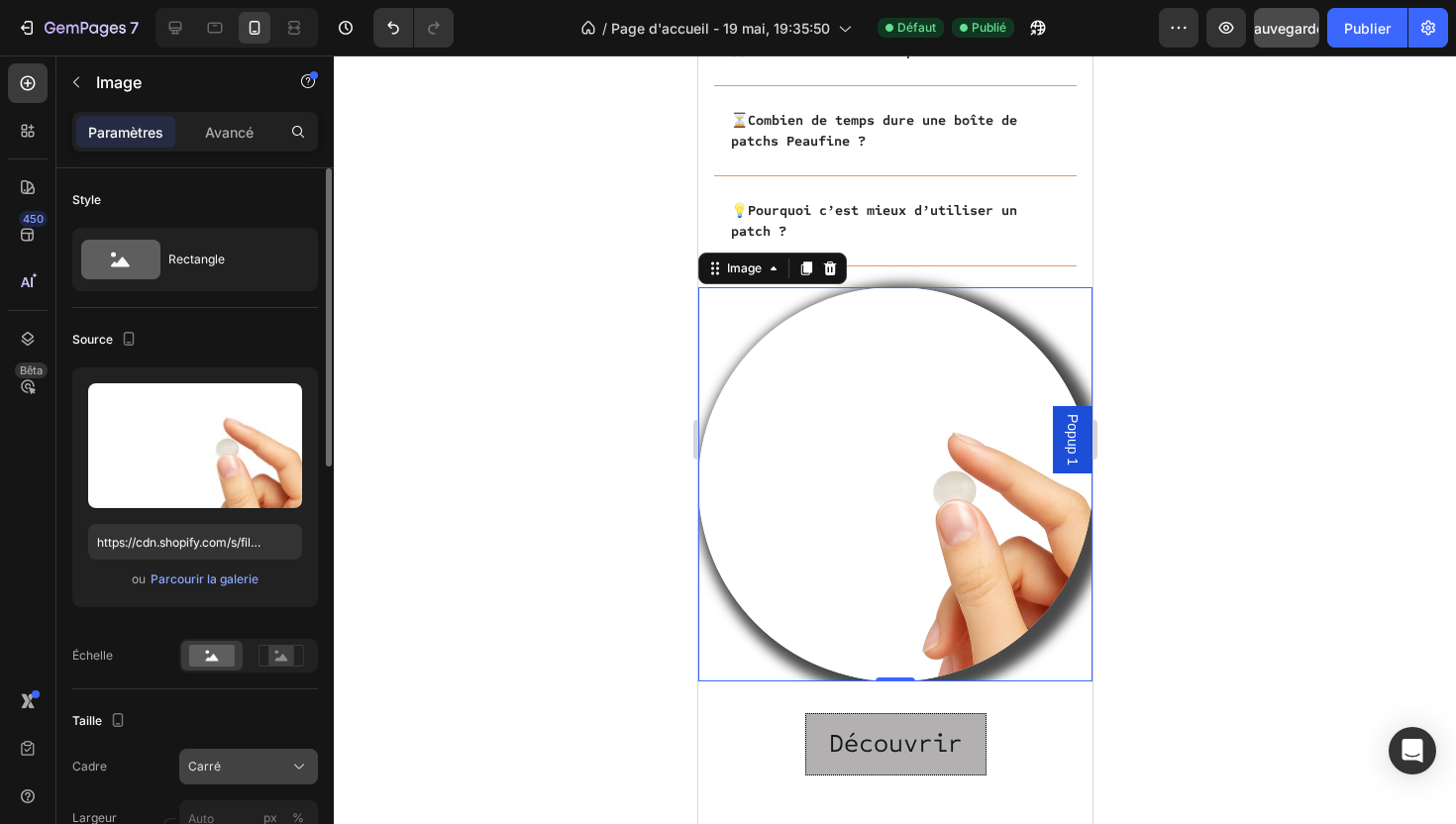 click on "Carré" 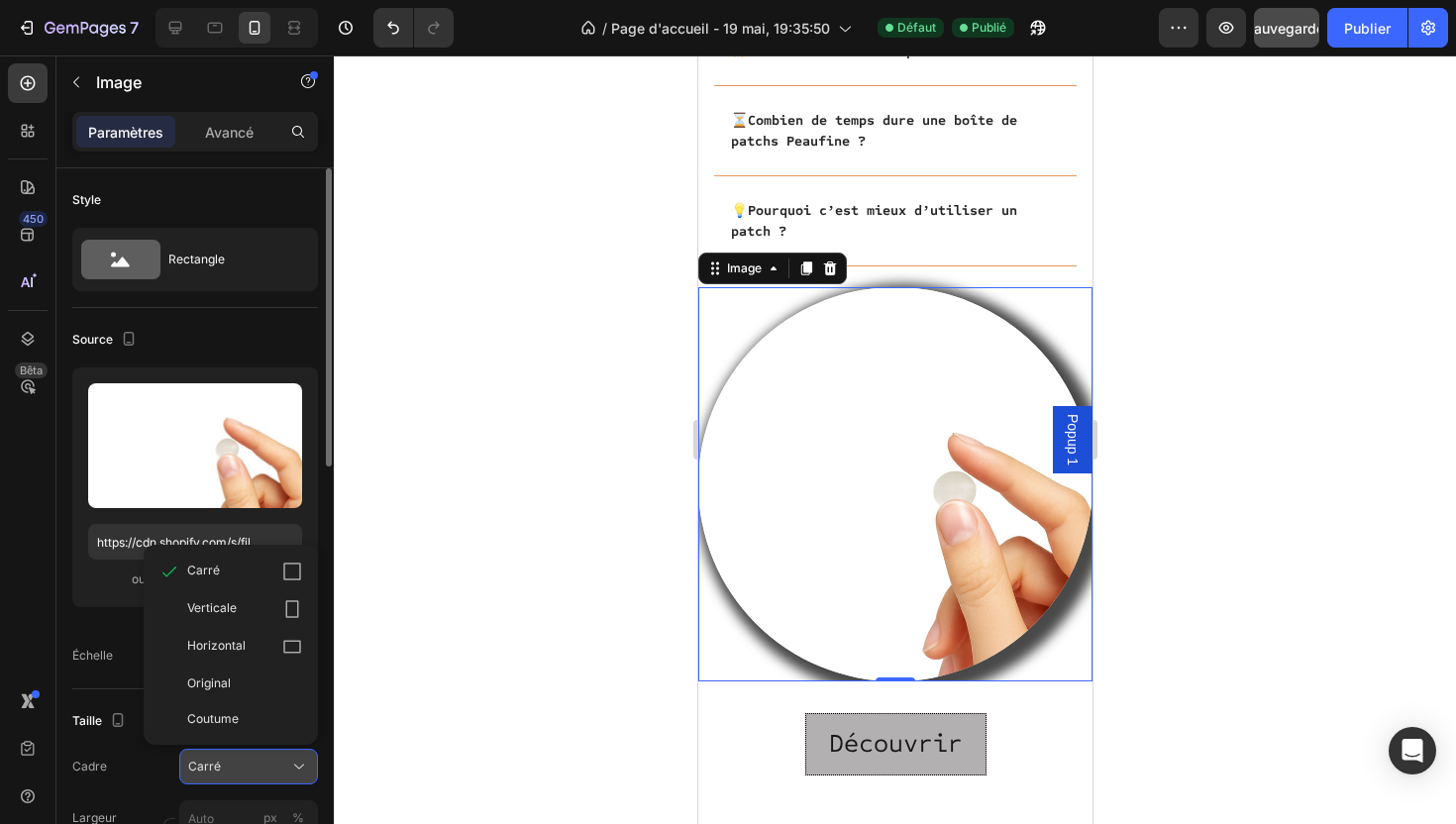 click on "Carré" 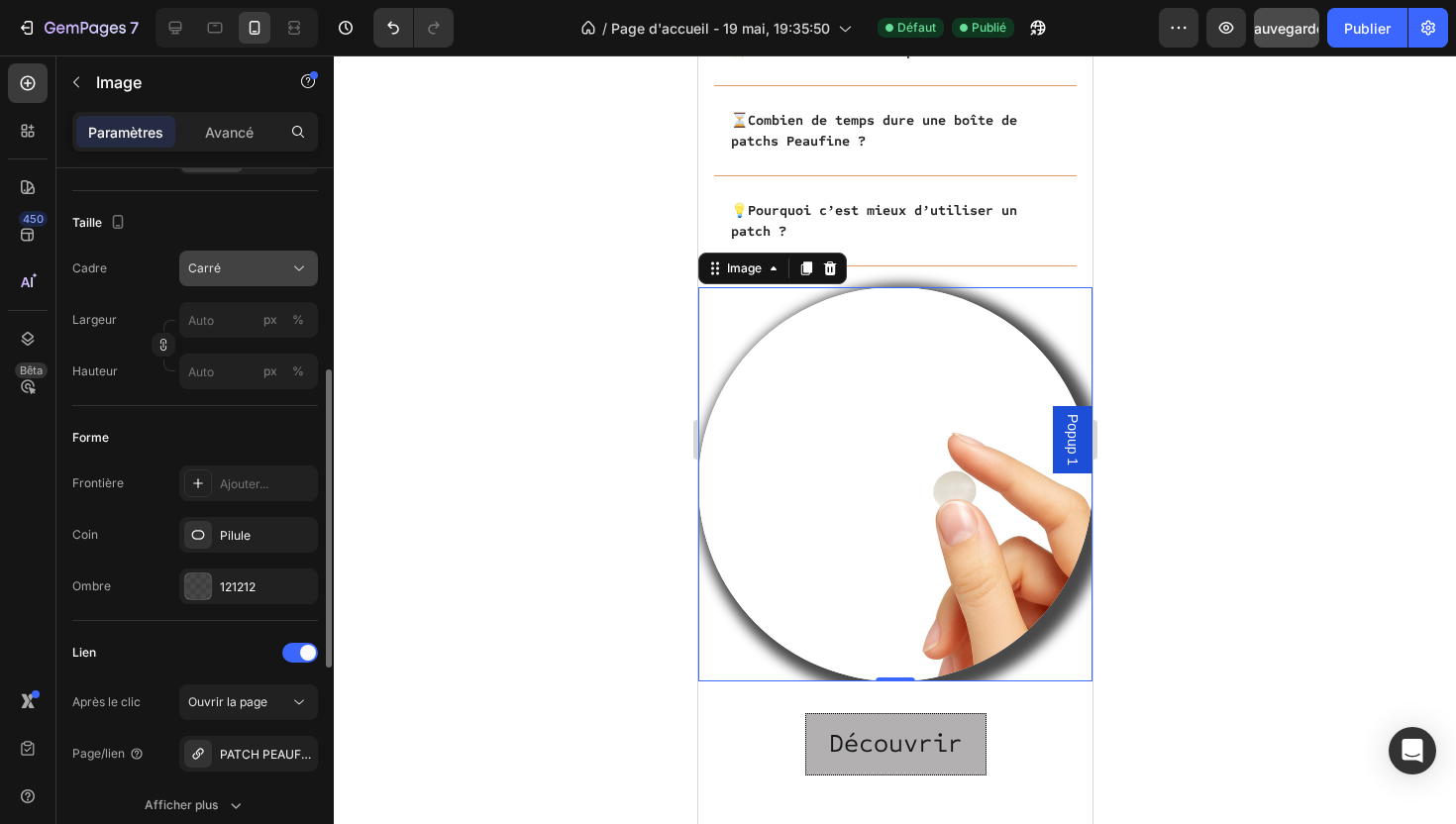 scroll, scrollTop: 502, scrollLeft: 0, axis: vertical 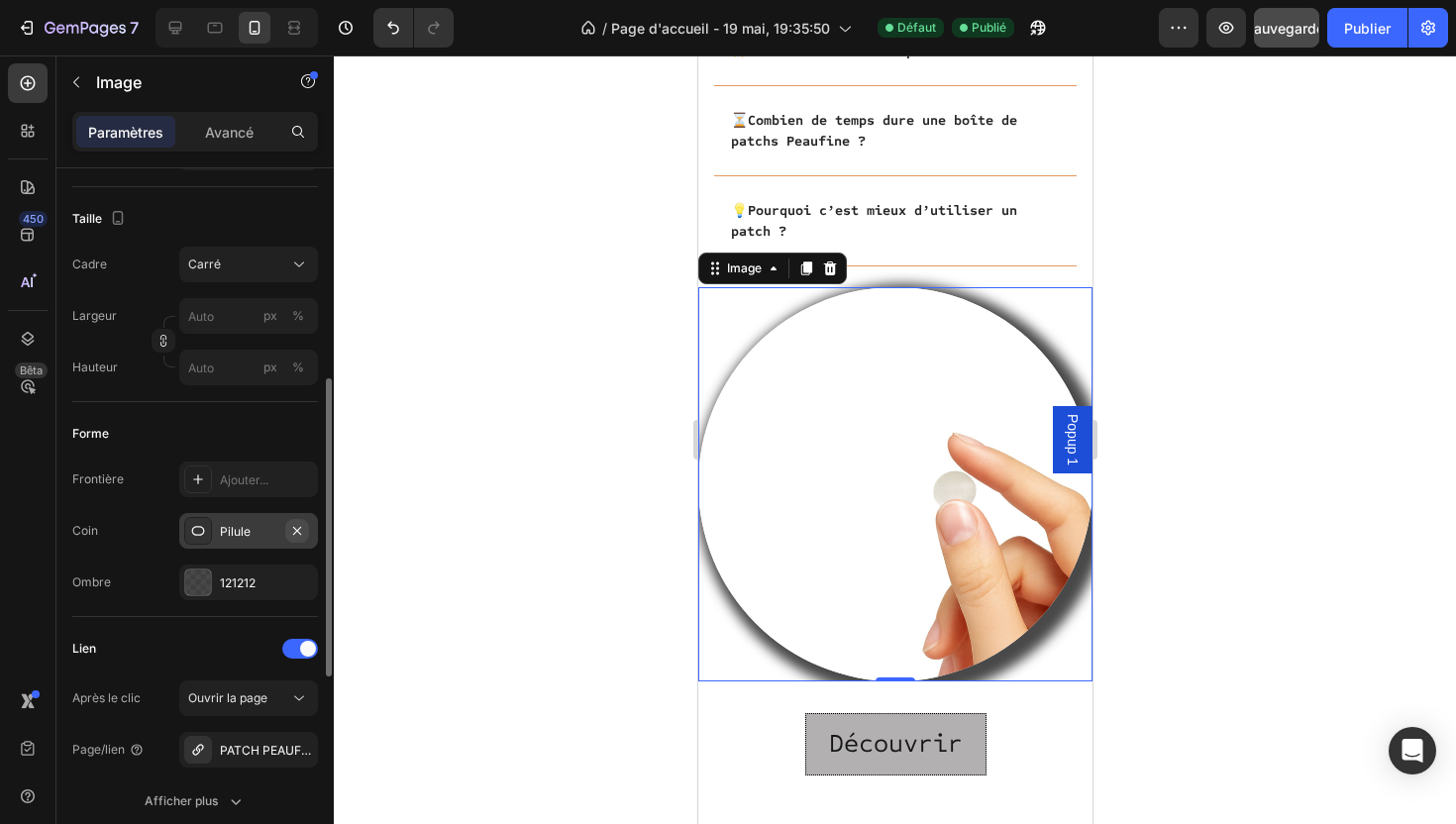 click 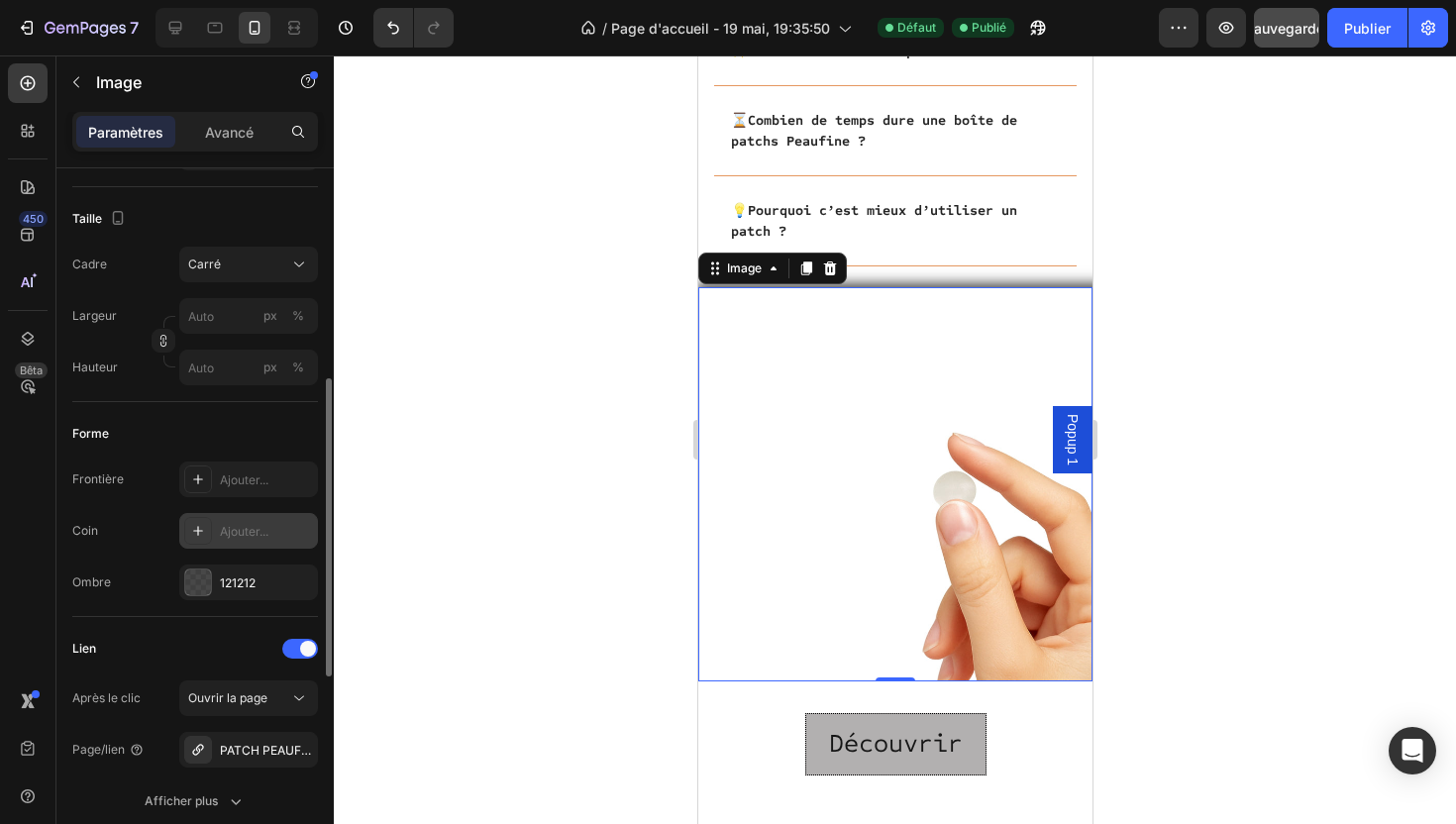 click 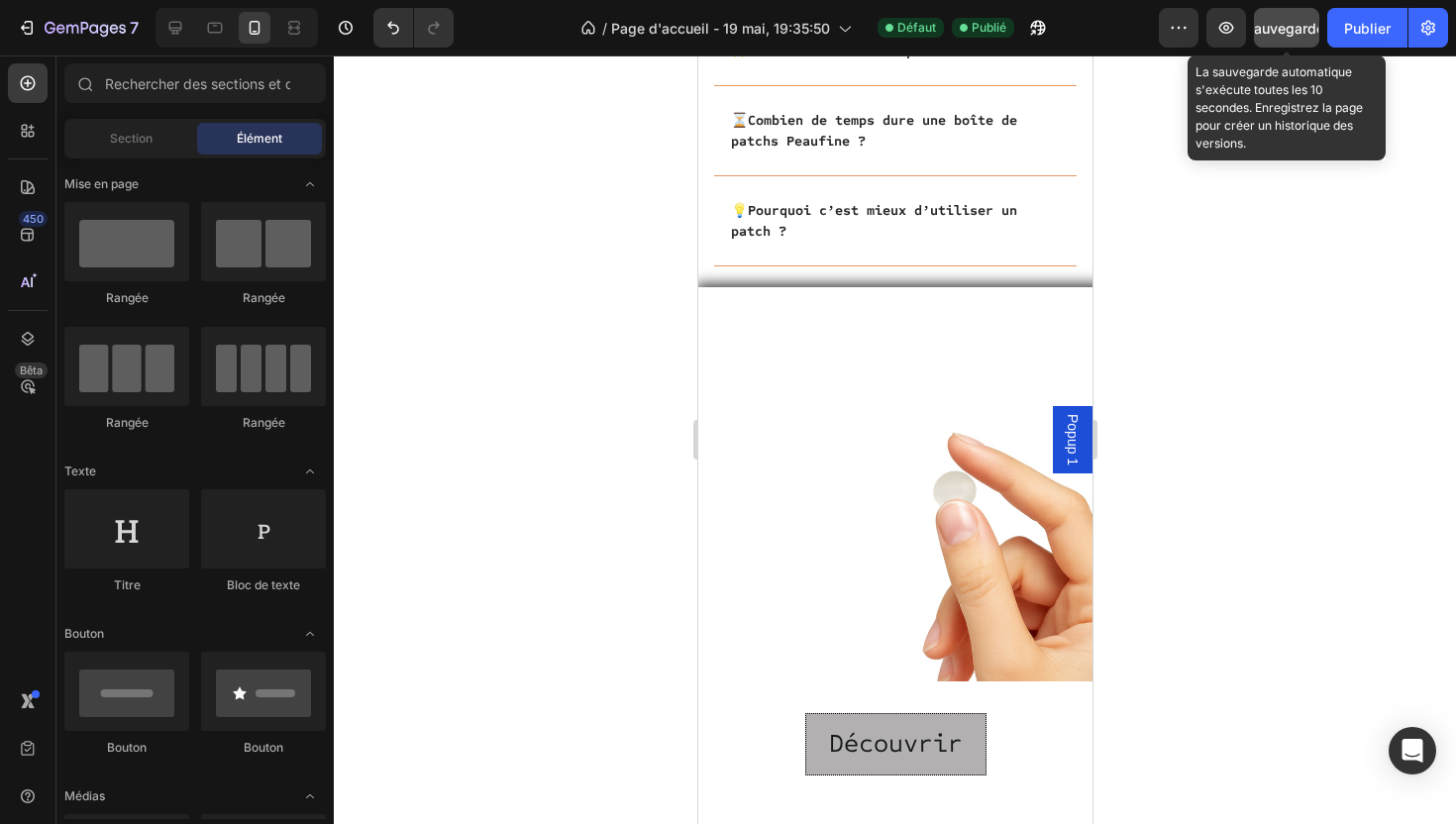 click on "Sauvegarder" at bounding box center [1287, 28] 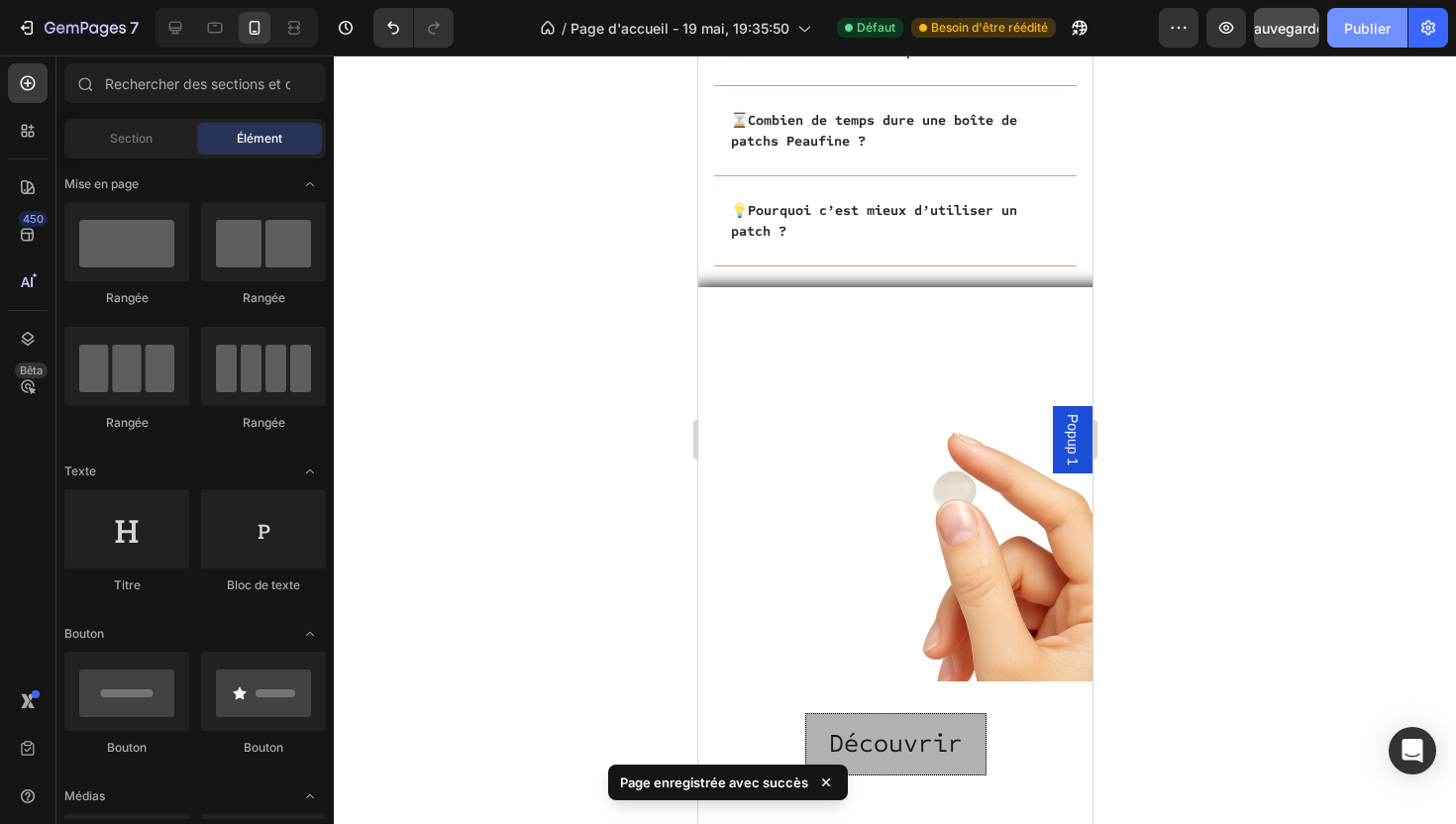 click on "Publier" 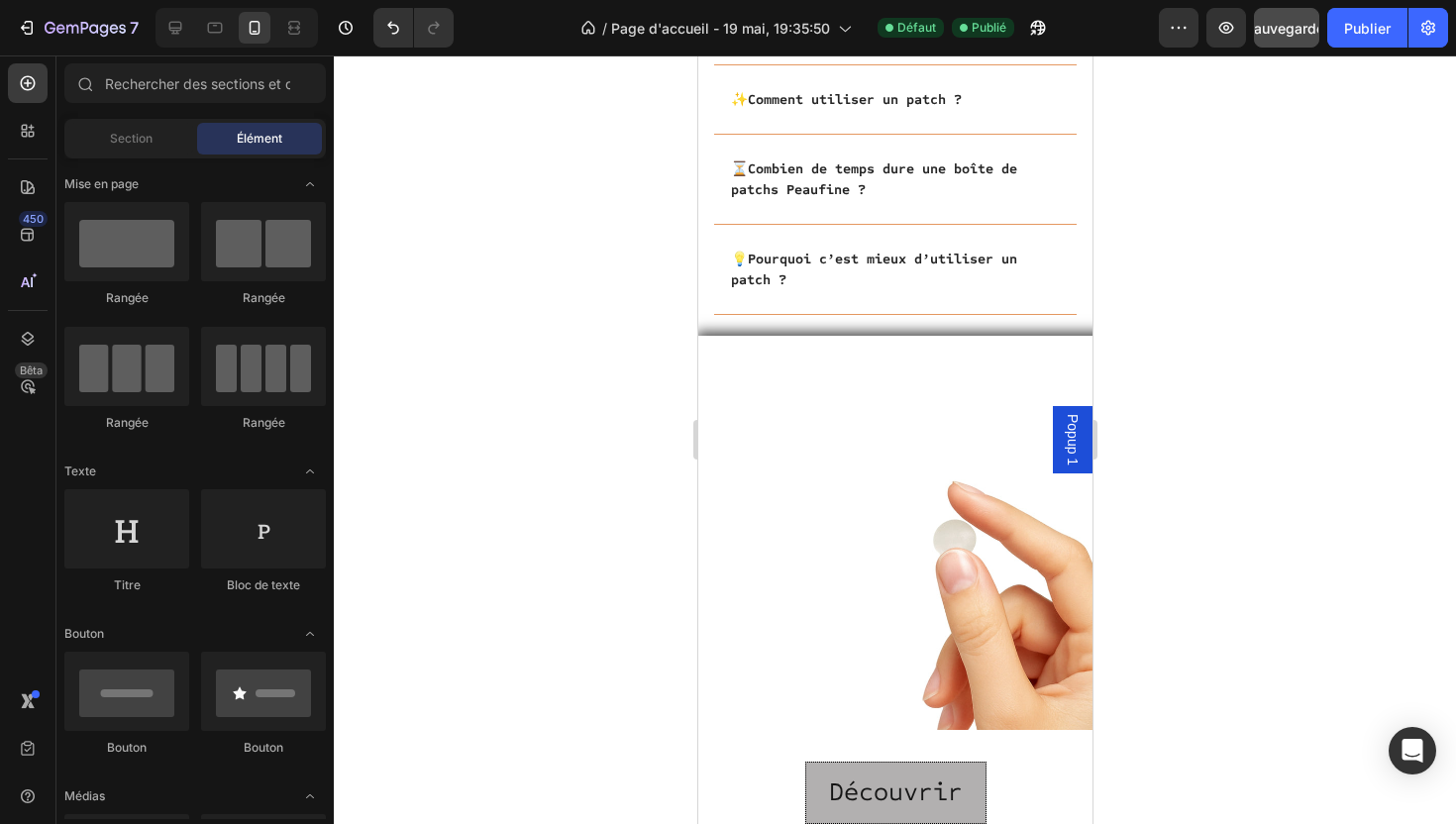 scroll, scrollTop: 3452, scrollLeft: 0, axis: vertical 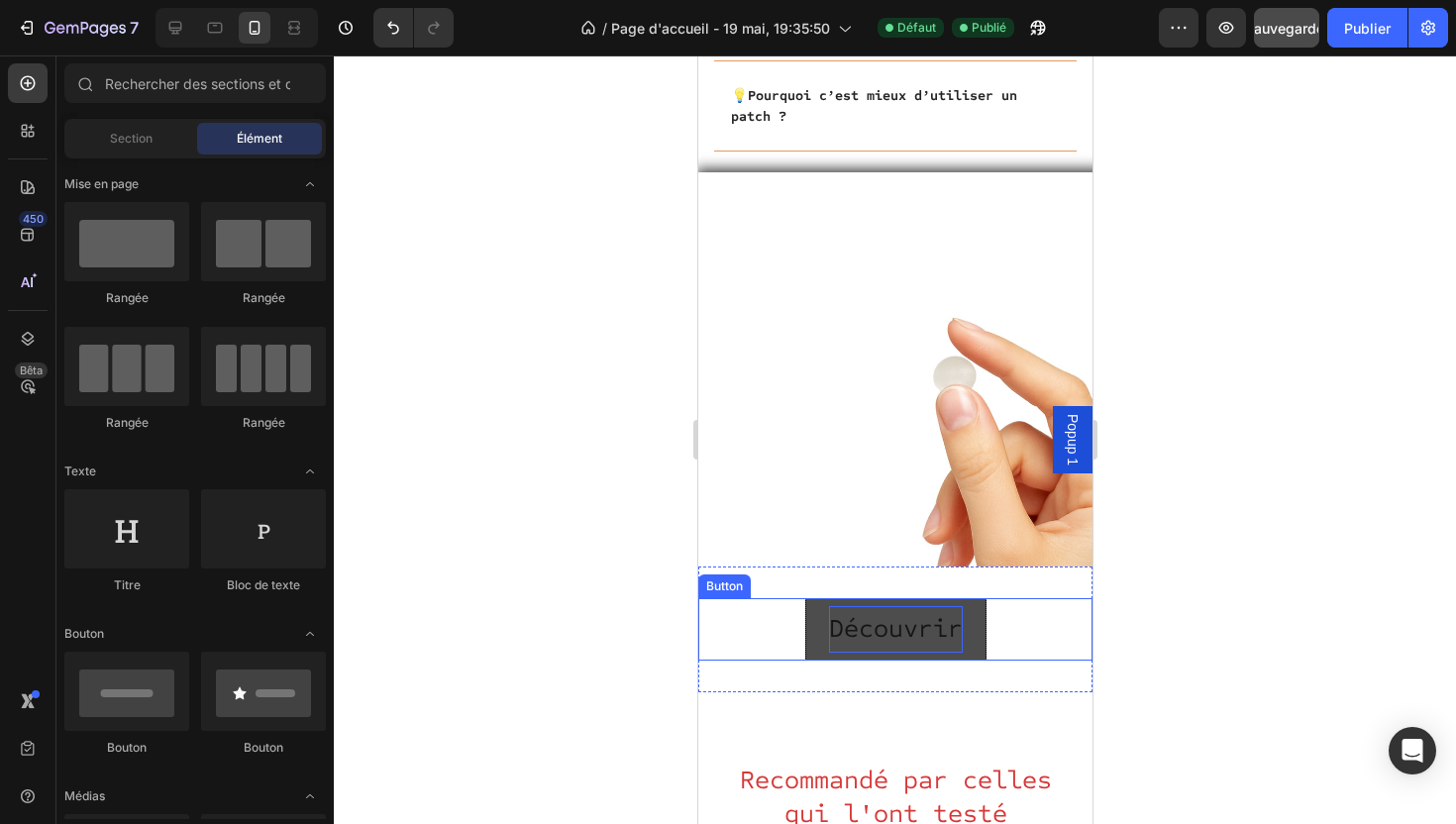 click on "Découvrir" at bounding box center (894, 629) 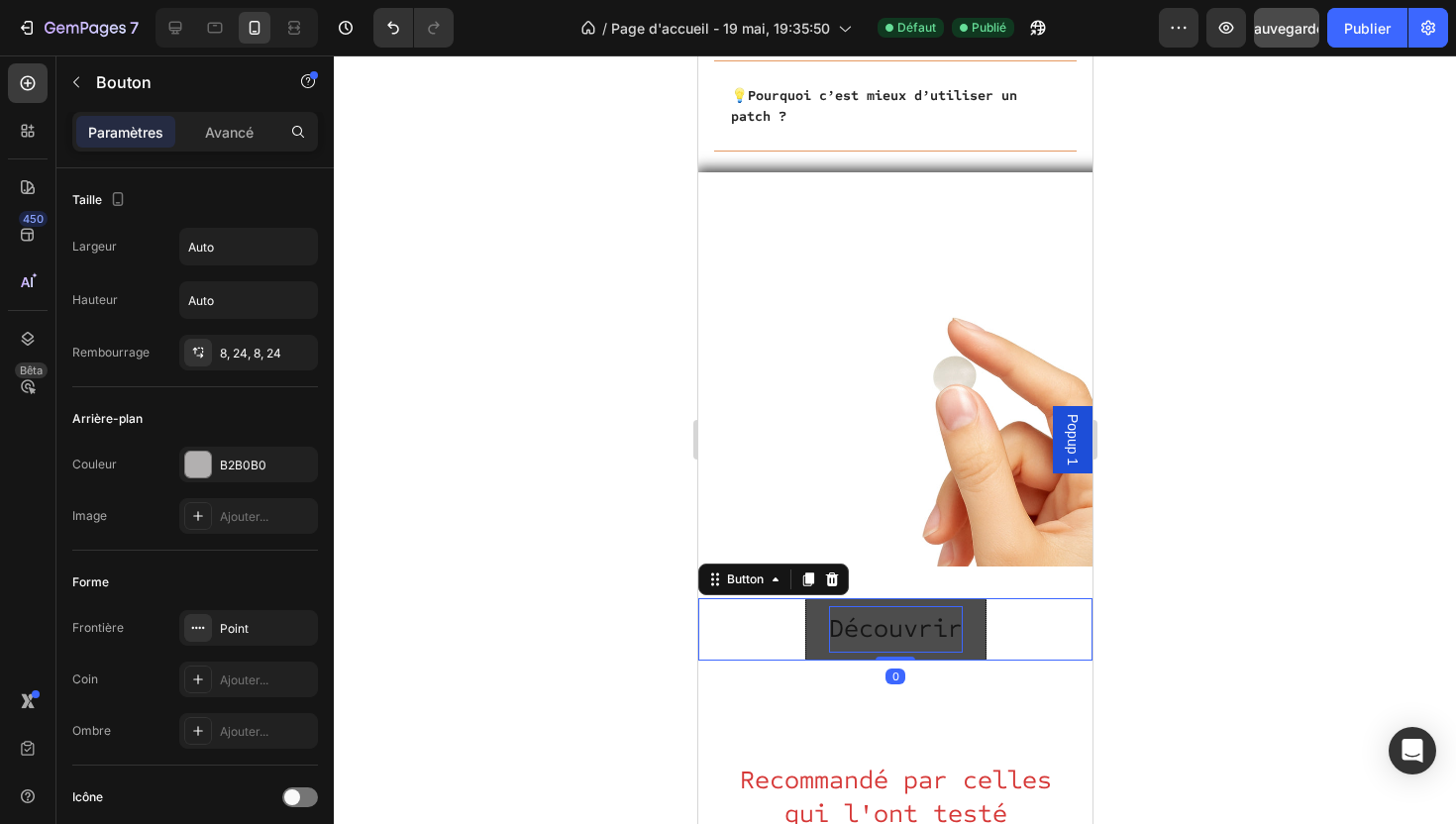 click on "Découvrir" at bounding box center (894, 629) 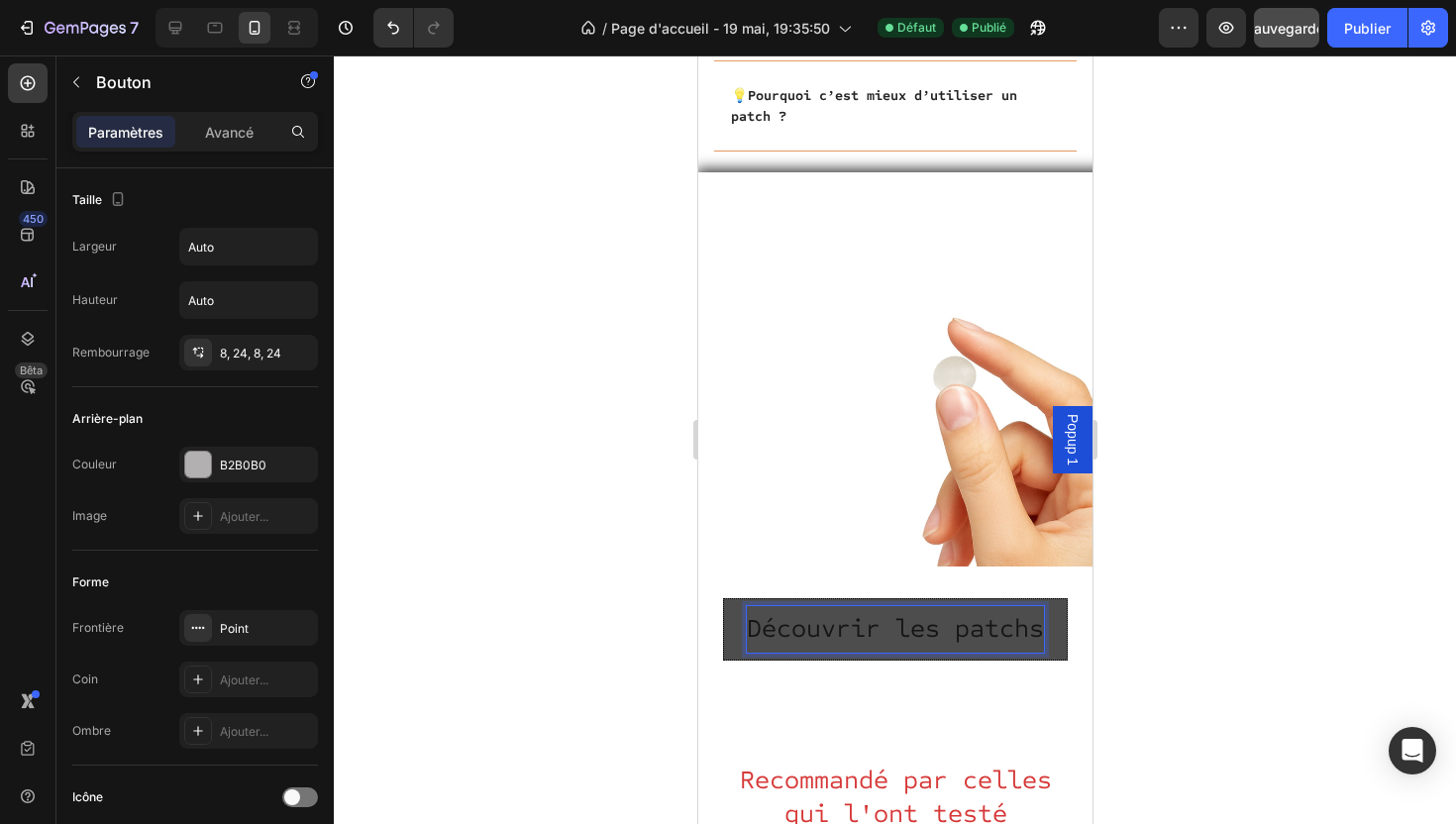 click on "Découvrir les patchs" at bounding box center [894, 629] 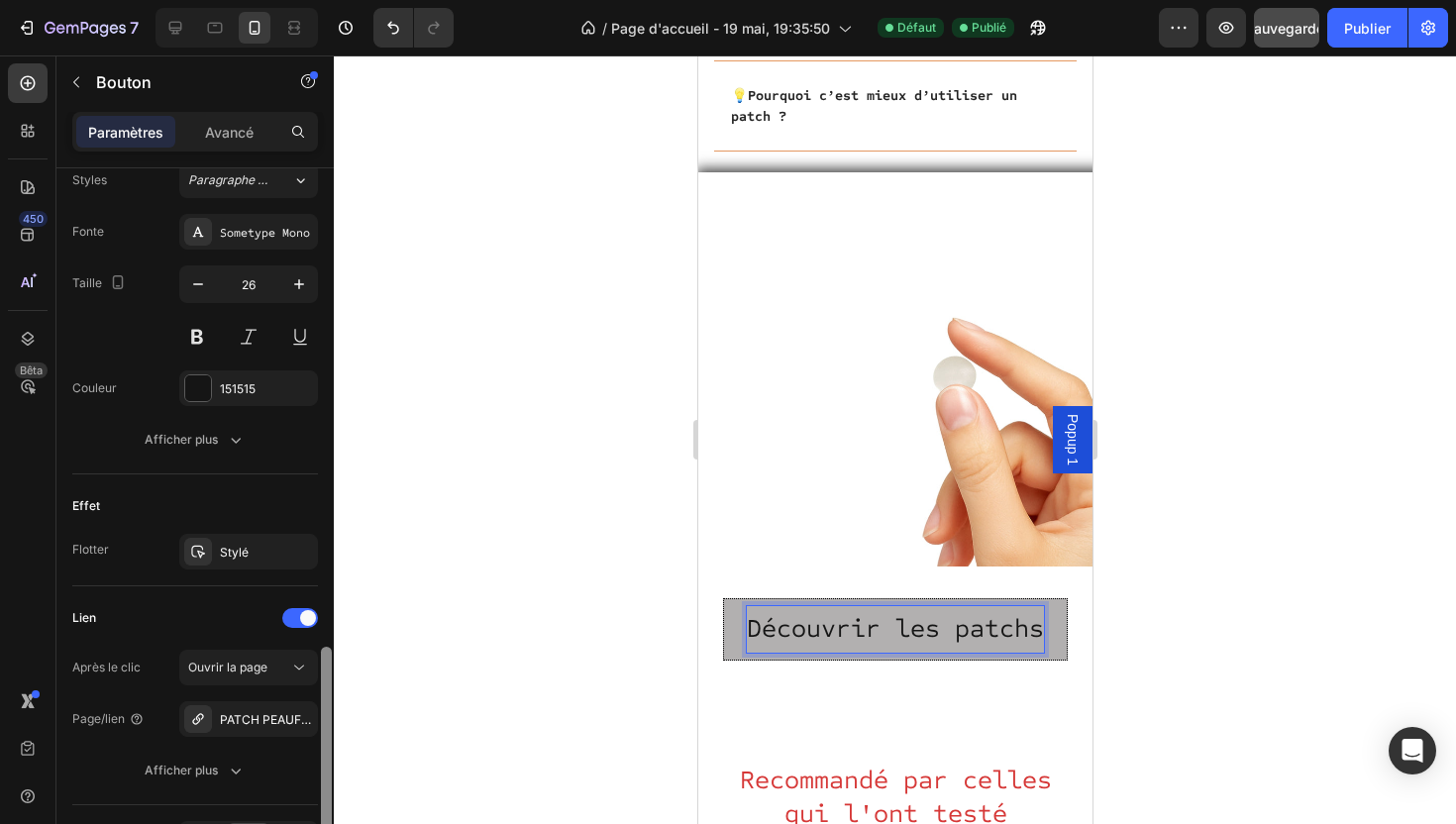 scroll, scrollTop: 836, scrollLeft: 0, axis: vertical 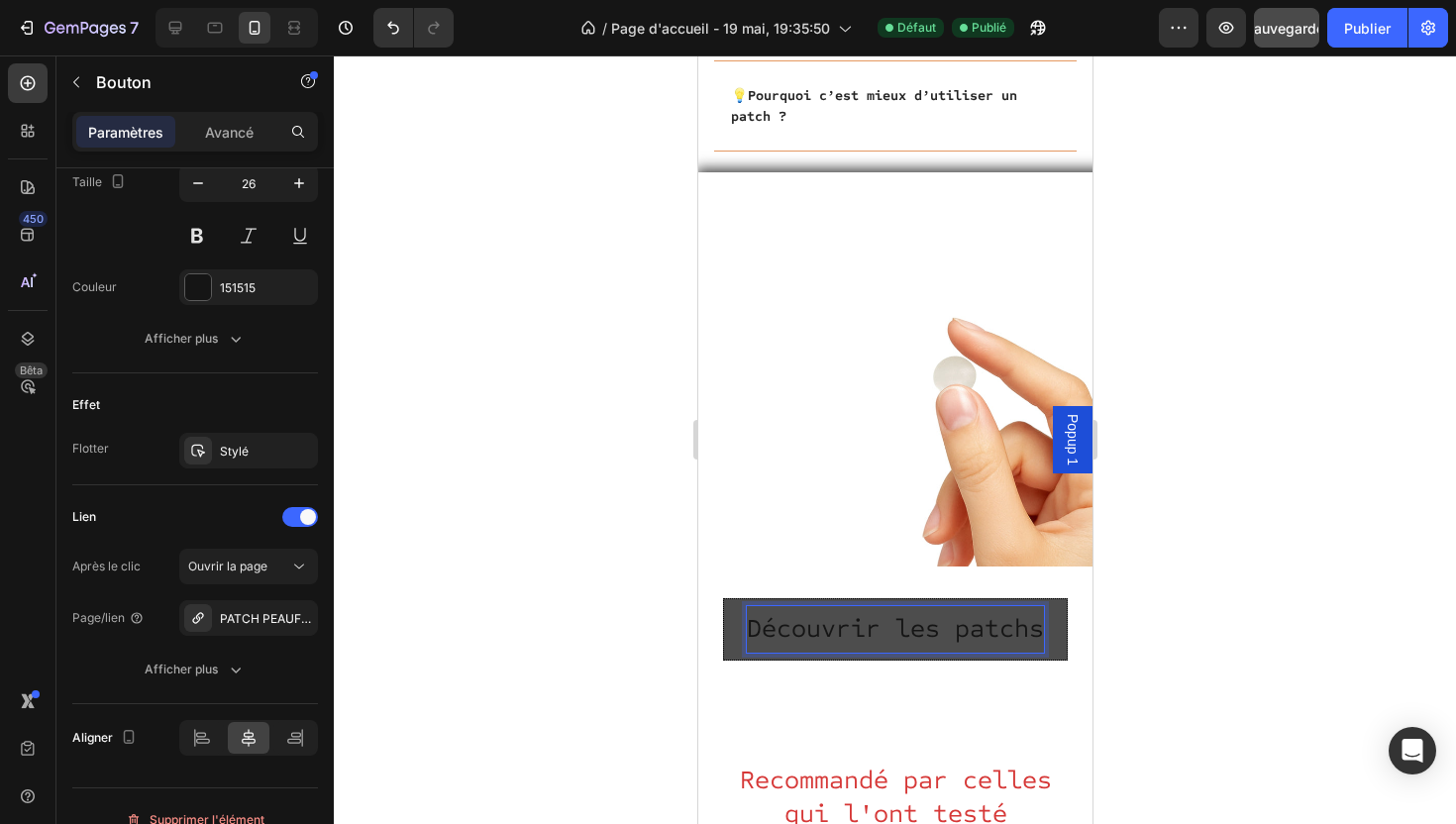 click on "Découvrir les patchs" at bounding box center [894, 629] 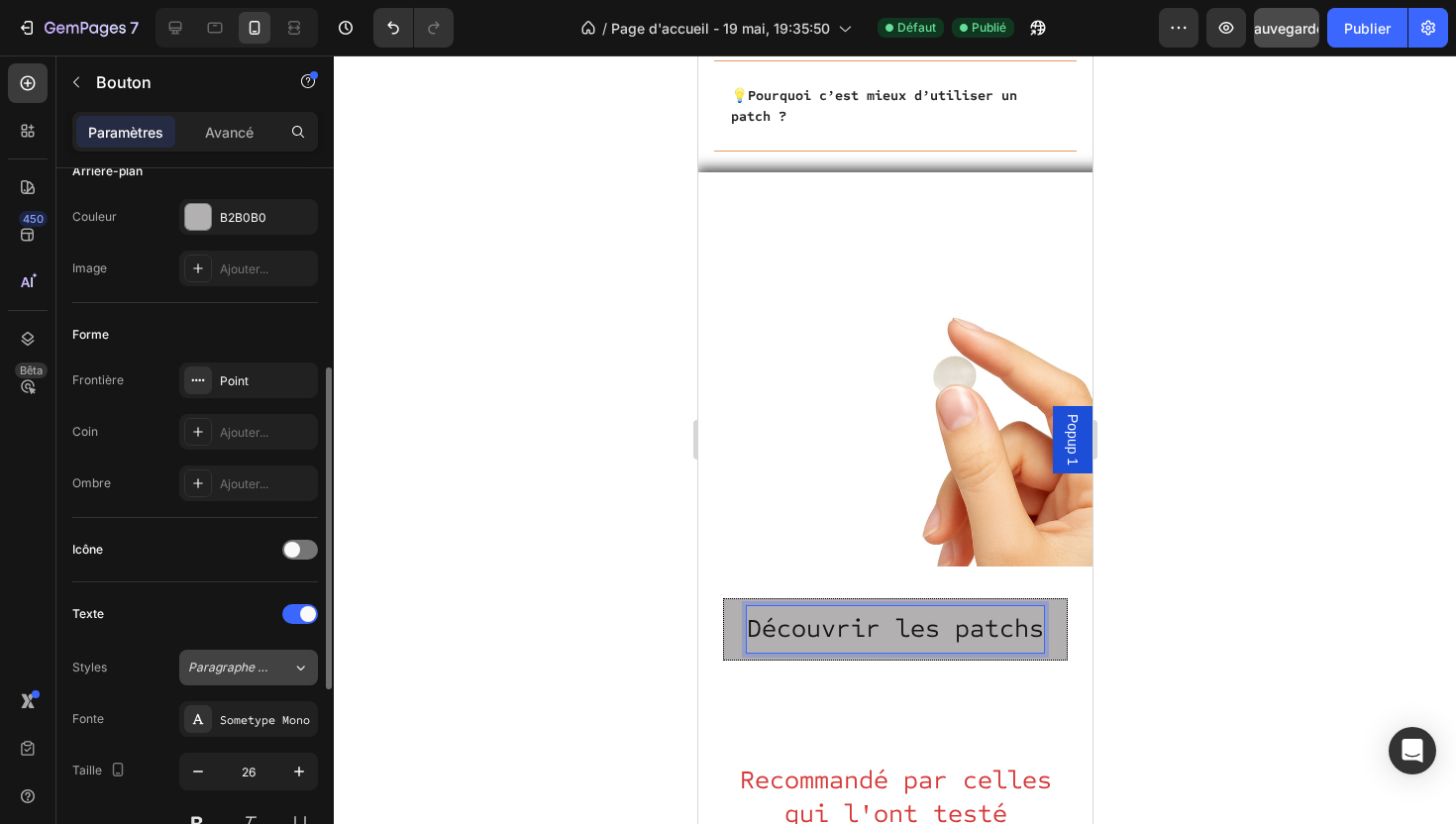 scroll, scrollTop: 238, scrollLeft: 0, axis: vertical 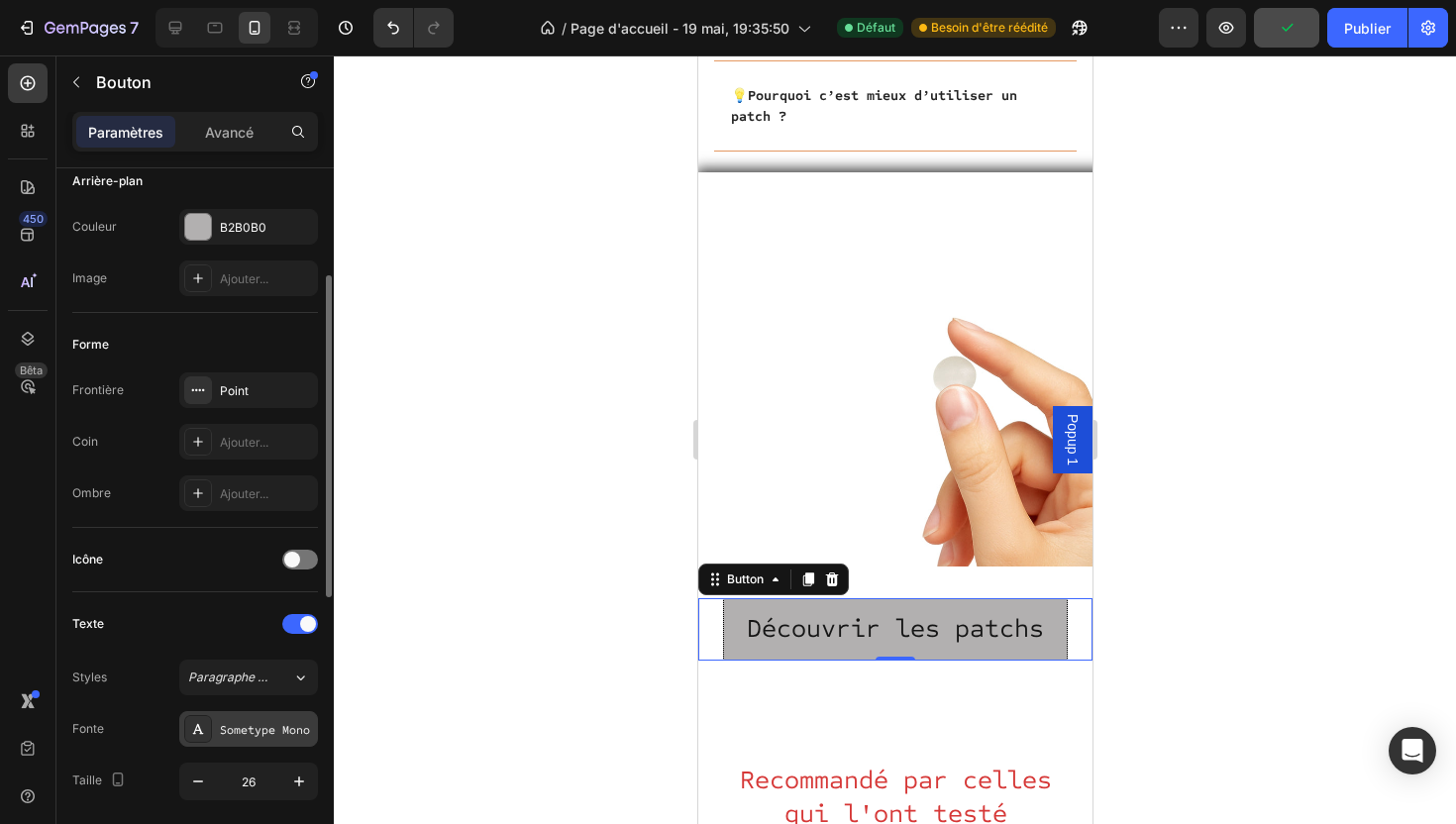 click on "Sometype Mono" at bounding box center [264, 730] 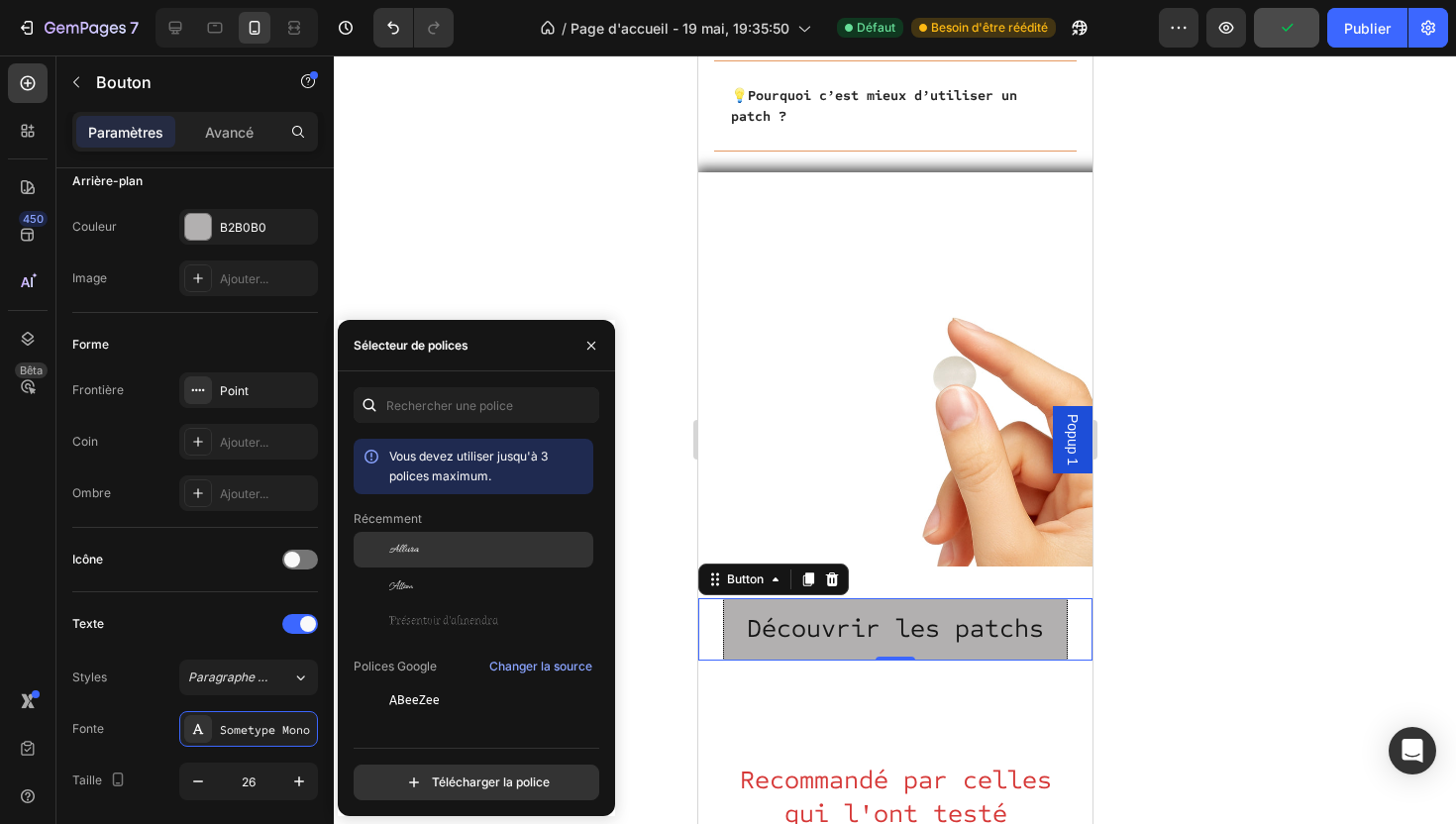 click on "Allura" 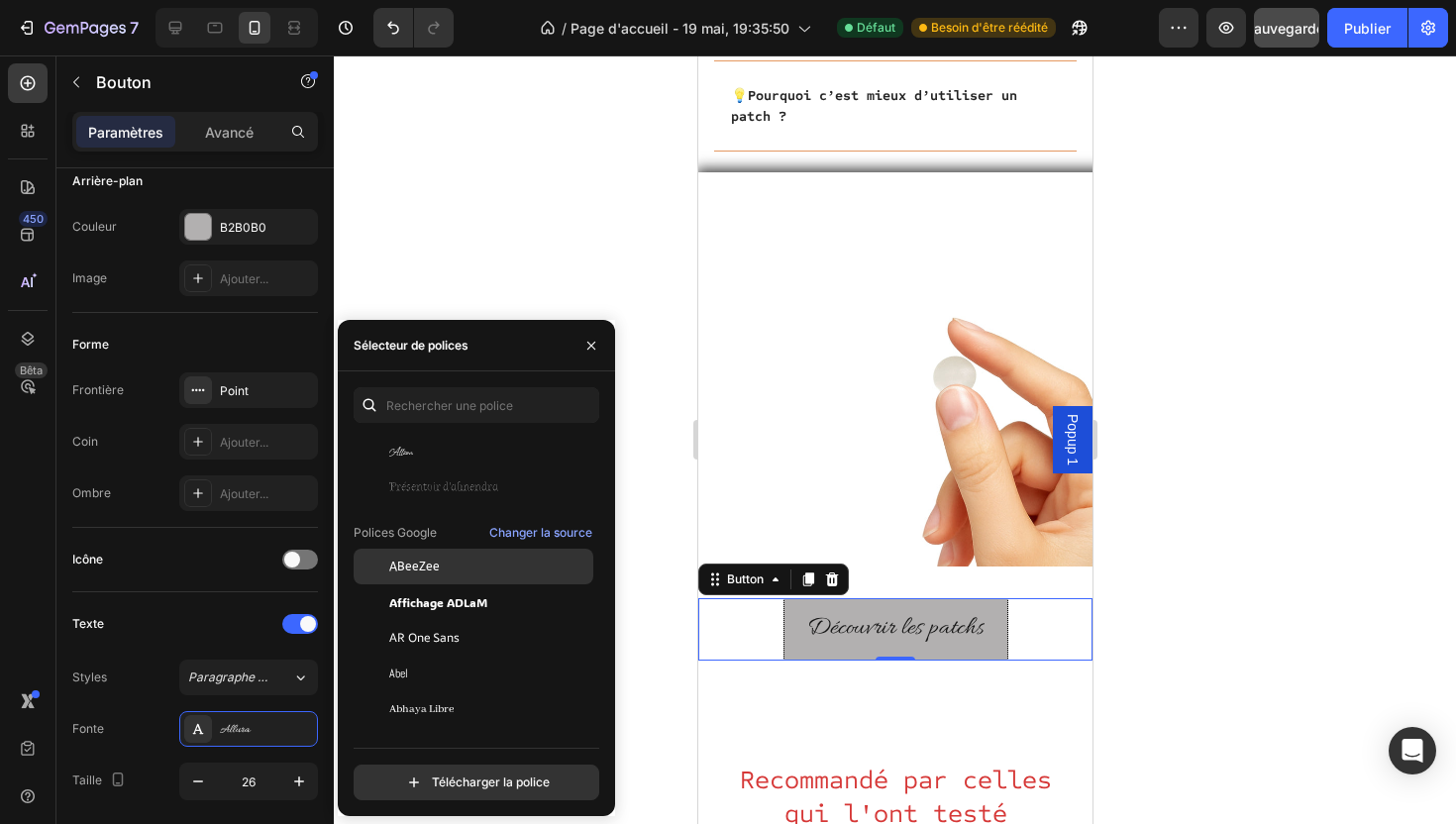 scroll, scrollTop: 141, scrollLeft: 0, axis: vertical 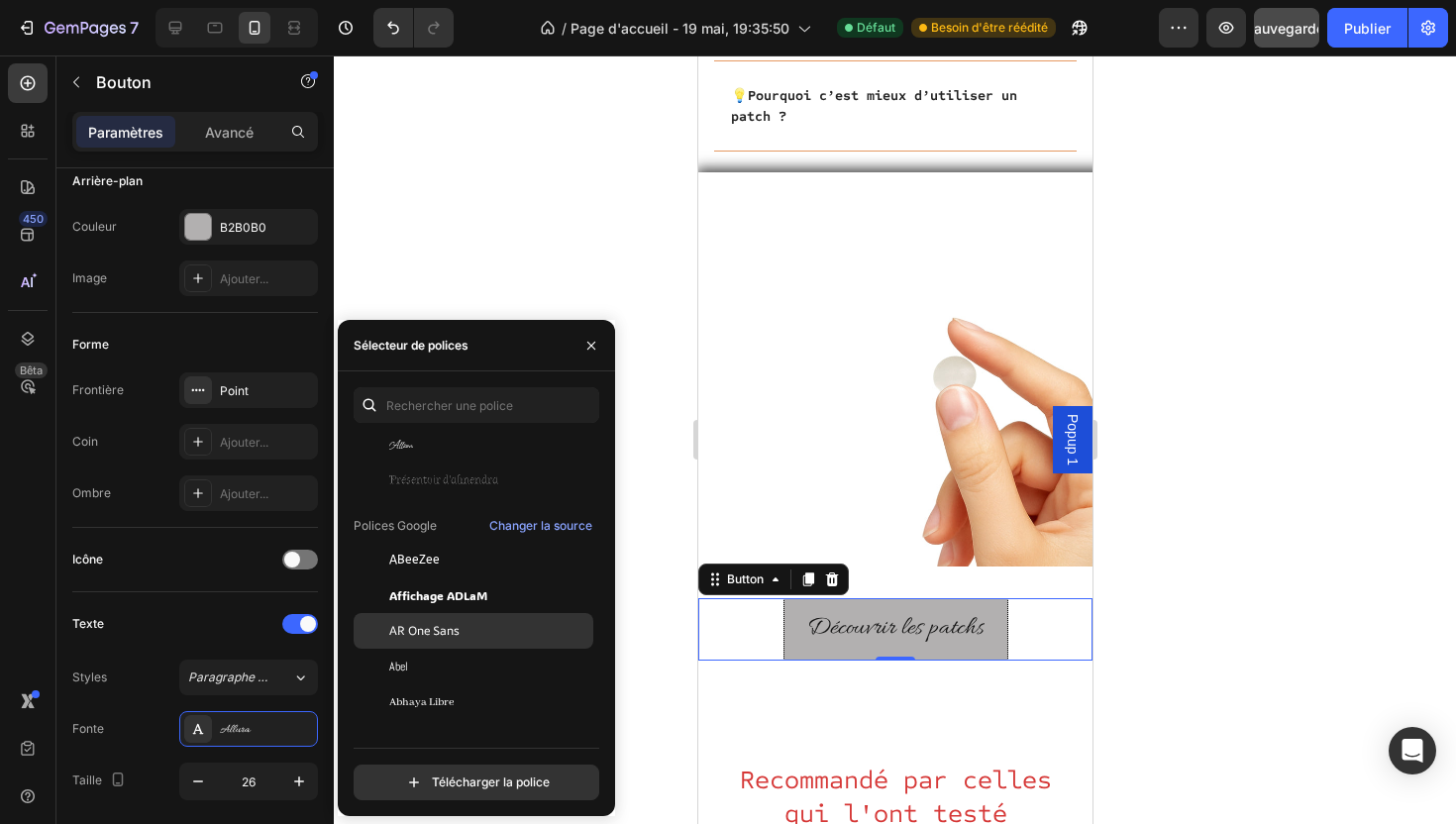 click on "AR One Sans" 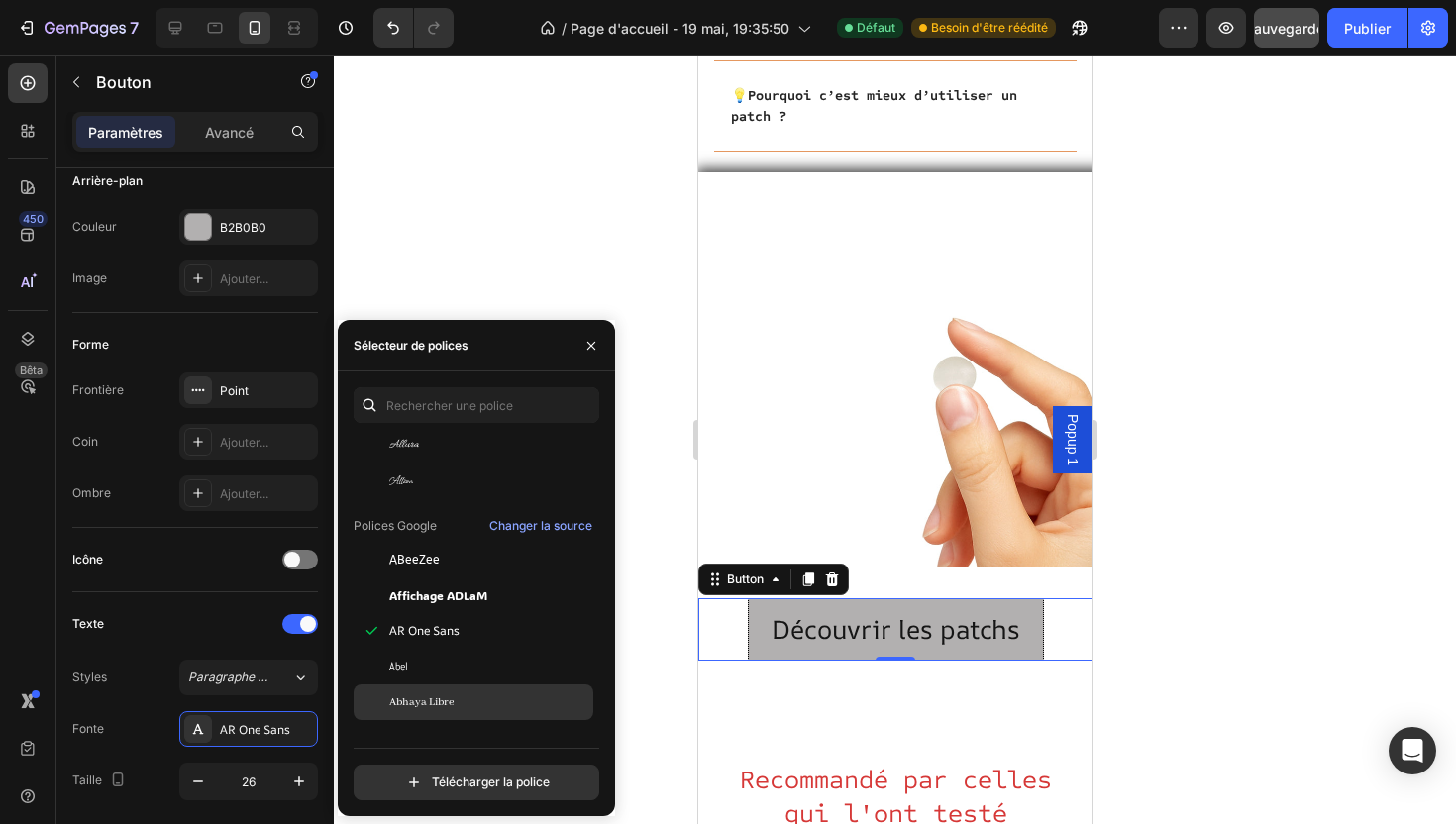 click on "Abhaya Libre" at bounding box center (489, 702) 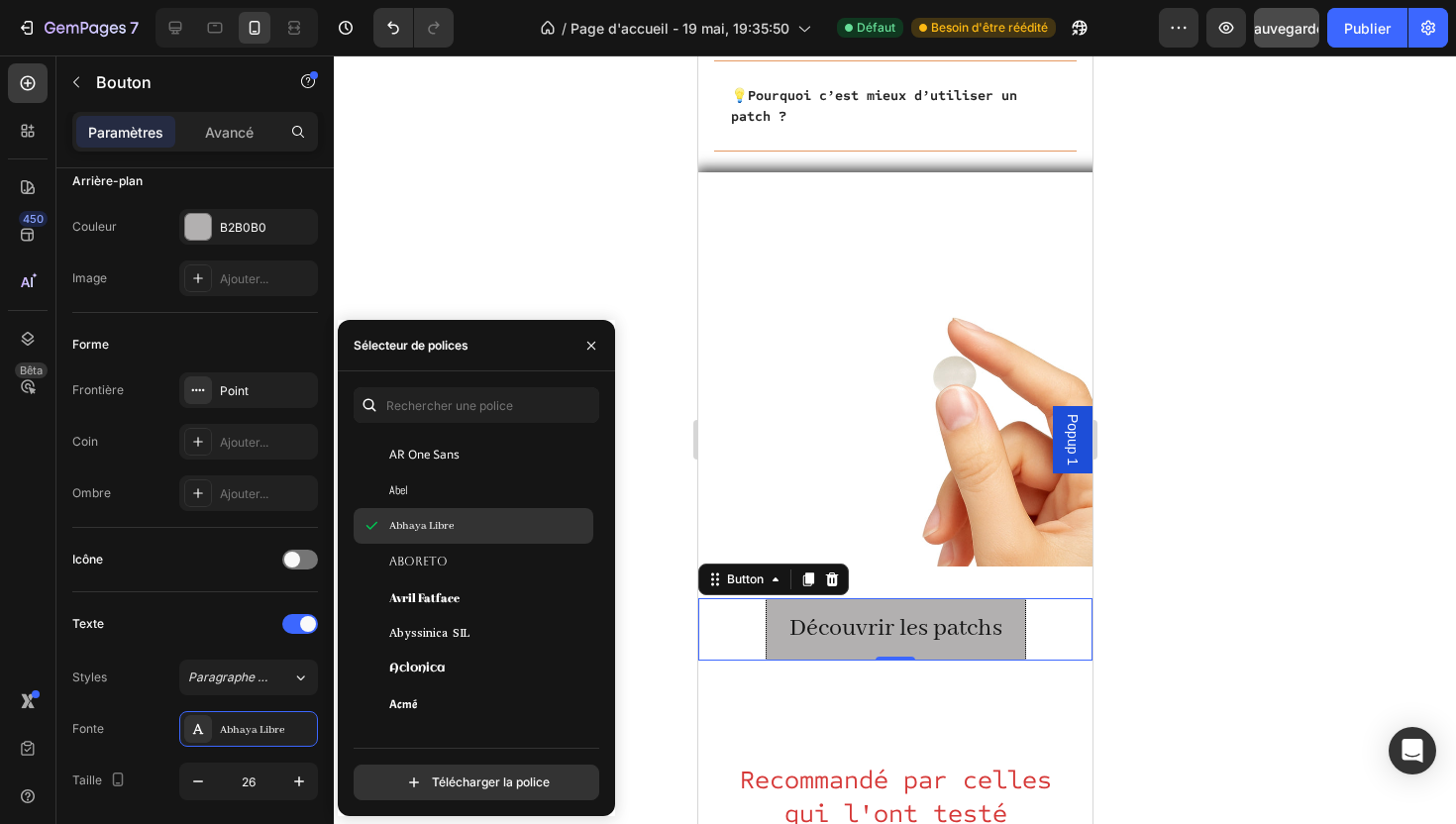 scroll, scrollTop: 320, scrollLeft: 0, axis: vertical 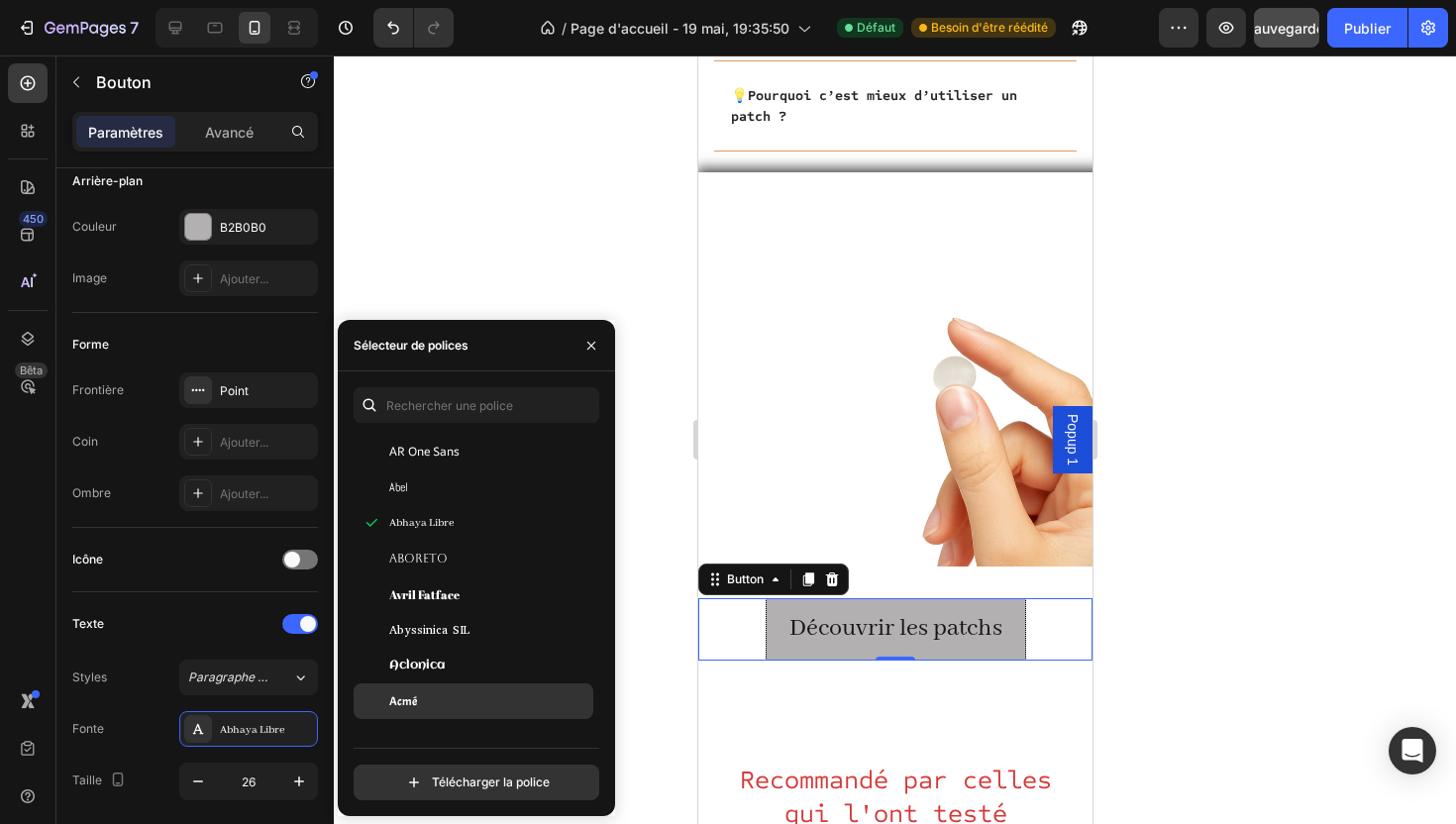 click on "Acmé" 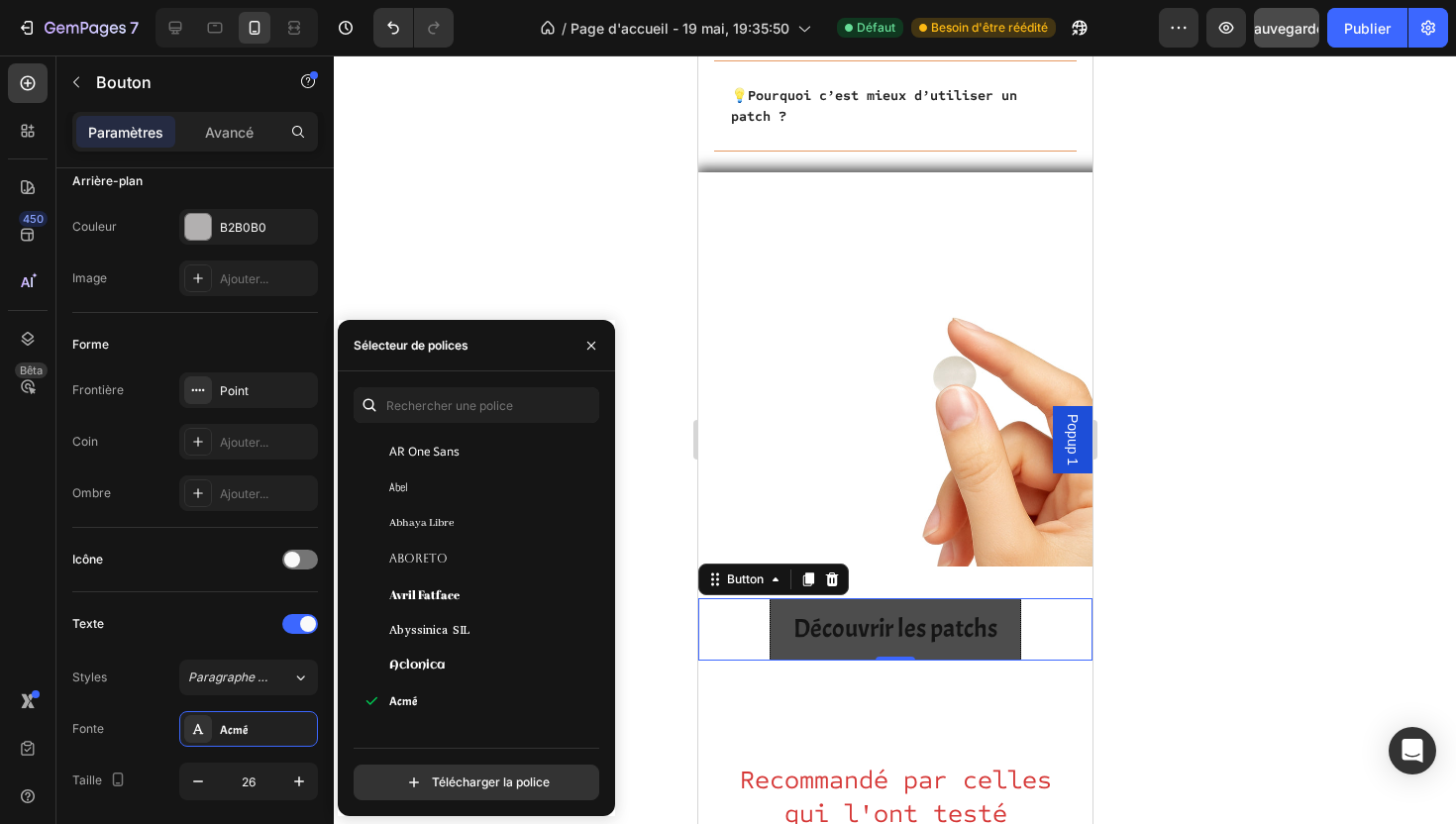 click on "Découvrir les patchs" at bounding box center (894, 629) 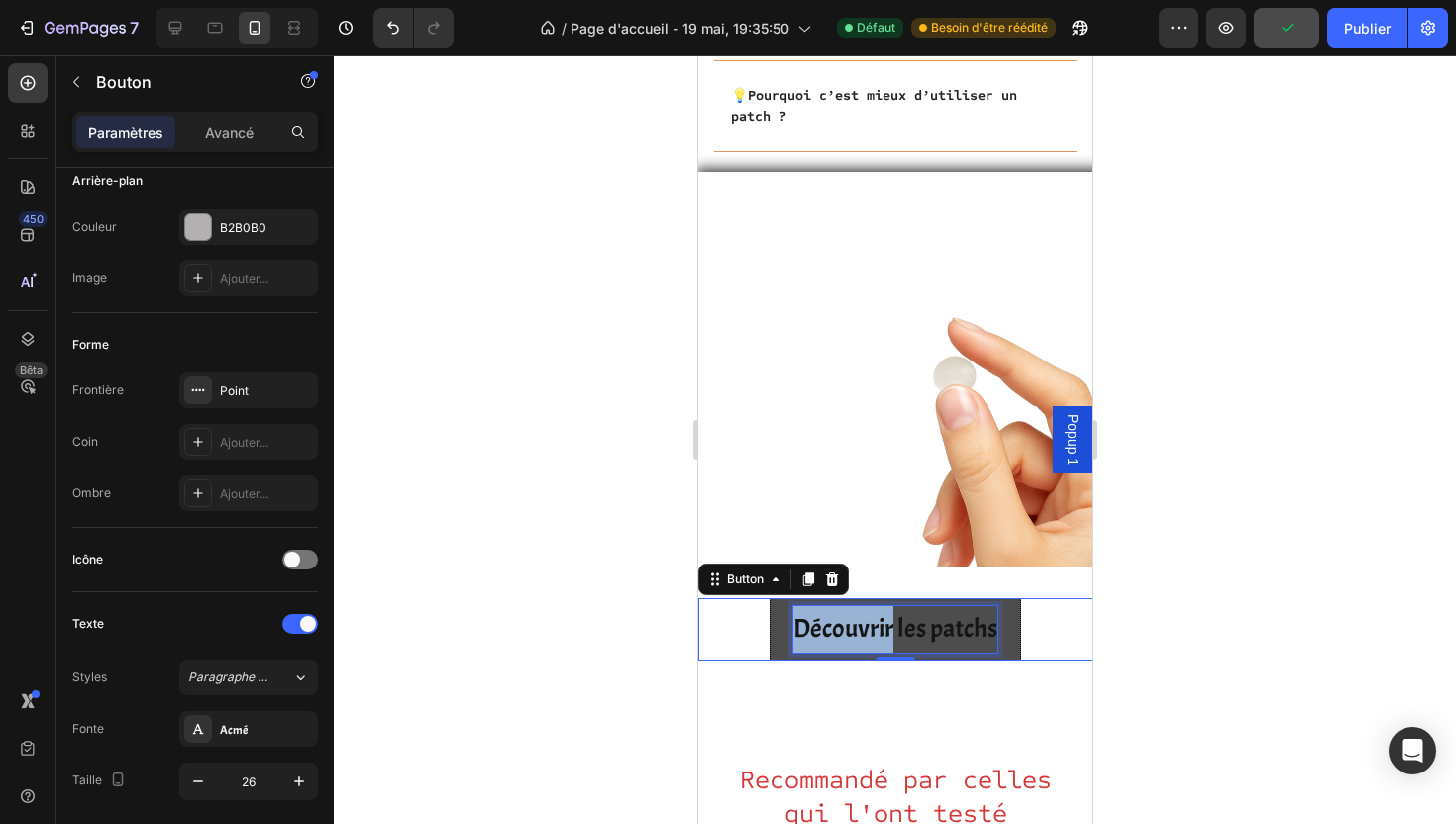 click on "Découvrir les patchs" at bounding box center (894, 629) 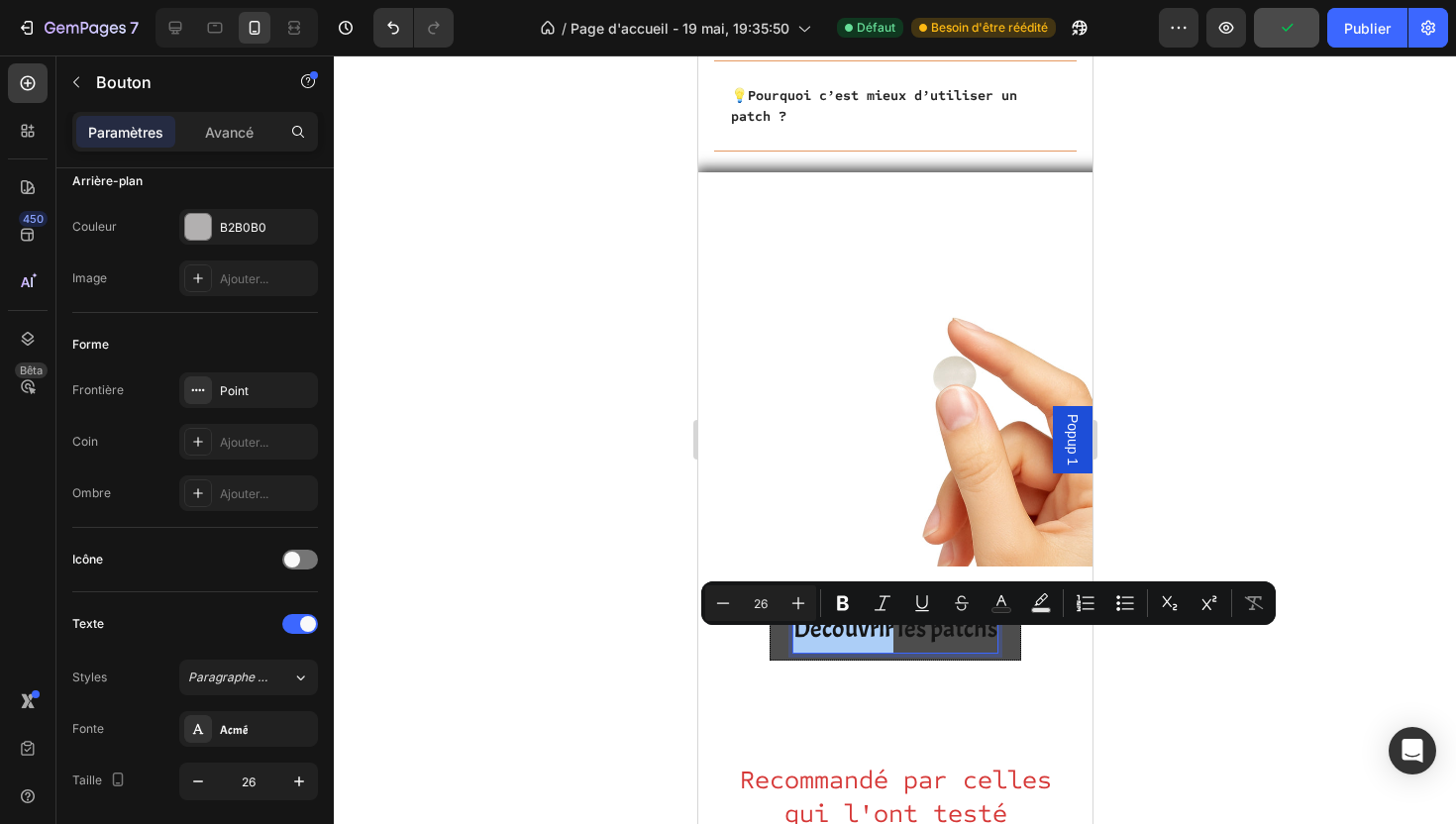 click 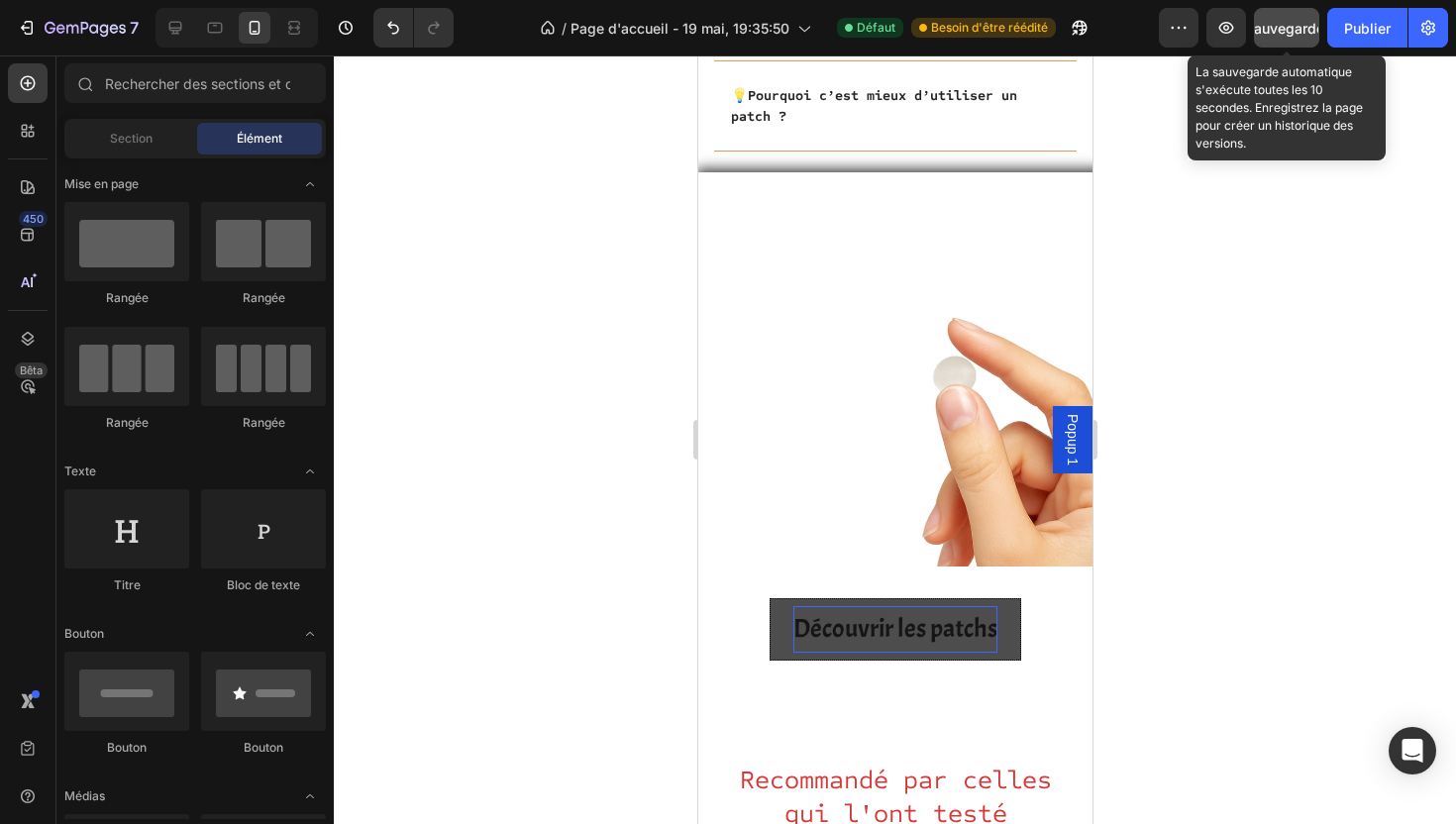 click on "Sauvegarder" 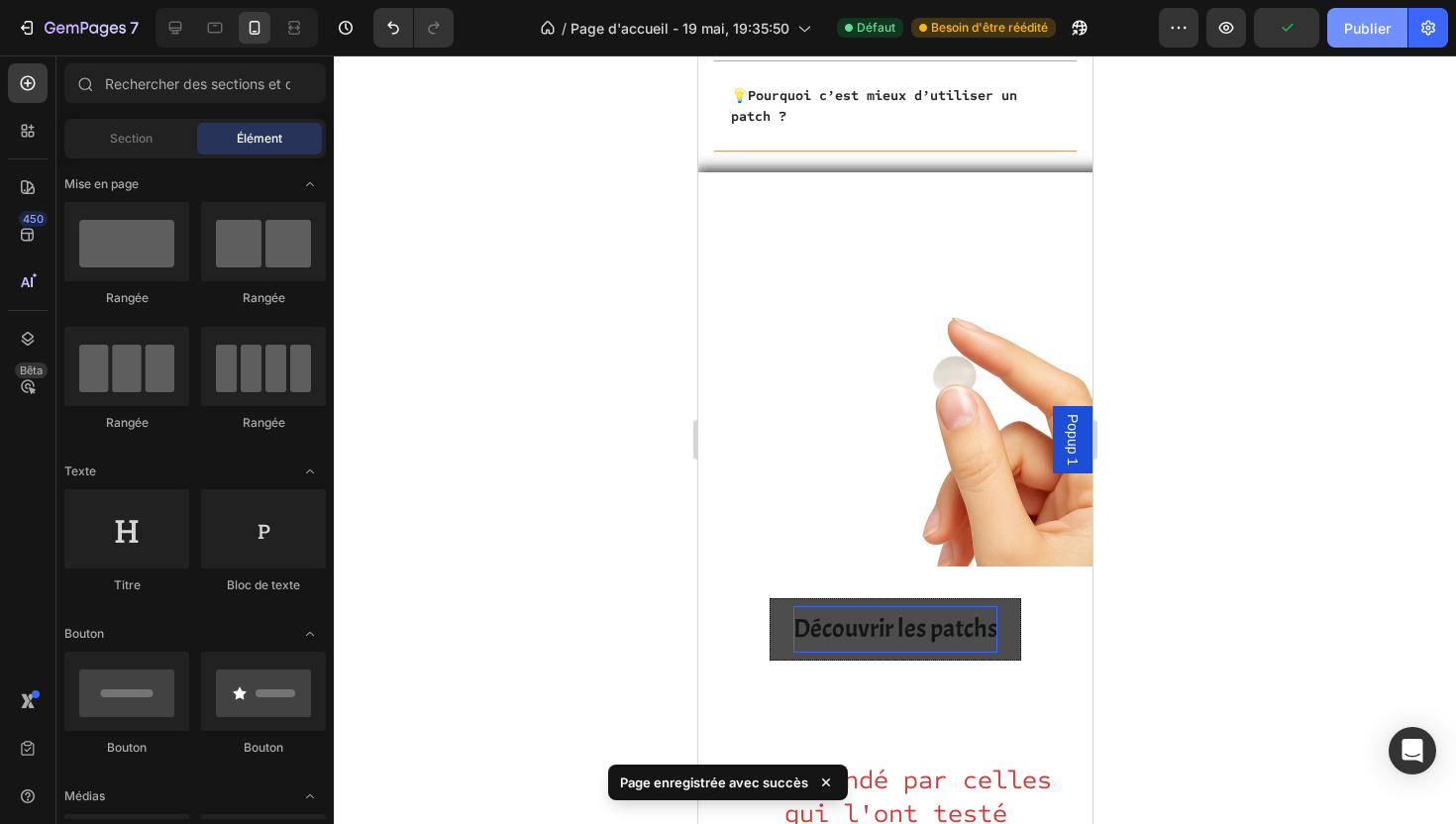 click on "Publier" 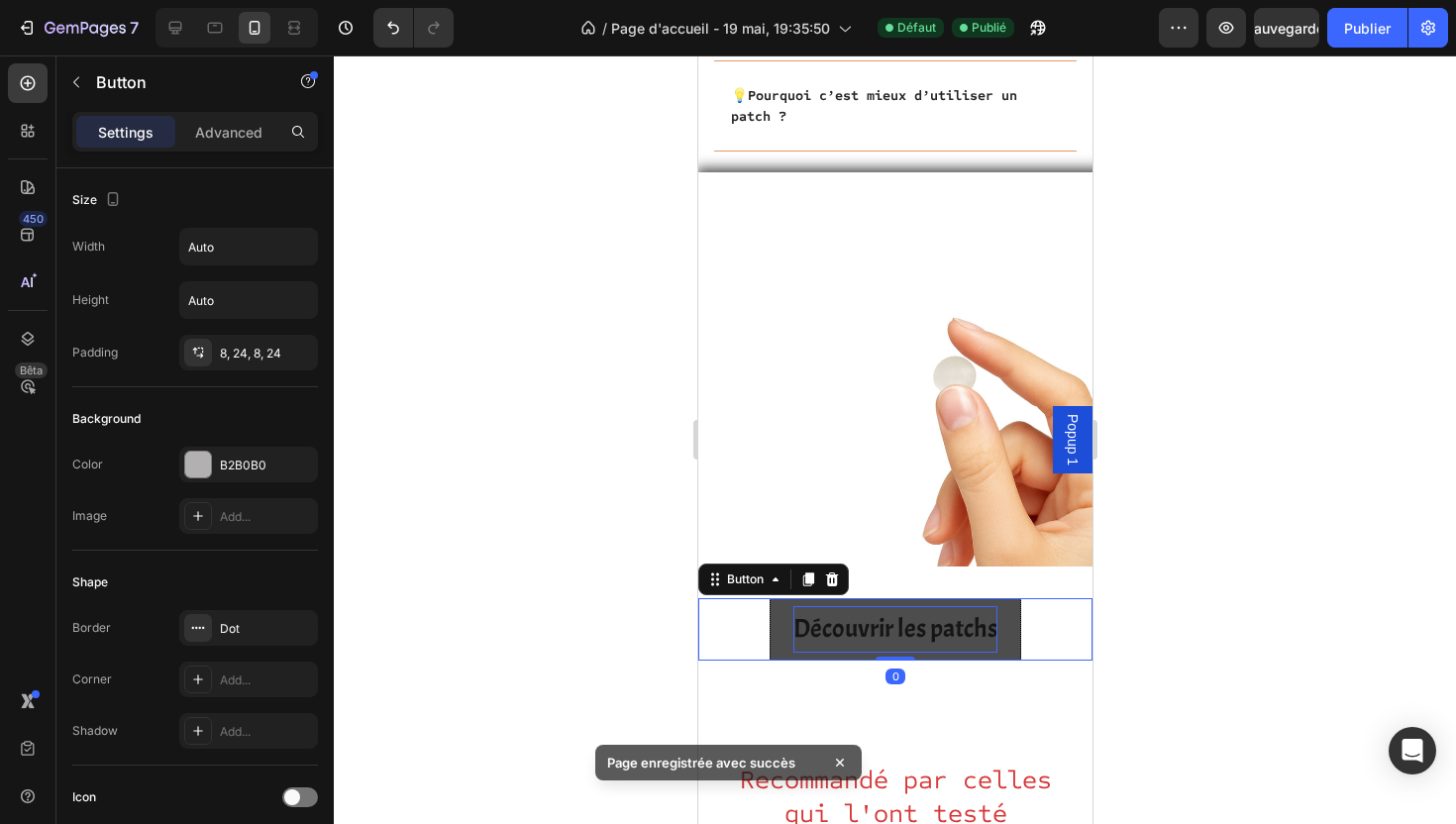 click on "Découvrir les patchs" at bounding box center (894, 629) 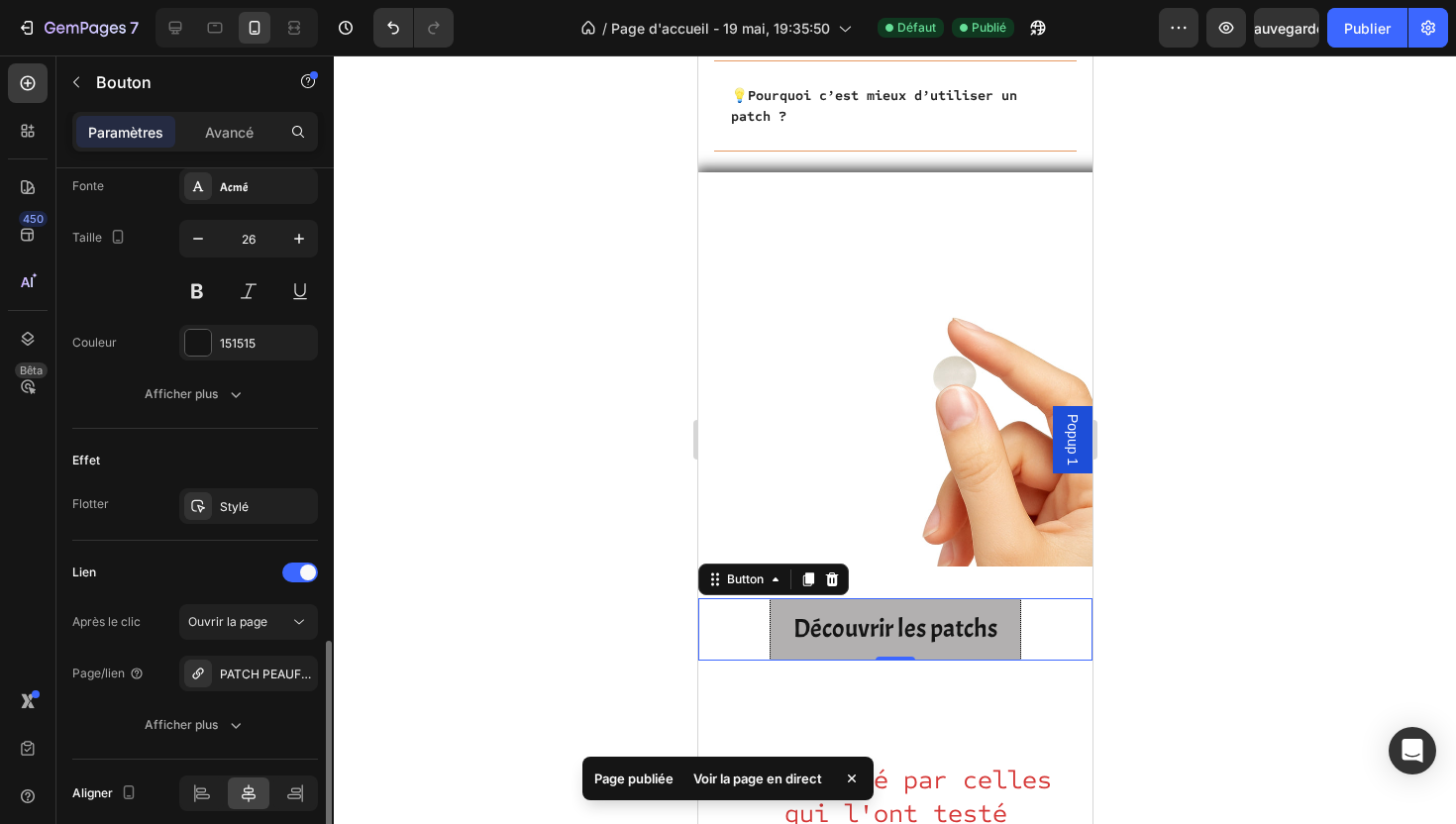 scroll, scrollTop: 863, scrollLeft: 0, axis: vertical 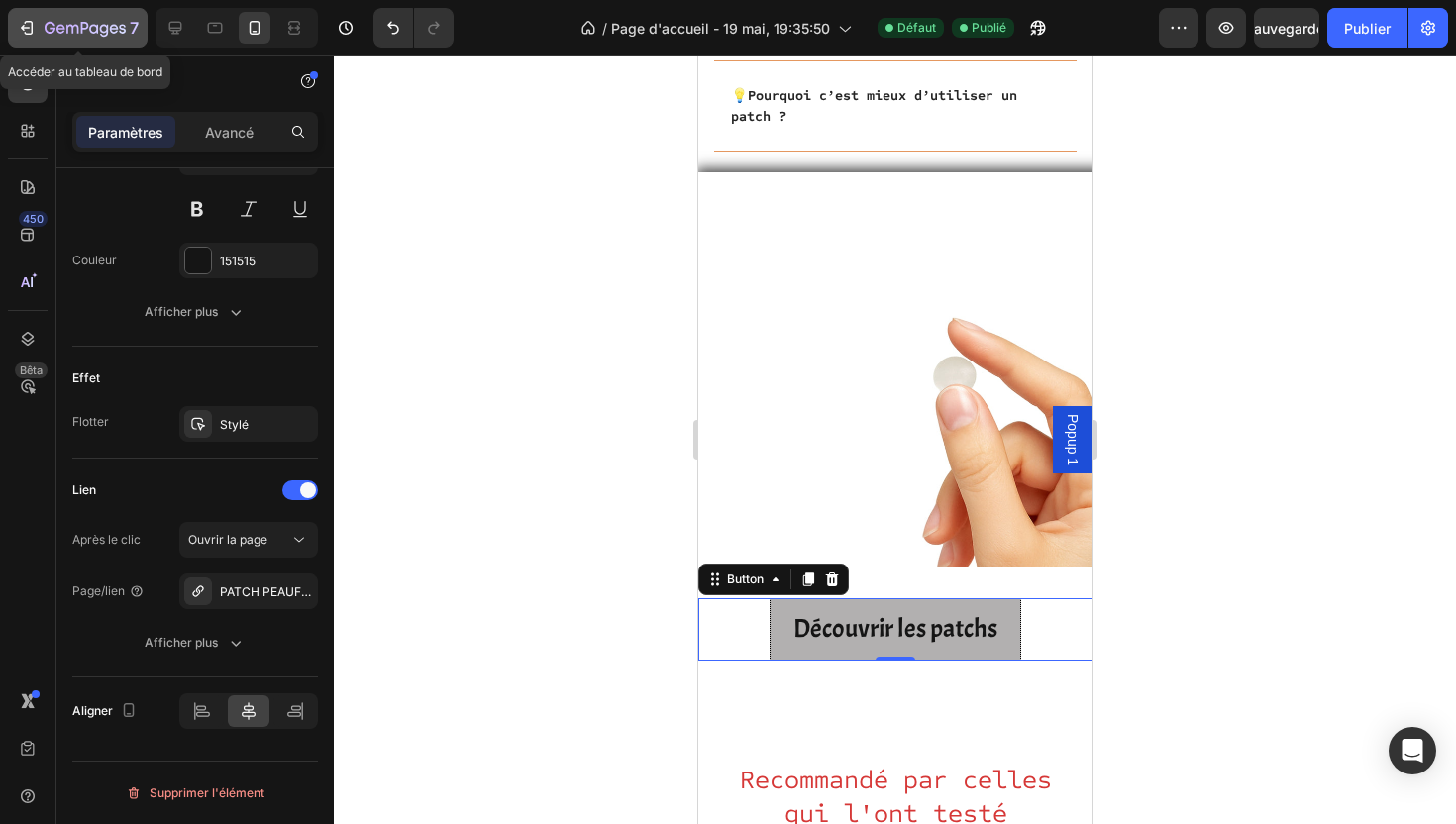 click 